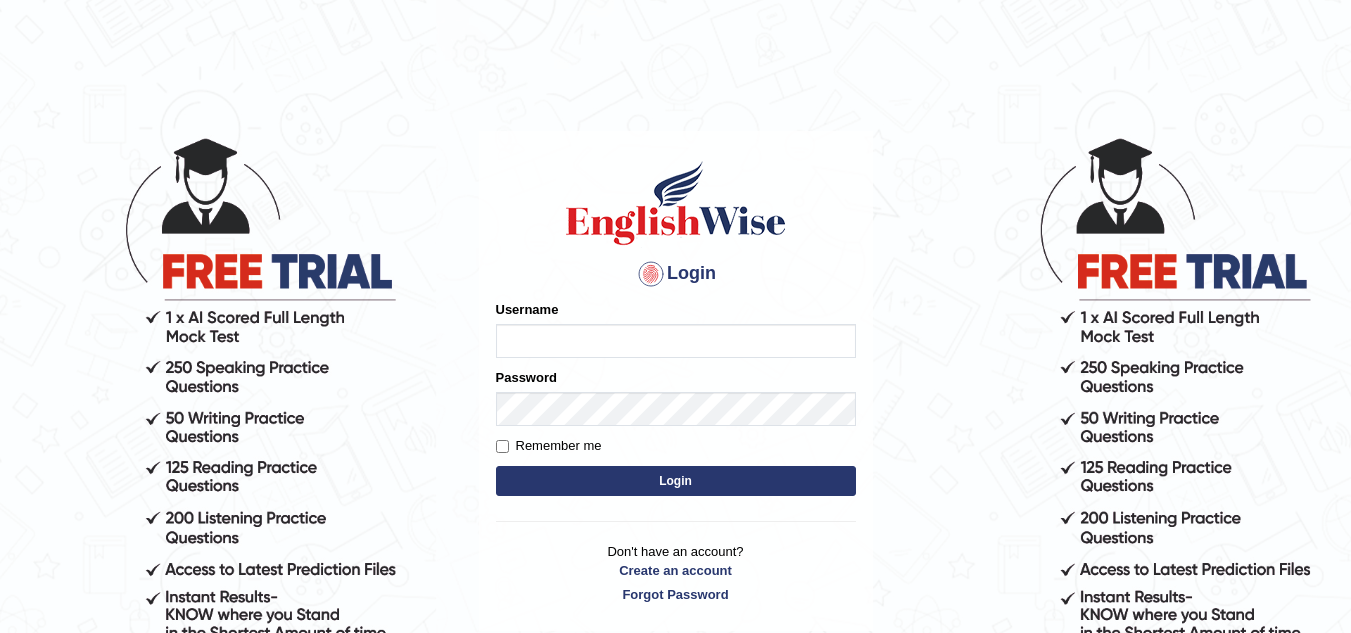 scroll, scrollTop: 0, scrollLeft: 0, axis: both 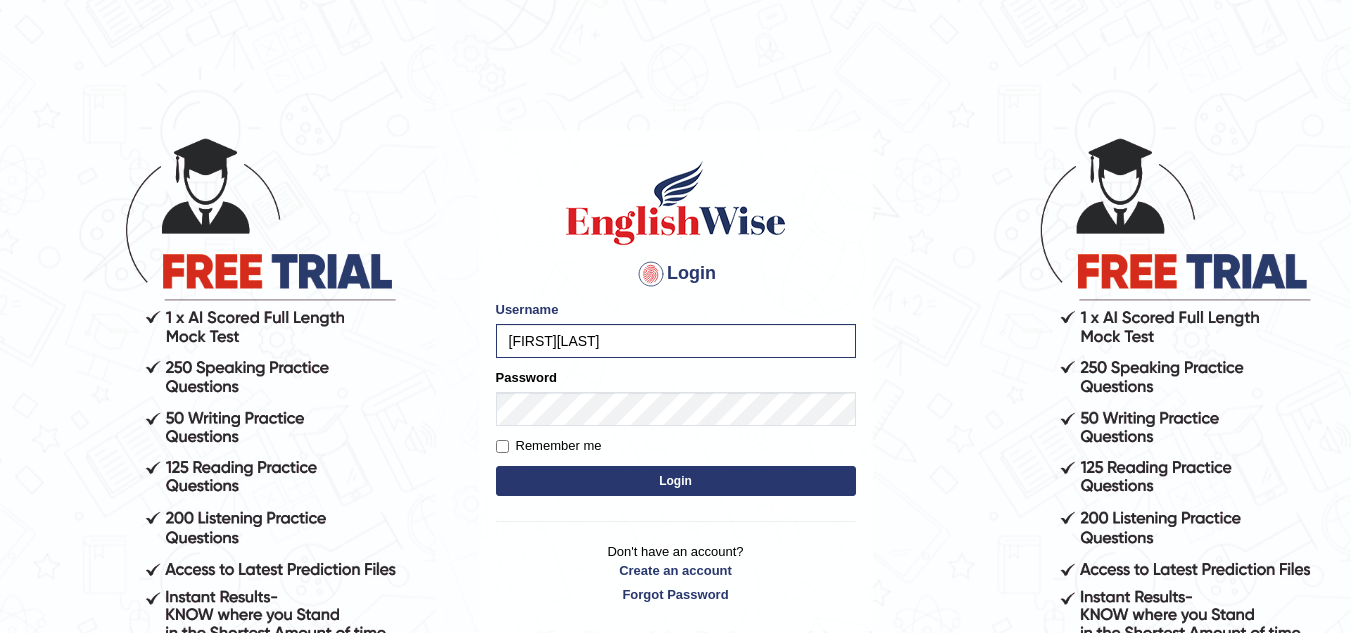 click on "Remember me" at bounding box center [549, 446] 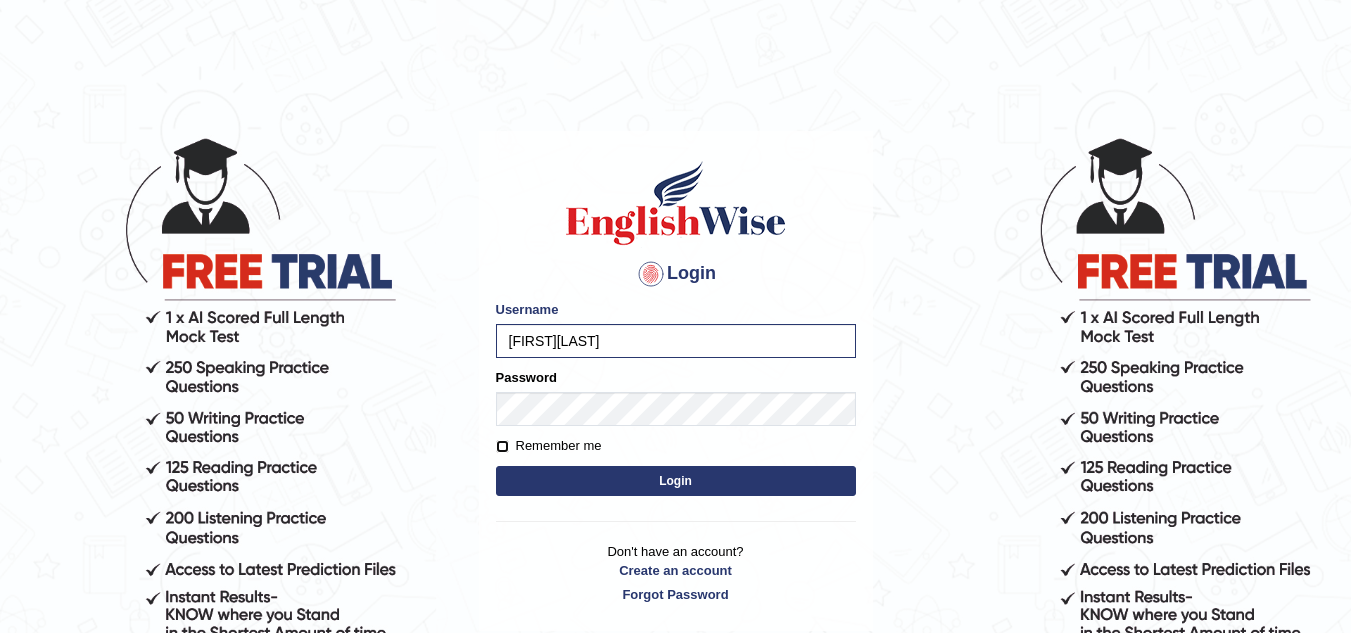 click on "Remember me" at bounding box center [502, 446] 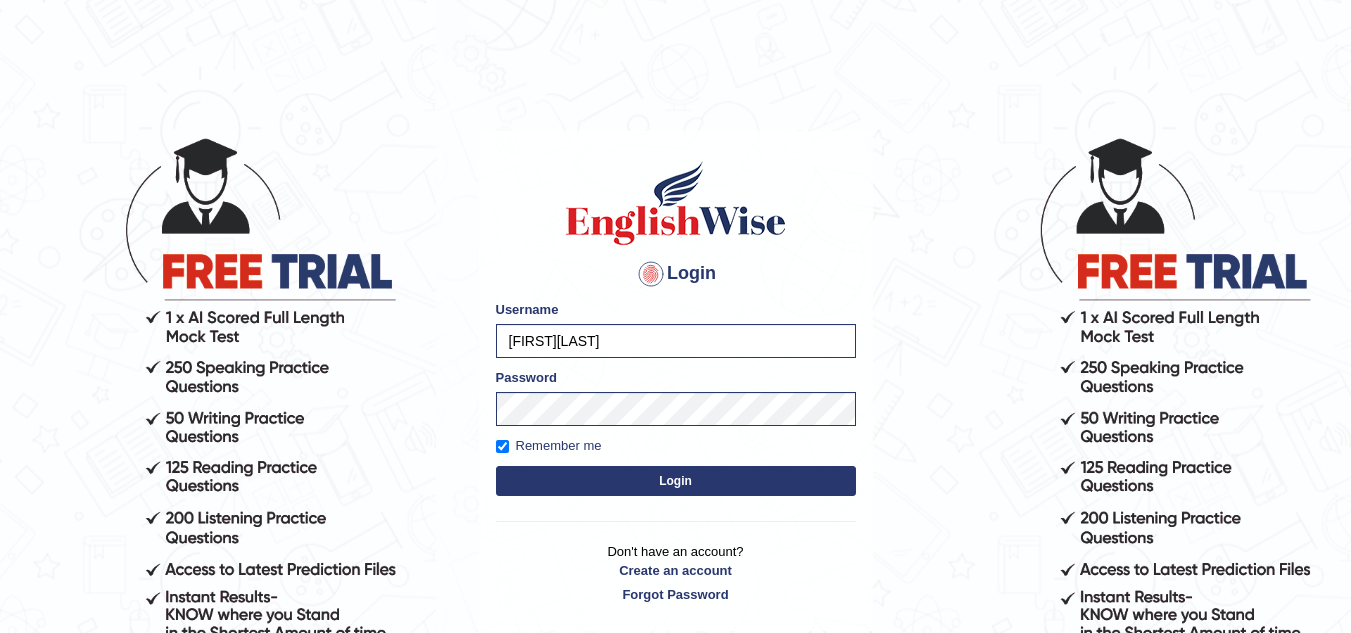 click on "Login" at bounding box center (676, 481) 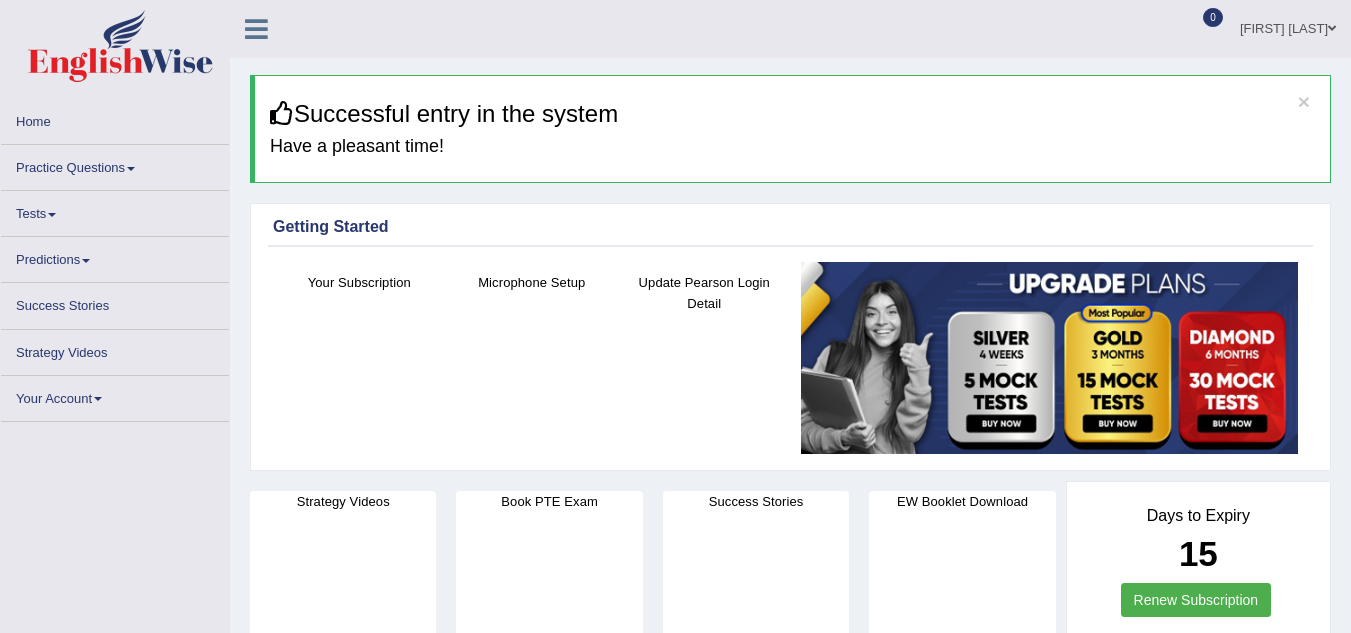 scroll, scrollTop: 0, scrollLeft: 0, axis: both 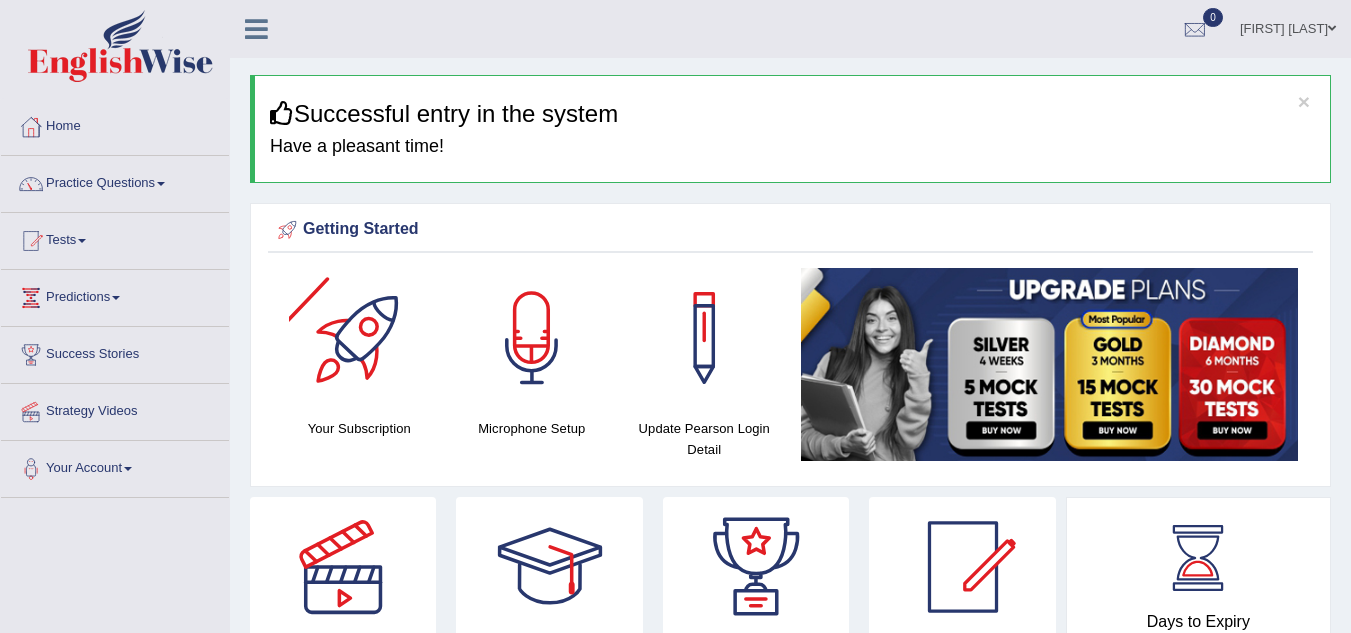 click at bounding box center [359, 338] 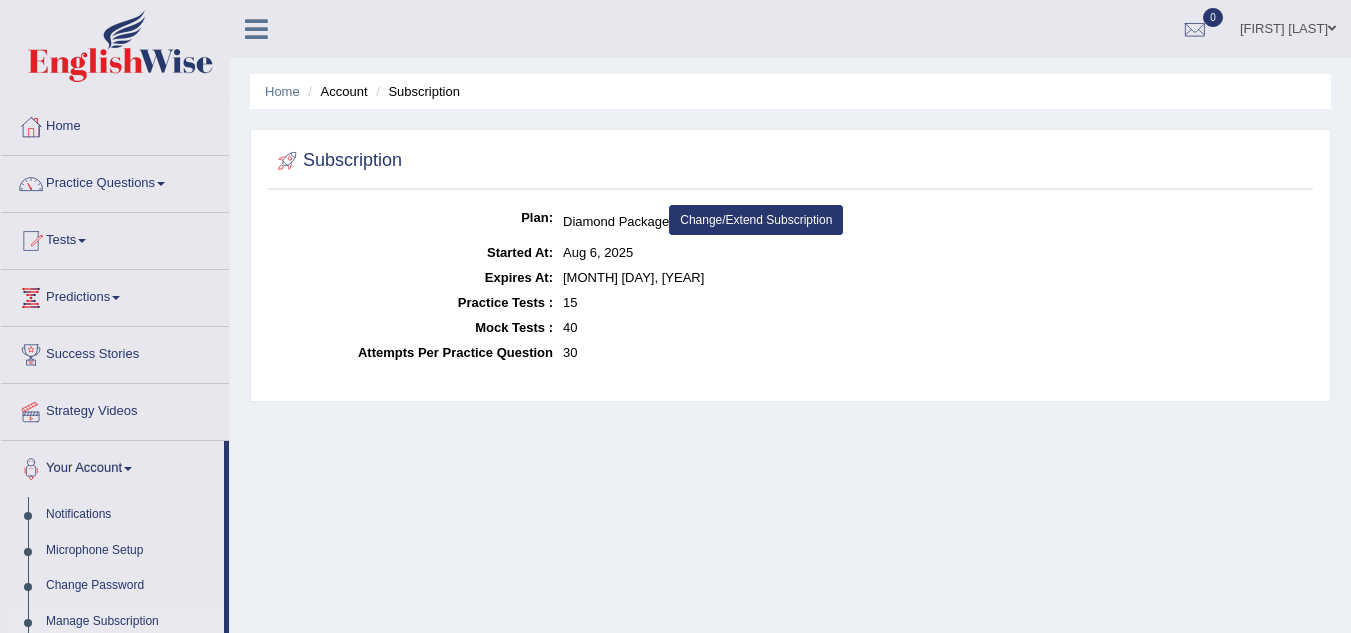 scroll, scrollTop: 0, scrollLeft: 0, axis: both 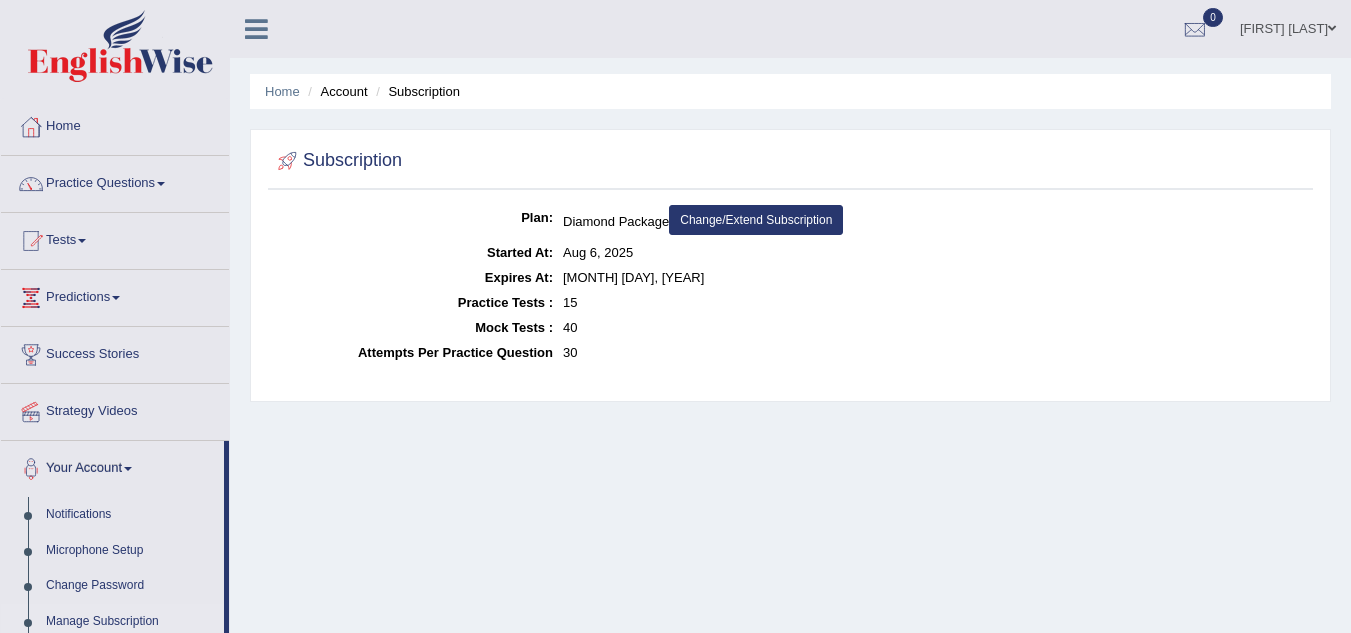 click on "Change/Extend Subscription" at bounding box center (756, 220) 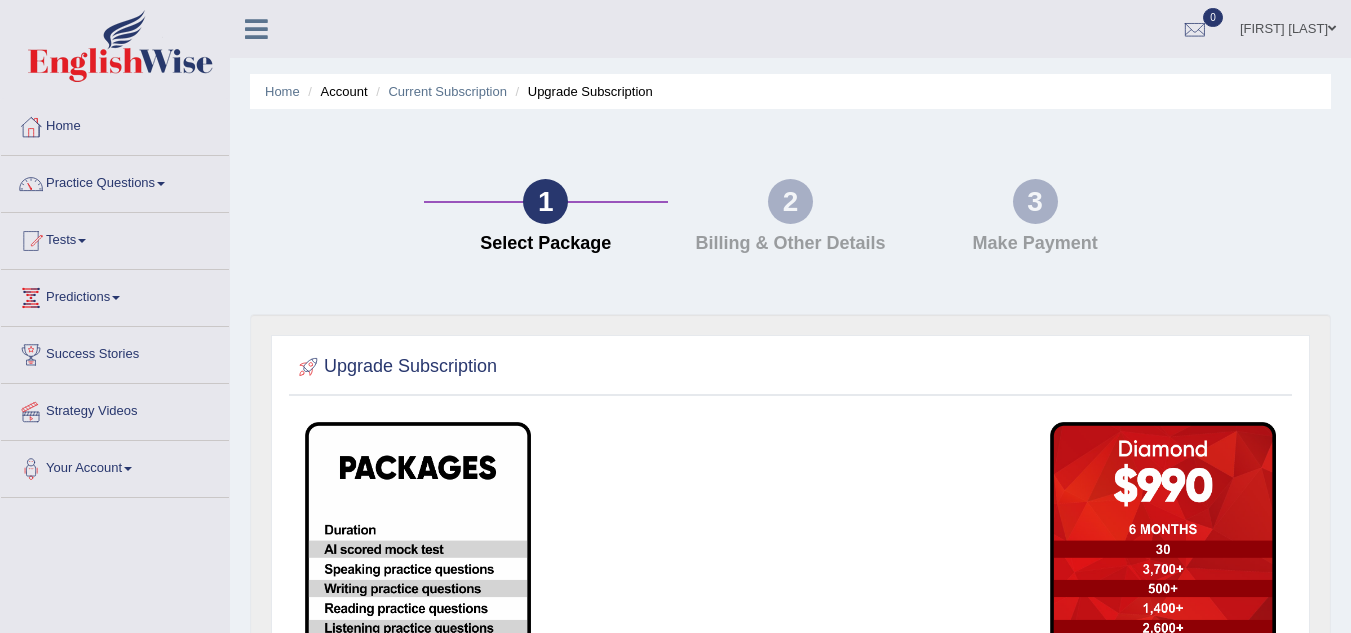 scroll, scrollTop: 0, scrollLeft: 0, axis: both 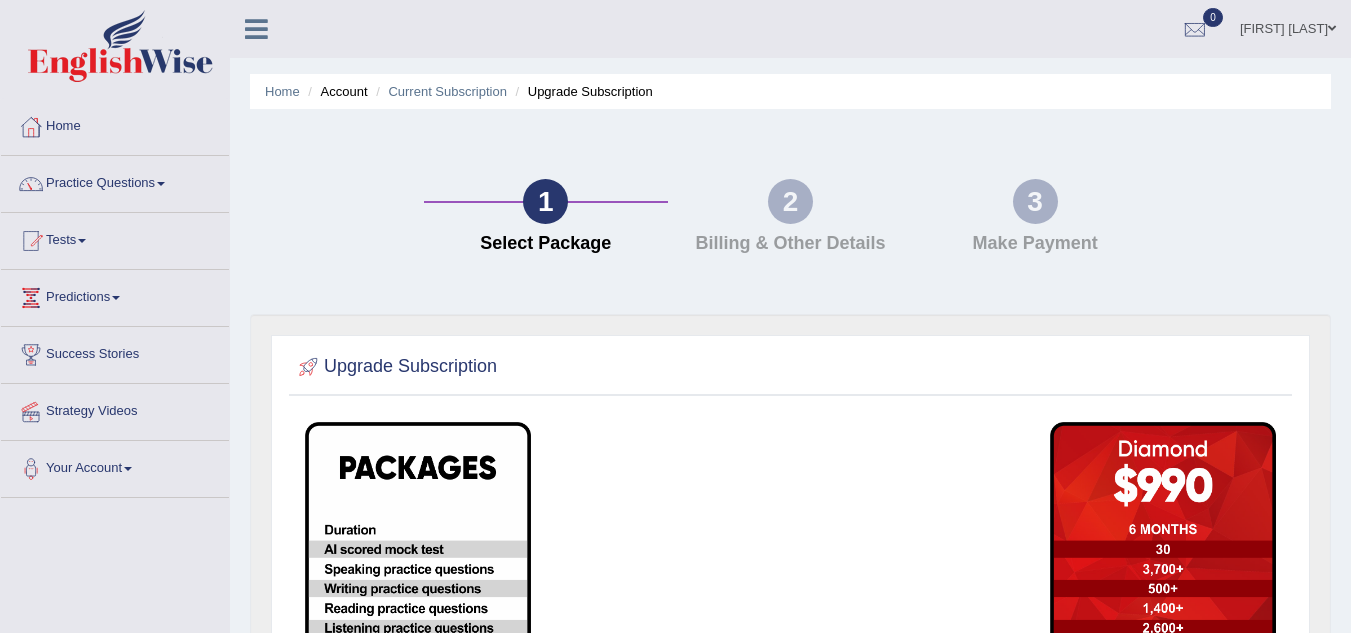 click on "2" at bounding box center [790, 201] 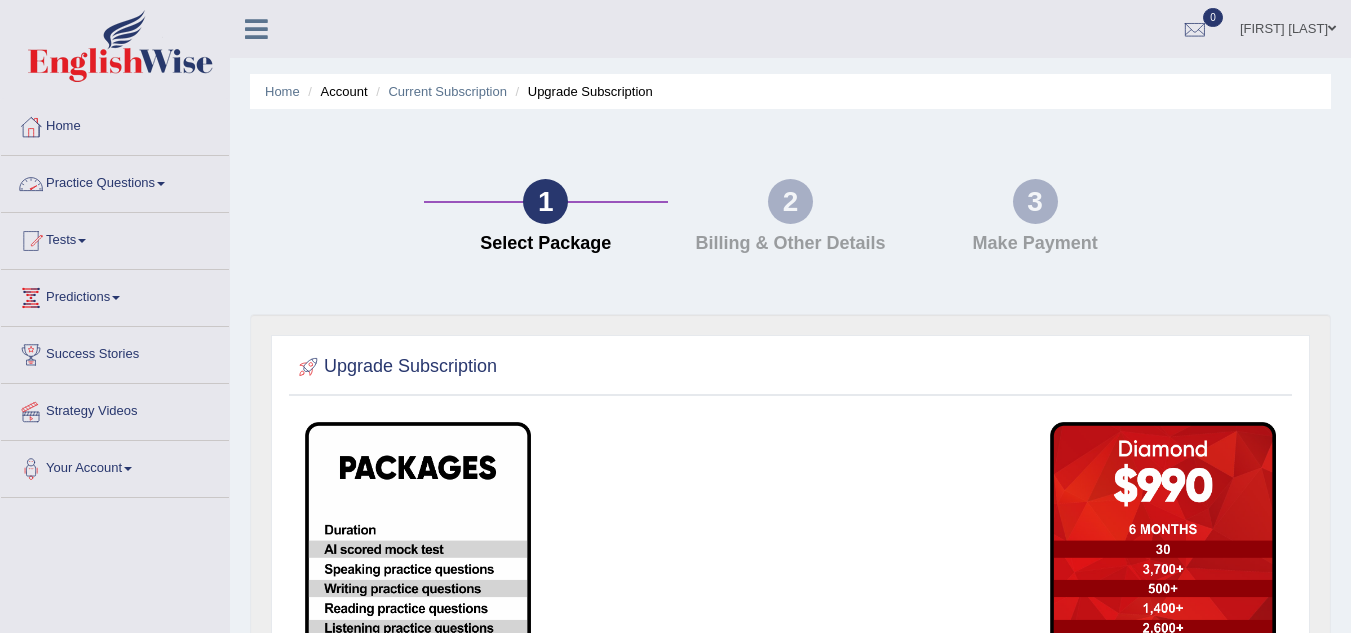 click on "Practice Questions" at bounding box center [115, 181] 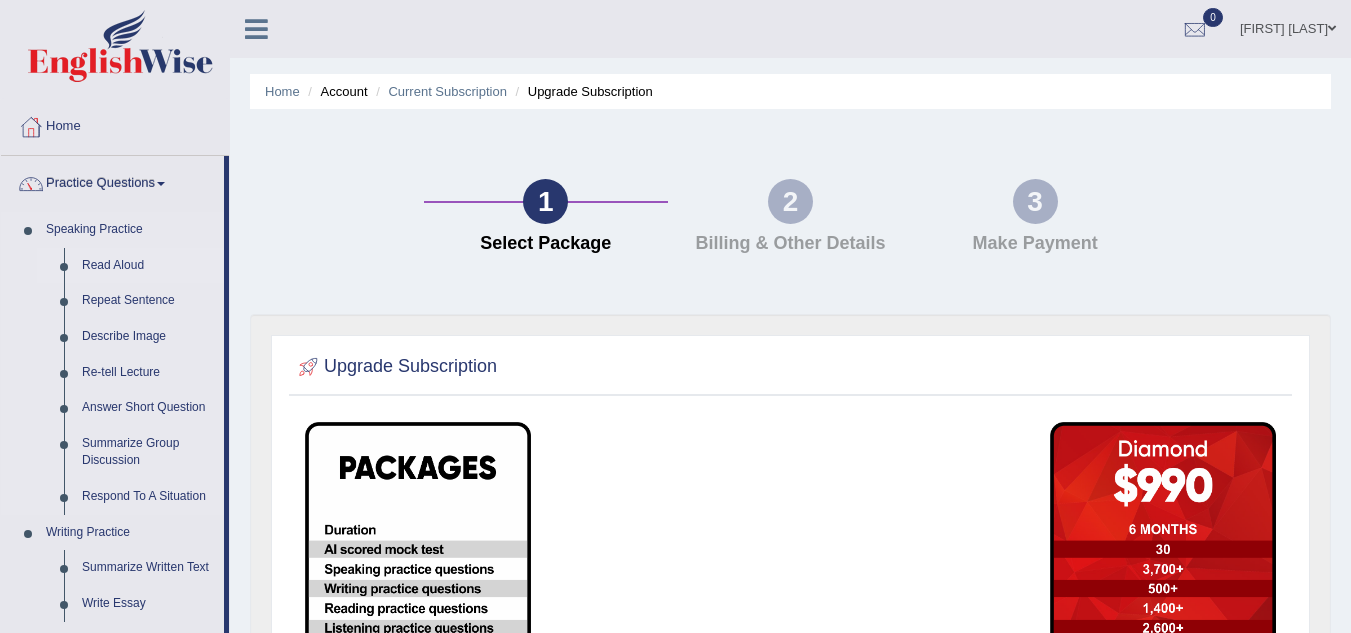 click on "Read Aloud" at bounding box center (148, 266) 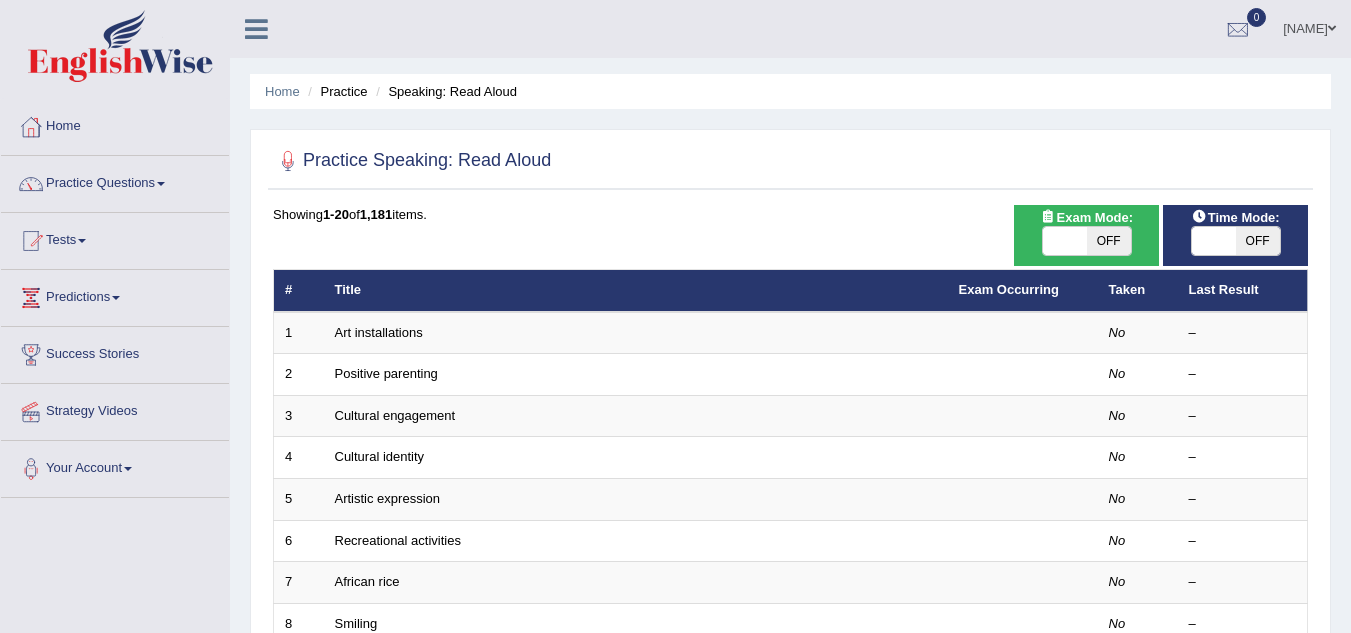 scroll, scrollTop: 0, scrollLeft: 0, axis: both 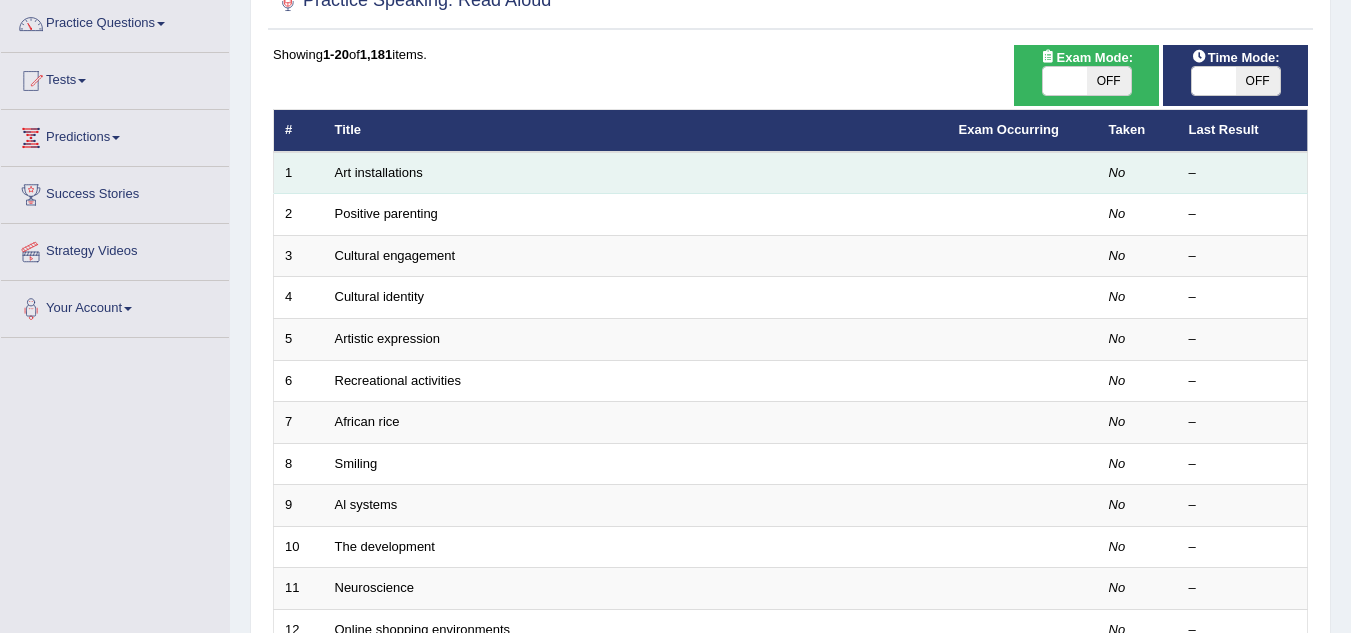 click on "Art installations" at bounding box center (636, 173) 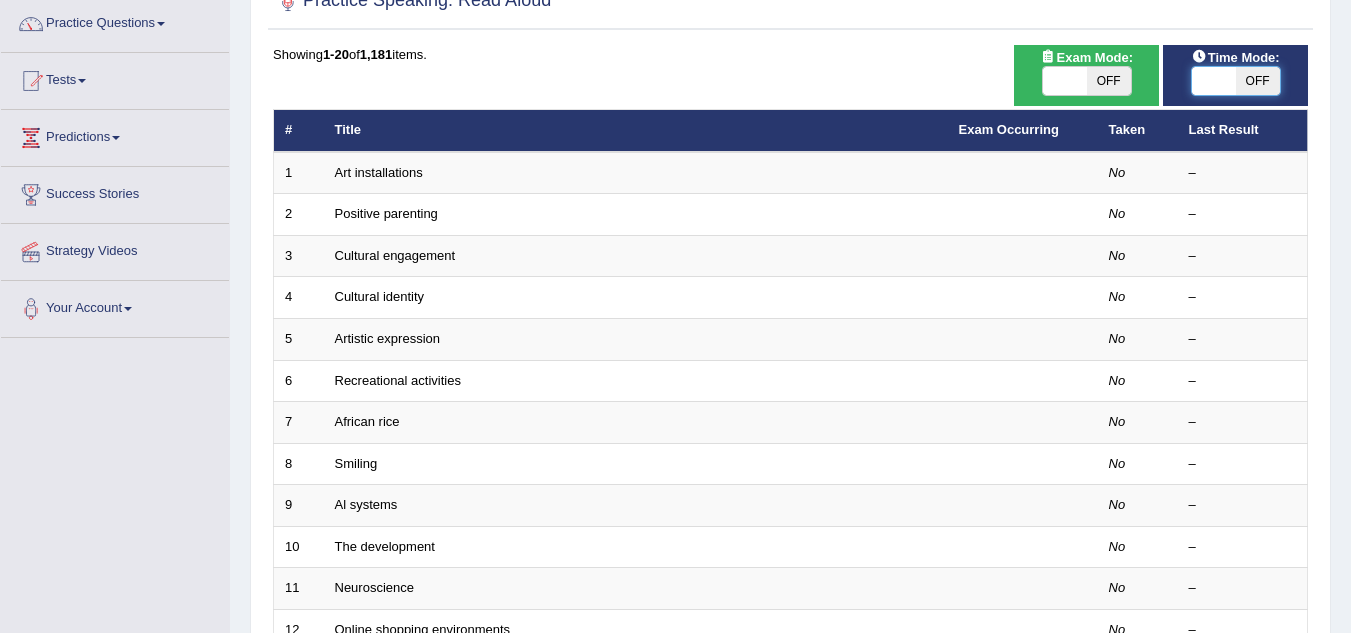 click at bounding box center (1214, 81) 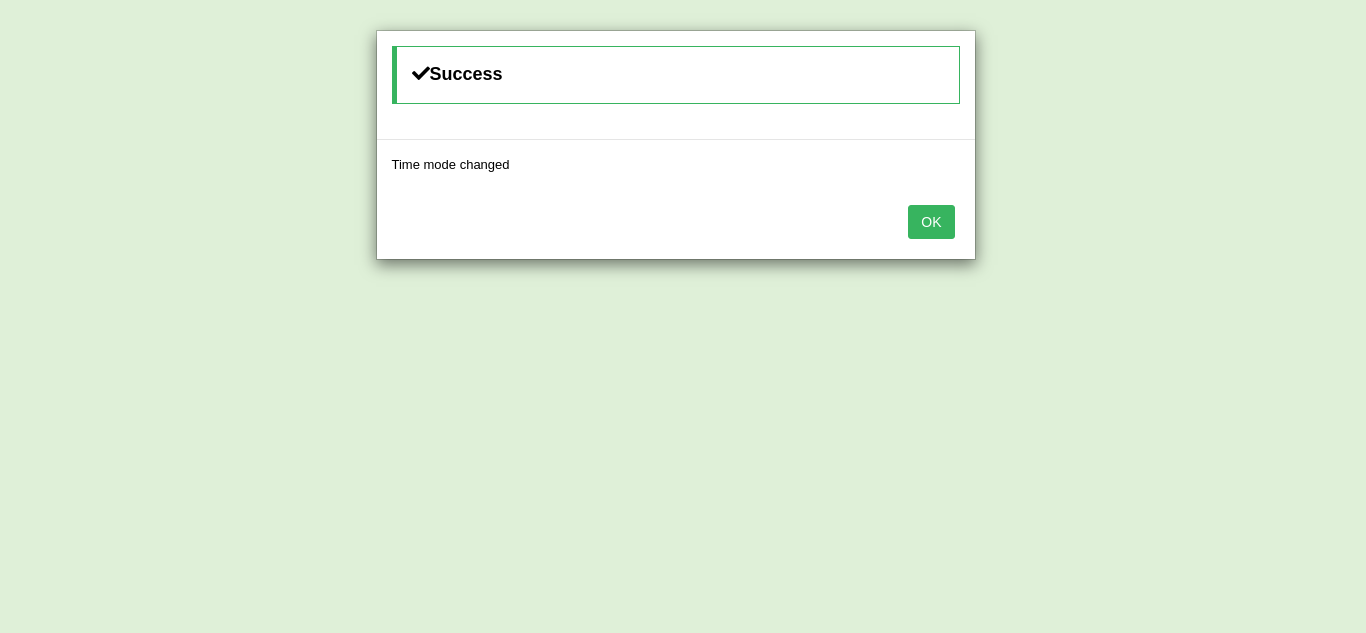 click on "OK" at bounding box center (931, 222) 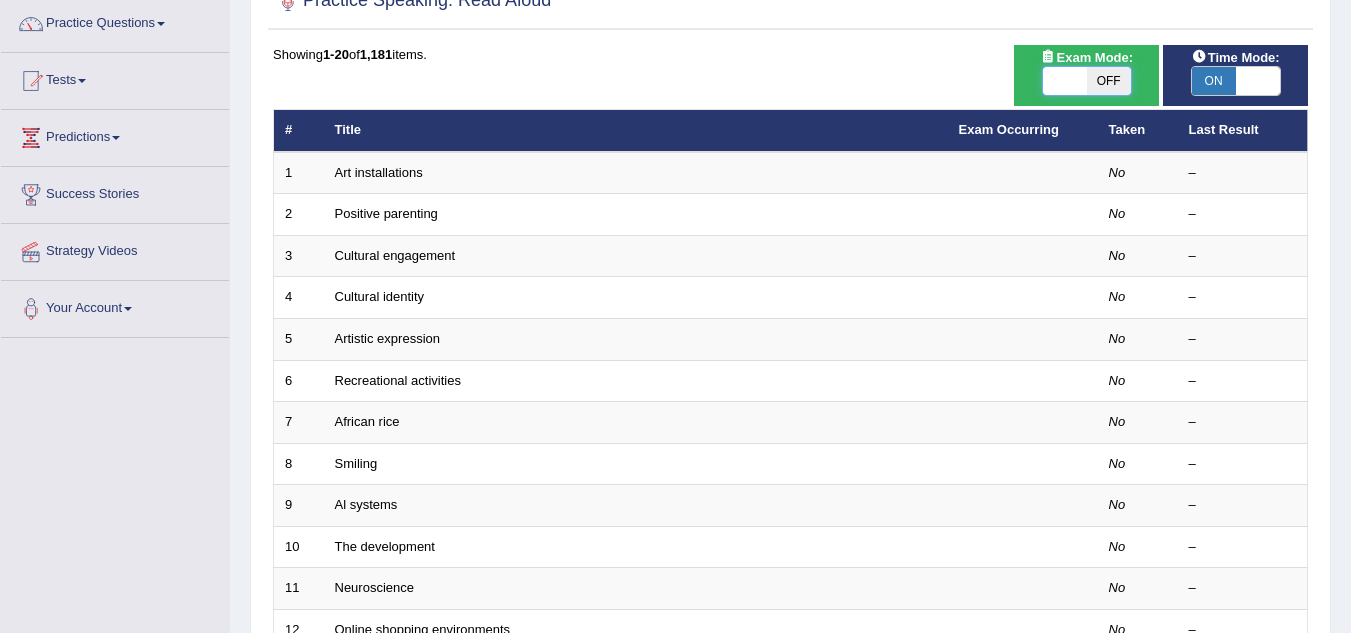 click at bounding box center [1065, 81] 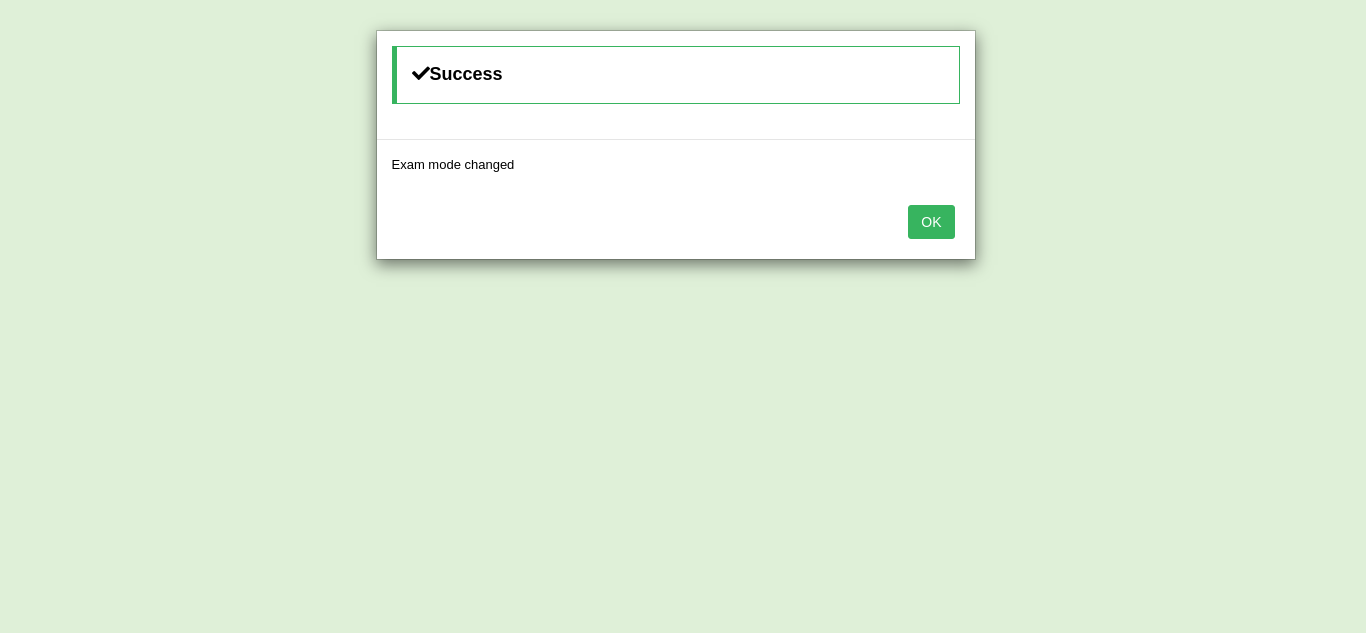 click on "OK" at bounding box center (931, 222) 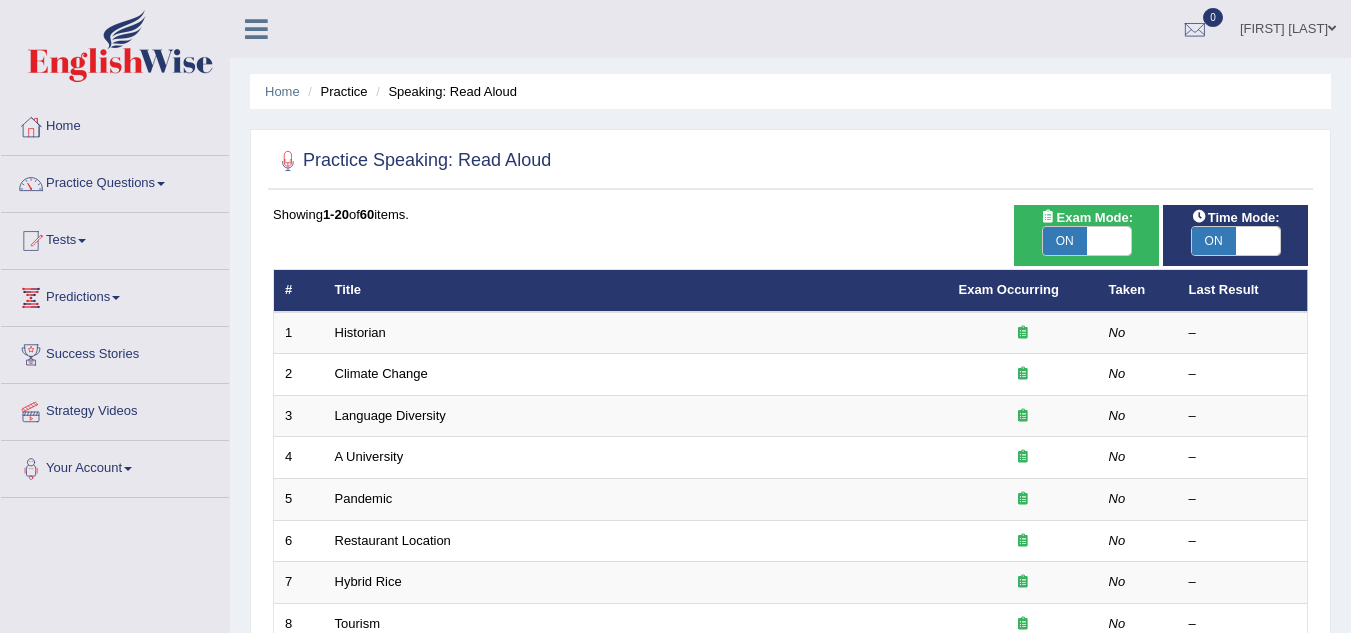 scroll, scrollTop: 166, scrollLeft: 0, axis: vertical 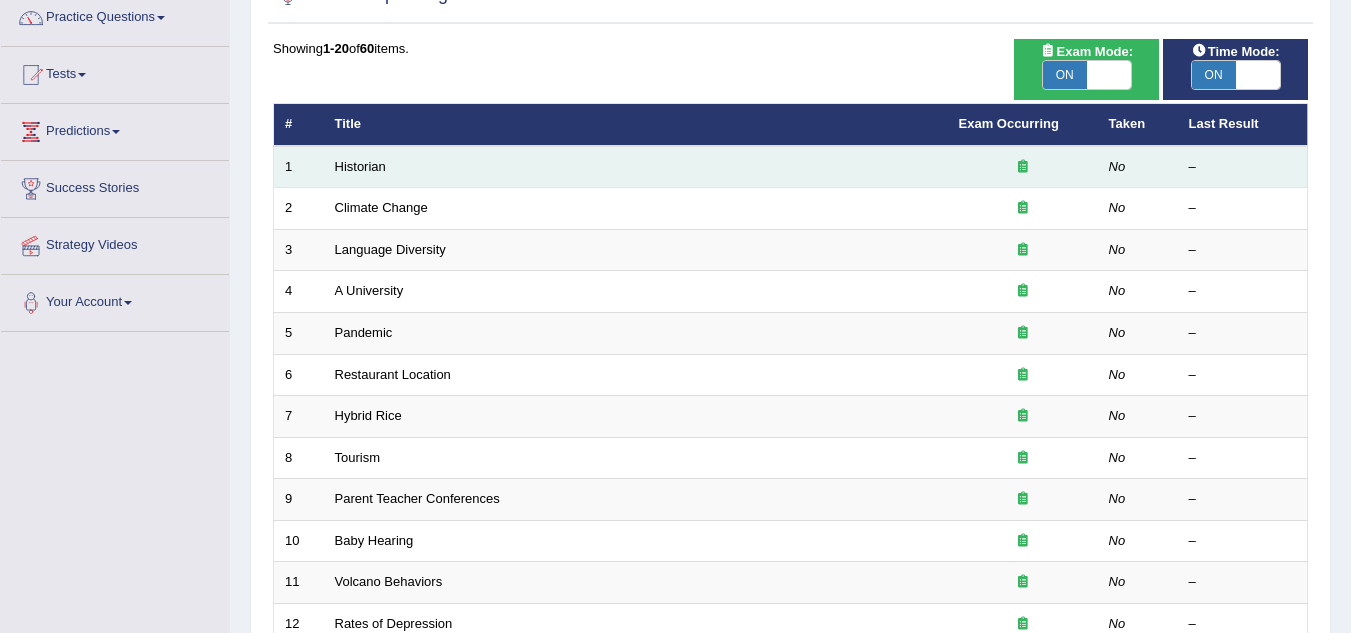 click on "Historian" at bounding box center (636, 167) 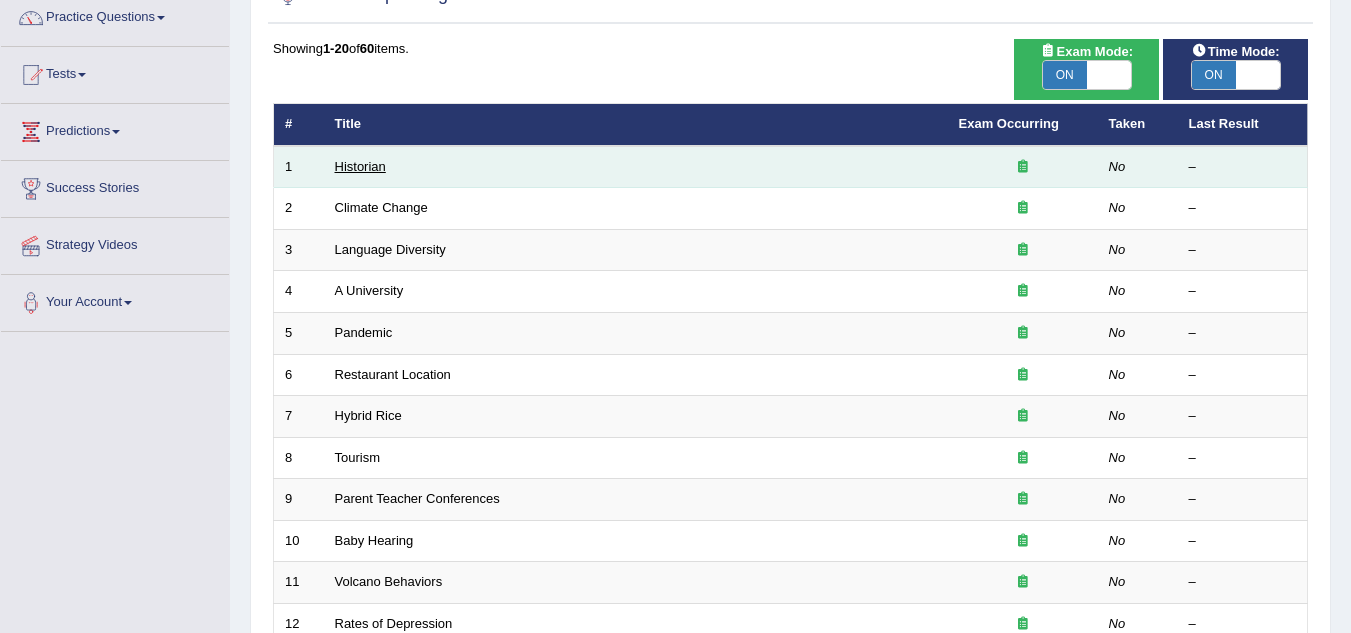 click on "Historian" at bounding box center [360, 166] 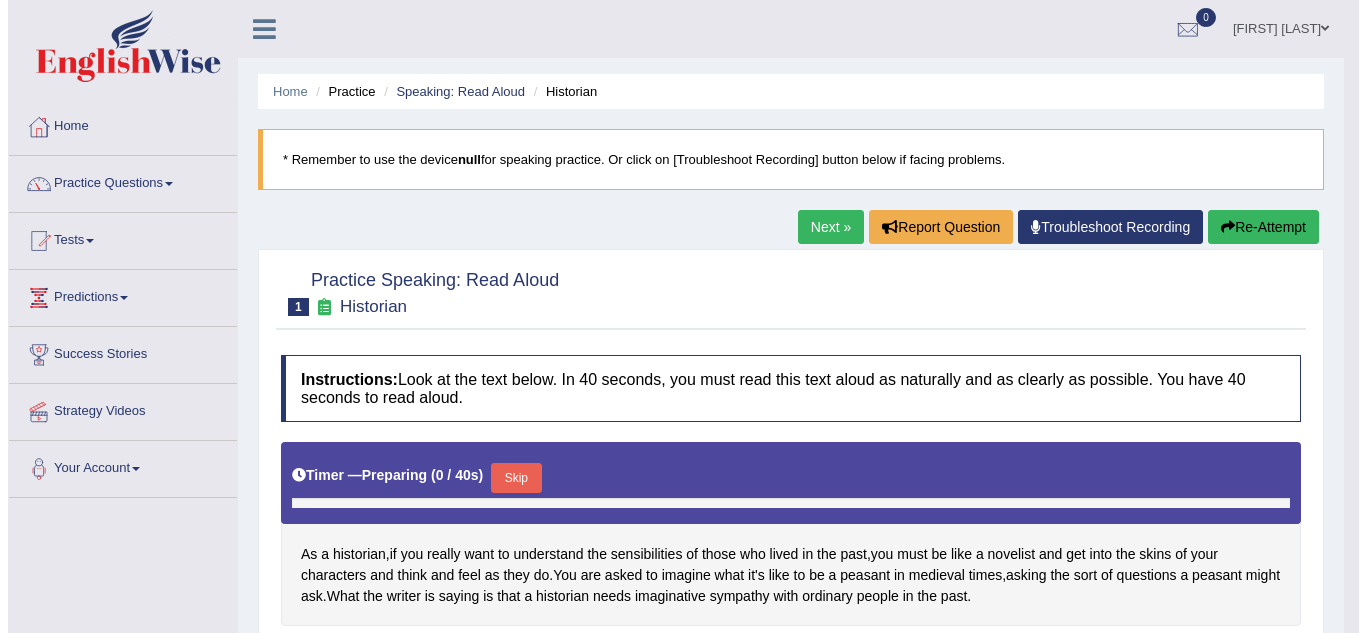 scroll, scrollTop: 0, scrollLeft: 0, axis: both 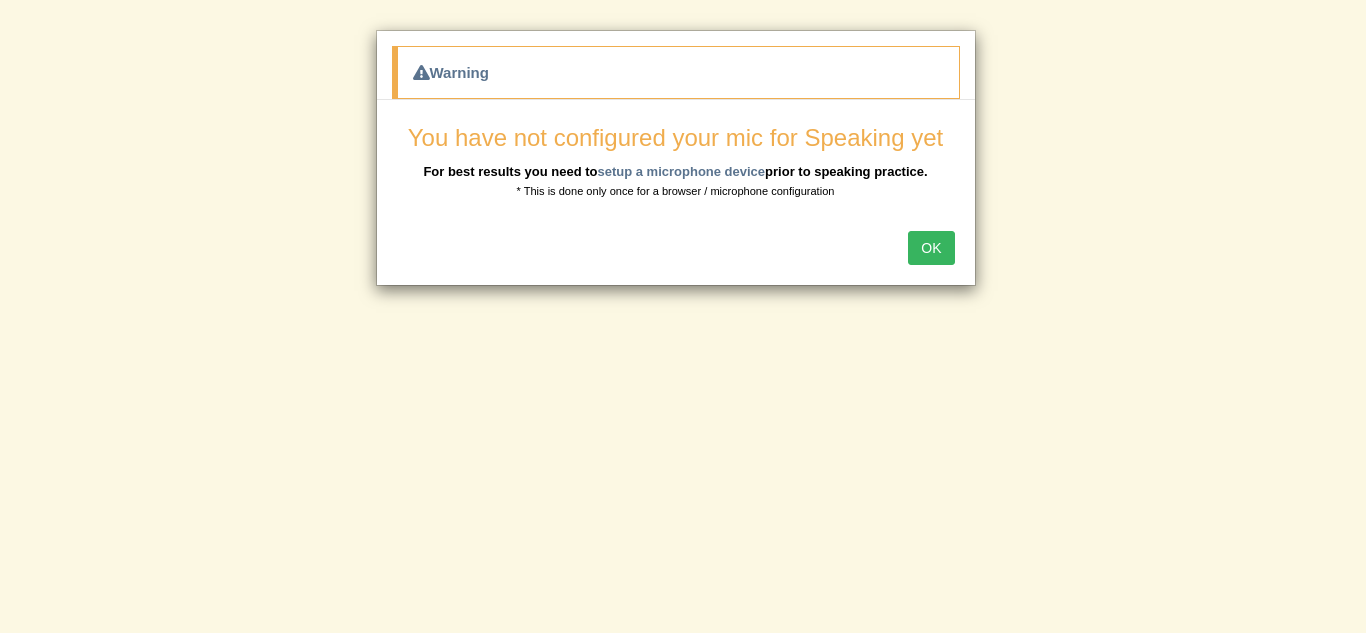 type 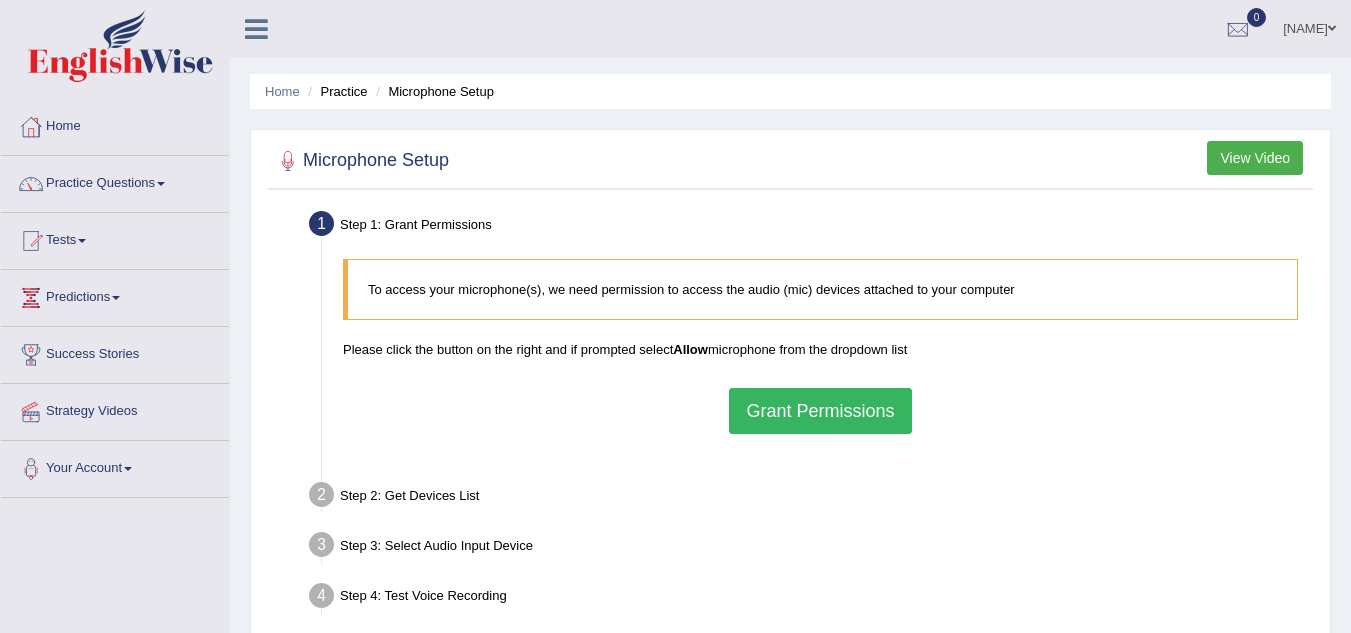 scroll, scrollTop: 0, scrollLeft: 0, axis: both 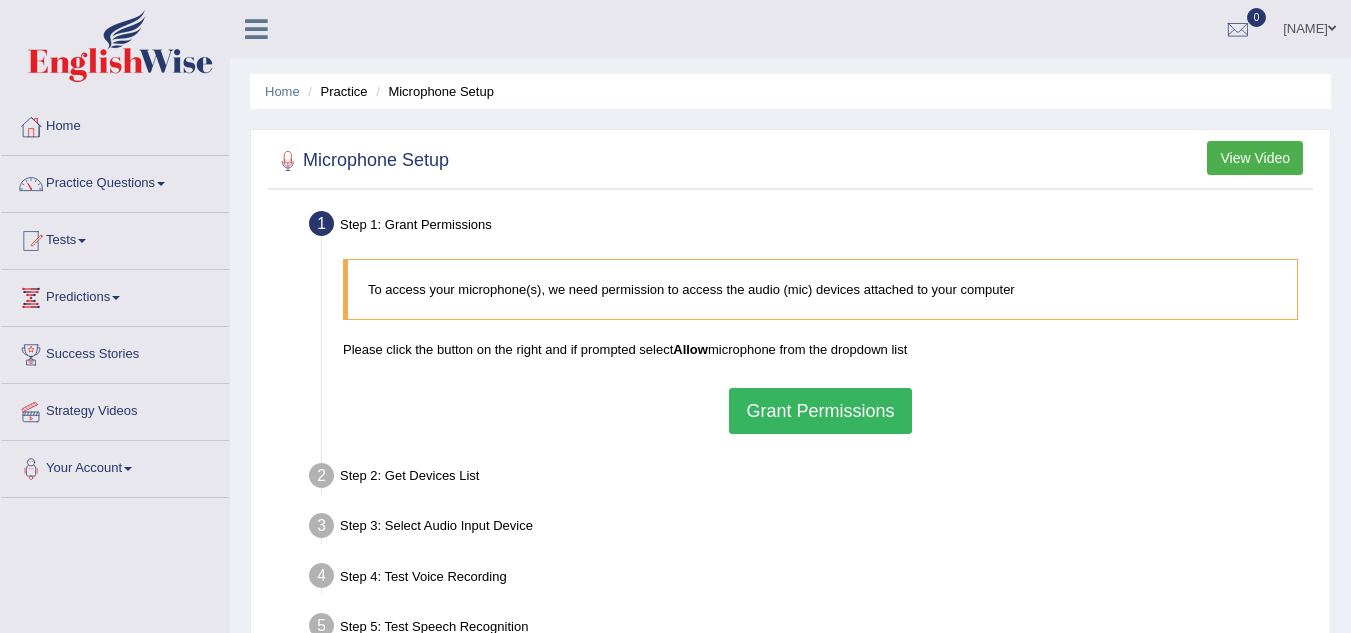 click on "Grant Permissions" at bounding box center (820, 411) 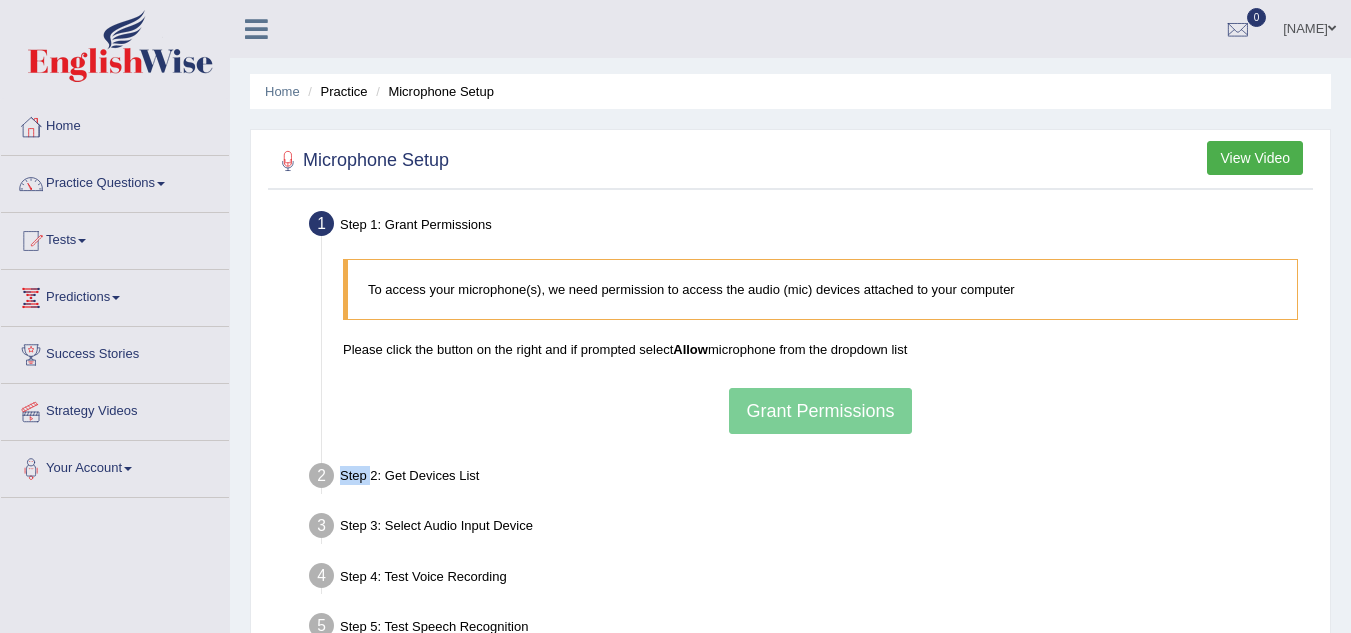 click on "To access your microphone(s), we need permission to access the audio (mic) devices attached to your computer   Please click the button on the right and if prompted select  Allow  microphone from the dropdown list     Grant Permissions" at bounding box center (820, 346) 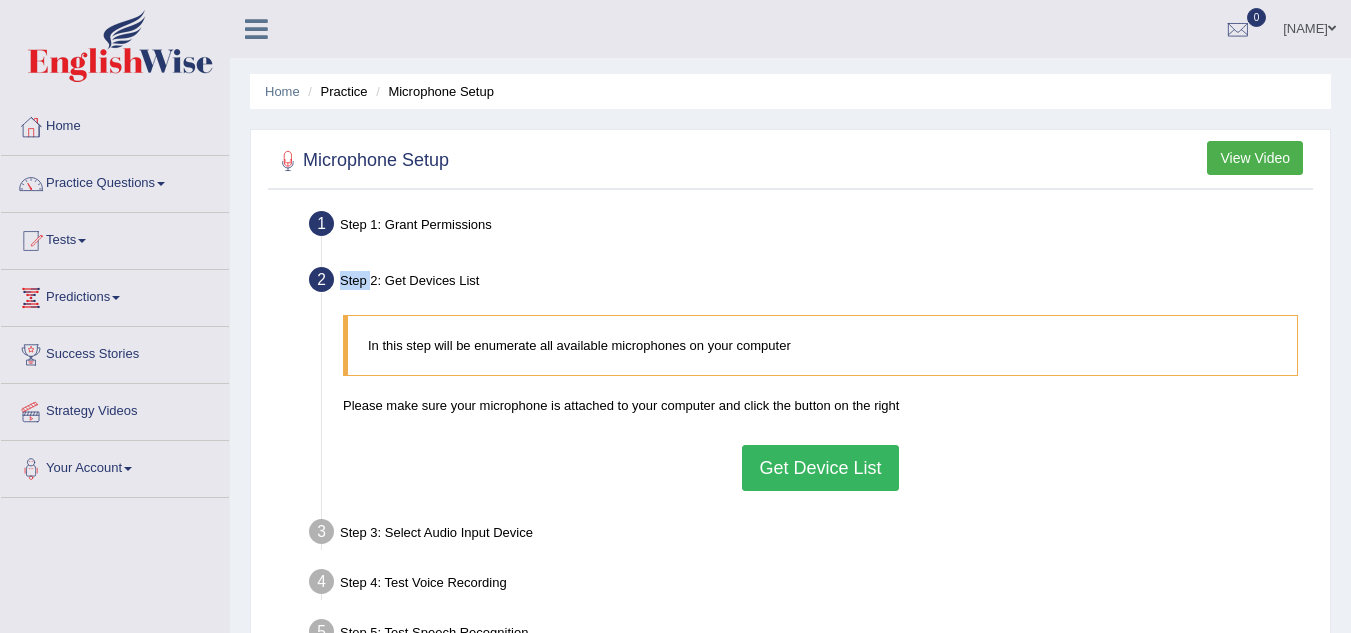 click on "Get Device List" at bounding box center (820, 468) 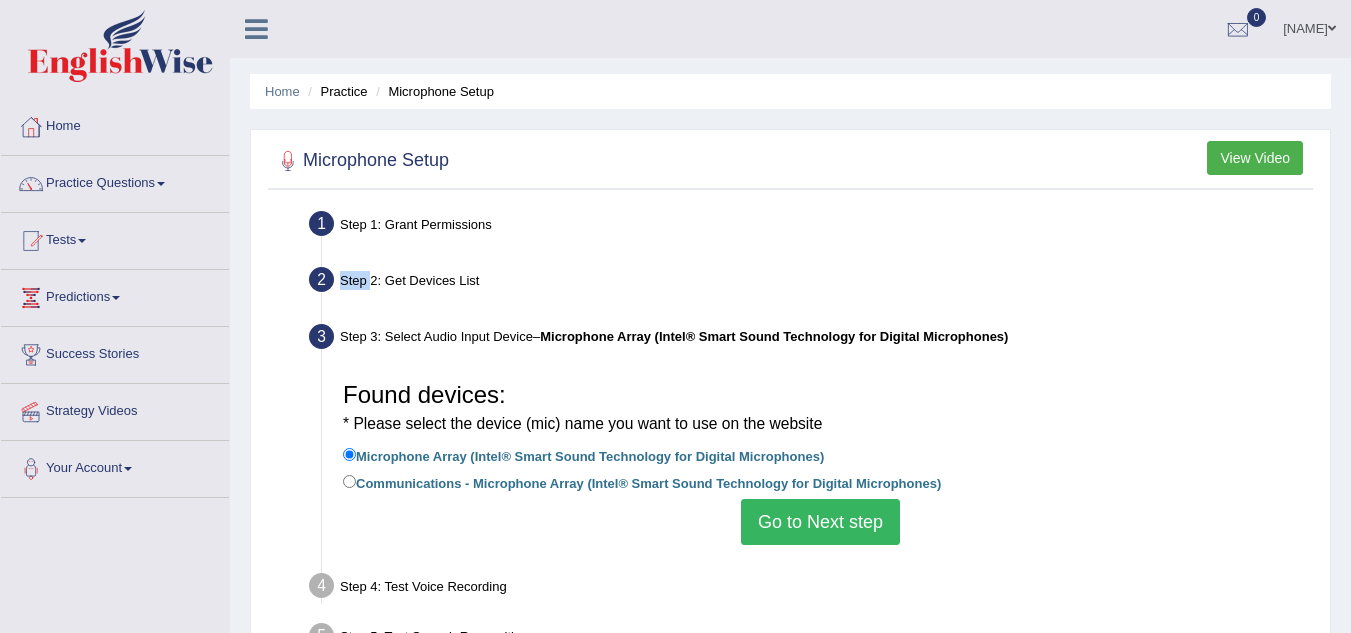 click on "Go to Next step" at bounding box center [820, 522] 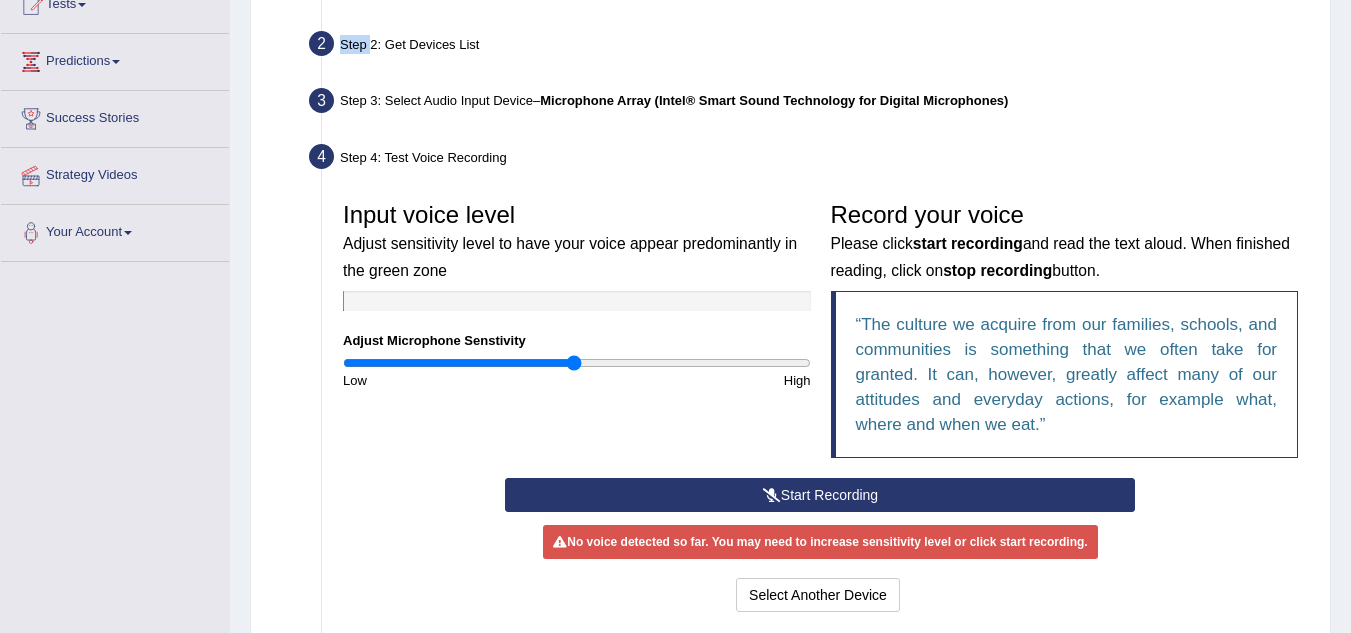 scroll, scrollTop: 280, scrollLeft: 0, axis: vertical 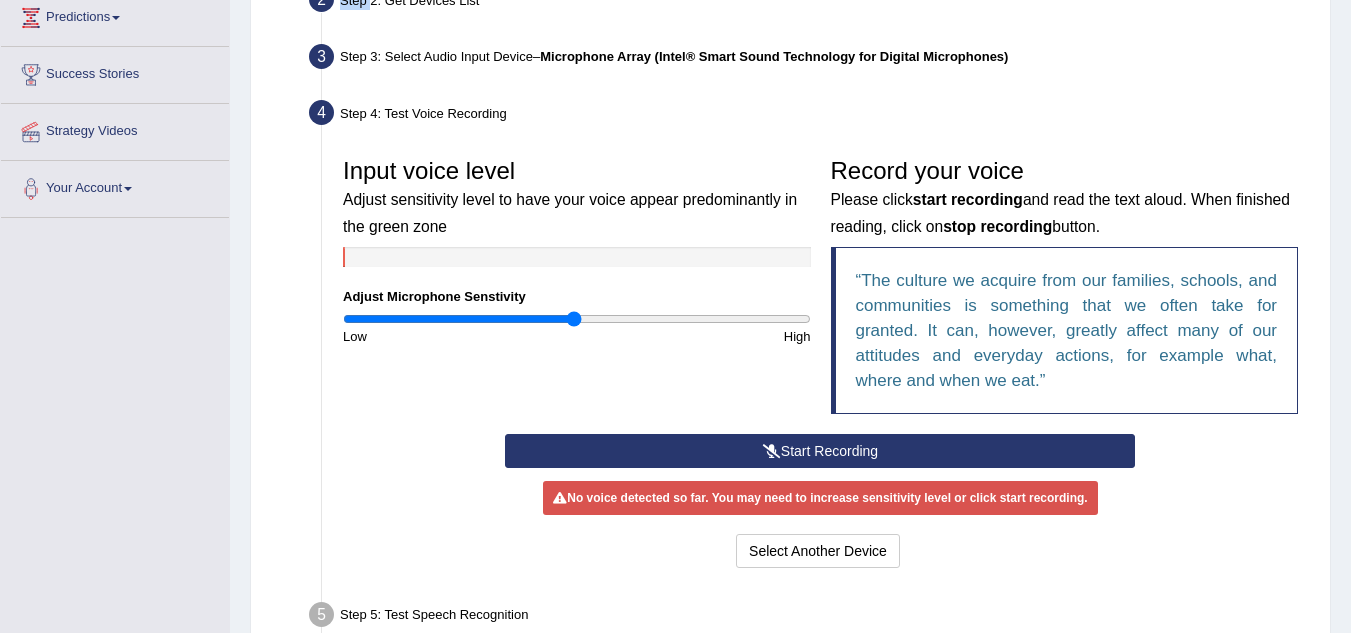 click on "Start Recording" at bounding box center (820, 451) 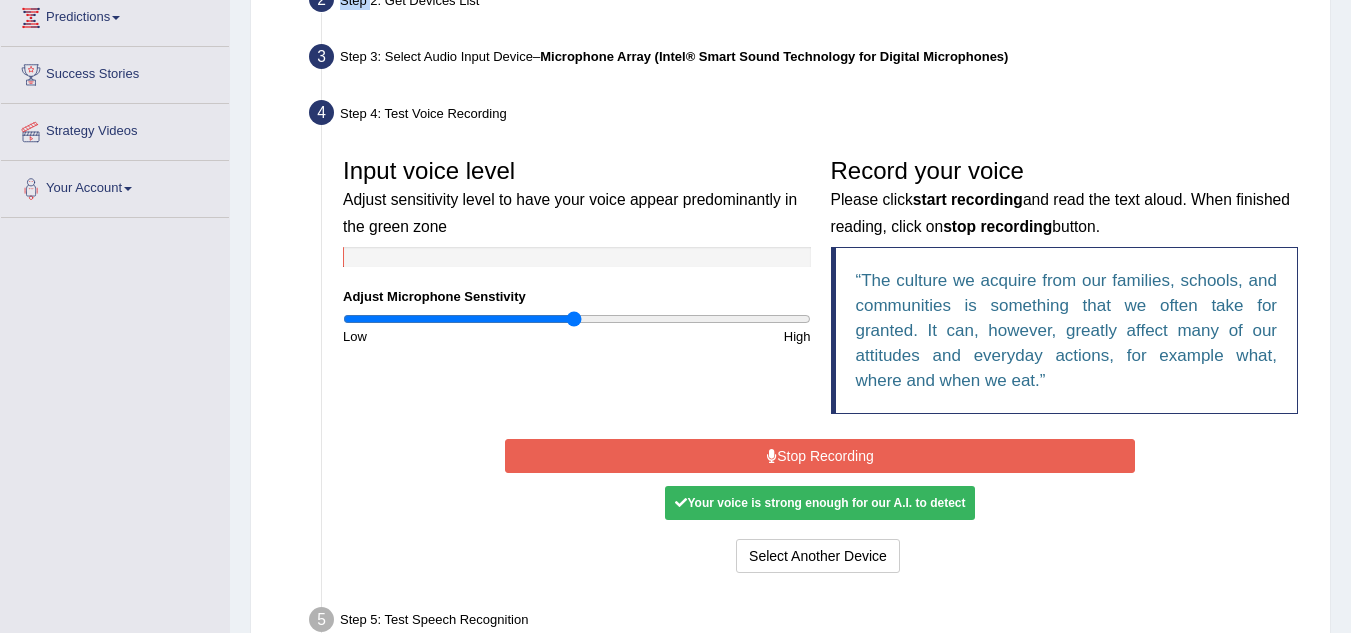 click on "Stop Recording" at bounding box center (820, 456) 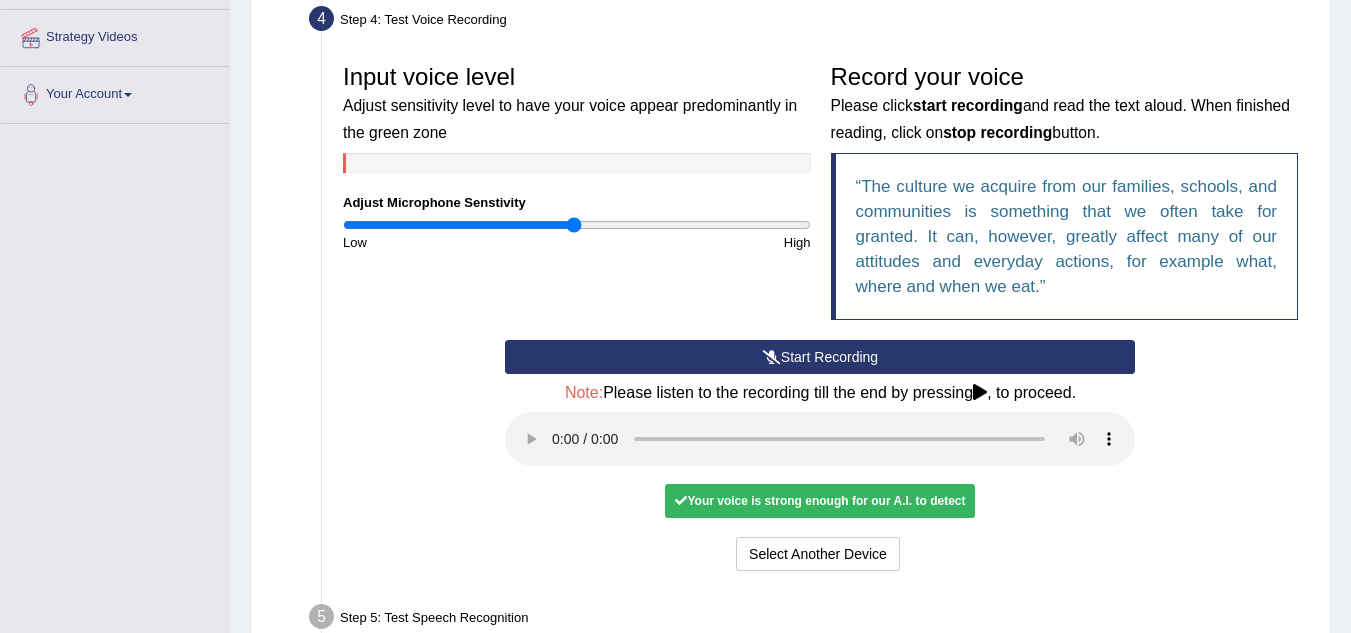 scroll, scrollTop: 400, scrollLeft: 0, axis: vertical 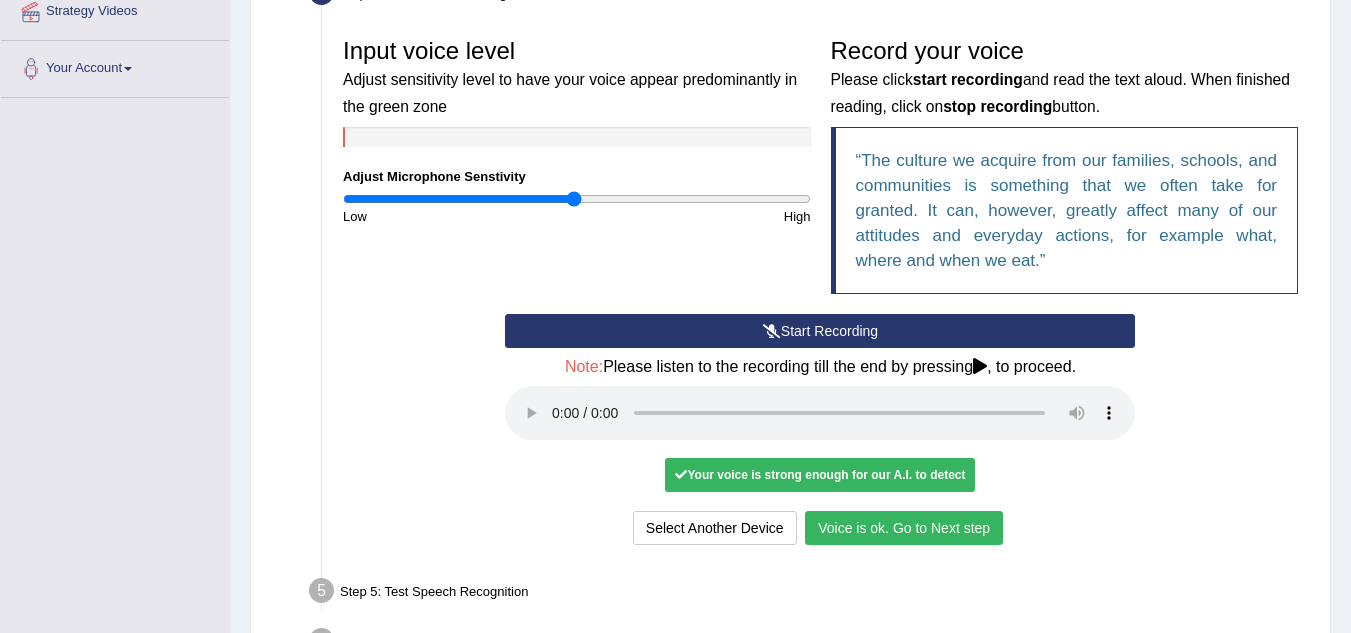 click on "Voice is ok. Go to Next step" at bounding box center [904, 528] 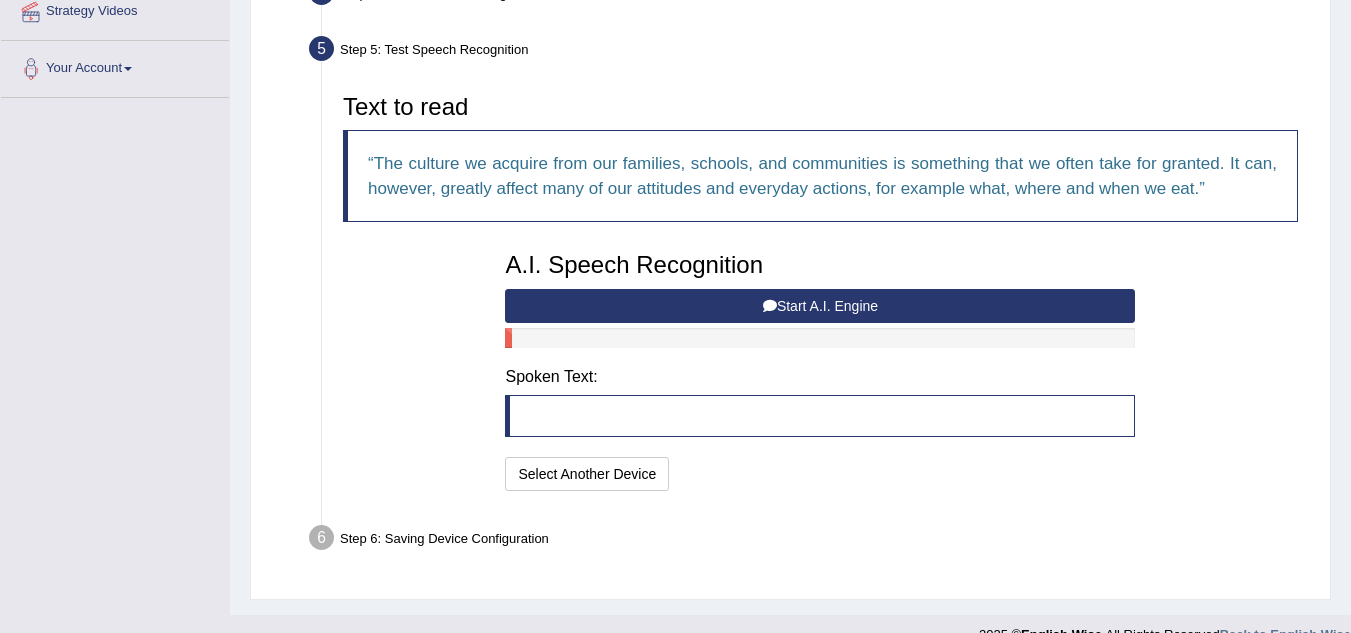 click on "Start A.I. Engine" at bounding box center (820, 306) 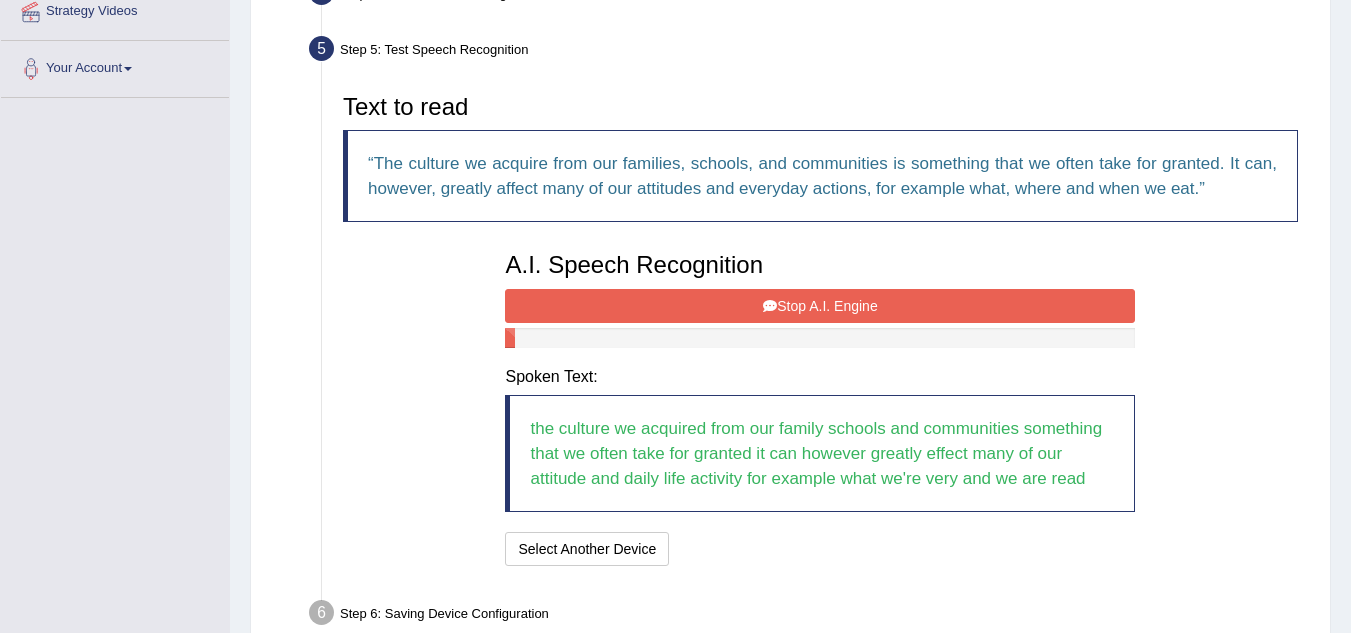 click on "Stop A.I. Engine" at bounding box center [820, 306] 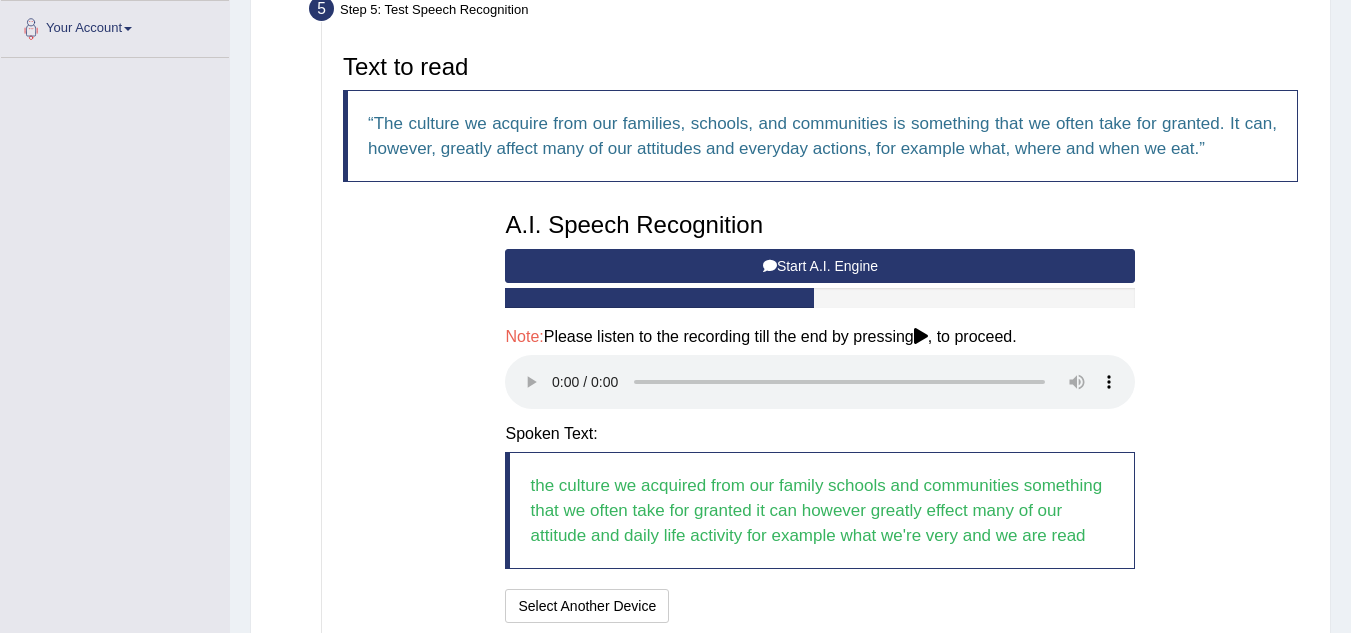 scroll, scrollTop: 480, scrollLeft: 0, axis: vertical 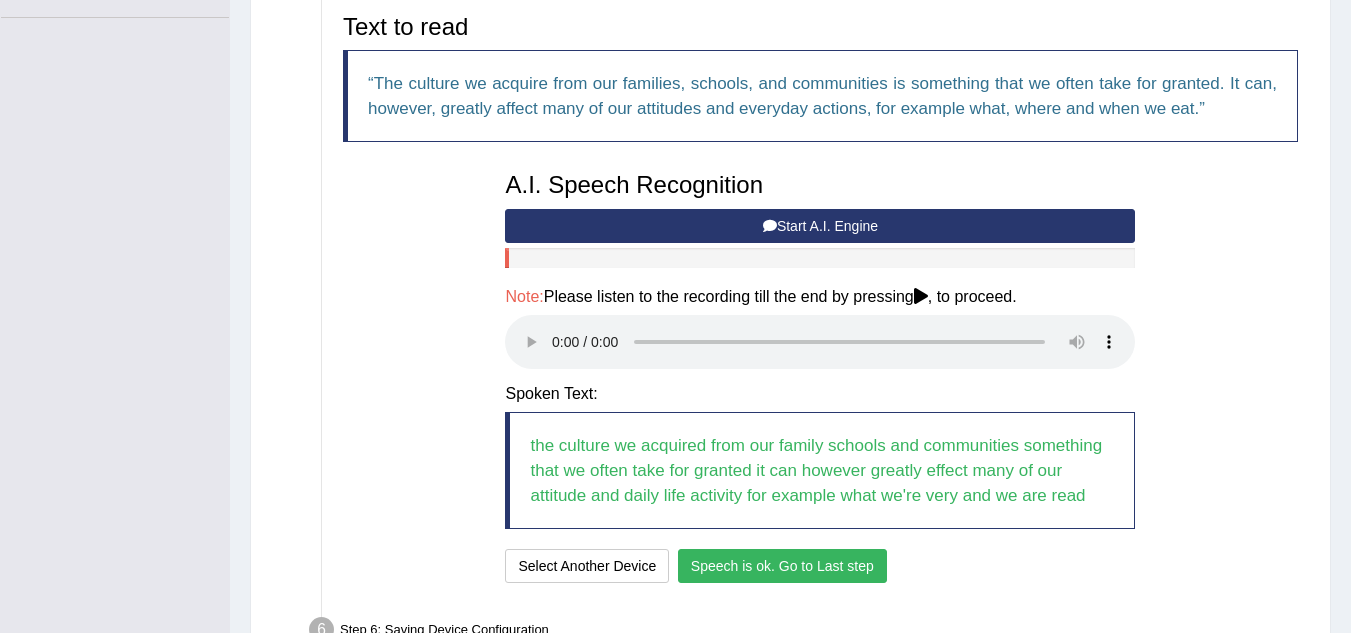 click on "Speech is ok. Go to Last step" at bounding box center [782, 566] 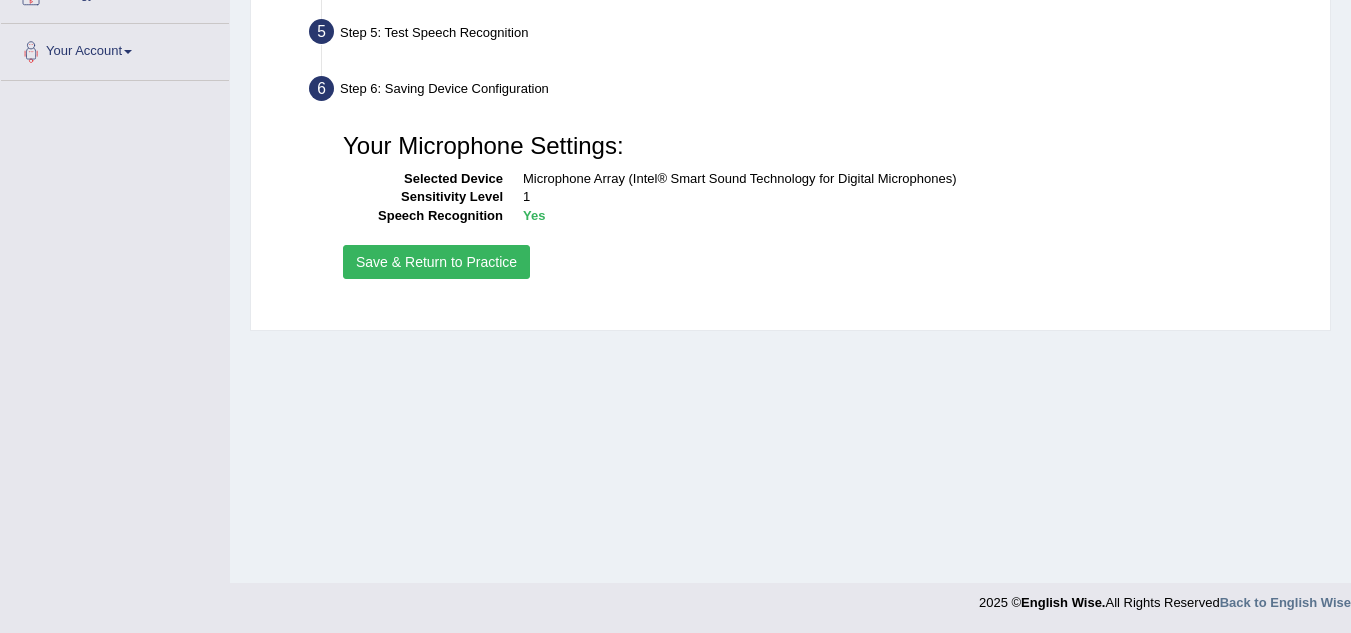 click on "Save & Return to Practice" at bounding box center (436, 262) 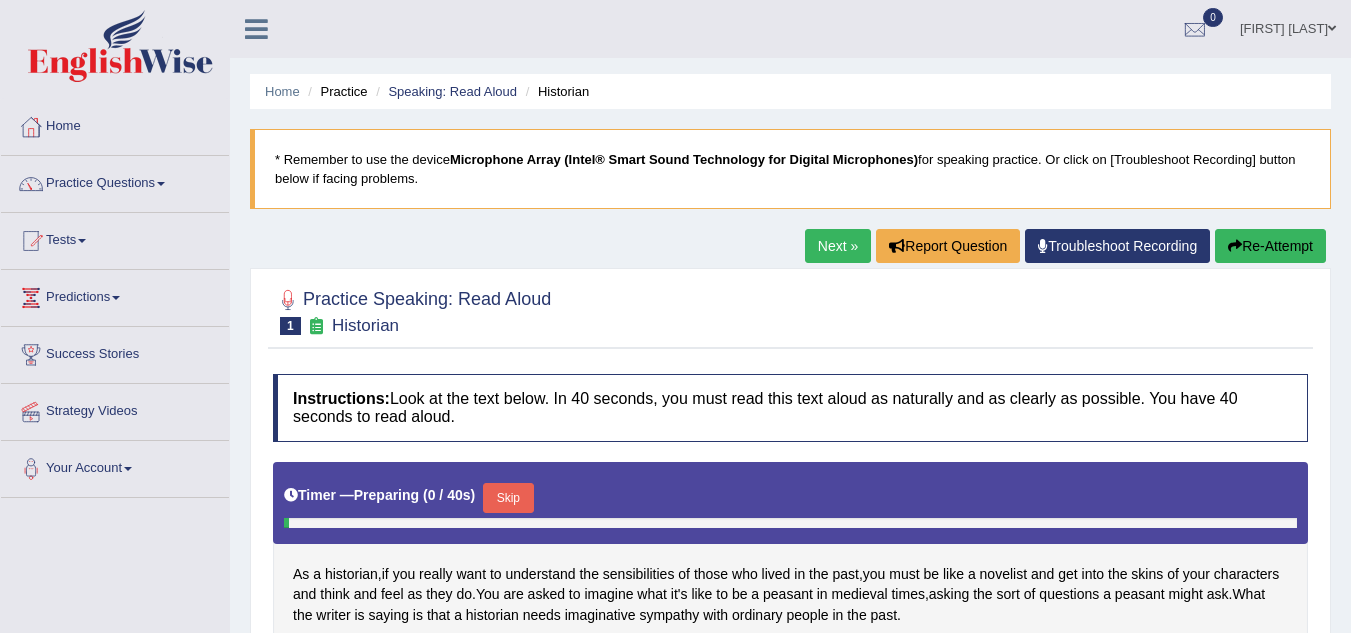scroll, scrollTop: 0, scrollLeft: 0, axis: both 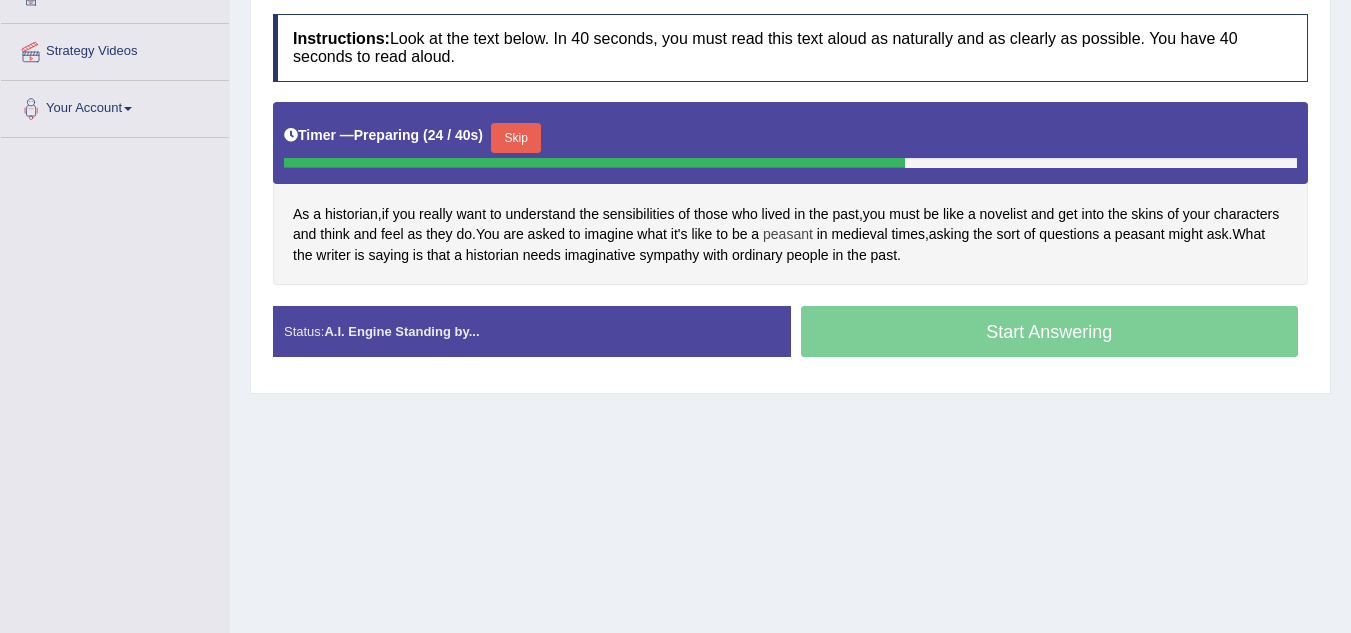 click on "peasant" at bounding box center (788, 234) 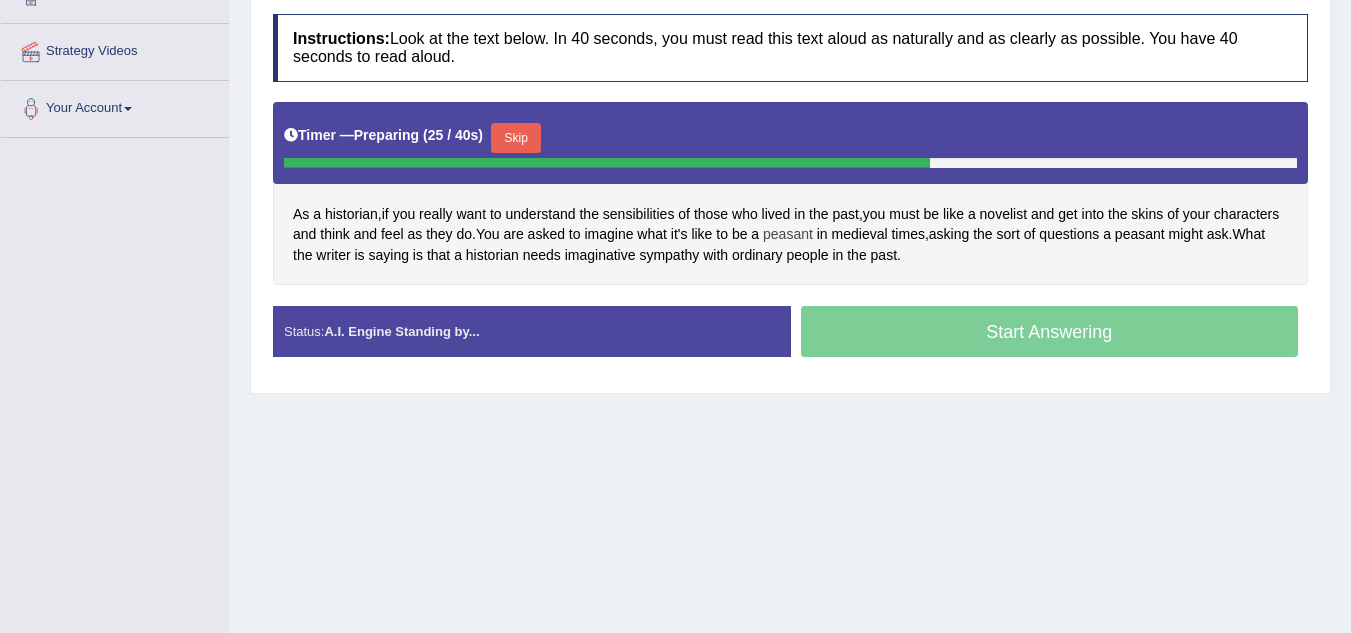 click on "peasant" at bounding box center (788, 234) 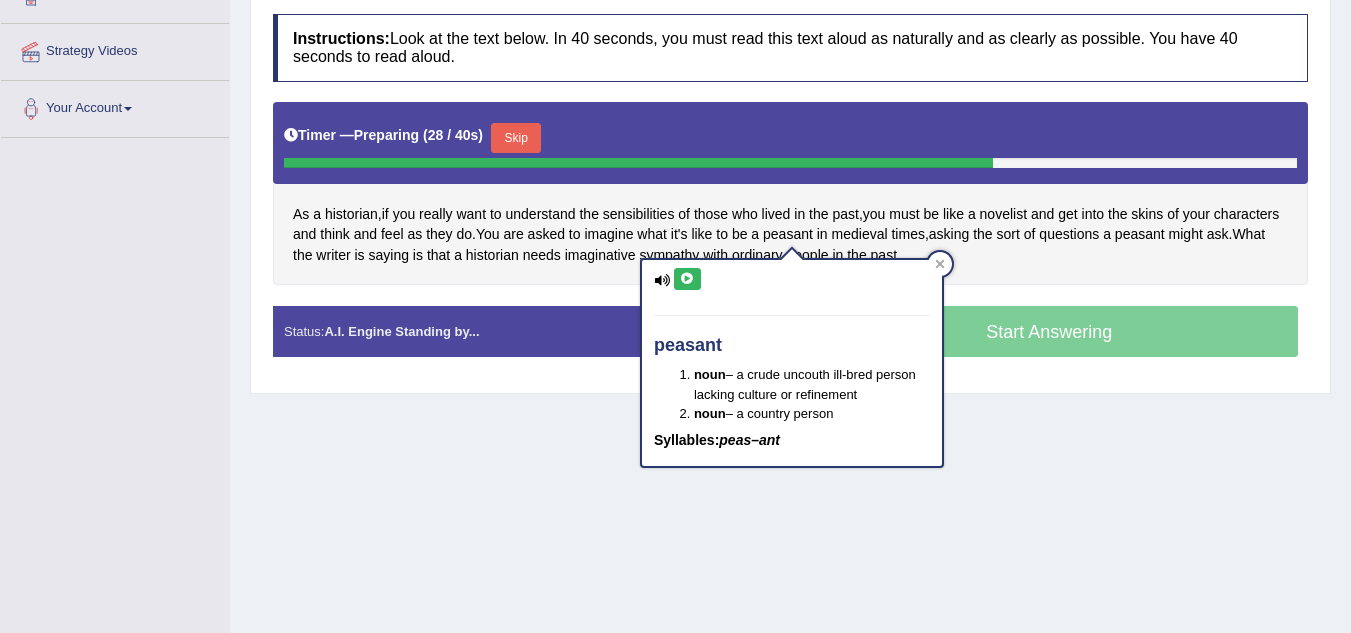 click on "Home
Practice
Speaking: Read Aloud
Historian
* Remember to use the device  Microphone Array (Intel® Smart Sound Technology for Digital Microphones)  for speaking practice. Or click on [Troubleshoot Recording] button below if facing problems.
Next »  Report Question  Troubleshoot Recording  Re-Attempt
Practice Speaking: Read Aloud
1
Historian
Instructions:  Look at the text below. In 40 seconds, you must read this text aloud as naturally and as clearly as possible. You have 40 seconds to read aloud.
Timer —  Preparing   ( 28 / 40s ) Skip As   a   historian ,  if   you   really   want   to   understand   the   sensibilities   of   those   who   lived   in   the   past ,  you   must   be   like   a   novelist   and   get   into   the   skins   of   your   characters   and   think   and   feel   as   they   do ." at bounding box center (790, 140) 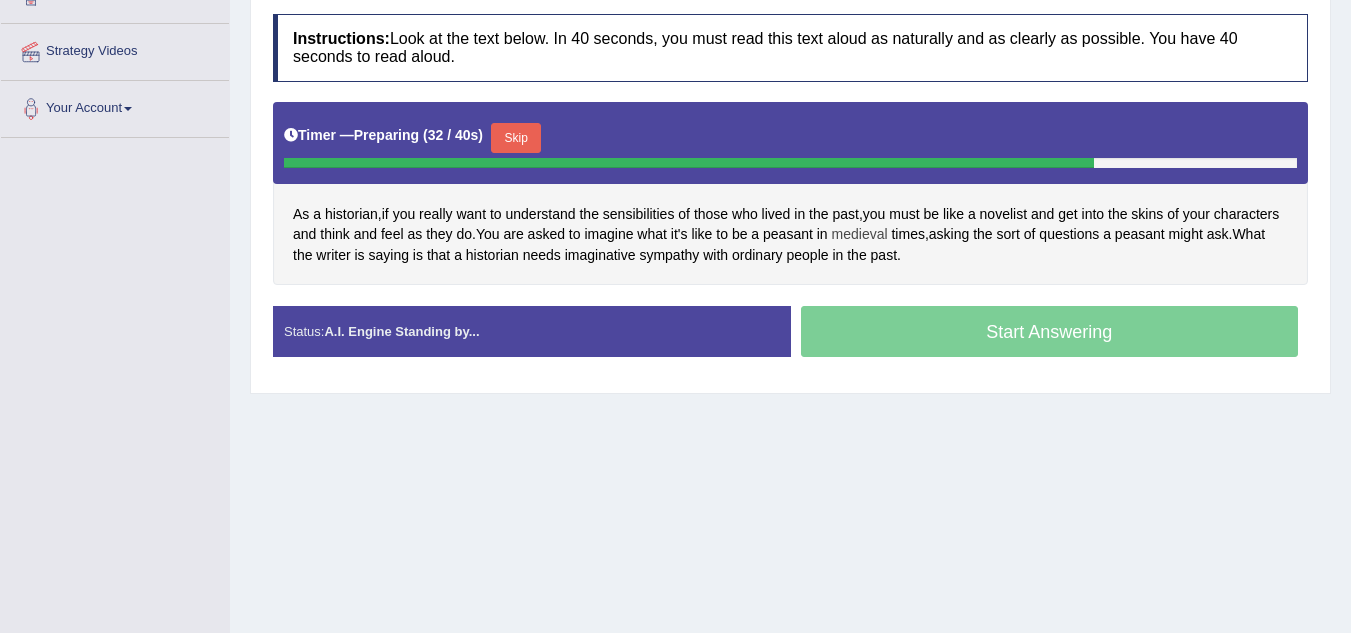 click on "medieval" at bounding box center (860, 234) 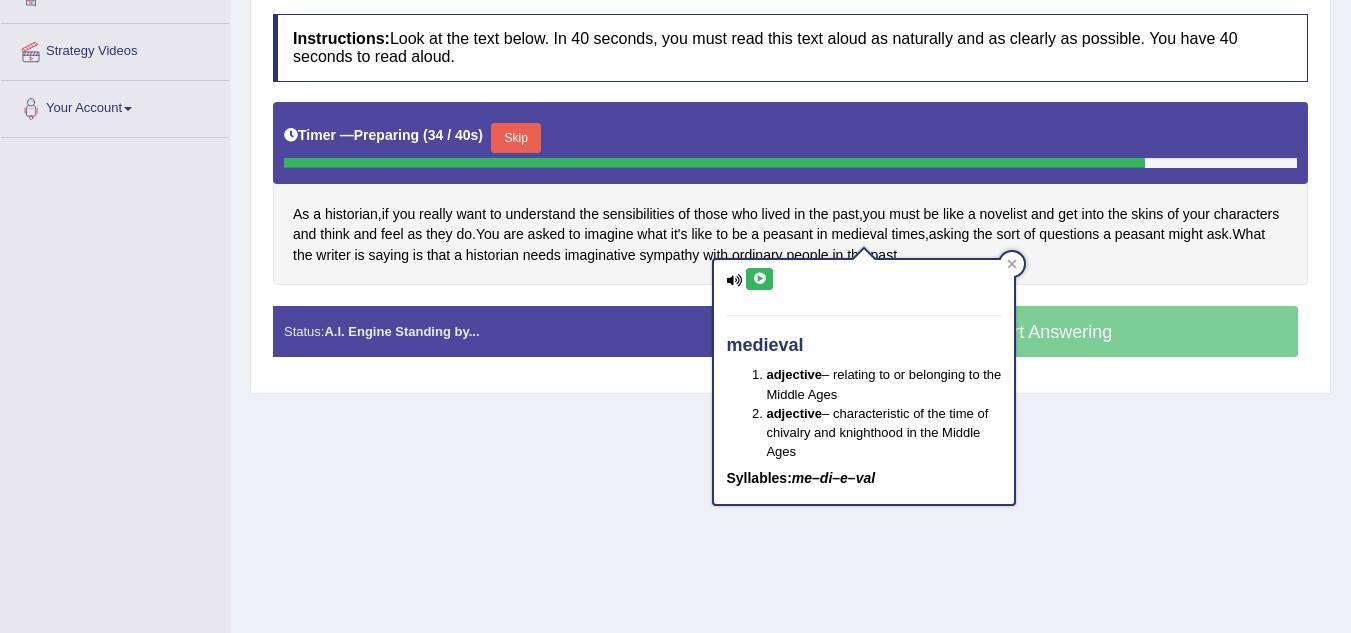 click at bounding box center (759, 279) 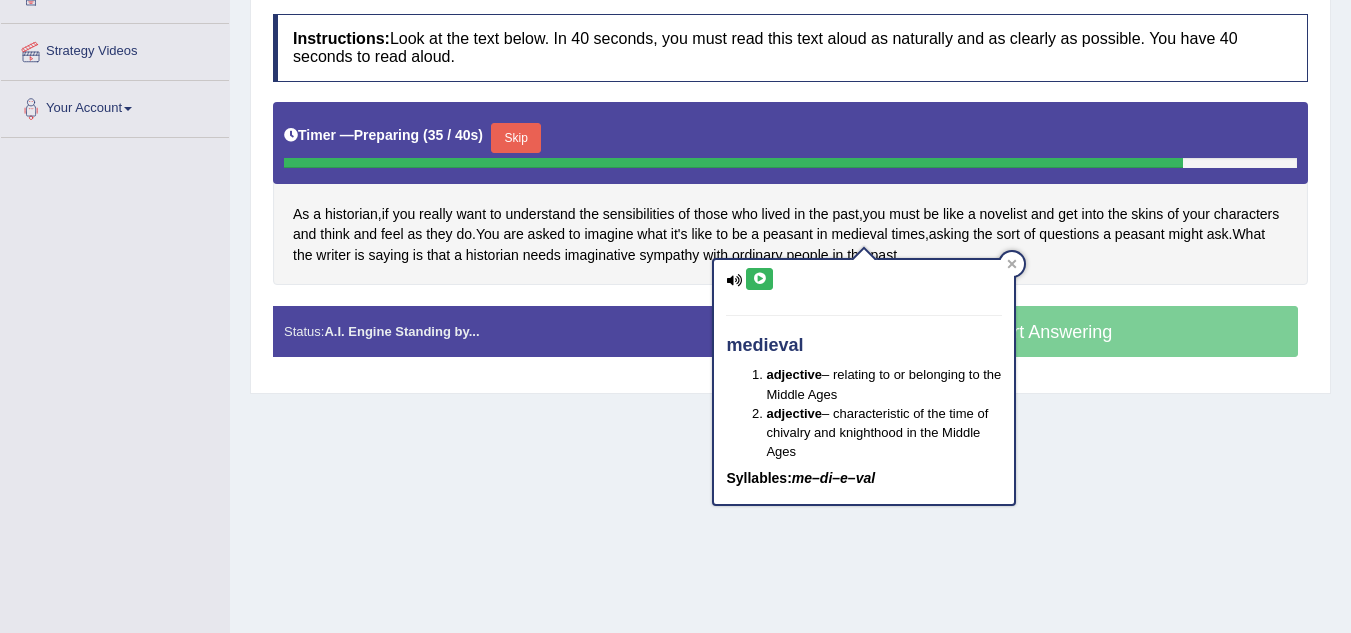 click at bounding box center [759, 279] 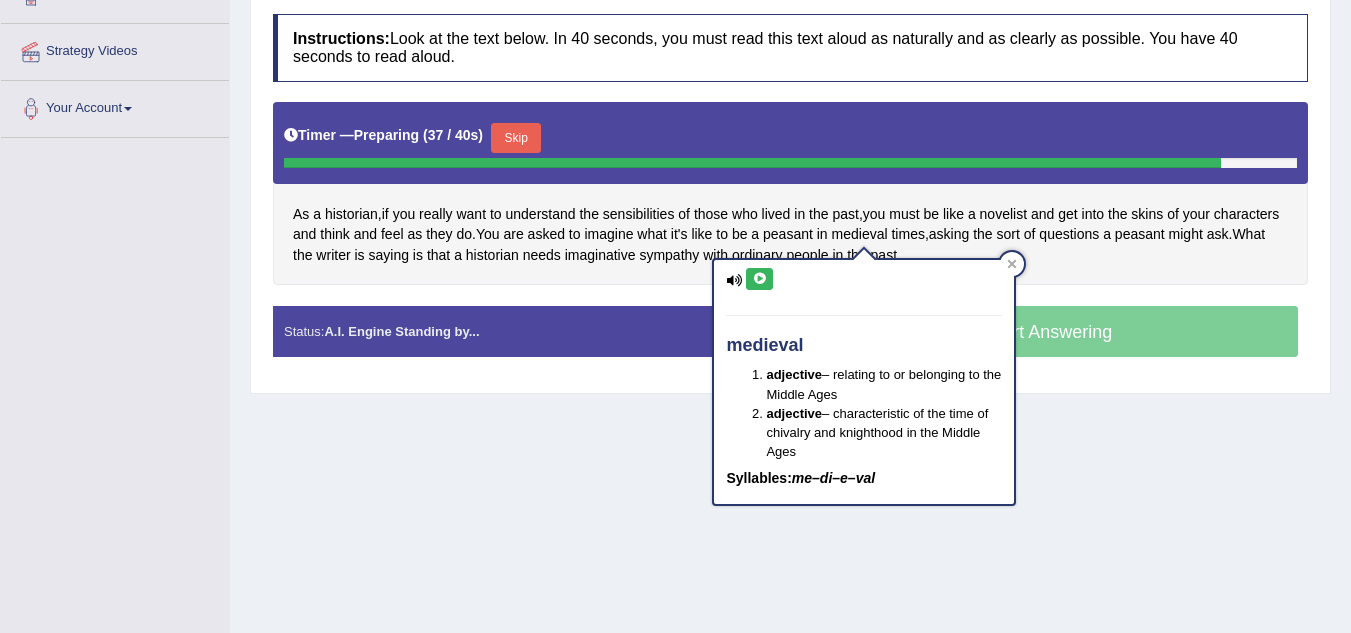 click at bounding box center [759, 279] 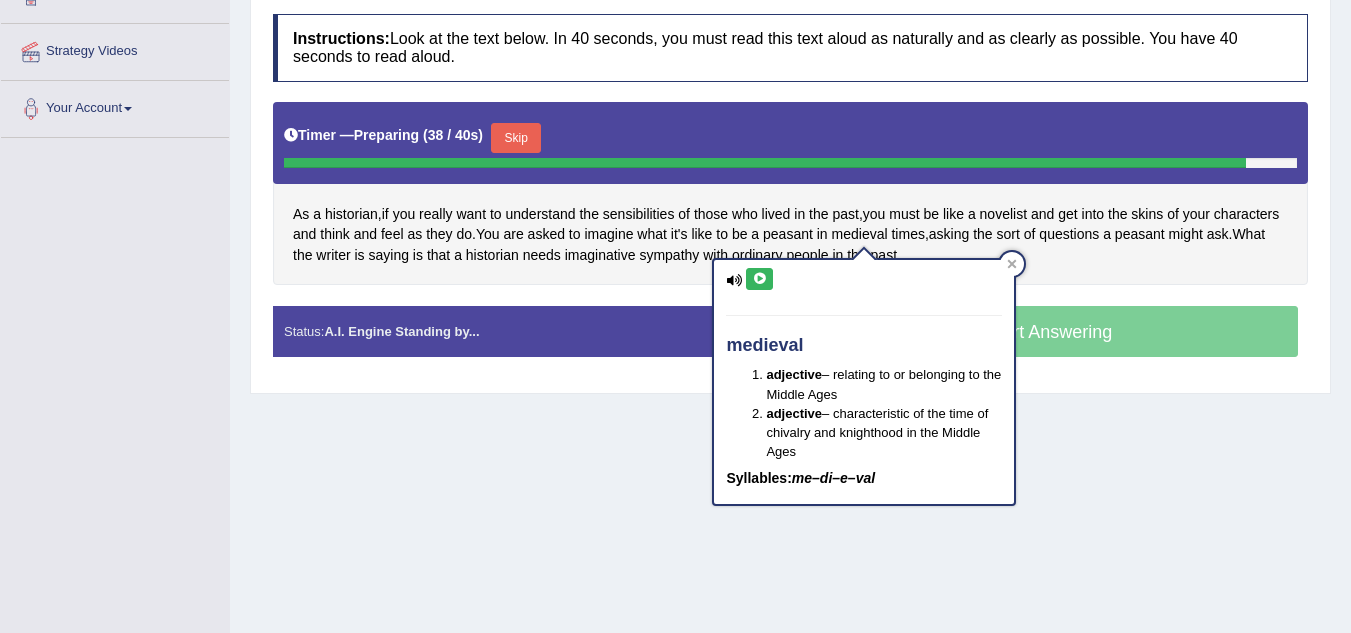 click on "Home
Practice
Speaking: Read Aloud
Historian
* Remember to use the device  Microphone Array (Intel® Smart Sound Technology for Digital Microphones)  for speaking practice. Or click on [Troubleshoot Recording] button below if facing problems.
Next »  Report Question  Troubleshoot Recording  Re-Attempt
Practice Speaking: Read Aloud
1
Historian
Instructions:  Look at the text below. In 40 seconds, you must read this text aloud as naturally and as clearly as possible. You have 40 seconds to read aloud.
Timer —  Preparing   ( 38 / 40s ) Skip As   a   historian ,  if   you   really   want   to   understand   the   sensibilities   of   those   who   lived   in   the   past ,  you   must   be   like   a   novelist   and   get   into   the   skins   of   your   characters   and   think   and   feel   as   they   do ." at bounding box center [790, 140] 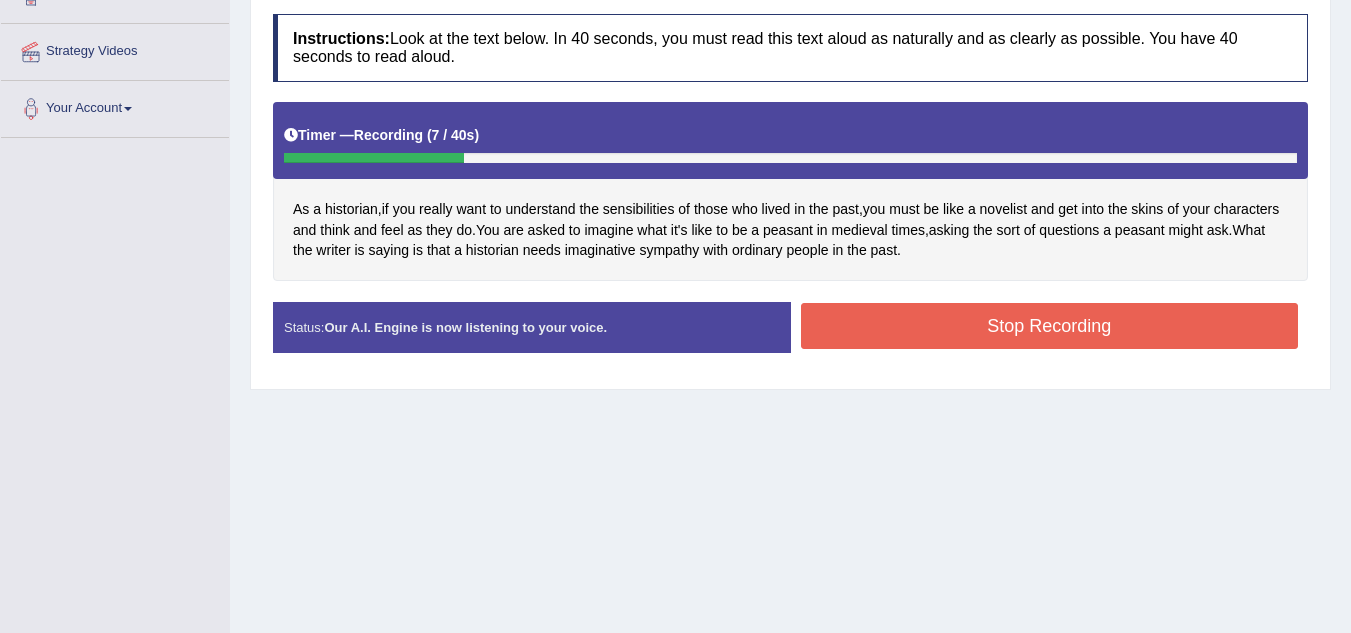 click on "Stop Recording" at bounding box center (1050, 326) 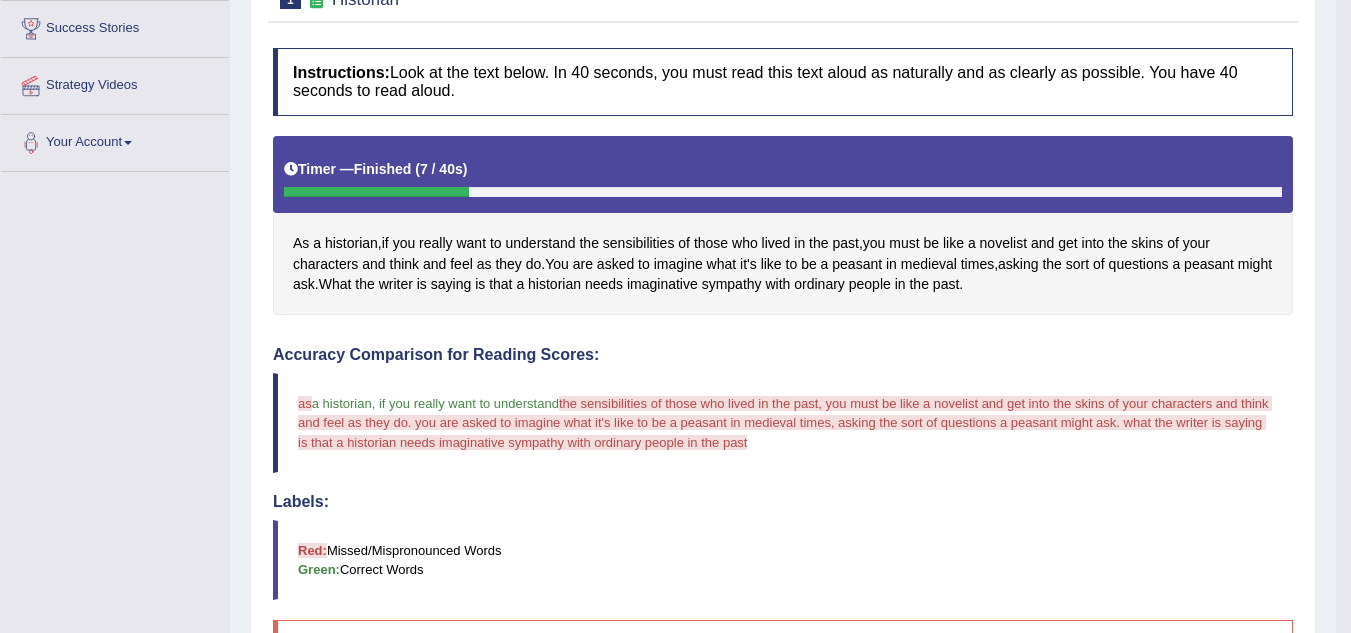 scroll, scrollTop: 280, scrollLeft: 0, axis: vertical 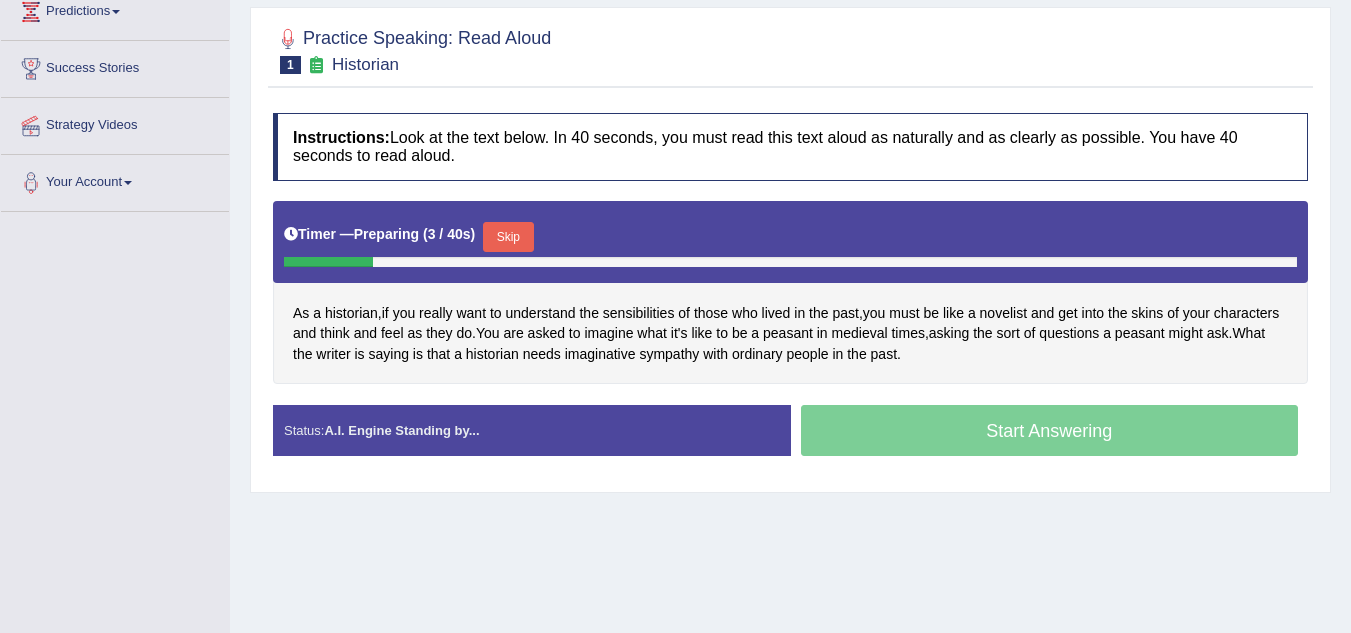click on "Skip" at bounding box center (508, 237) 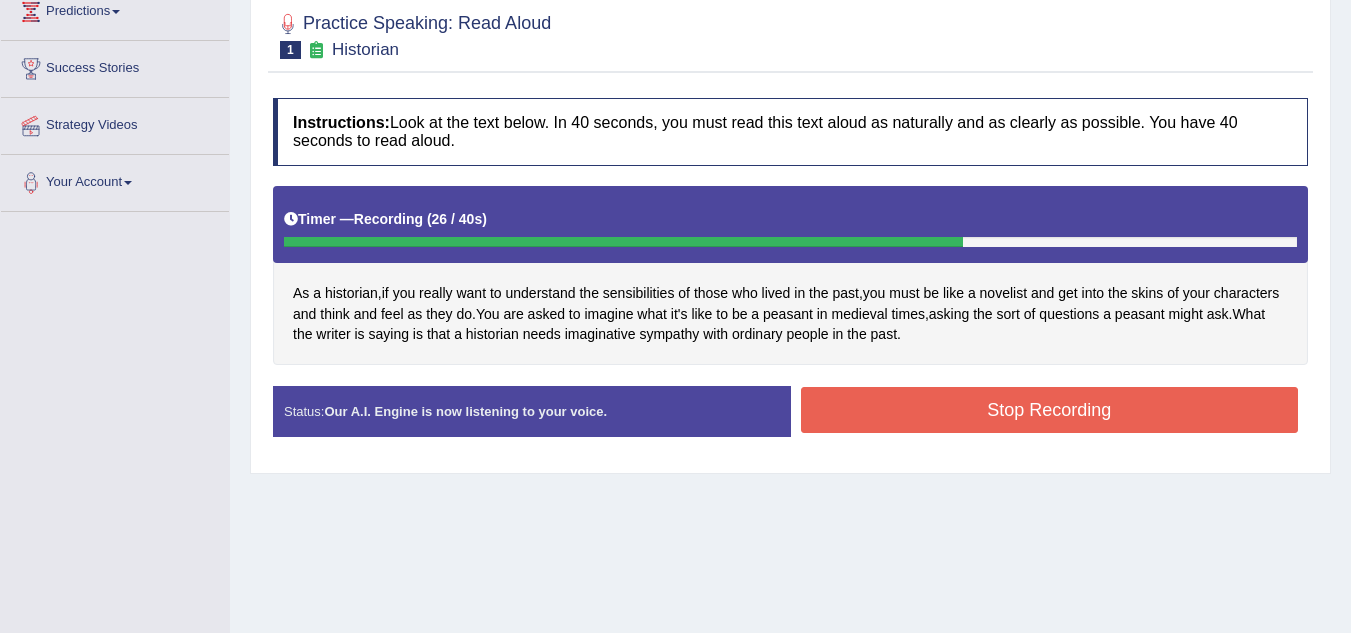 click on "Stop Recording" at bounding box center [1050, 410] 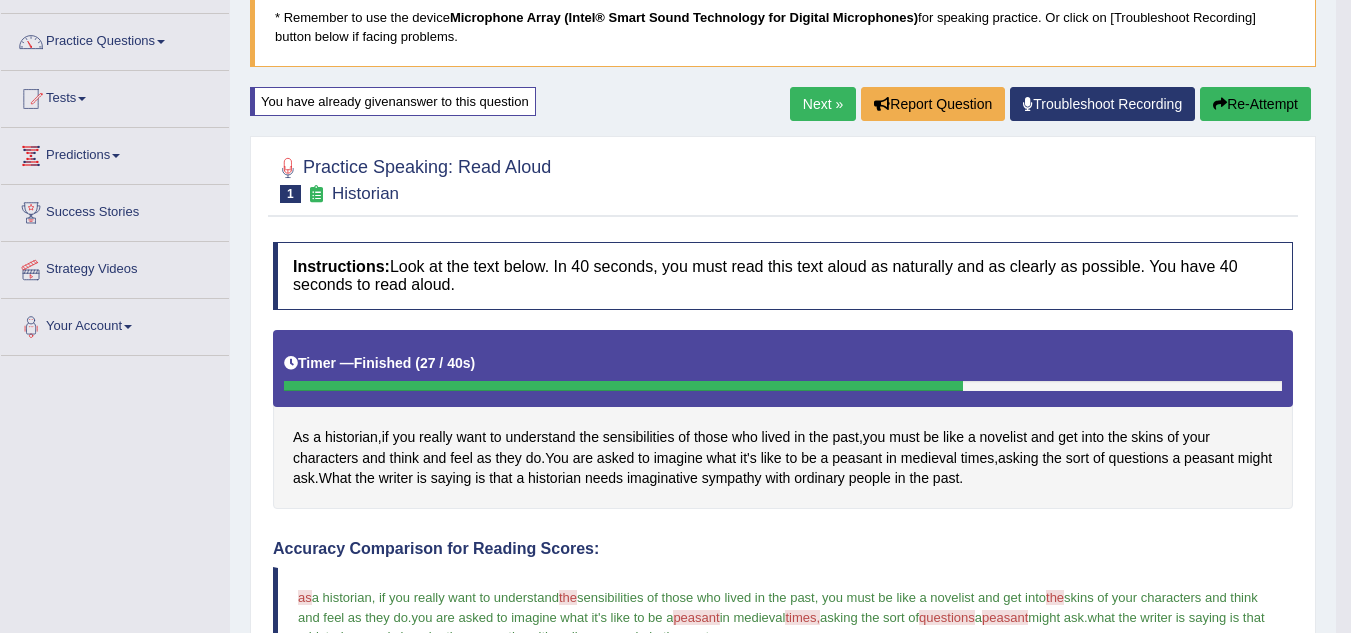 scroll, scrollTop: 140, scrollLeft: 0, axis: vertical 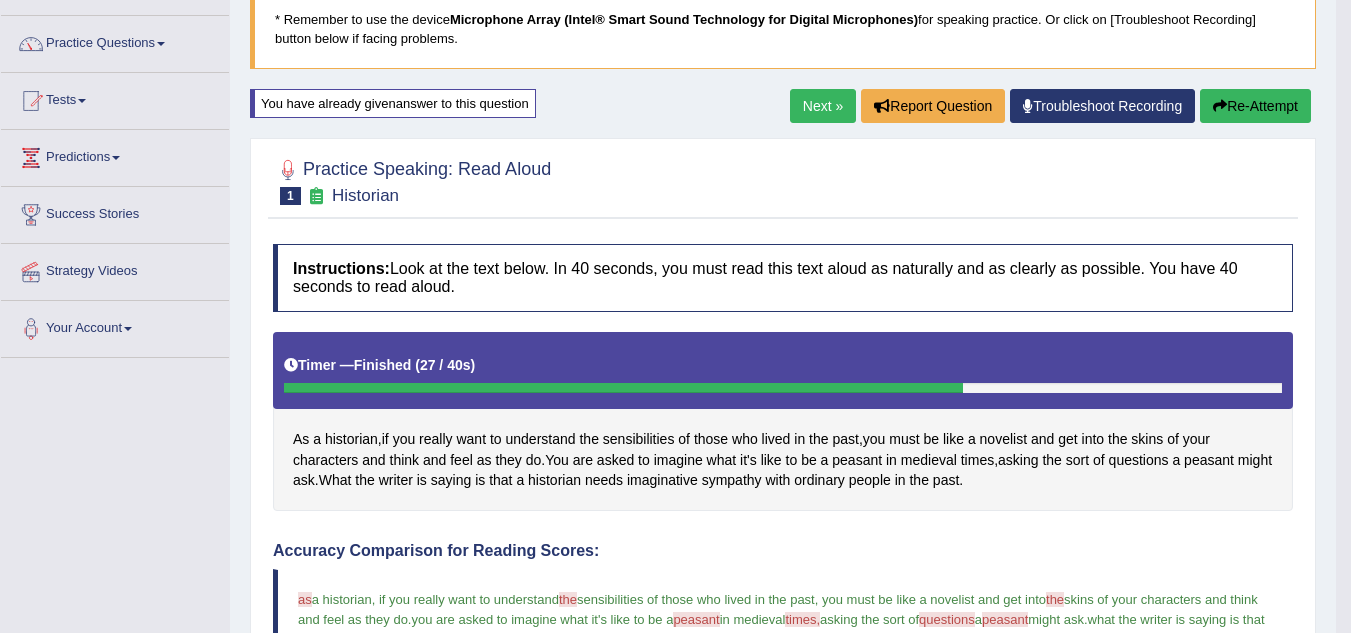 click on "Next »" at bounding box center [823, 106] 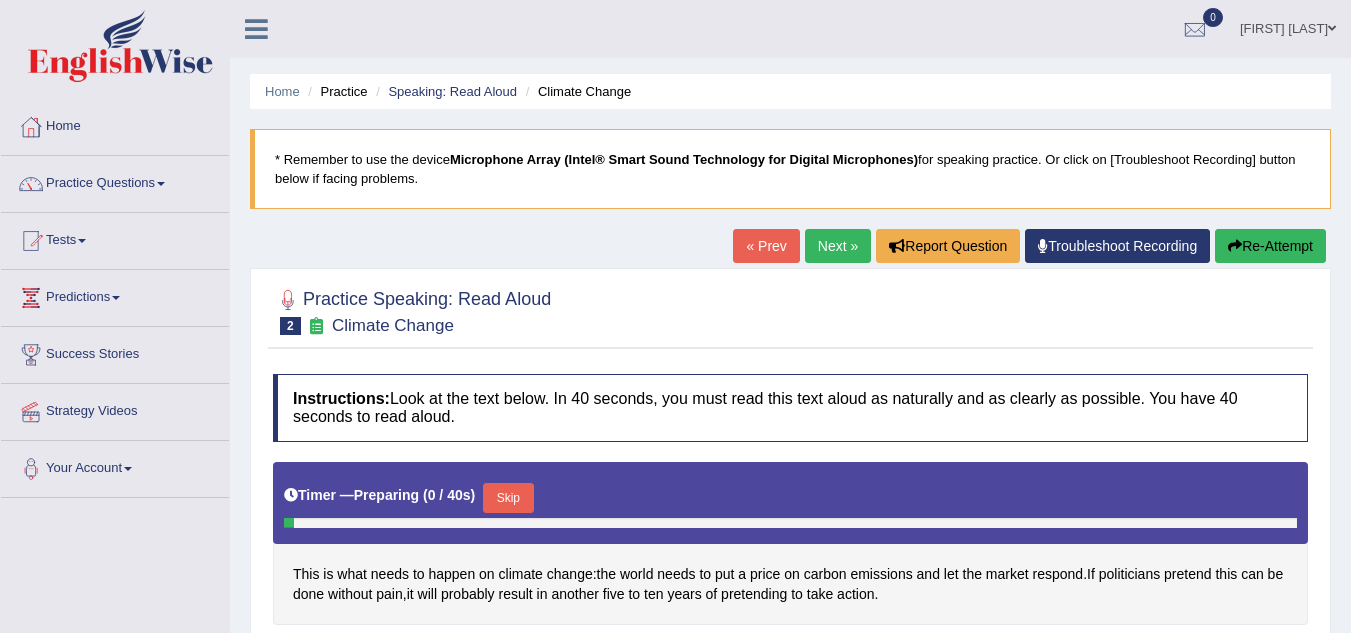 scroll, scrollTop: 0, scrollLeft: 0, axis: both 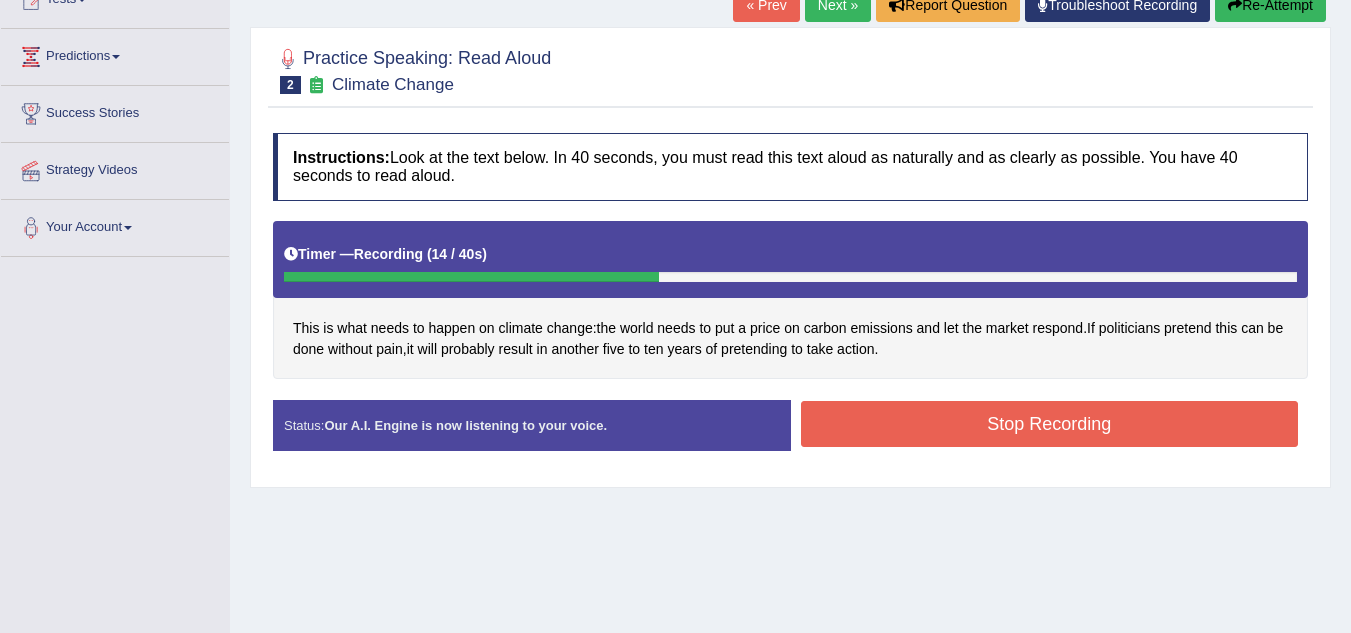 click on "Stop Recording" at bounding box center [1050, 424] 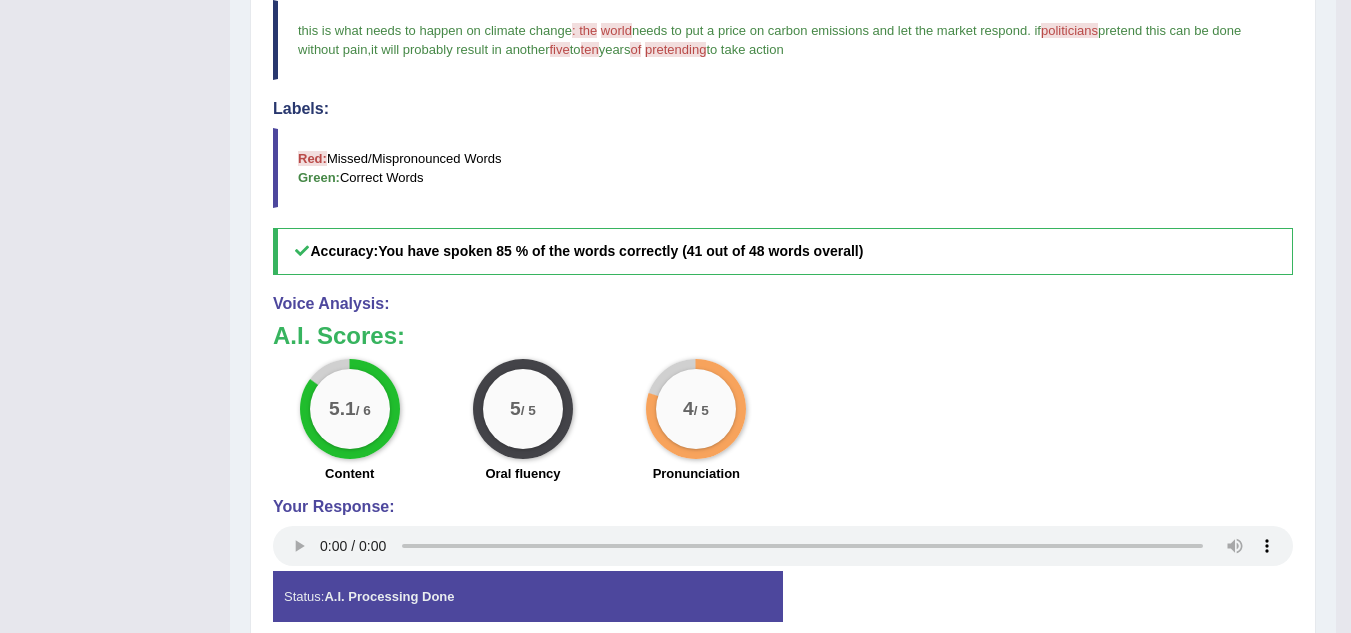 scroll, scrollTop: 681, scrollLeft: 0, axis: vertical 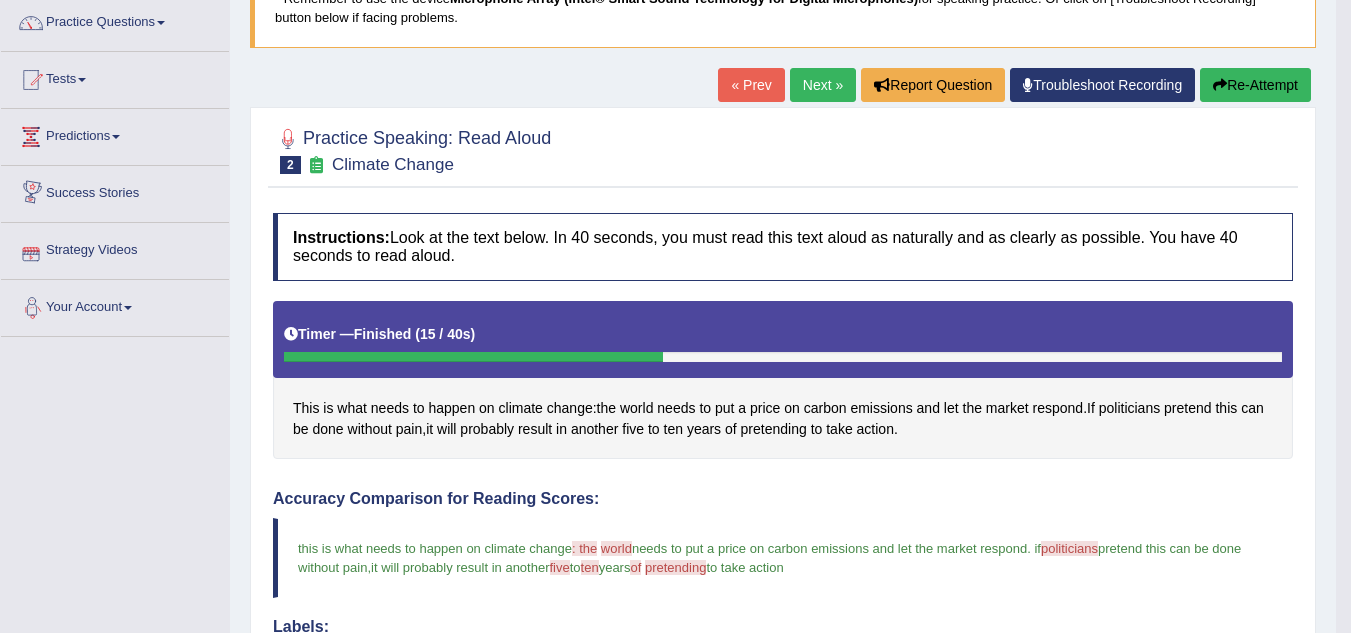 click on "Success Stories" at bounding box center [115, 191] 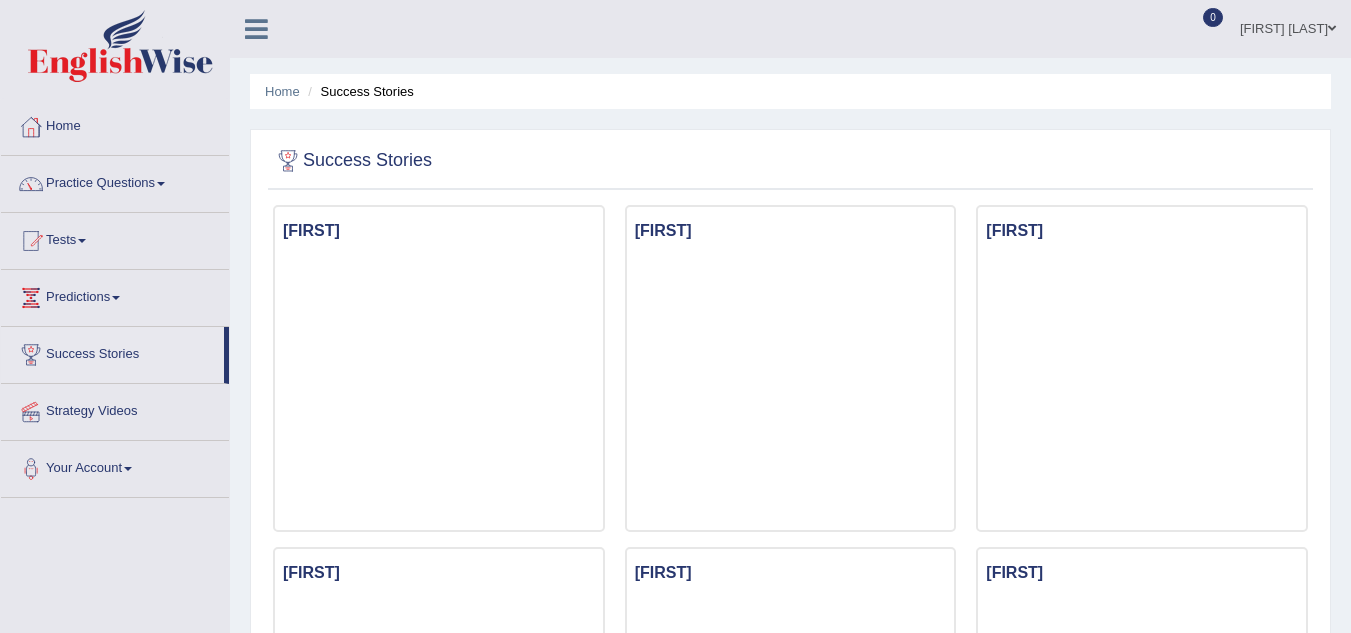 scroll, scrollTop: 0, scrollLeft: 0, axis: both 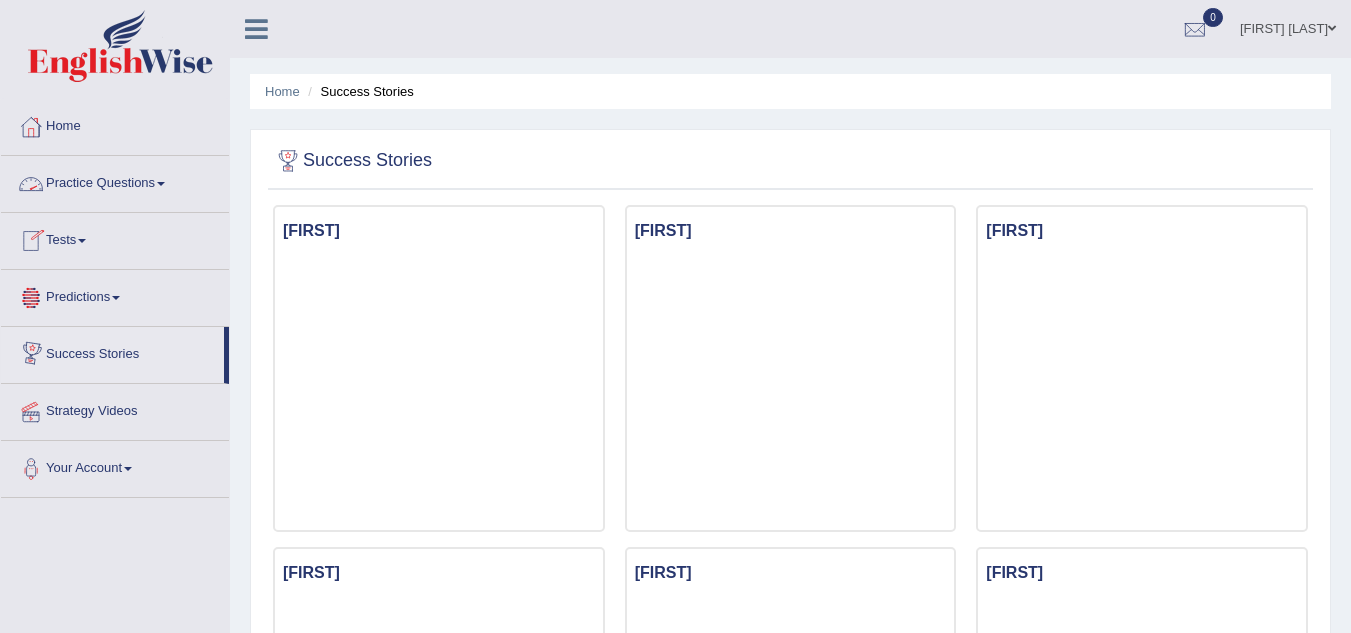 click on "Practice Questions" at bounding box center [115, 181] 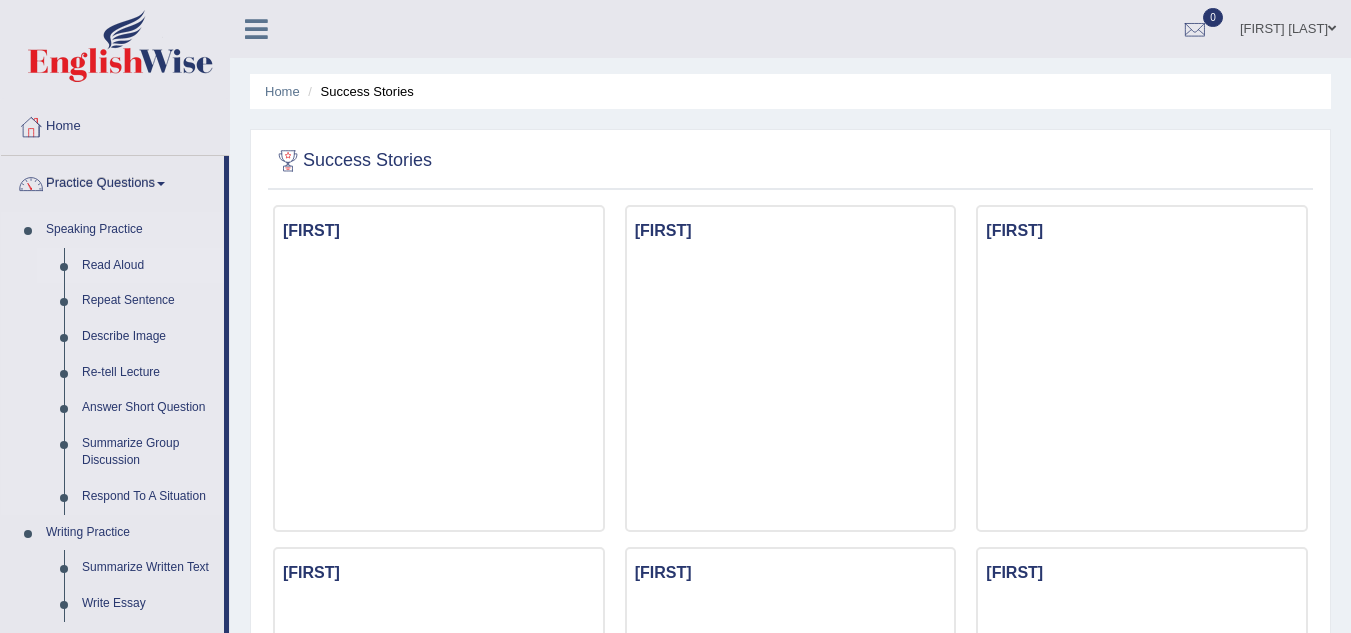 click on "Read Aloud" at bounding box center (148, 266) 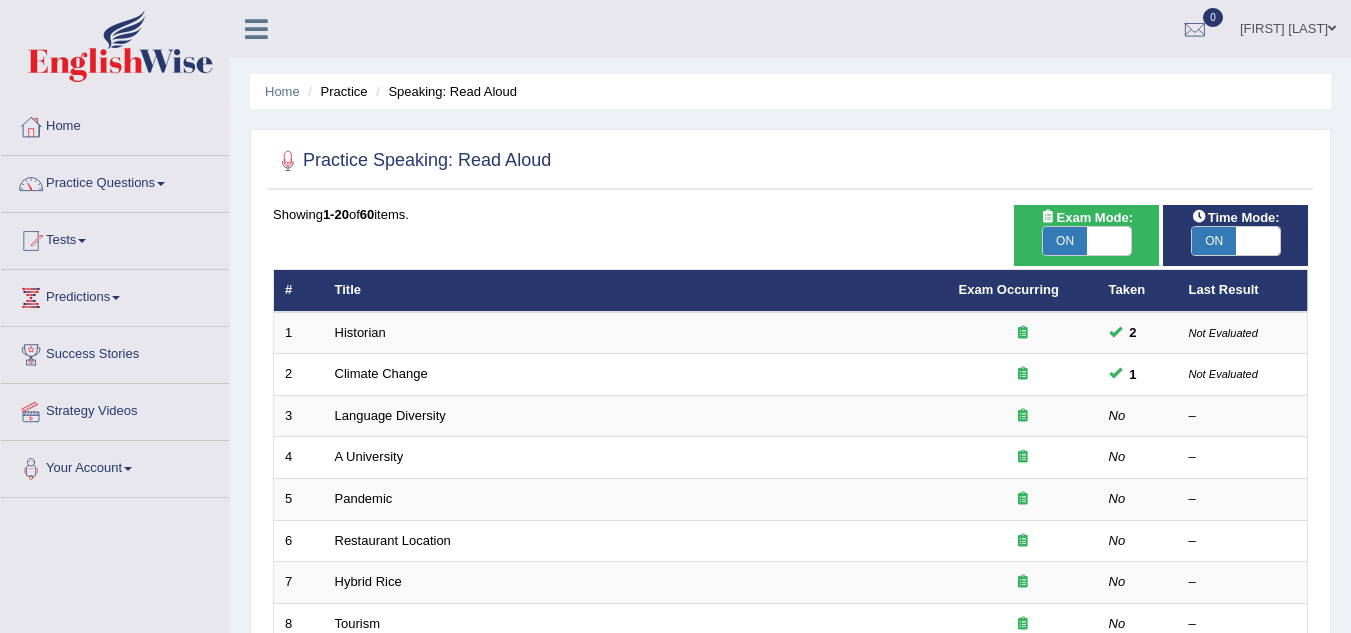 scroll, scrollTop: 0, scrollLeft: 0, axis: both 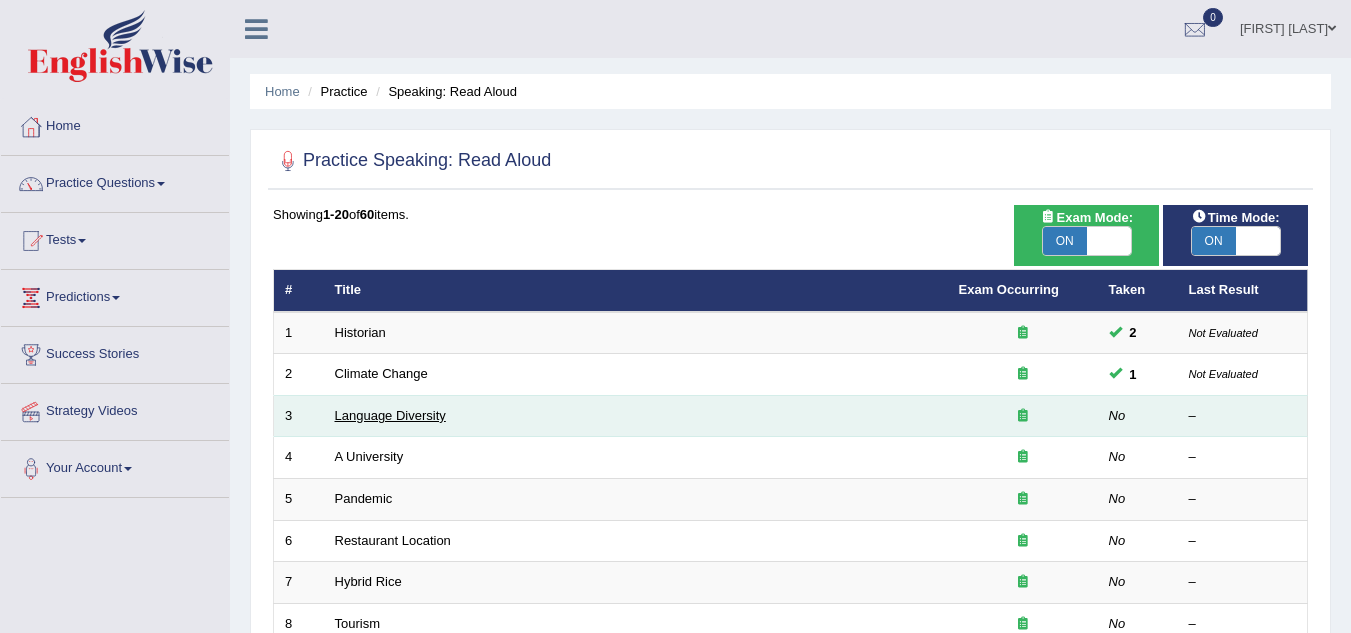 click on "Language Diversity" at bounding box center (390, 415) 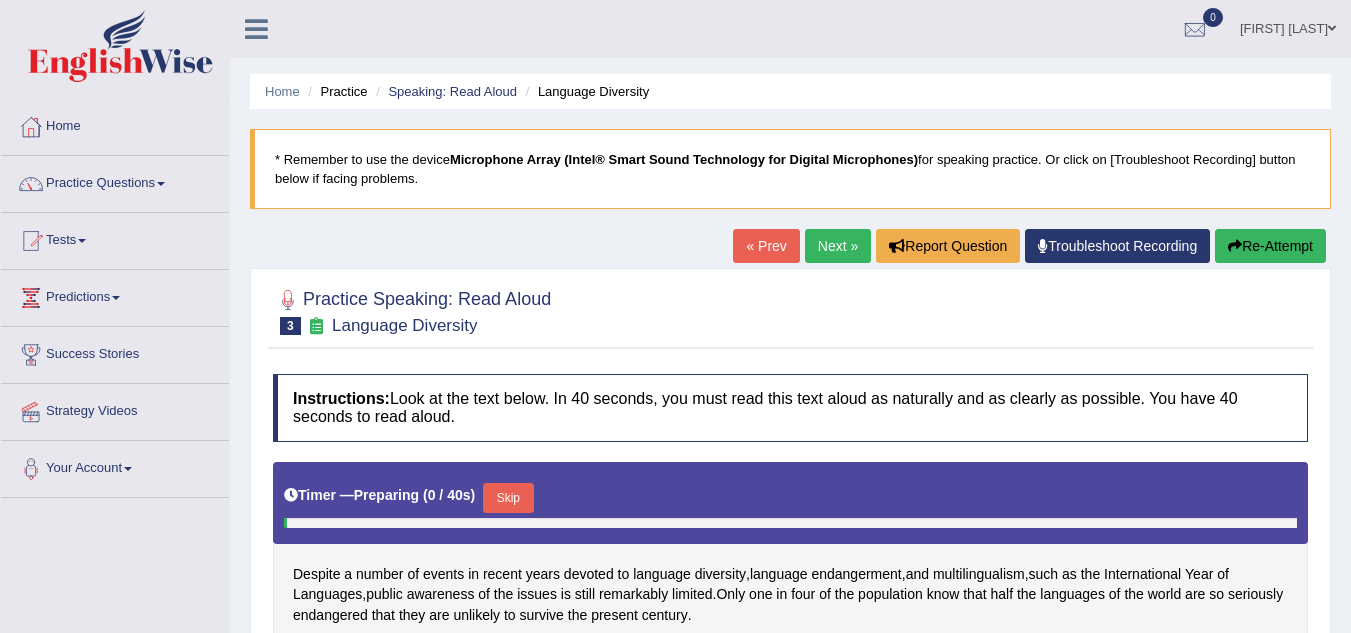 scroll, scrollTop: 0, scrollLeft: 0, axis: both 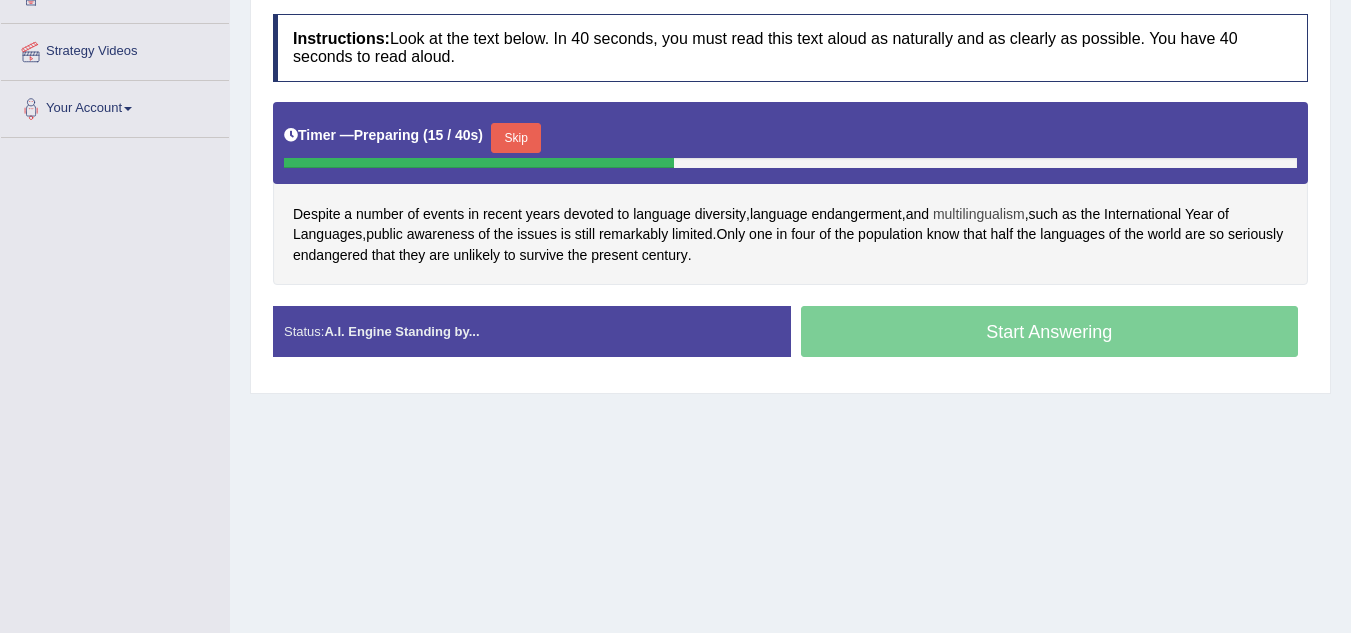 click on "multilingualism" at bounding box center (979, 214) 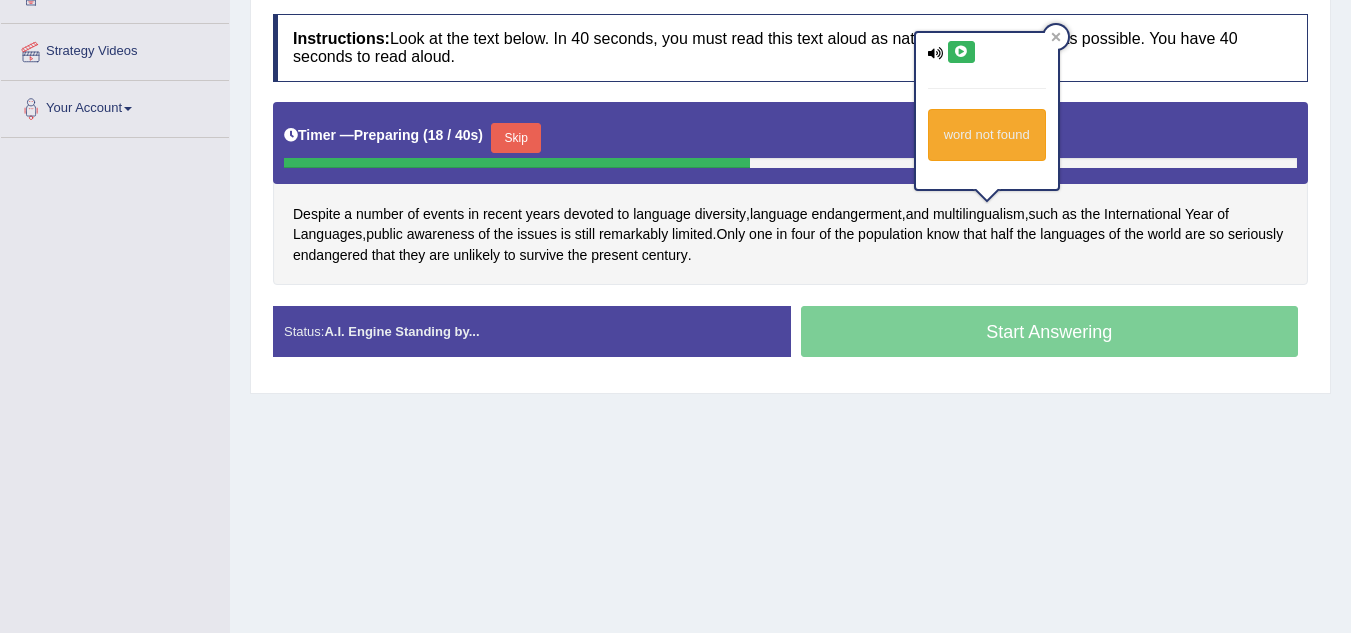 click at bounding box center (961, 52) 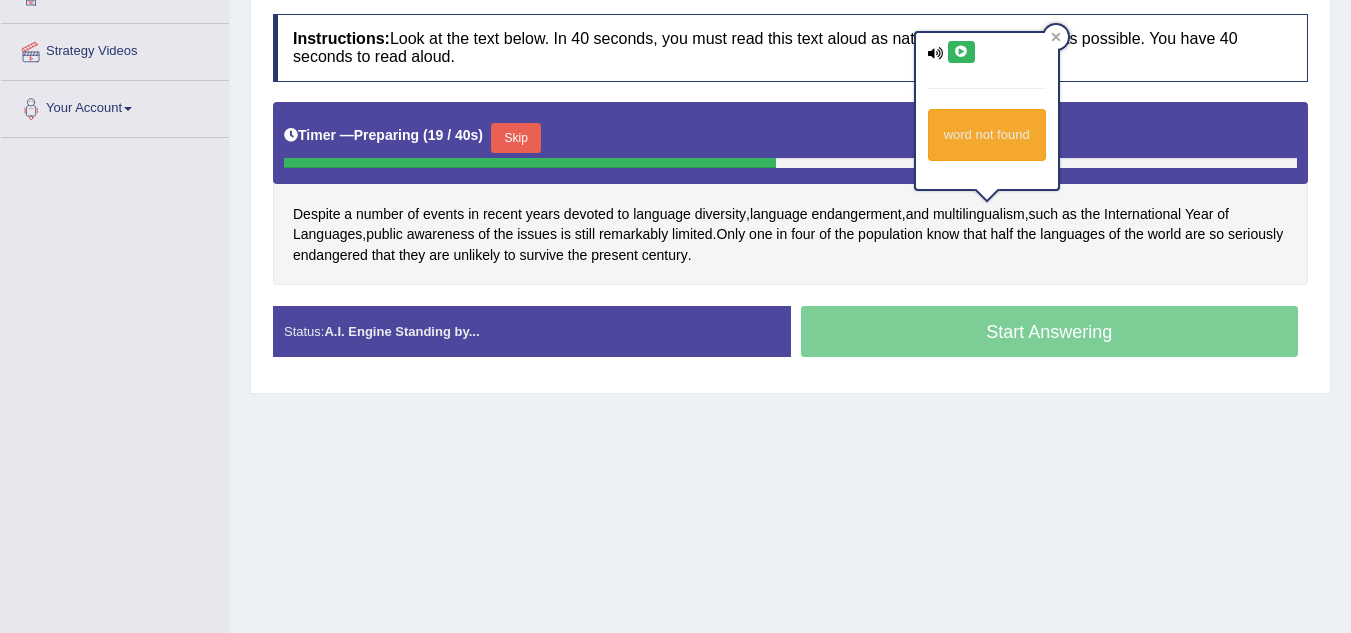 click at bounding box center (961, 52) 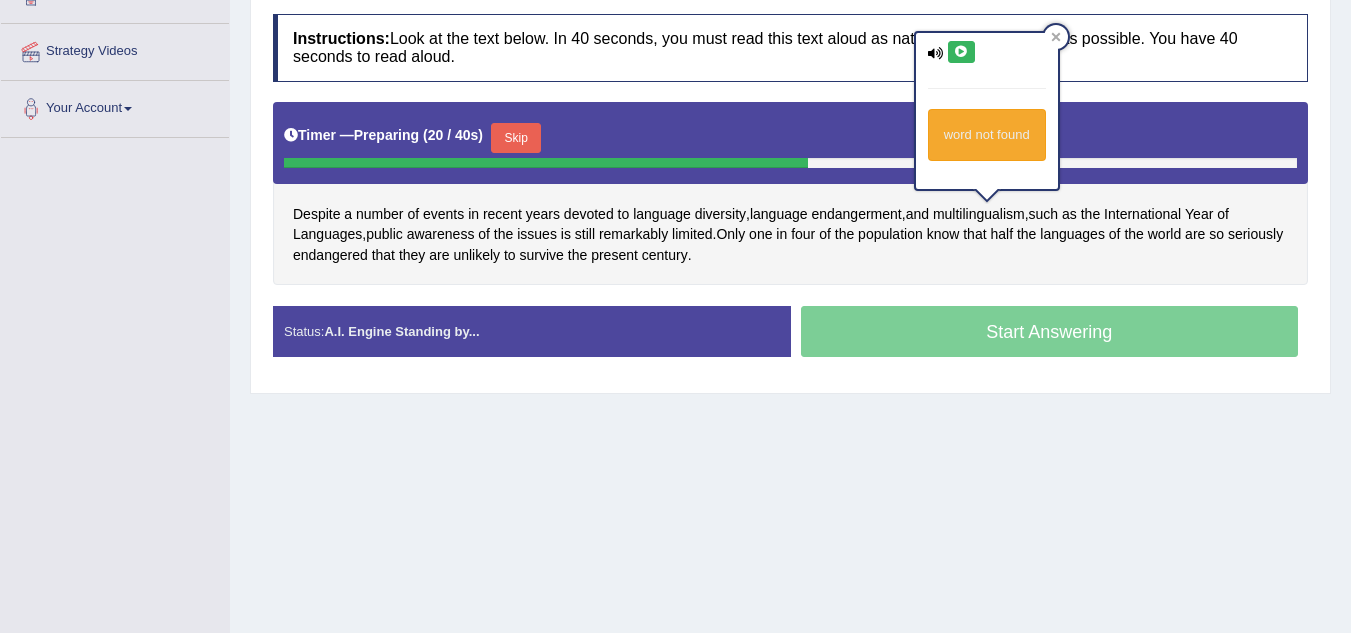 click on "Home
Practice
Speaking: Read Aloud
Language Diversity
* Remember to use the device  Microphone Array (Intel® Smart Sound Technology for Digital Microphones)  for speaking practice. Or click on [Troubleshoot Recording] button below if facing problems.
« Prev Next »  Report Question  Troubleshoot Recording  Re-Attempt
Practice Speaking: Read Aloud
3
Language Diversity
Instructions:  Look at the text below. In 40 seconds, you must read this text aloud as naturally and as clearly as possible. You have 40 seconds to read aloud.
Timer —  Preparing   ( 20 / 40s ) Skip Despite   a   number   of   events   in   recent   years   devoted   to   language   diversity ,  language   endangerment ,  and   multilingualism ,  such   as   the   International   Year   of   Languages ,  public   awareness   of   the   issues" at bounding box center (790, 140) 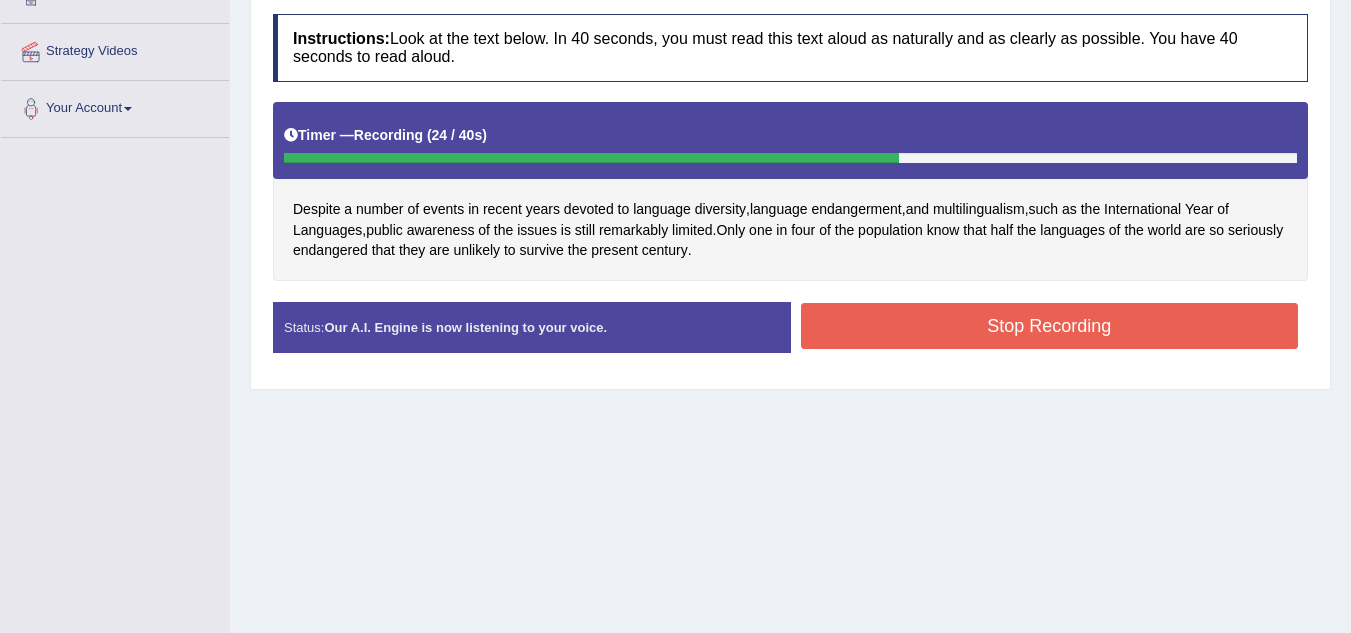 click on "Stop Recording" at bounding box center (1050, 326) 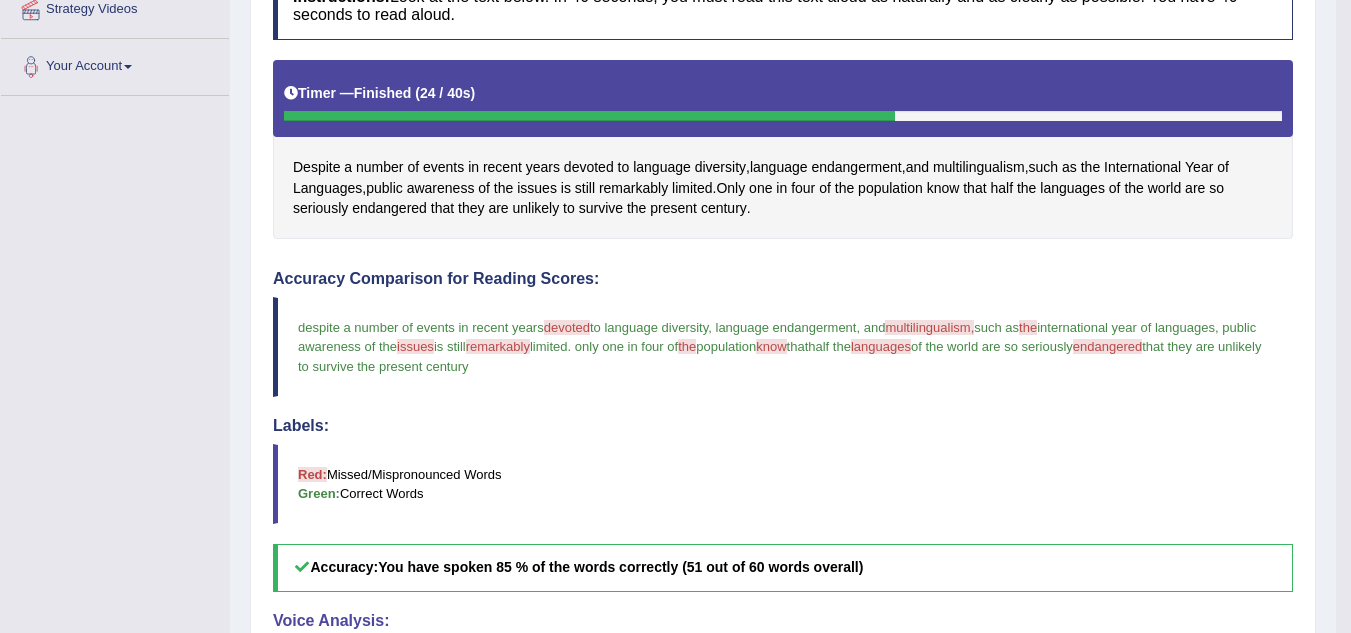 scroll, scrollTop: 400, scrollLeft: 0, axis: vertical 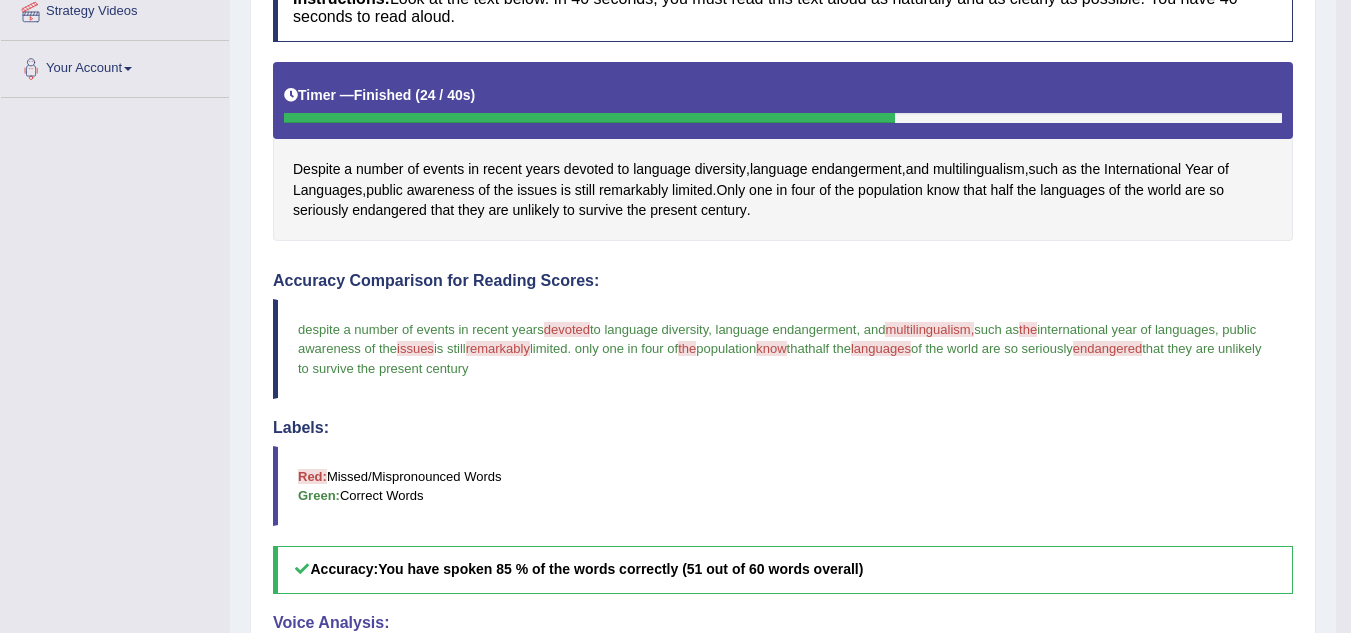 click on "devoted" at bounding box center [567, 329] 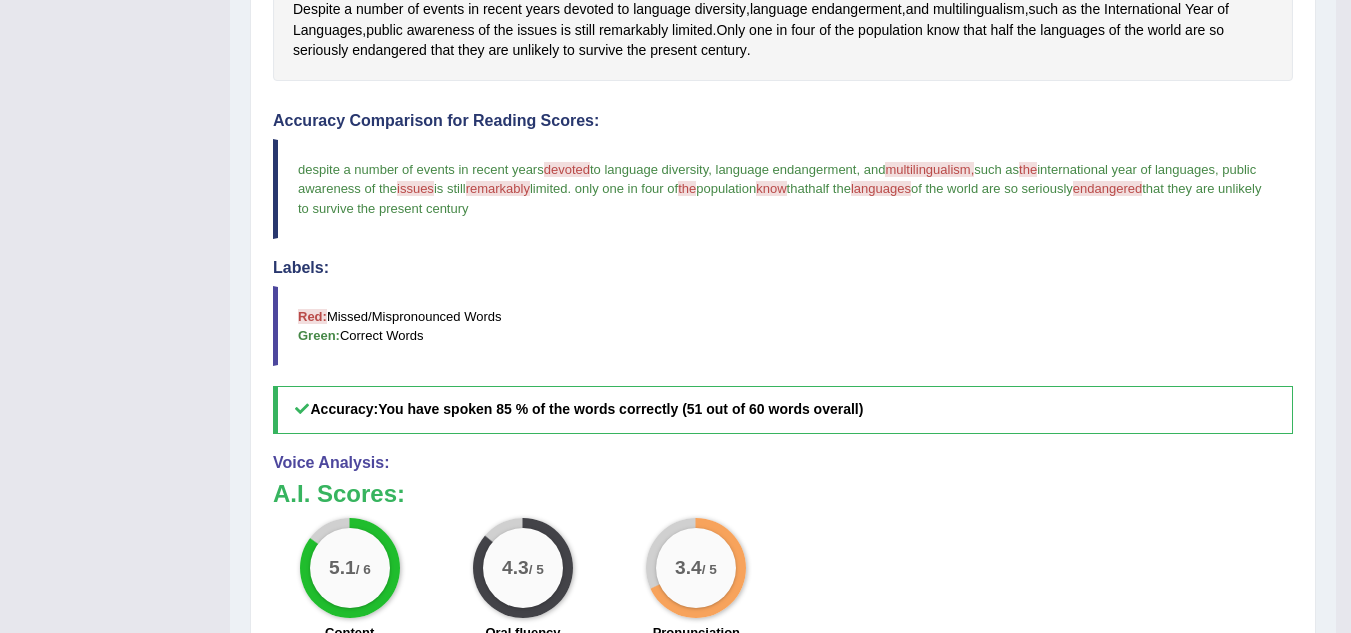 scroll, scrollTop: 640, scrollLeft: 0, axis: vertical 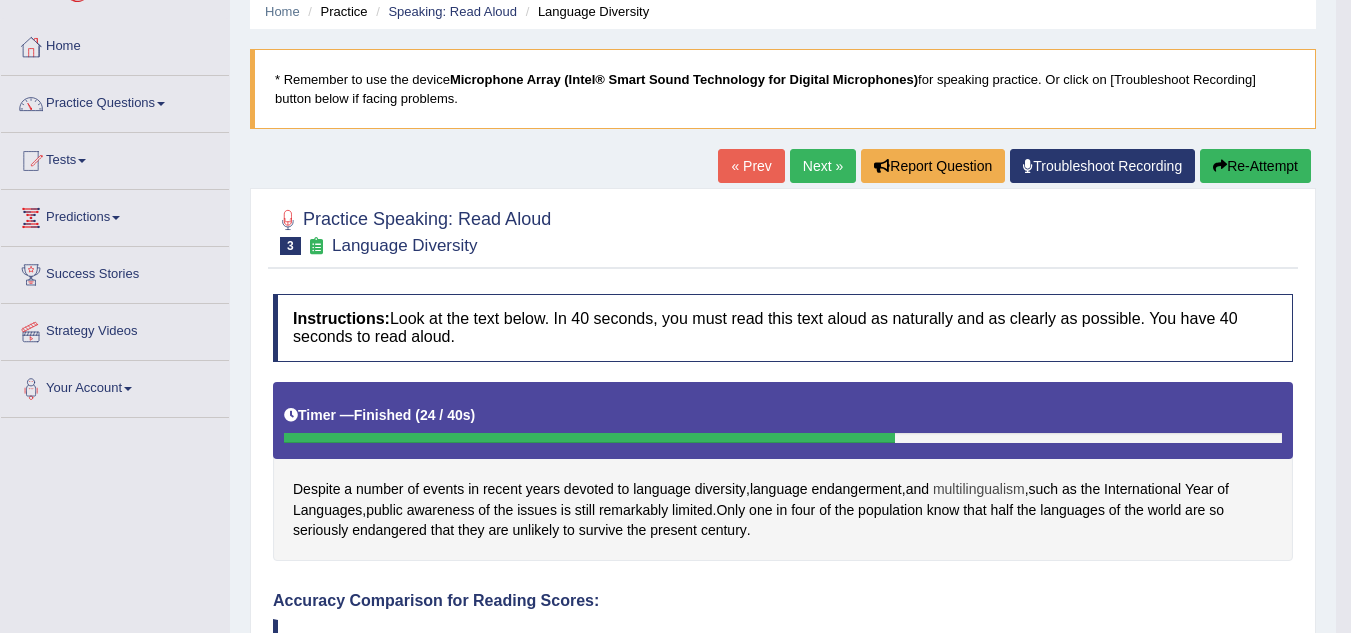 click on "multilingualism" at bounding box center [979, 489] 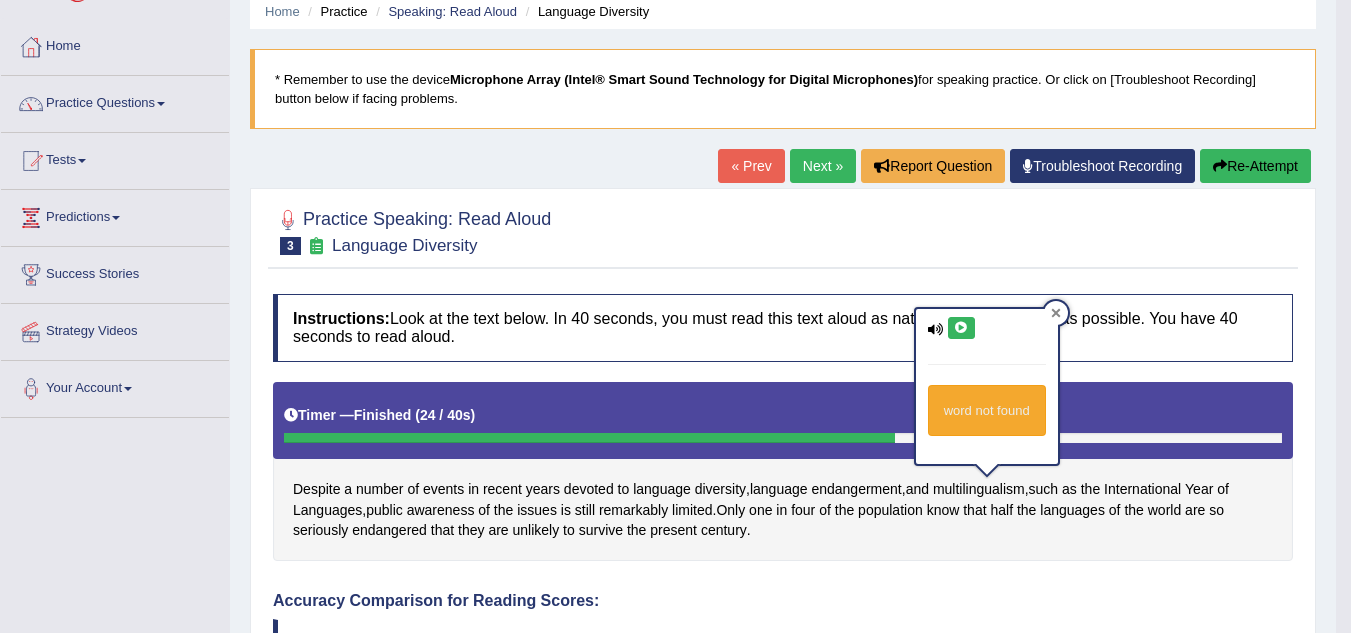 click at bounding box center (1056, 313) 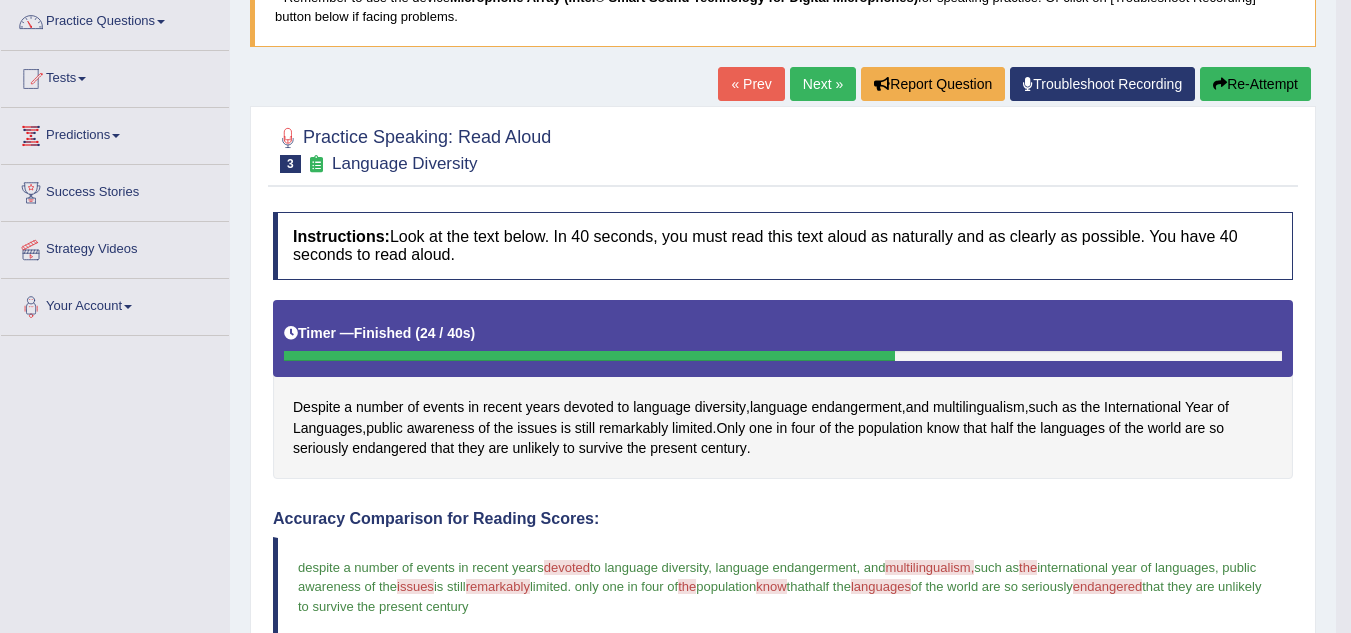 scroll, scrollTop: 160, scrollLeft: 0, axis: vertical 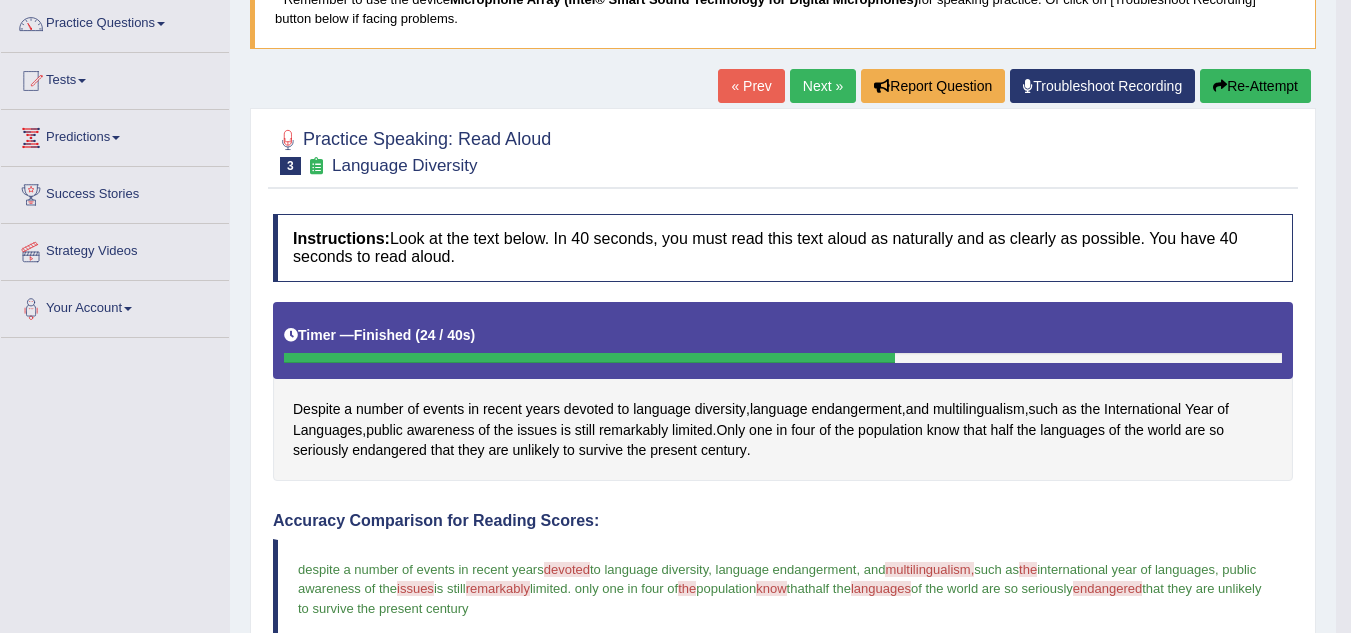 click on "Home
Practice
Speaking: Read Aloud
Language Diversity
* Remember to use the device  Microphone Array (Intel® Smart Sound Technology for Digital Microphones)  for speaking practice. Or click on [Troubleshoot Recording] button below if facing problems.
« Prev Next »  Report Question  Troubleshoot Recording  Re-Attempt
Practice Speaking: Read Aloud
3
Language Diversity
Instructions:  Look at the text below. In 40 seconds, you must read this text aloud as naturally and as clearly as possible. You have 40 seconds to read aloud.
Timer —  Finished   ( 24 / 40s ) Despite   a   number   of   events   in   recent   years   devoted   to   language   diversity ,  language   endangerment ,  and   multilingualism ,  such   as   the   International   Year   of   Languages ,  public   awareness   of   the   issues   is" at bounding box center [783, 536] 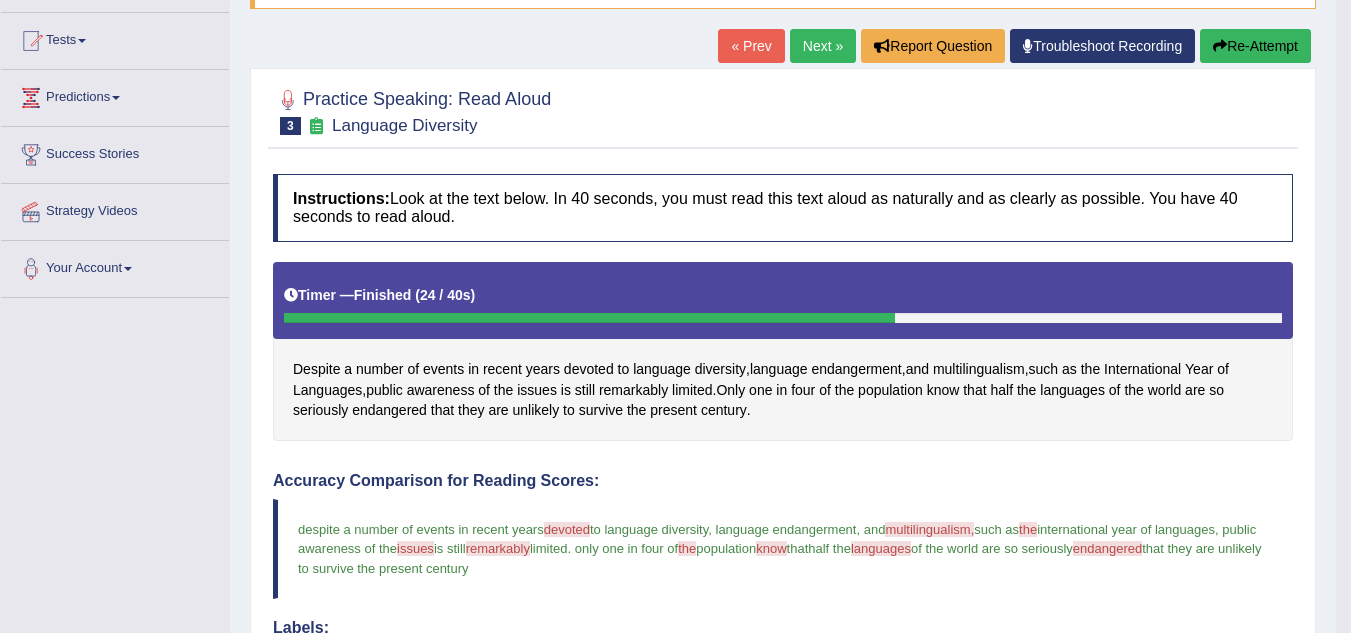 click on "« Prev Next »  Report Question  Troubleshoot Recording  Re-Attempt" at bounding box center (1017, 48) 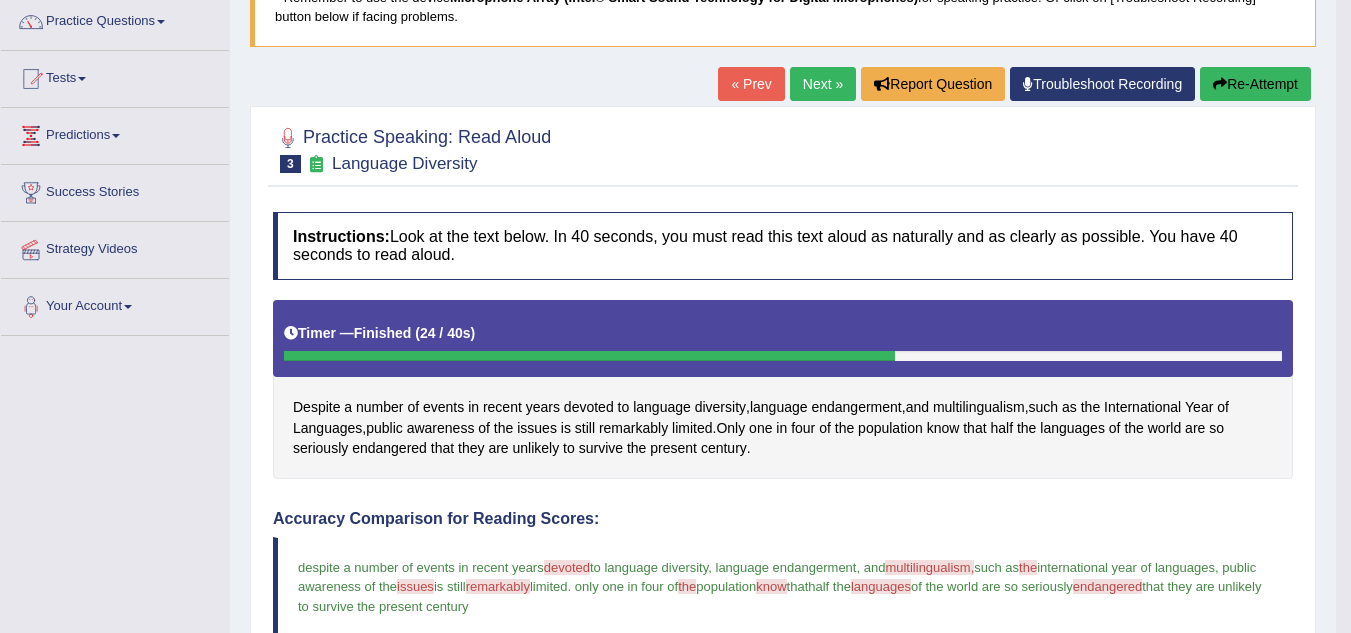 scroll, scrollTop: 160, scrollLeft: 0, axis: vertical 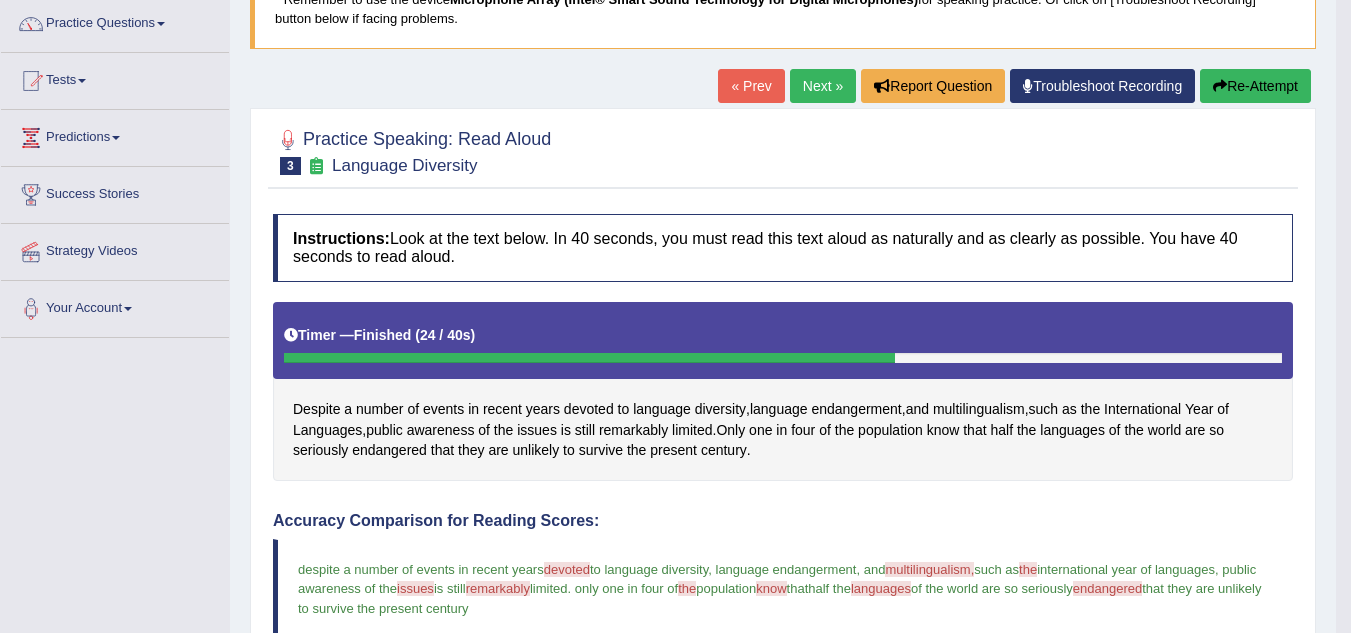 click on "Home
Practice
Speaking: Read Aloud
Language Diversity
* Remember to use the device  Microphone Array (Intel® Smart Sound Technology for Digital Microphones)  for speaking practice. Or click on [Troubleshoot Recording] button below if facing problems.
« Prev Next »  Report Question  Troubleshoot Recording  Re-Attempt
Practice Speaking: Read Aloud
3
Language Diversity
Instructions:  Look at the text below. In 40 seconds, you must read this text aloud as naturally and as clearly as possible. You have 40 seconds to read aloud.
Timer —  Finished   ( 24 / 40s ) Despite   a   number   of   events   in   recent   years   devoted   to   language   diversity ,  language   endangerment ,  and   multilingualism ,  such   as   the   International   Year   of   Languages ,  public   awareness   of   the   issues   is" at bounding box center [783, 536] 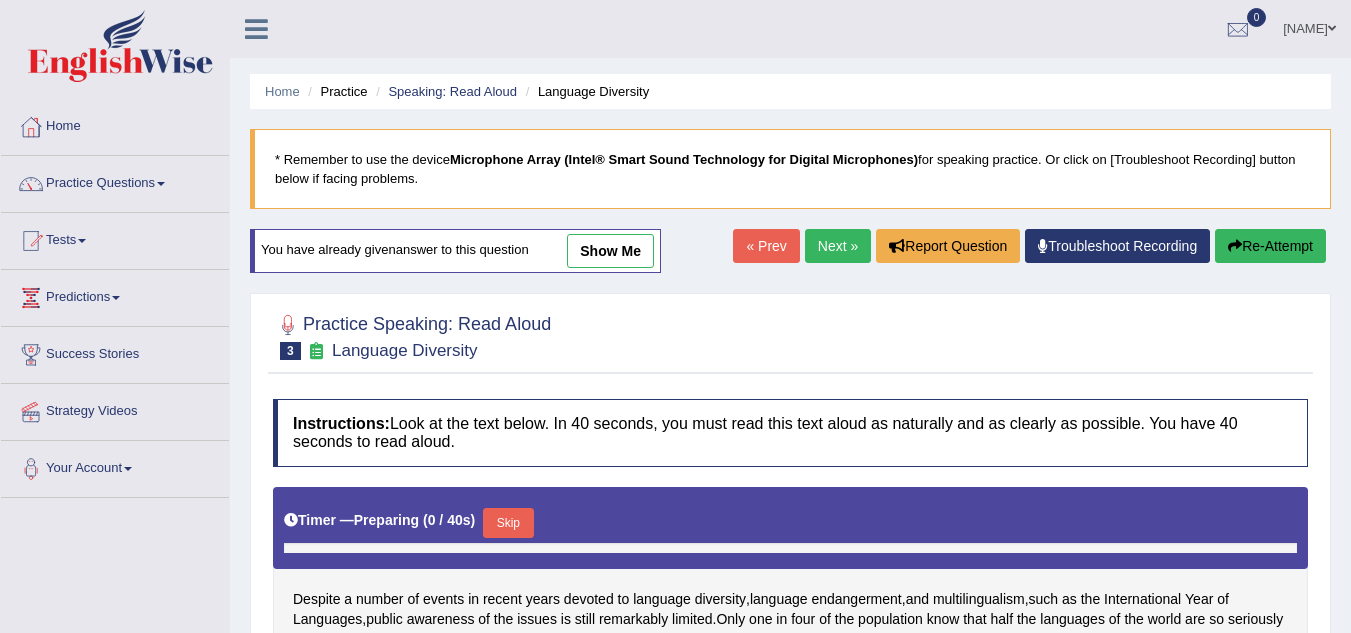 scroll, scrollTop: 206, scrollLeft: 0, axis: vertical 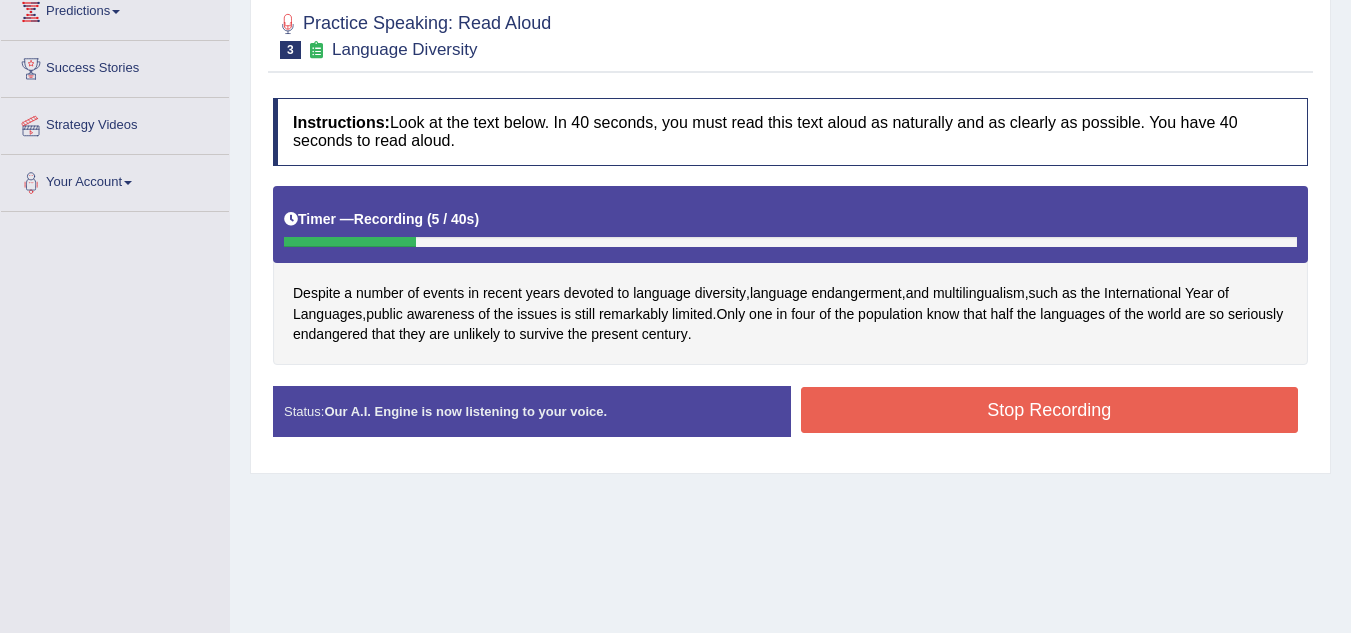 click on "Stop Recording" at bounding box center (1050, 412) 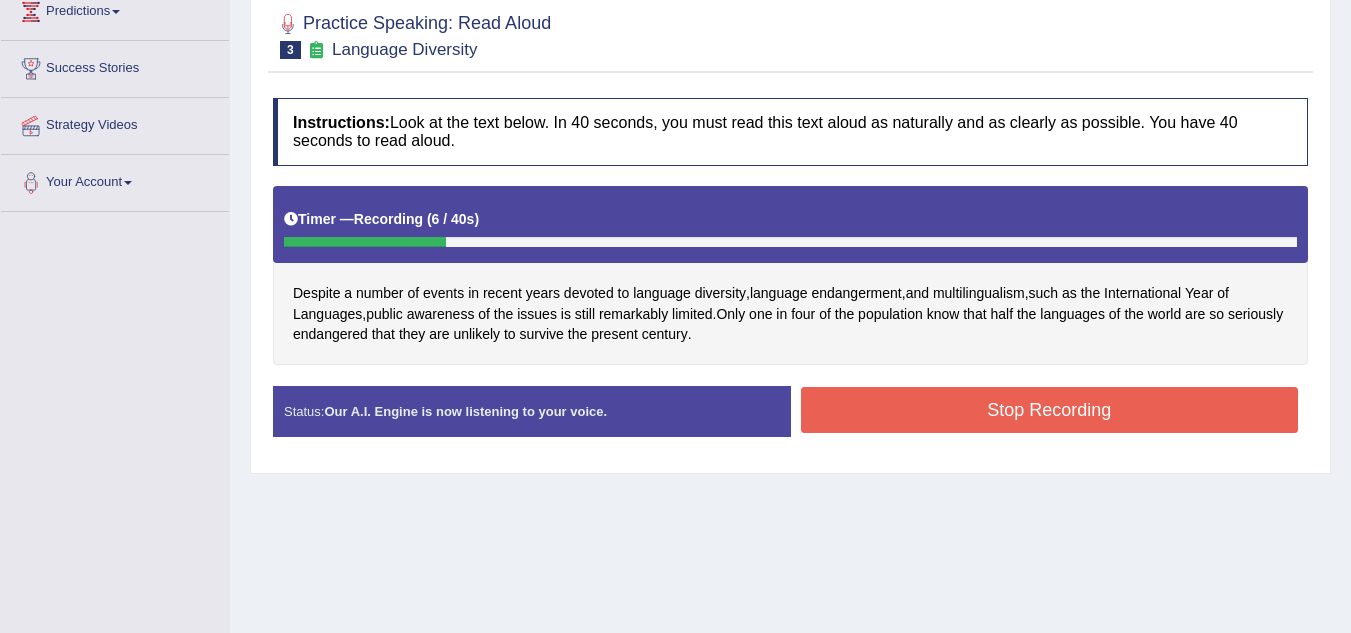 click on "Stop Recording" at bounding box center (1050, 410) 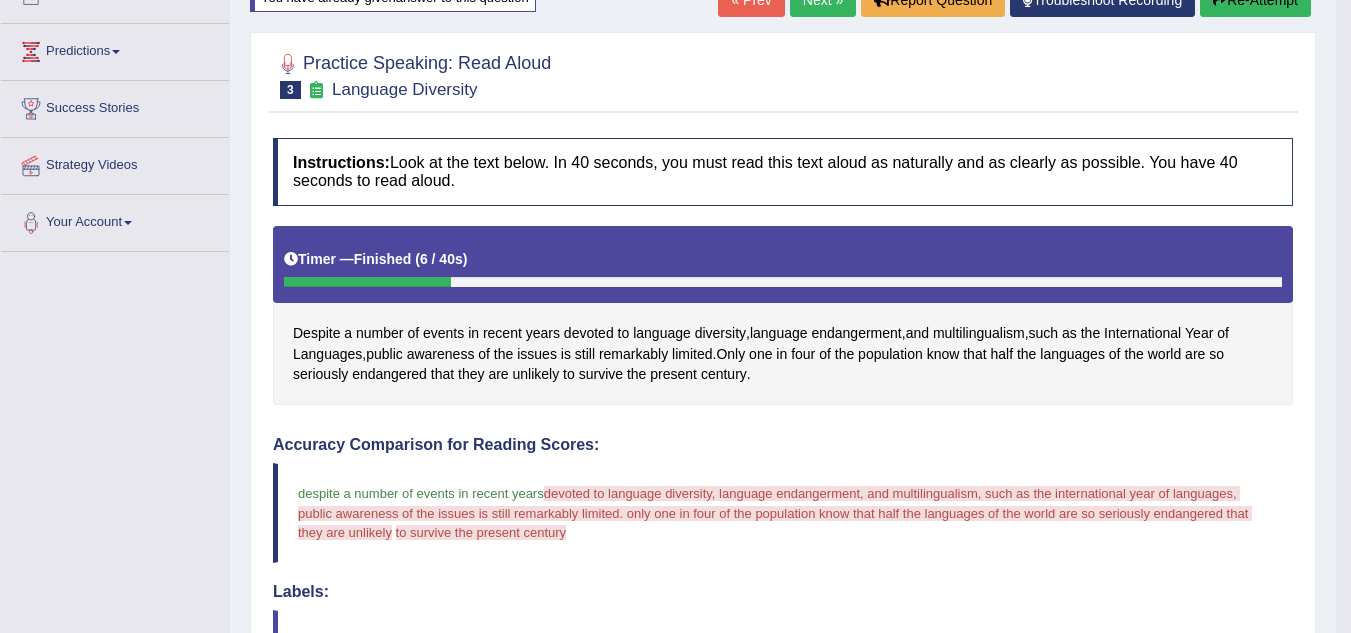 scroll, scrollTop: 206, scrollLeft: 0, axis: vertical 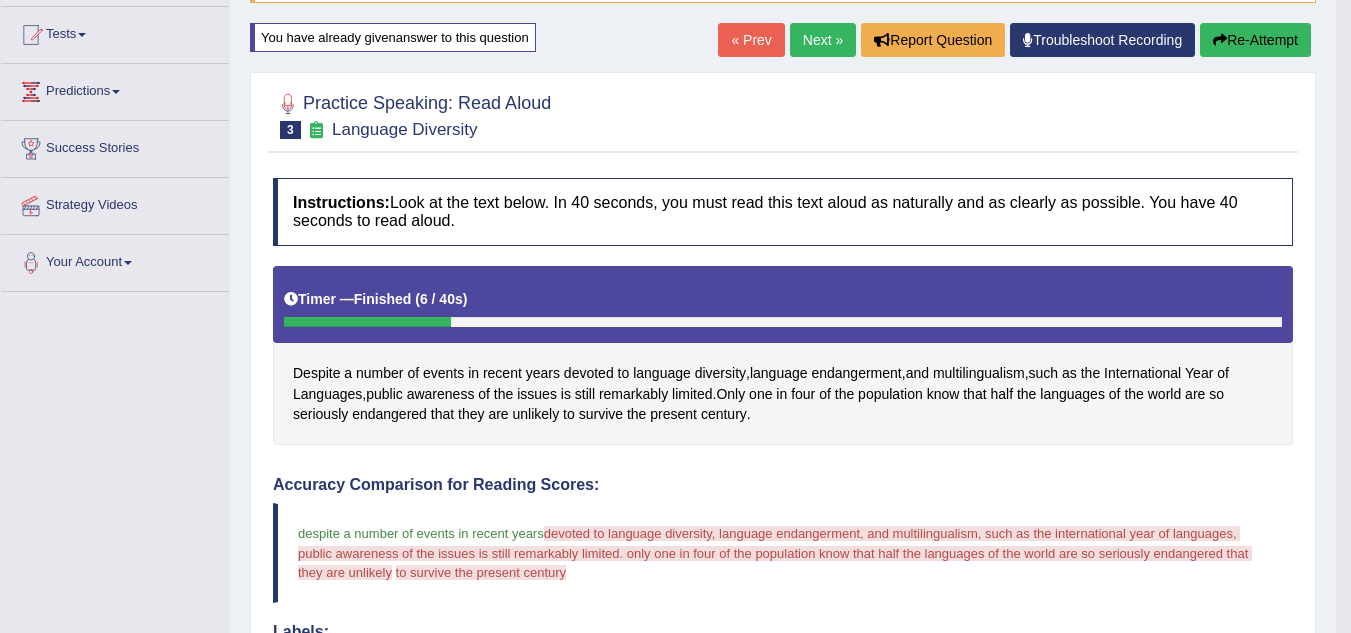 click on "Re-Attempt" at bounding box center [1255, 40] 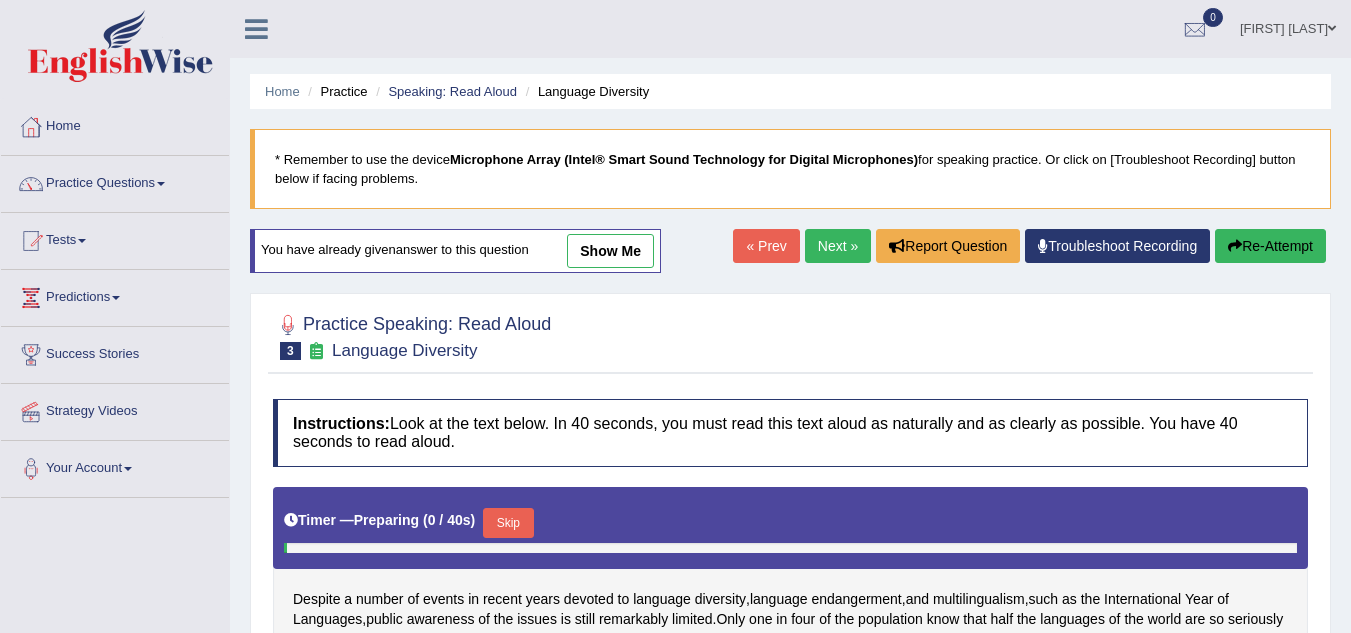 scroll, scrollTop: 221, scrollLeft: 0, axis: vertical 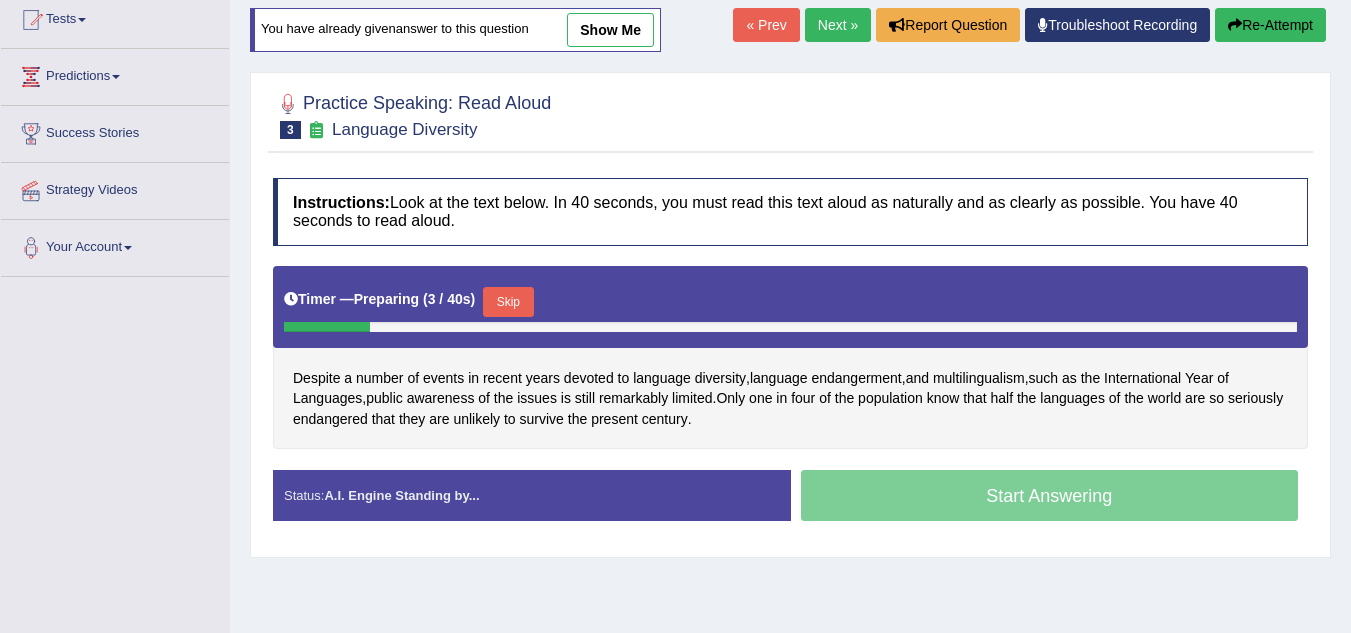 click on "Skip" at bounding box center (508, 302) 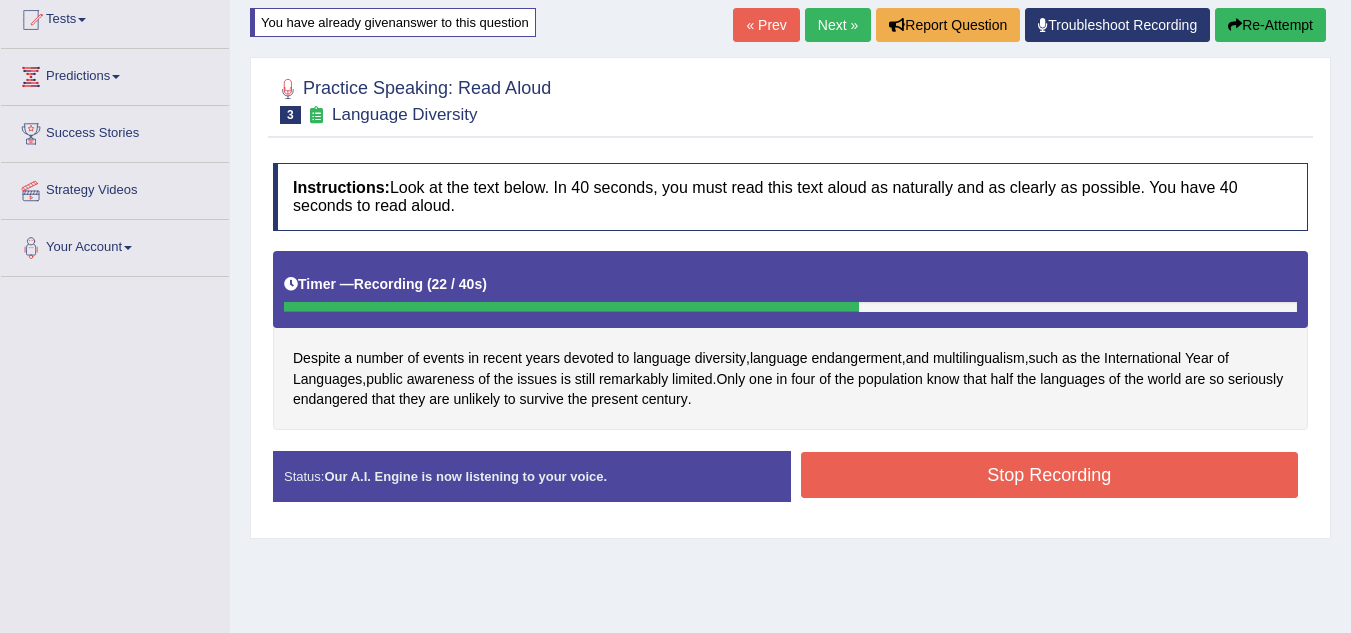 click on "Stop Recording" at bounding box center (1050, 475) 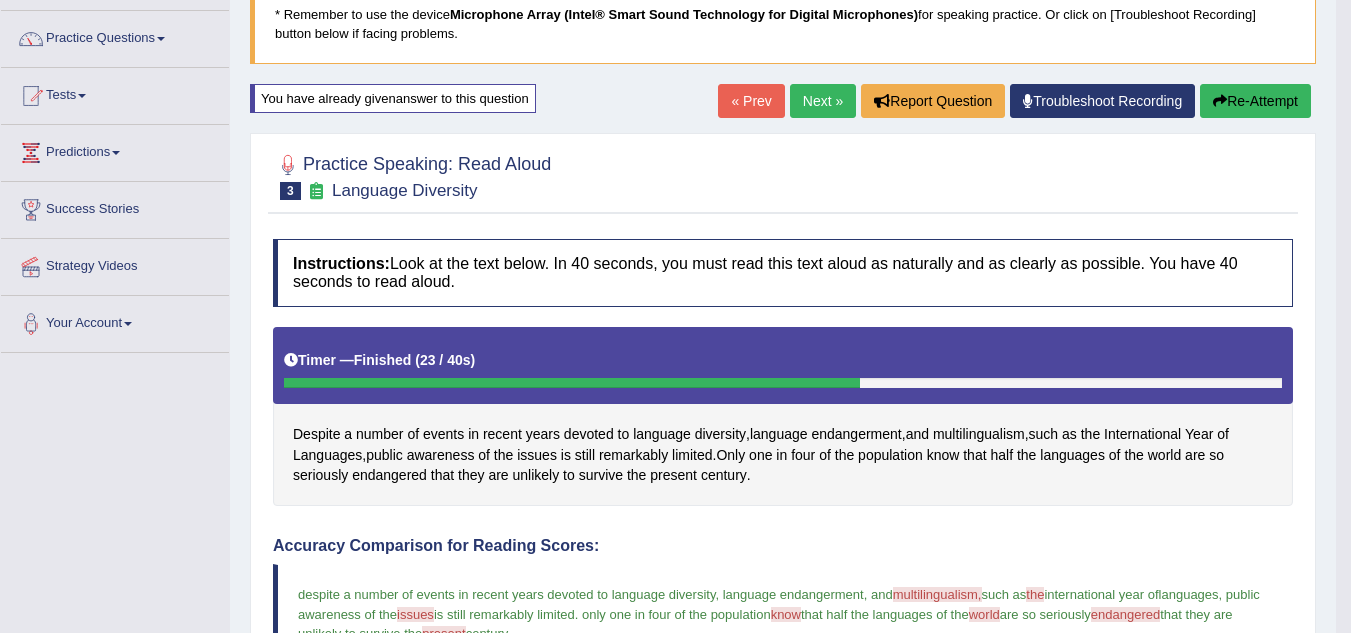 scroll, scrollTop: 140, scrollLeft: 0, axis: vertical 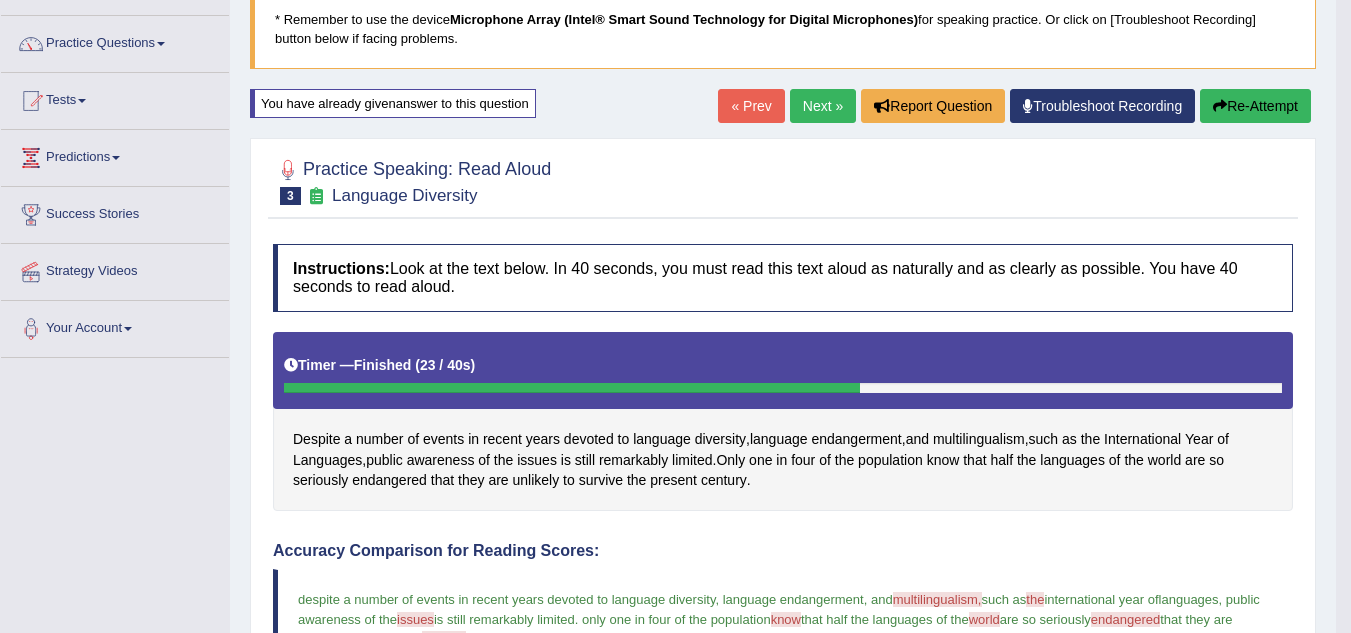 click on "Re-Attempt" at bounding box center (1255, 106) 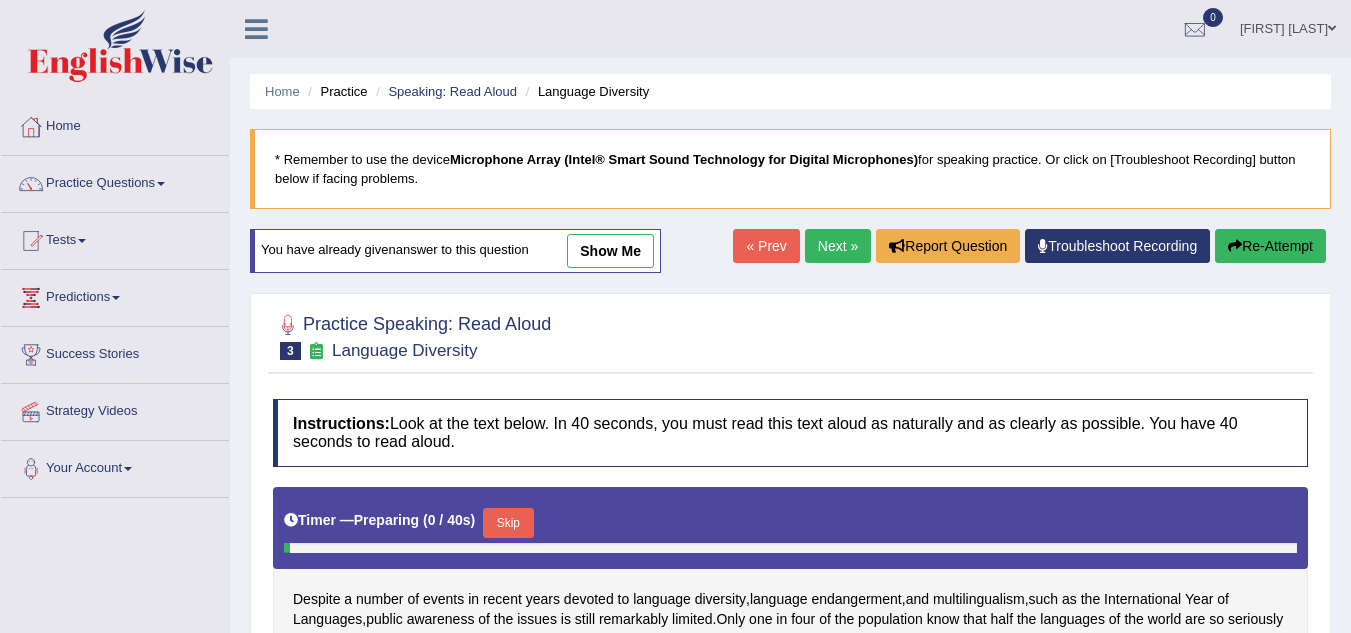 scroll, scrollTop: 140, scrollLeft: 0, axis: vertical 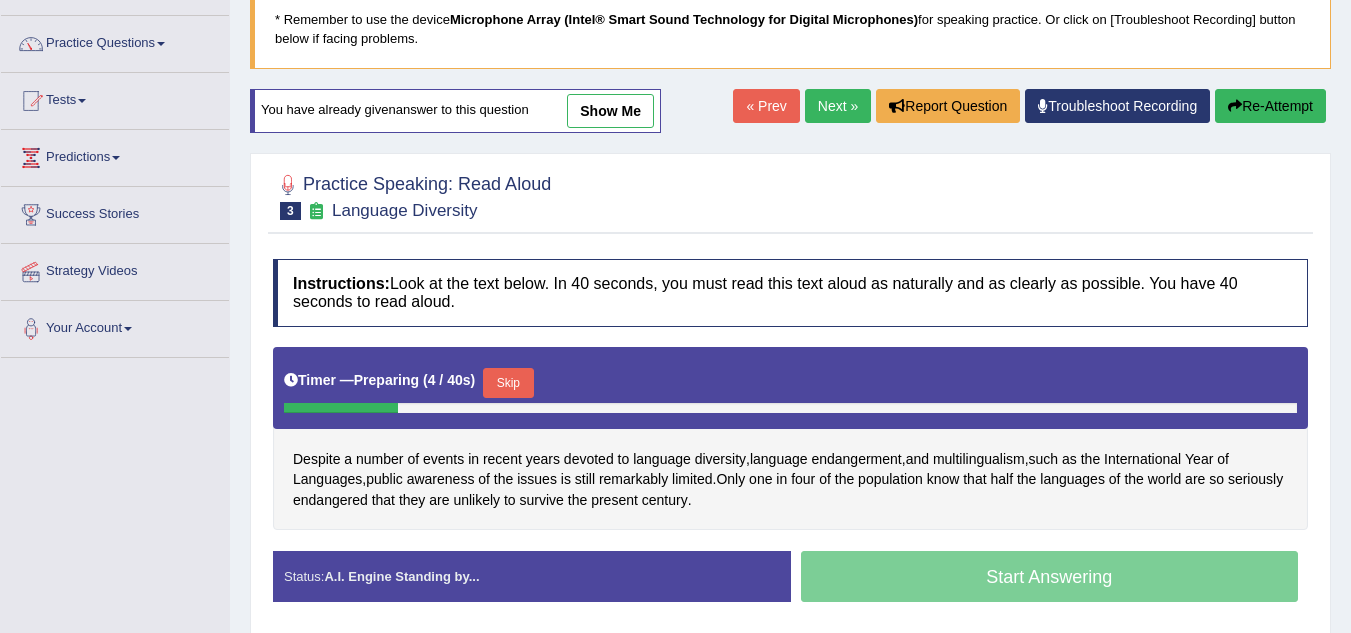 drag, startPoint x: 513, startPoint y: 378, endPoint x: 1019, endPoint y: 567, distance: 540.1453 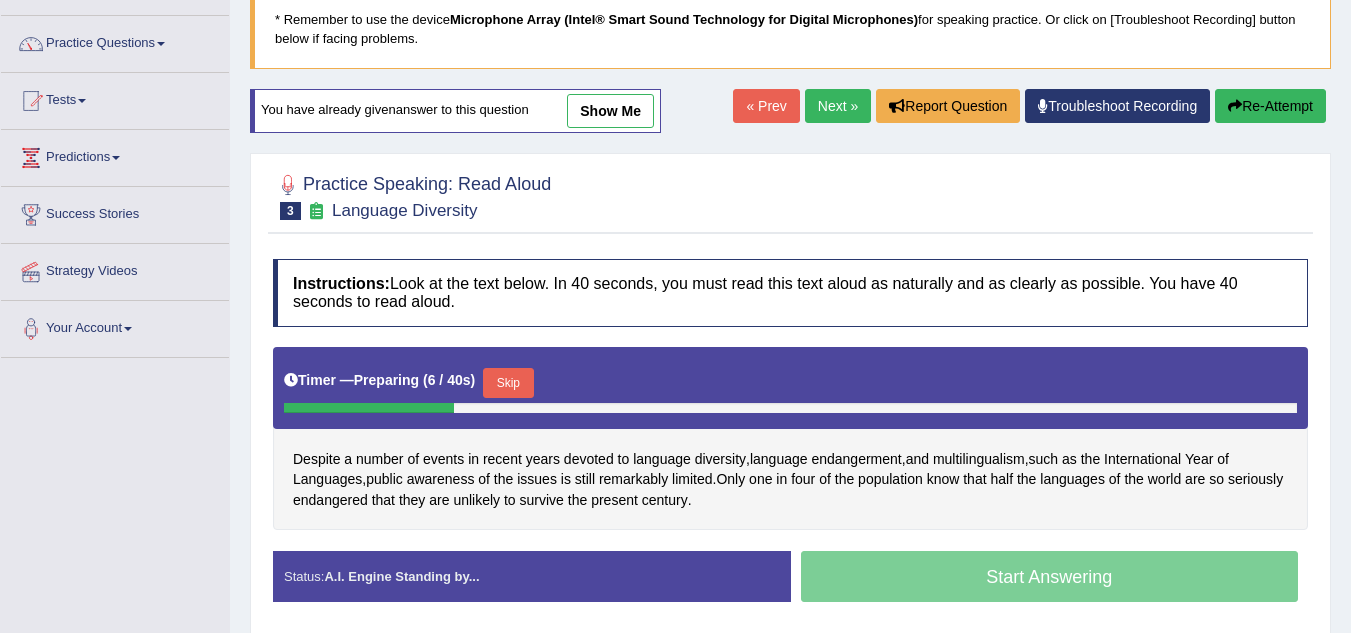 click on "Skip" at bounding box center (508, 383) 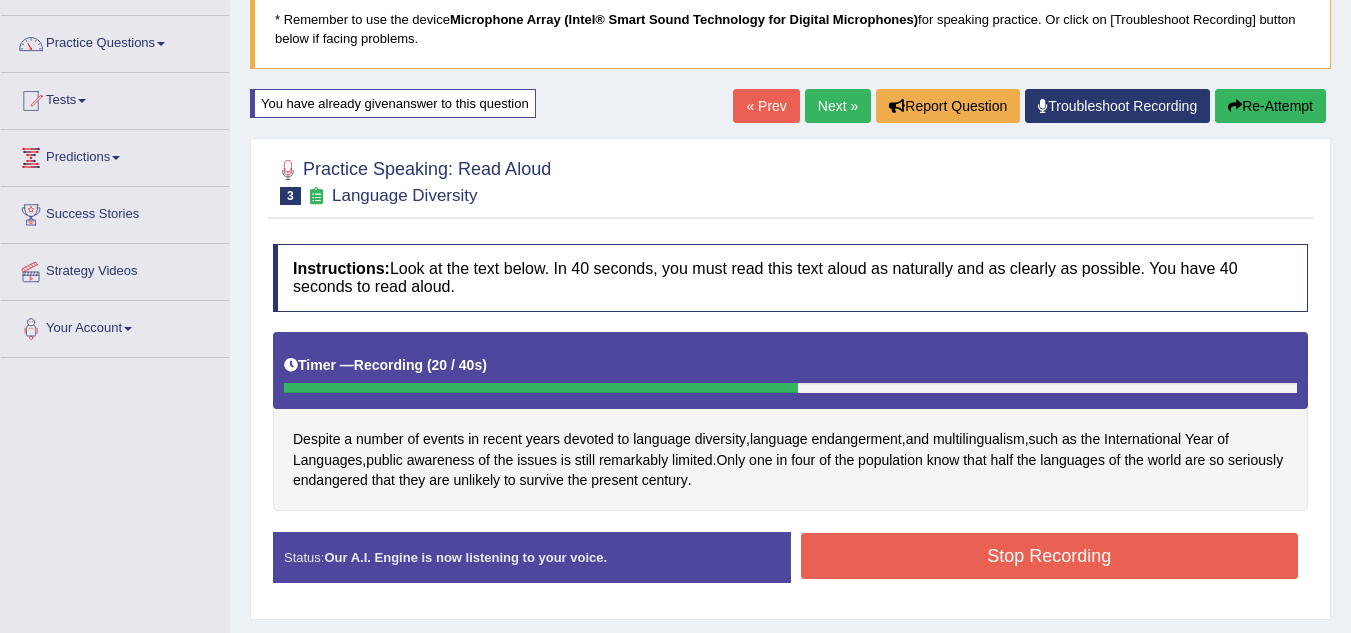 click on "Stop Recording" at bounding box center (1050, 556) 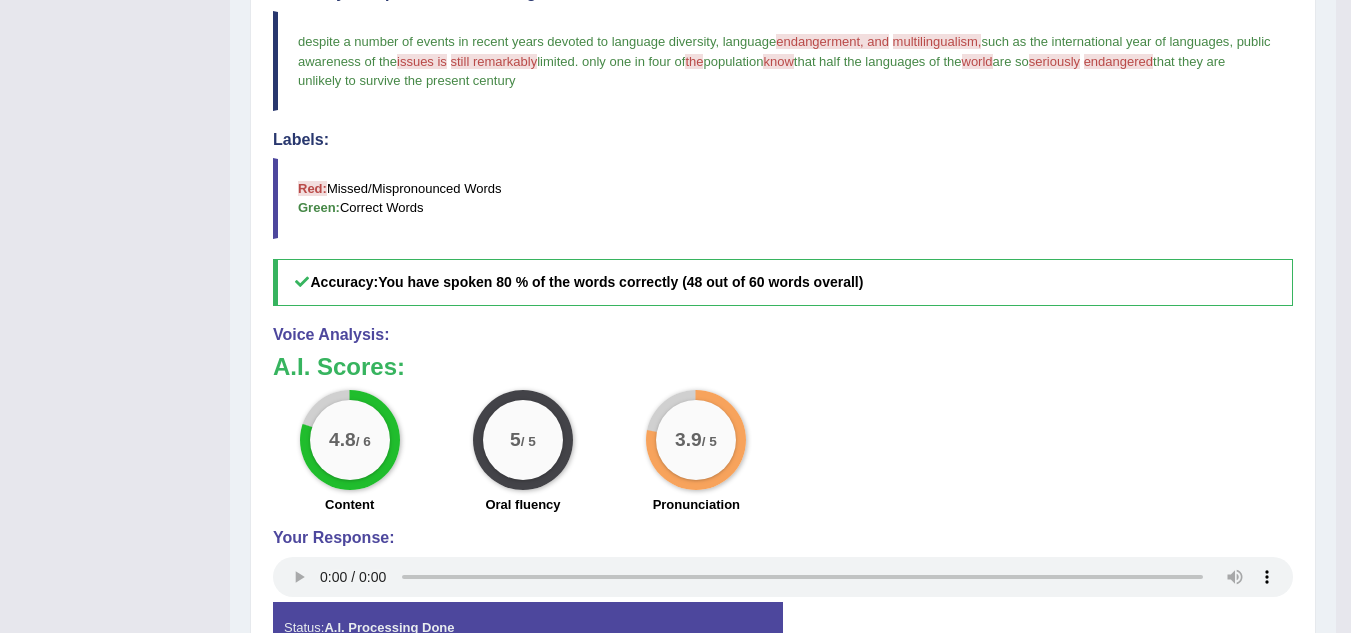 scroll, scrollTop: 700, scrollLeft: 0, axis: vertical 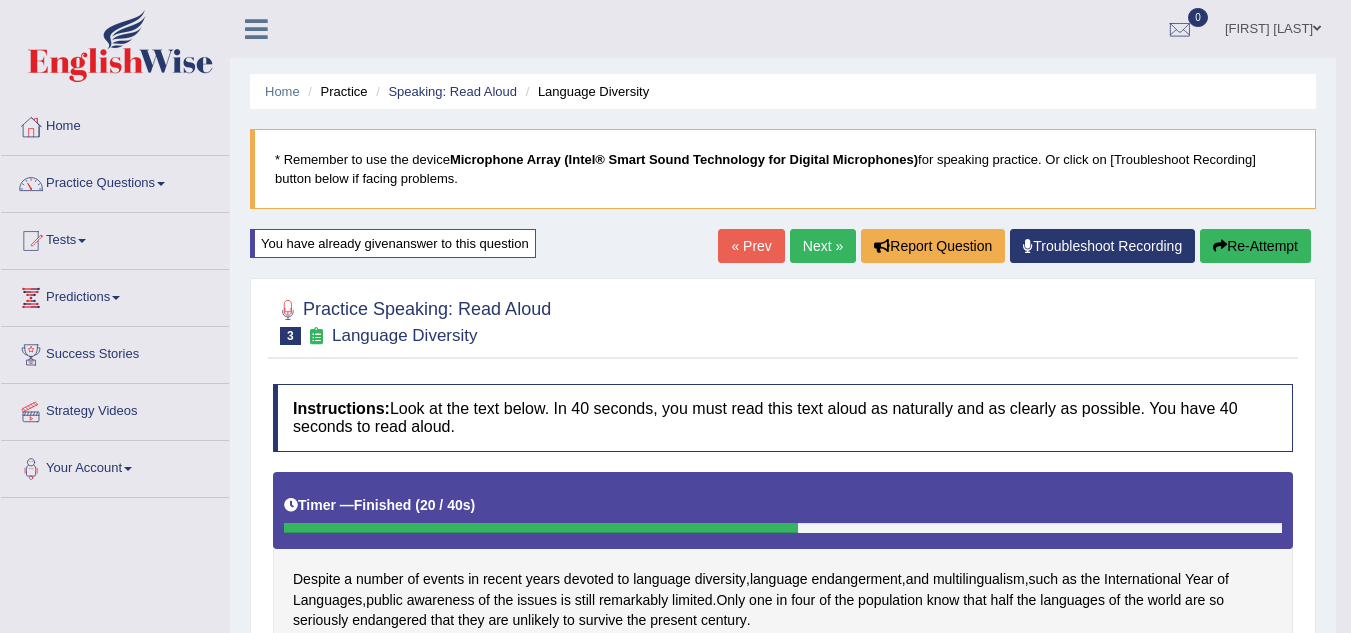 click on "Next »" at bounding box center (823, 246) 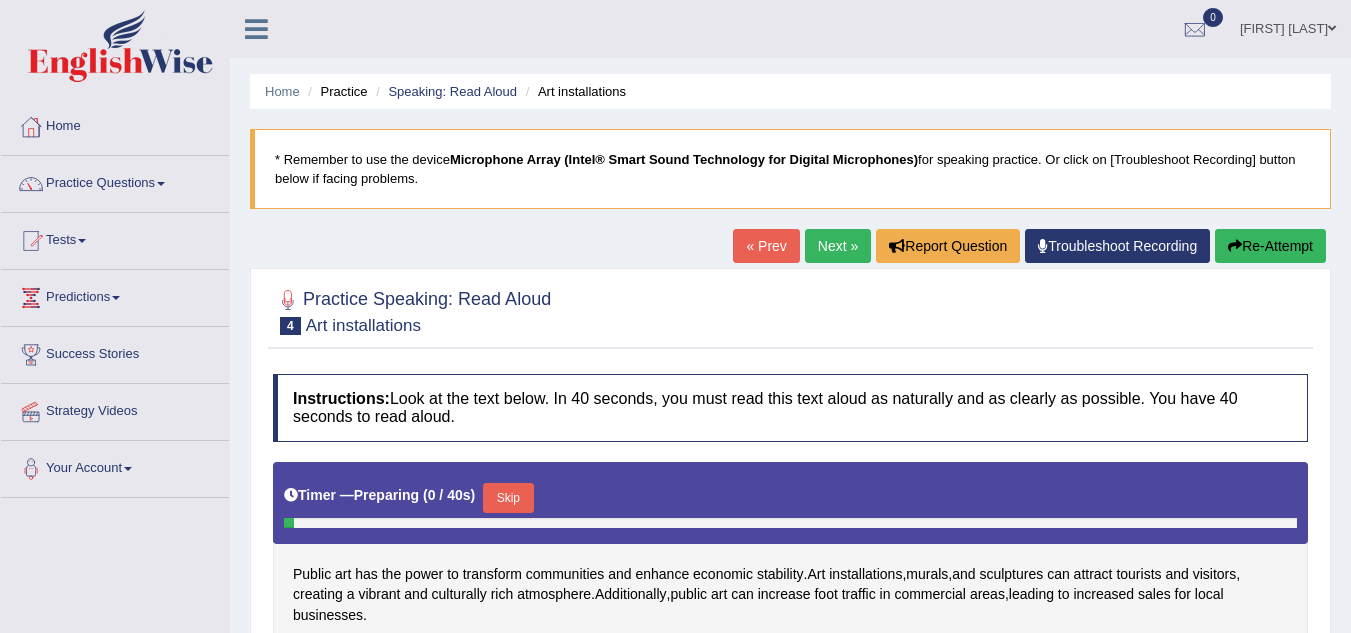 scroll, scrollTop: 13, scrollLeft: 0, axis: vertical 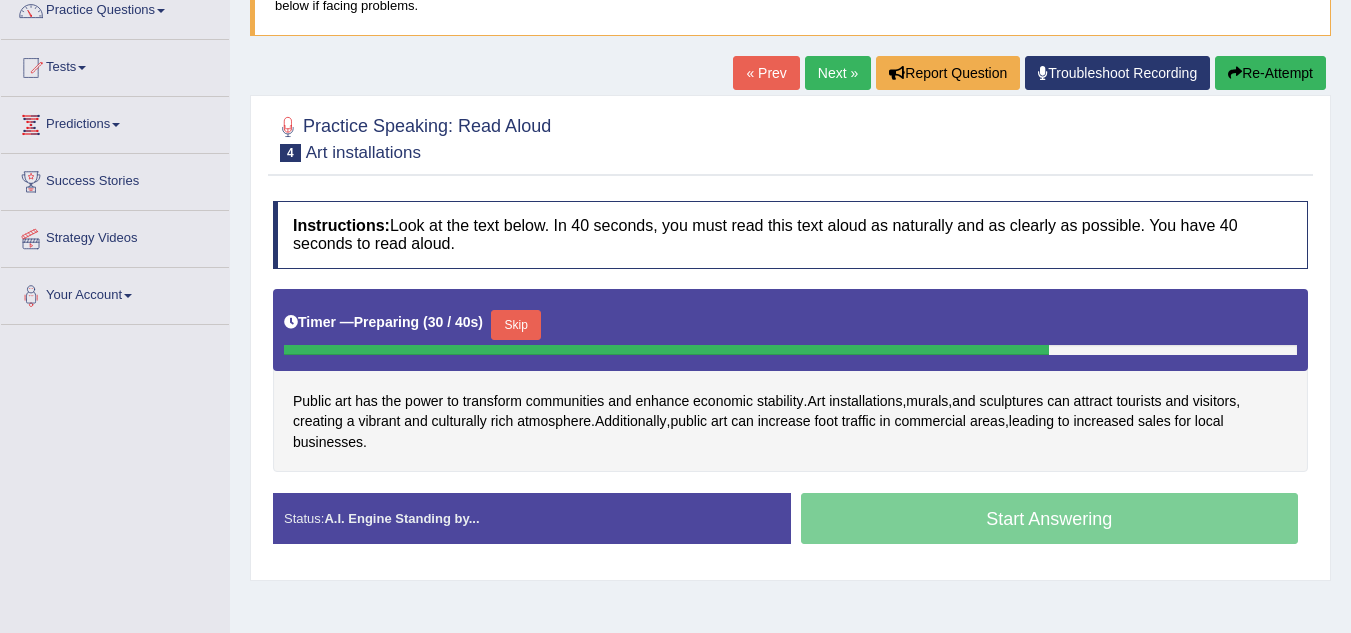click on "Skip" at bounding box center (516, 325) 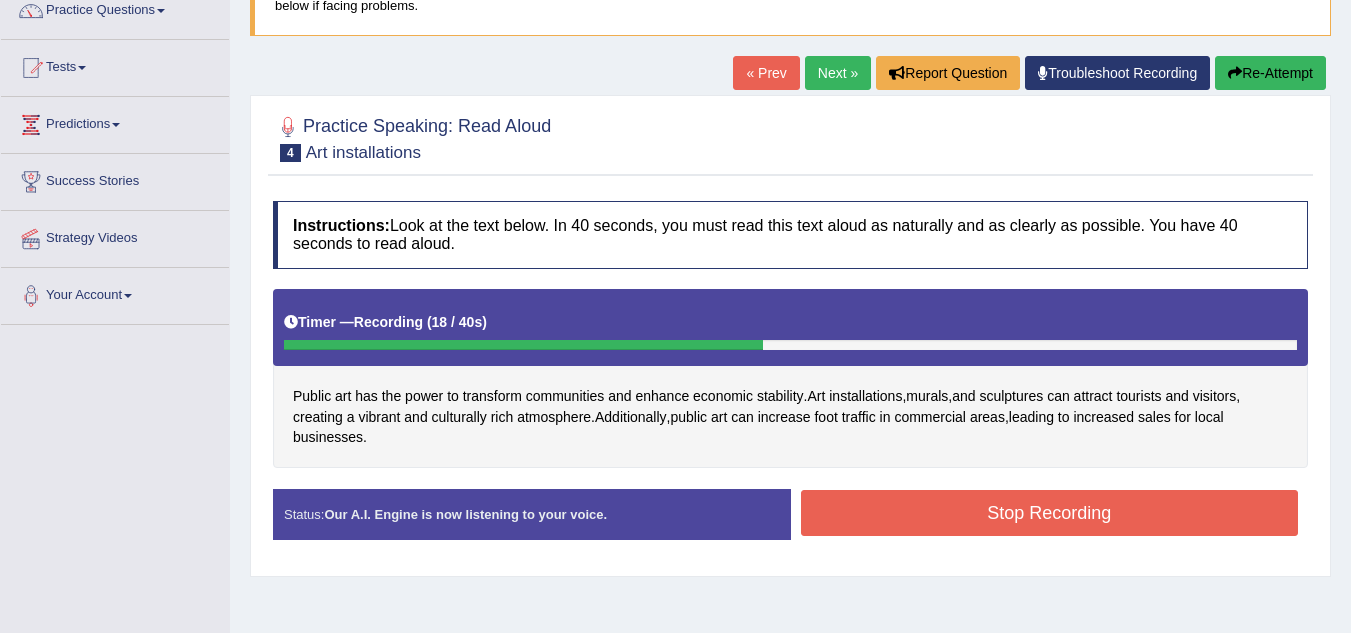 click on "Stop Recording" at bounding box center [1050, 513] 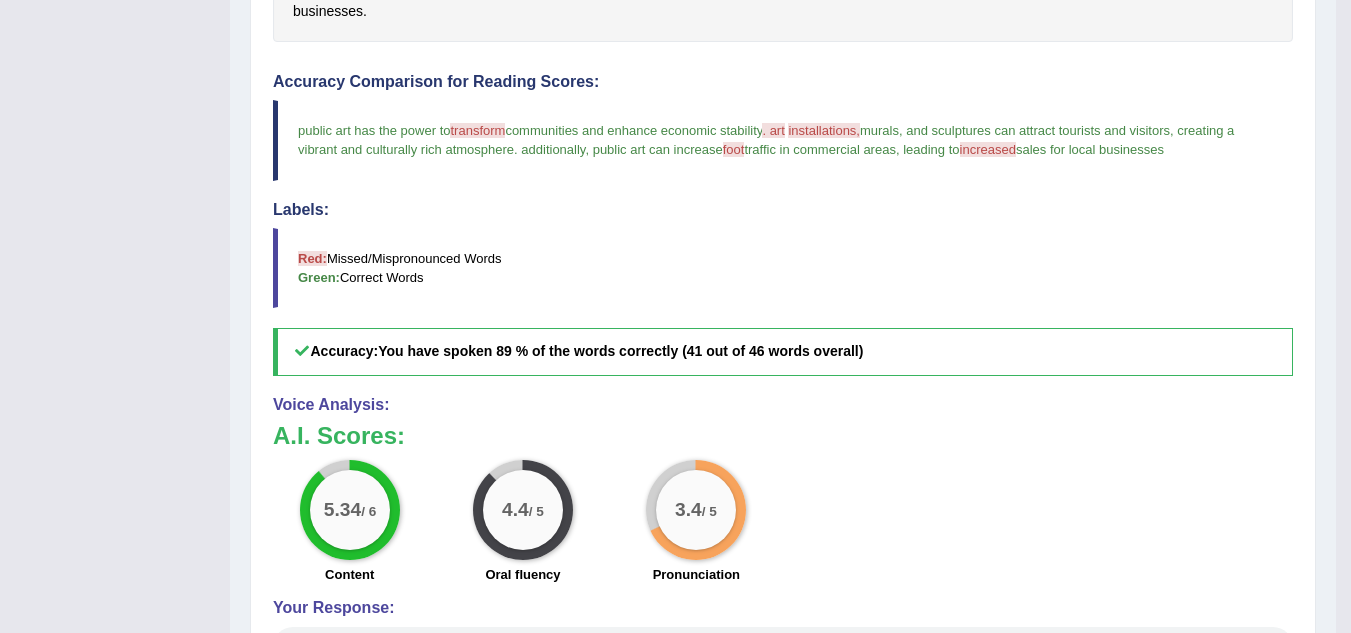 scroll, scrollTop: 653, scrollLeft: 0, axis: vertical 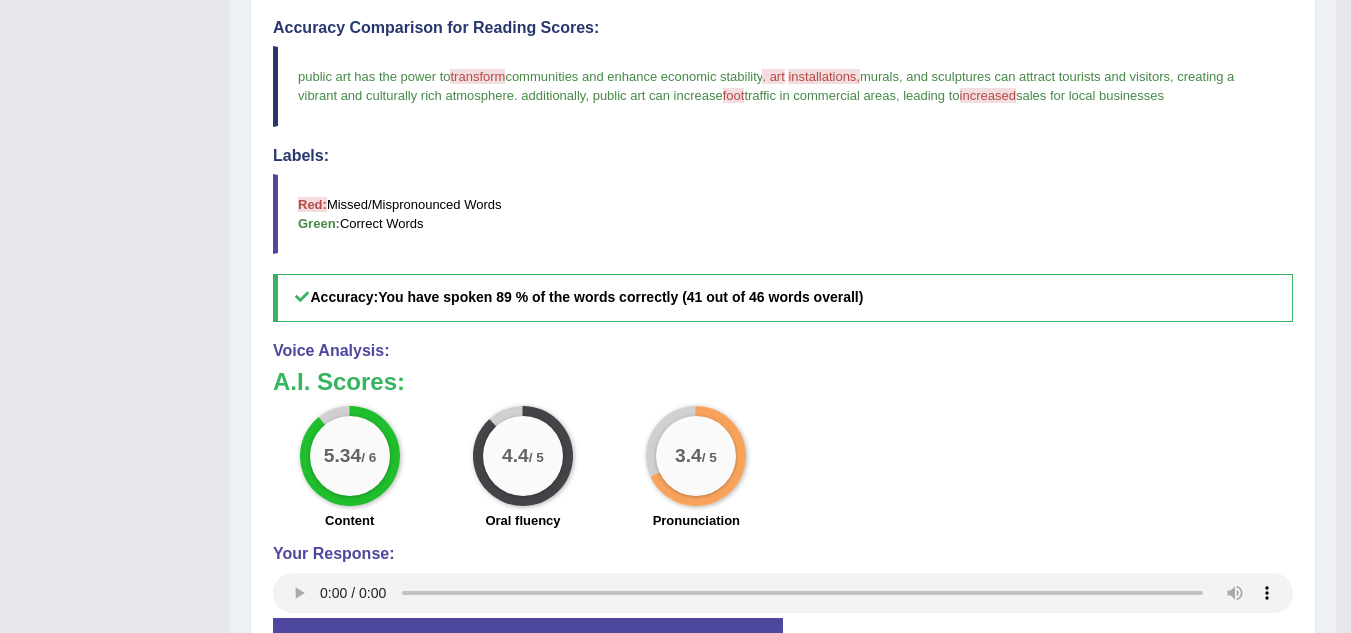 type 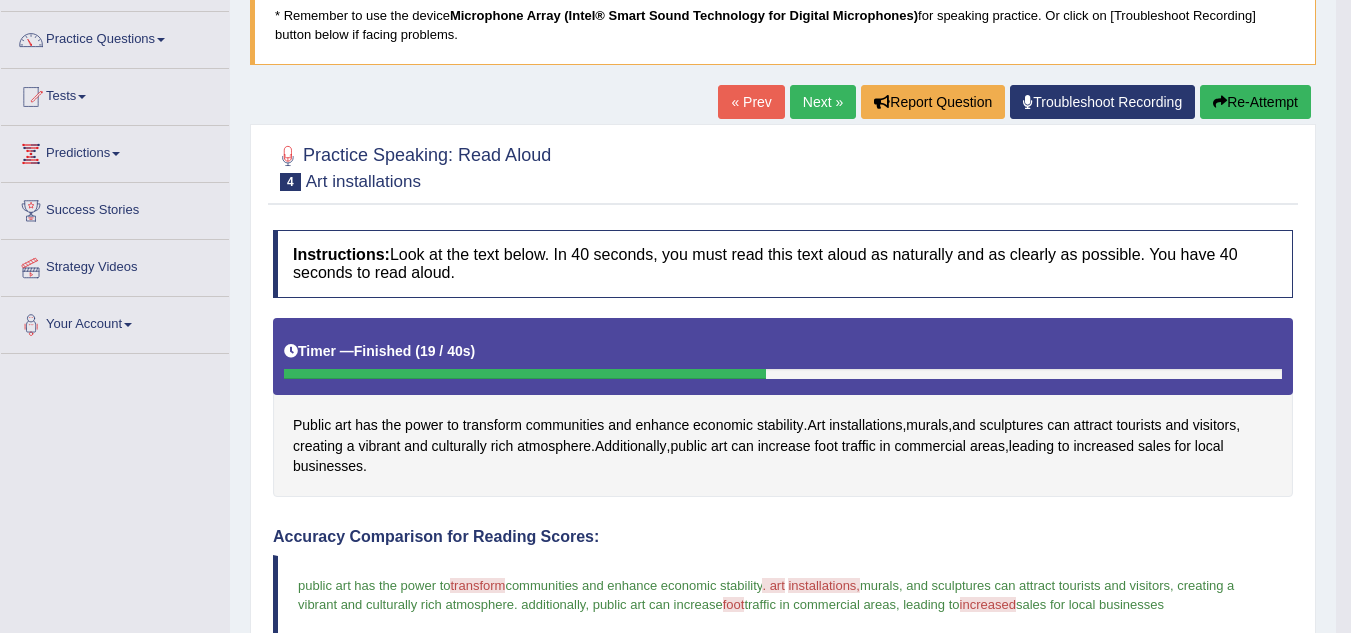 scroll, scrollTop: 93, scrollLeft: 0, axis: vertical 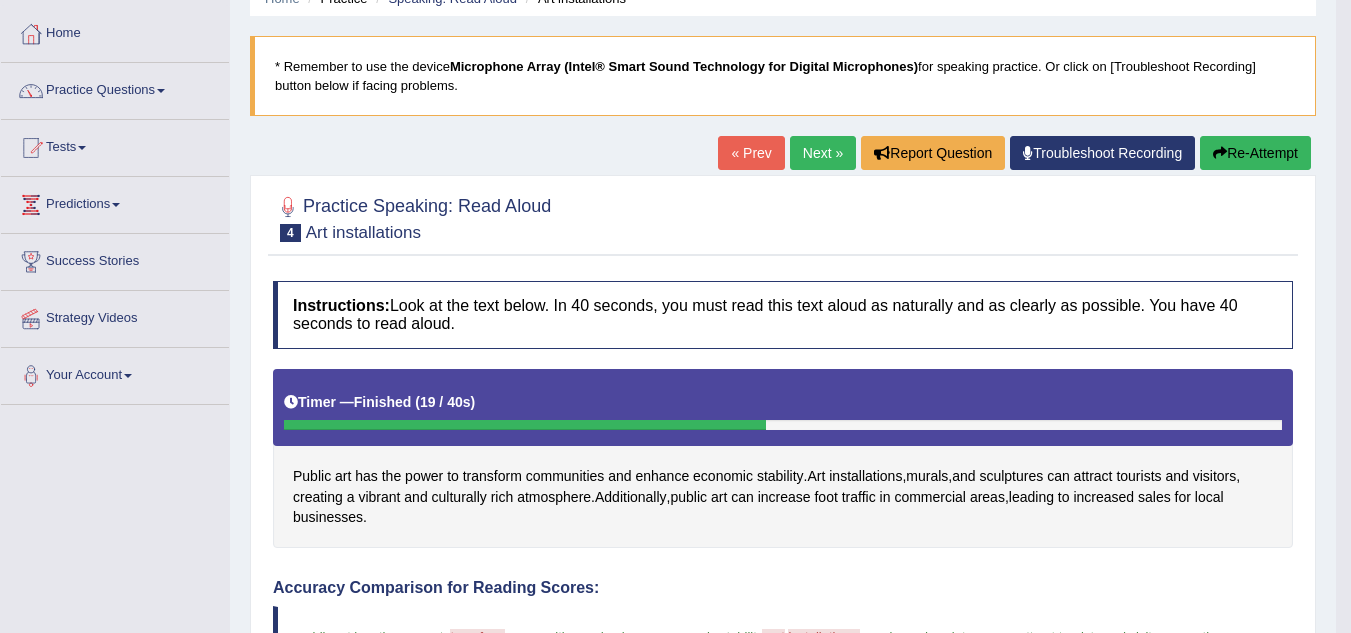 click on "Re-Attempt" at bounding box center [1255, 153] 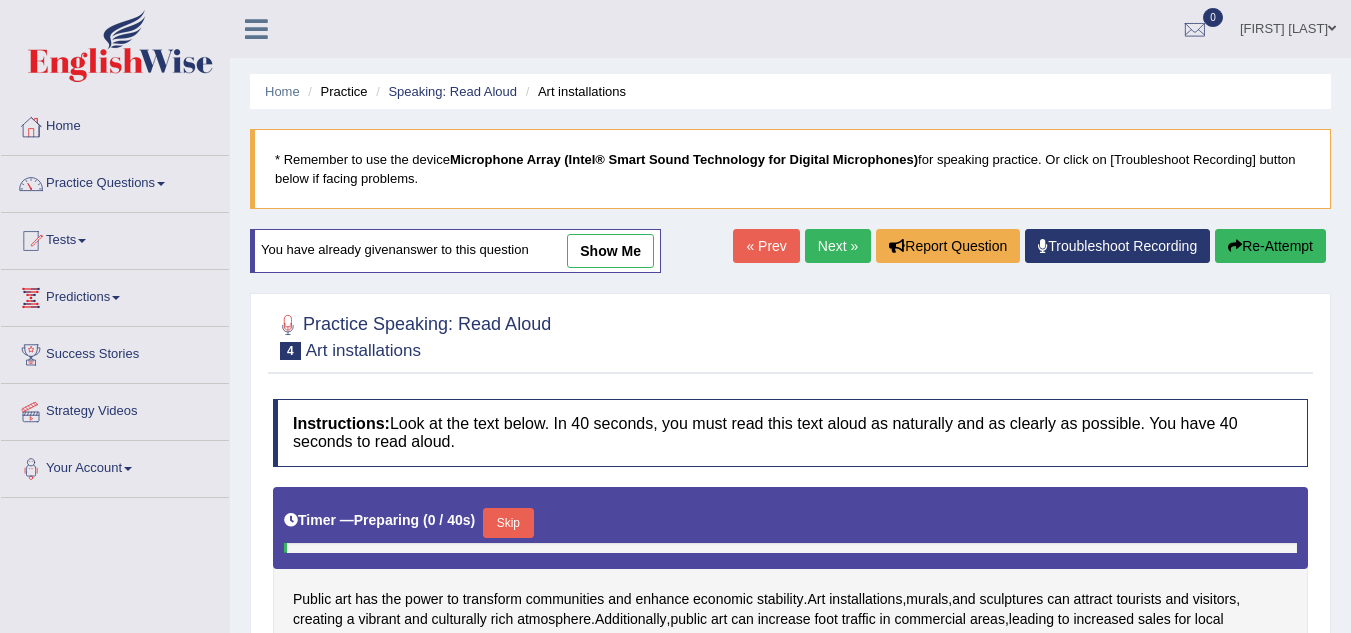 scroll, scrollTop: 170, scrollLeft: 0, axis: vertical 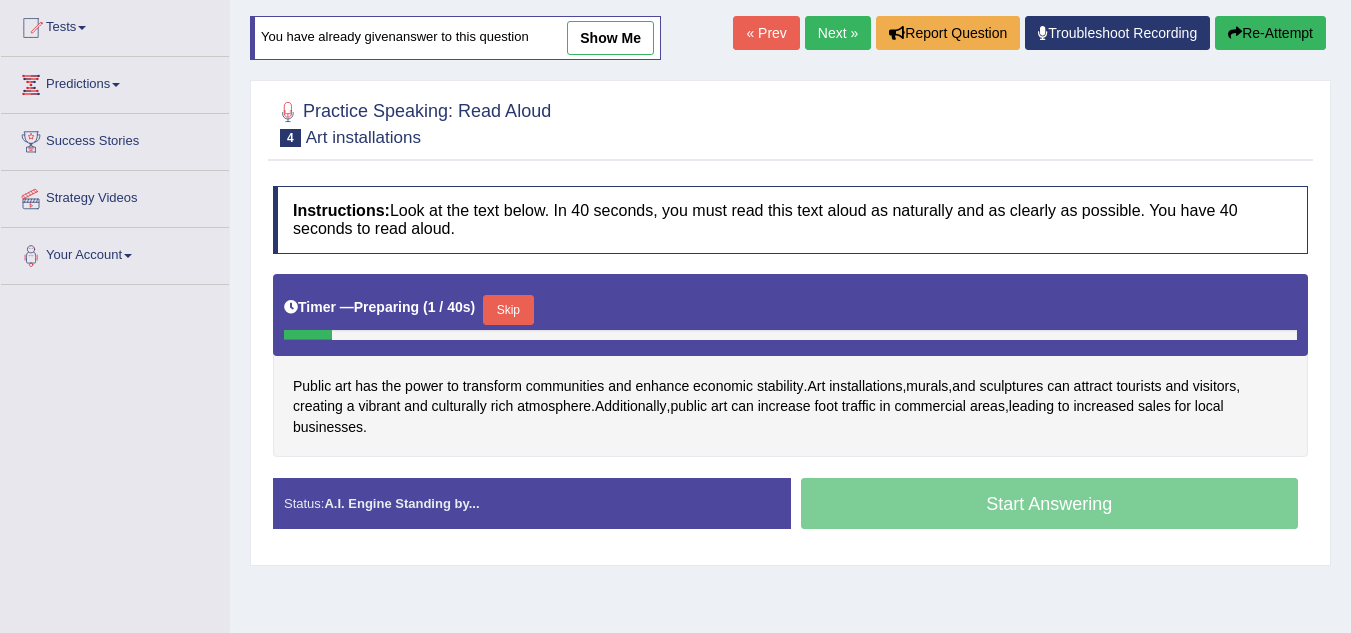 click on "Skip" at bounding box center (508, 310) 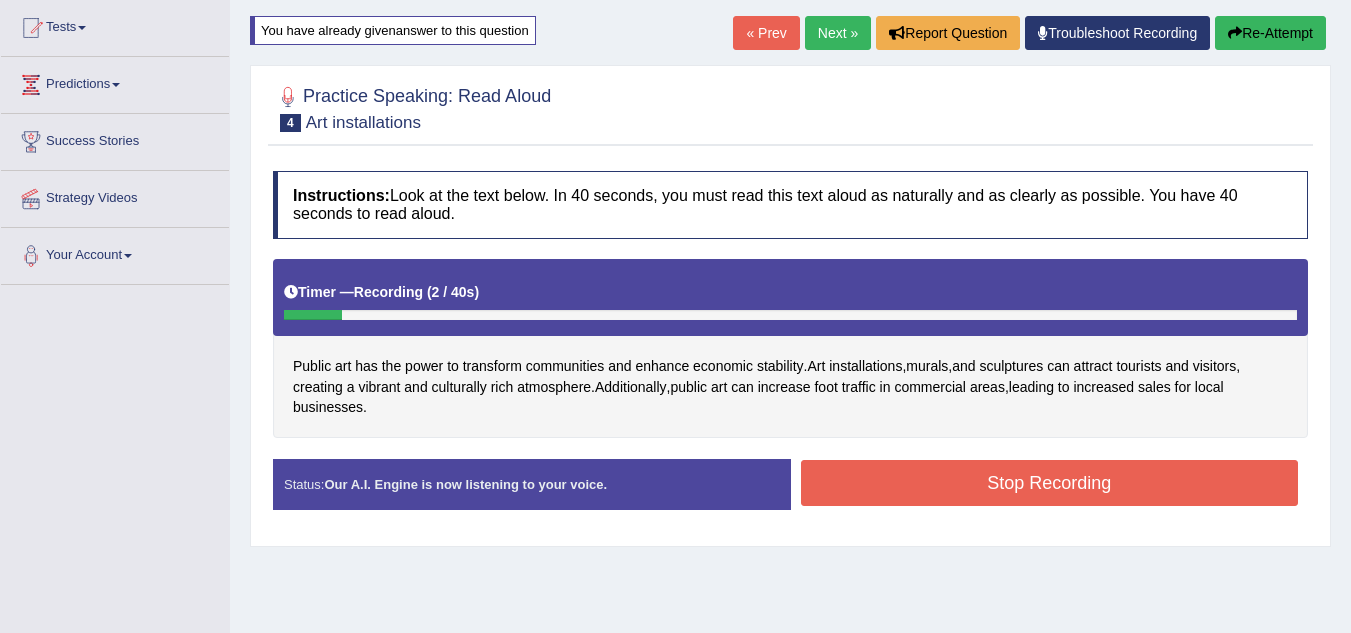 click on "Stop Recording" at bounding box center [1050, 483] 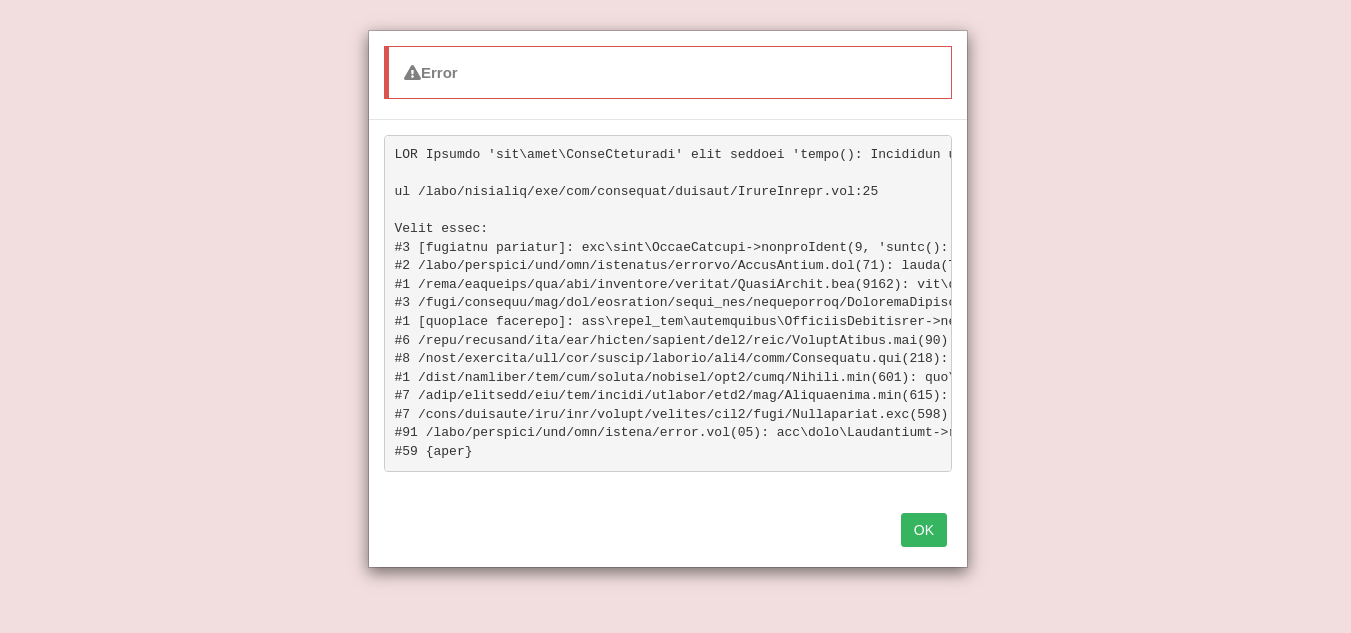 click on "OK" at bounding box center [924, 530] 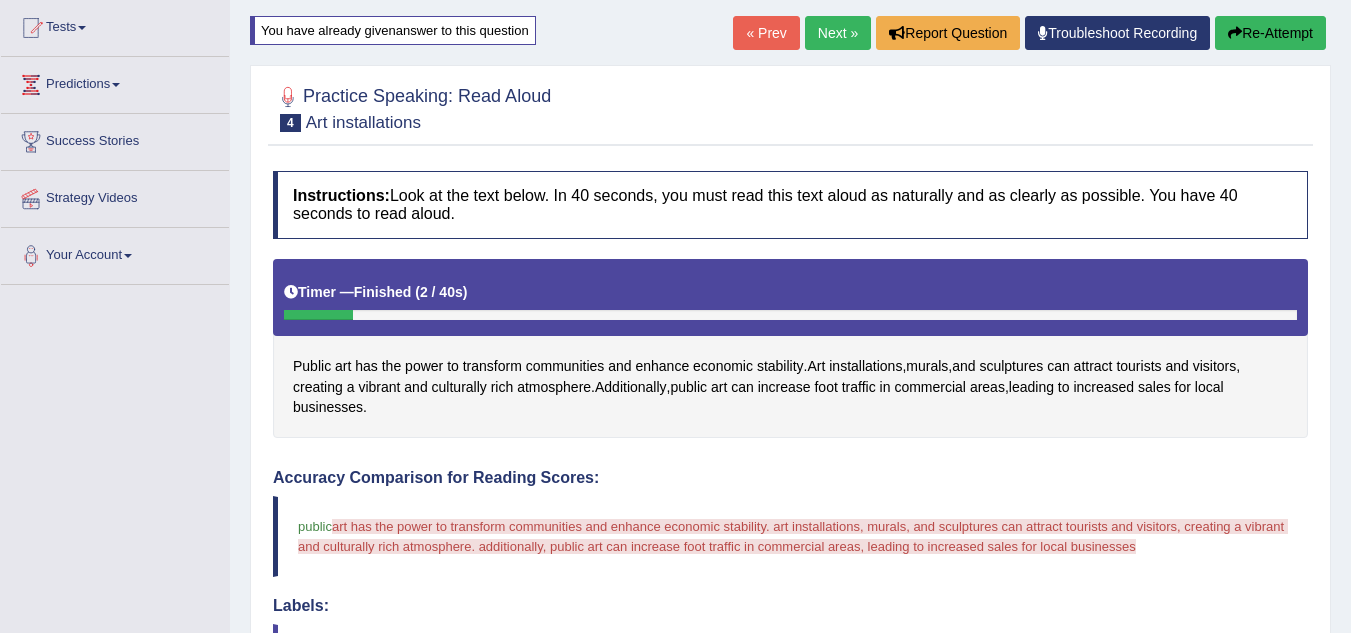 click at bounding box center [1235, 33] 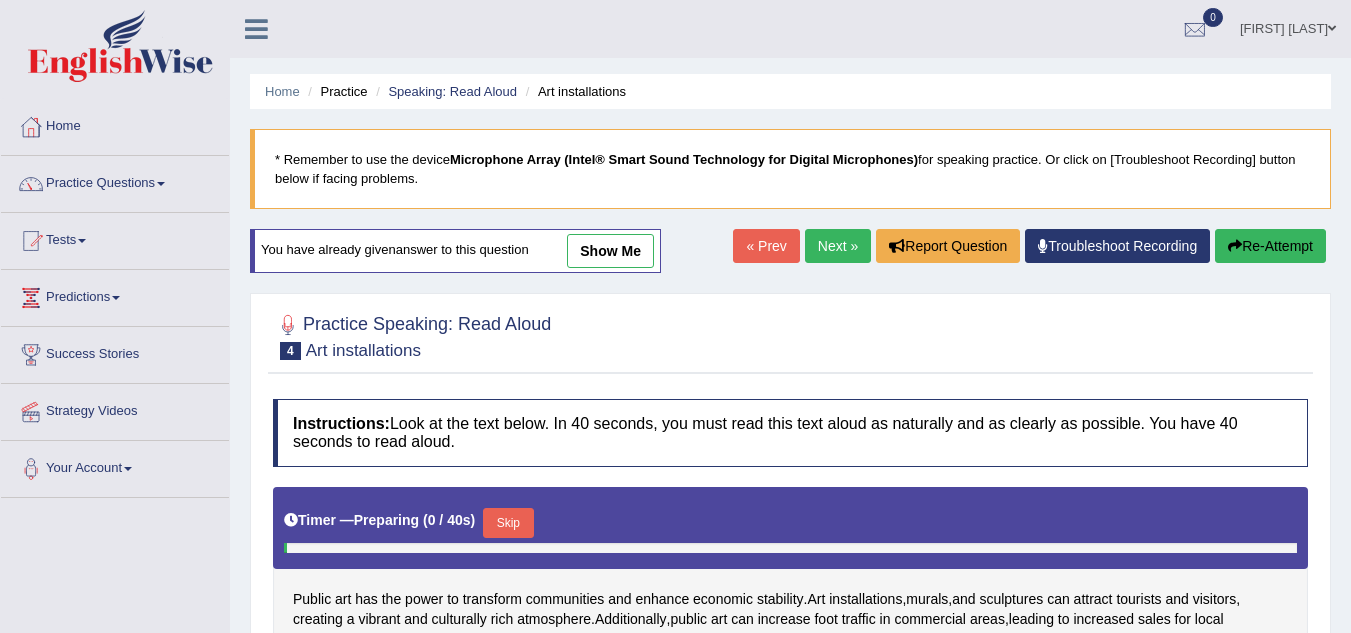 scroll, scrollTop: 202, scrollLeft: 0, axis: vertical 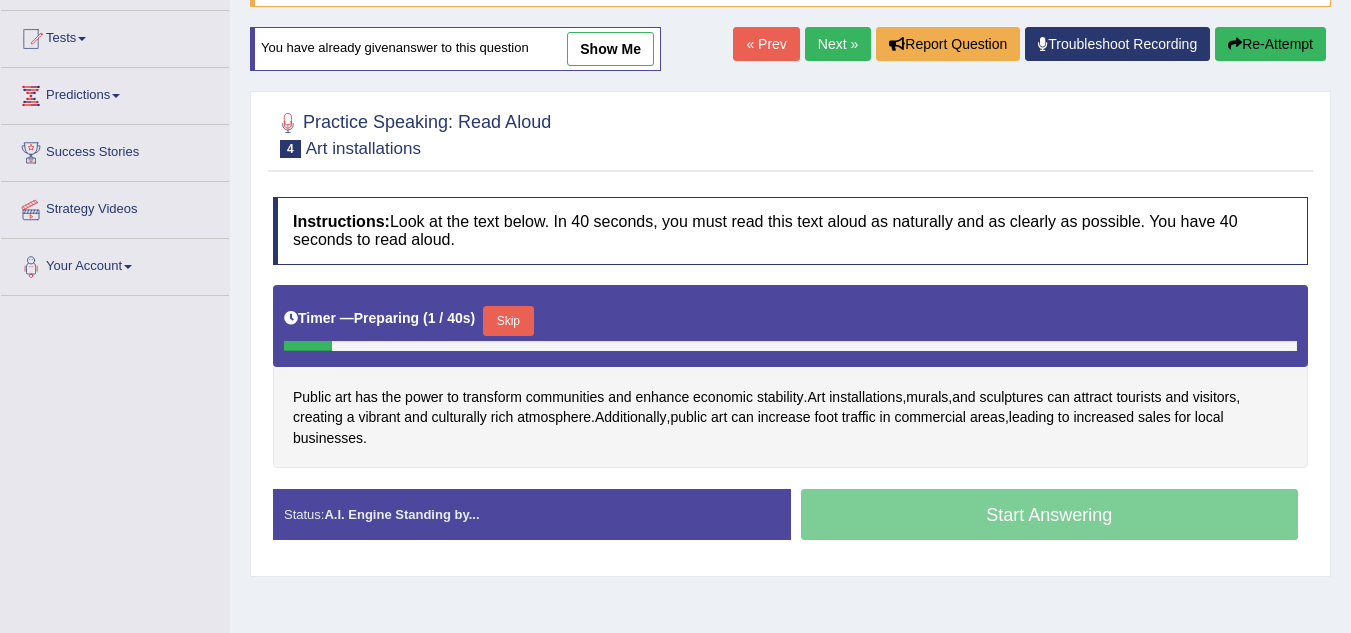 click on "Skip" at bounding box center [508, 321] 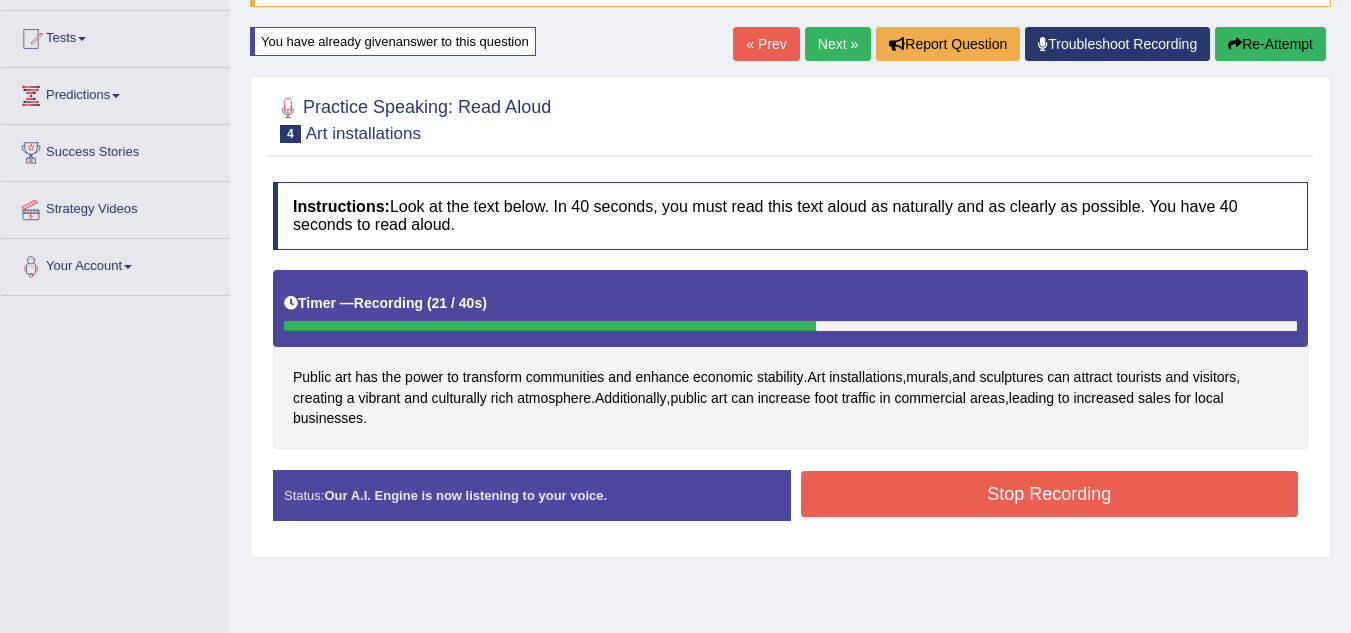 click on "Stop Recording" at bounding box center [1050, 494] 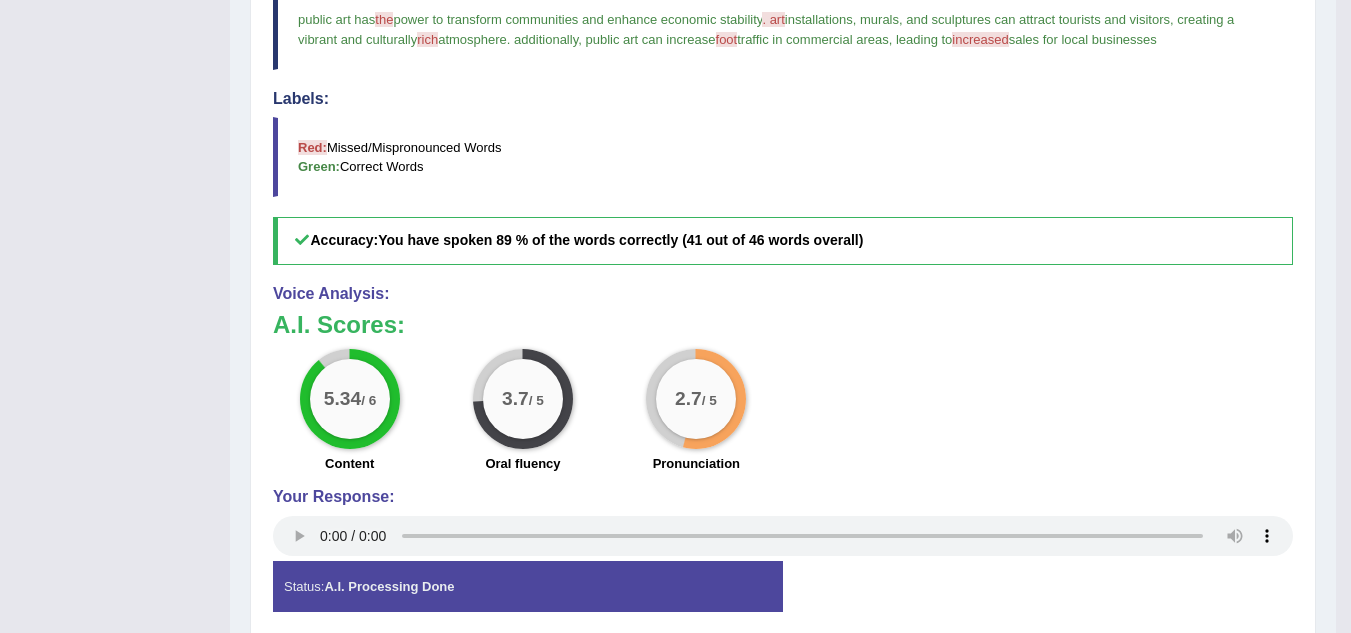 scroll, scrollTop: 722, scrollLeft: 0, axis: vertical 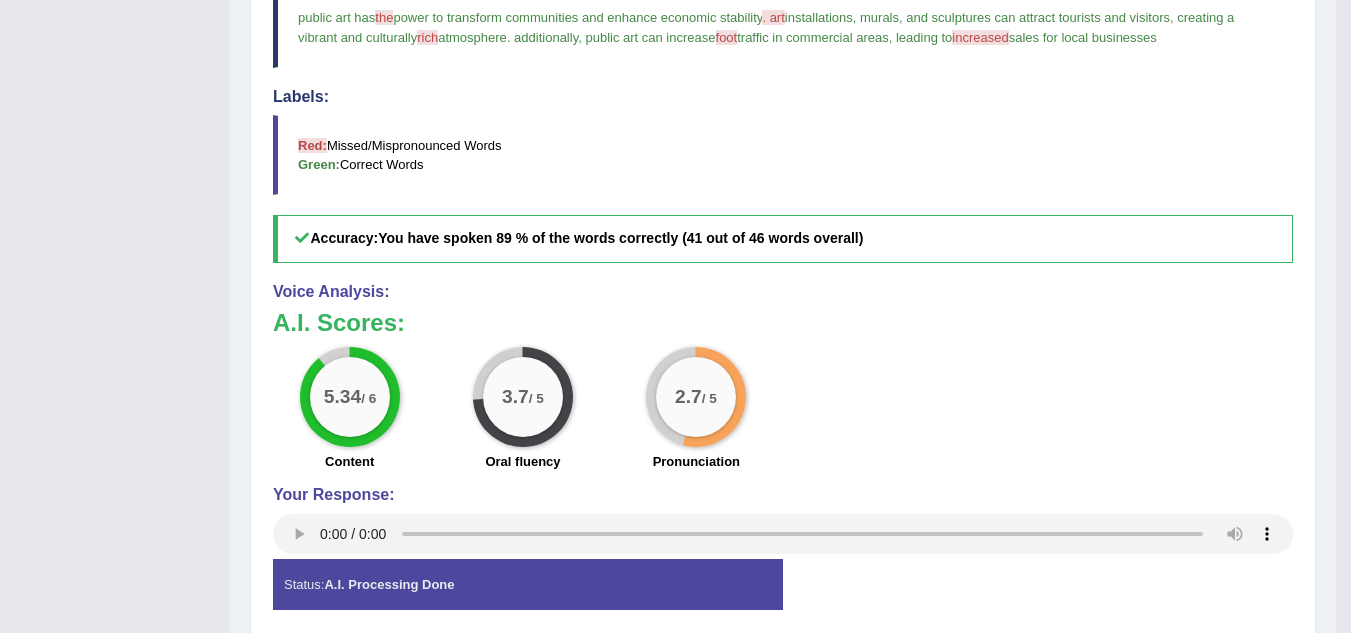 type 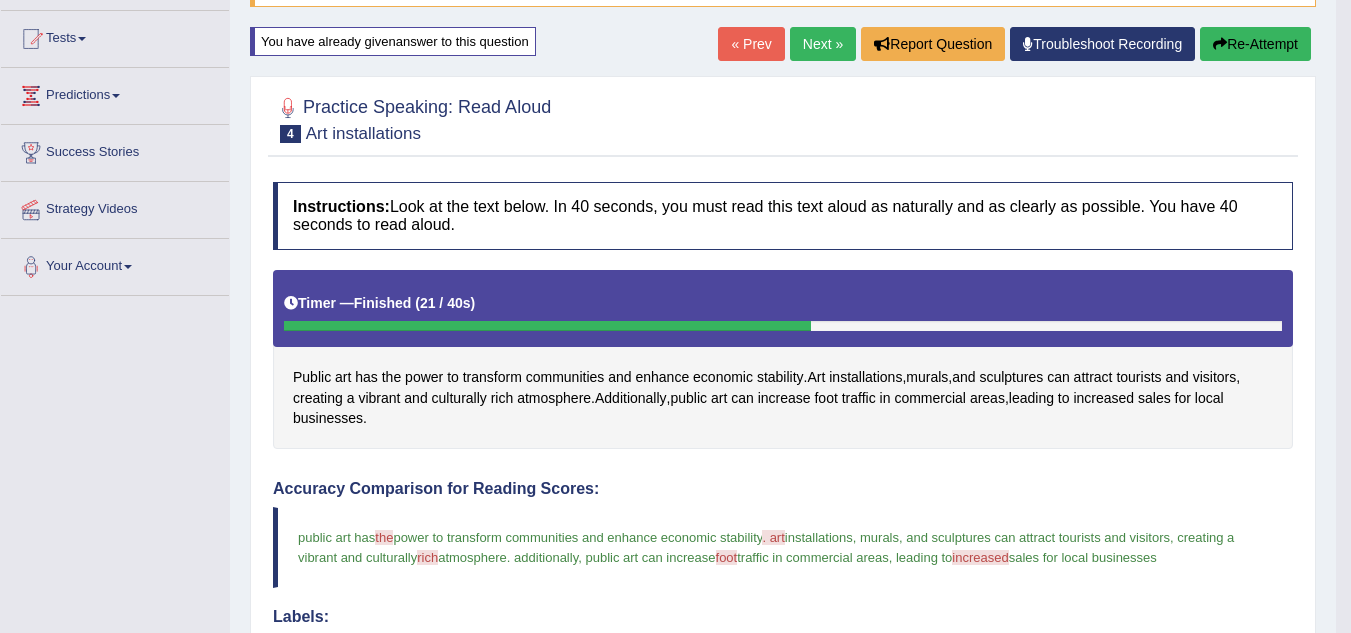 scroll, scrollTop: 205, scrollLeft: 0, axis: vertical 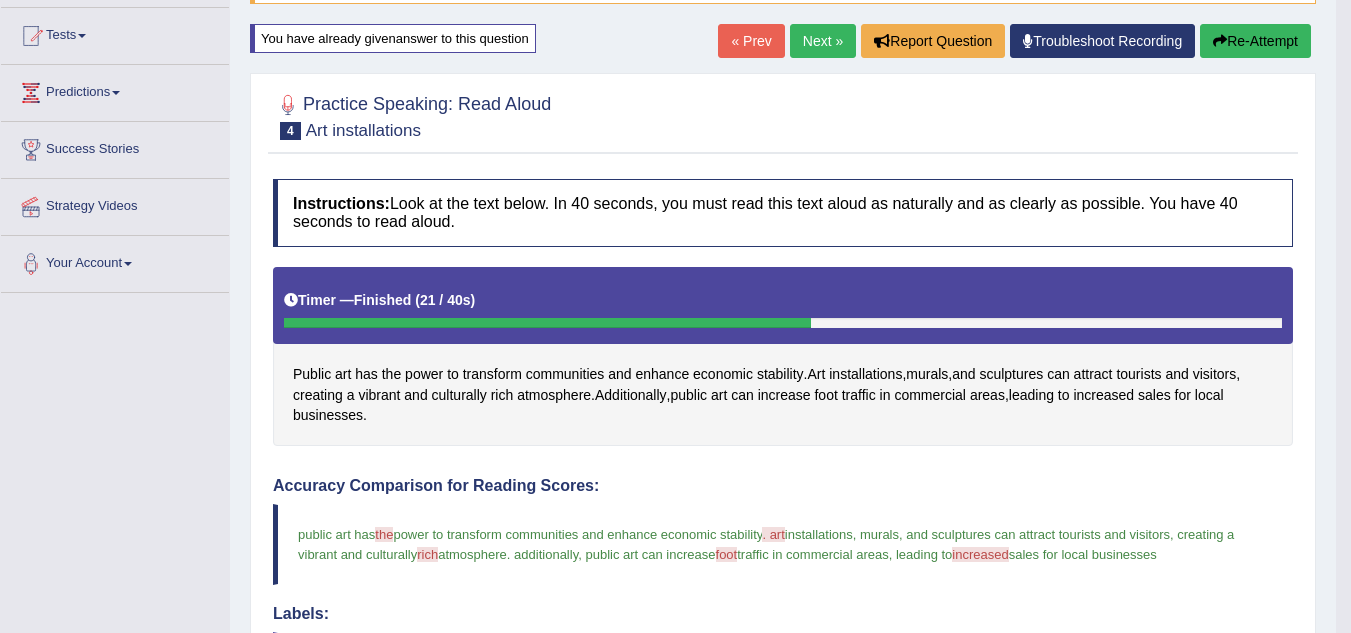 click on "Next »" at bounding box center [823, 41] 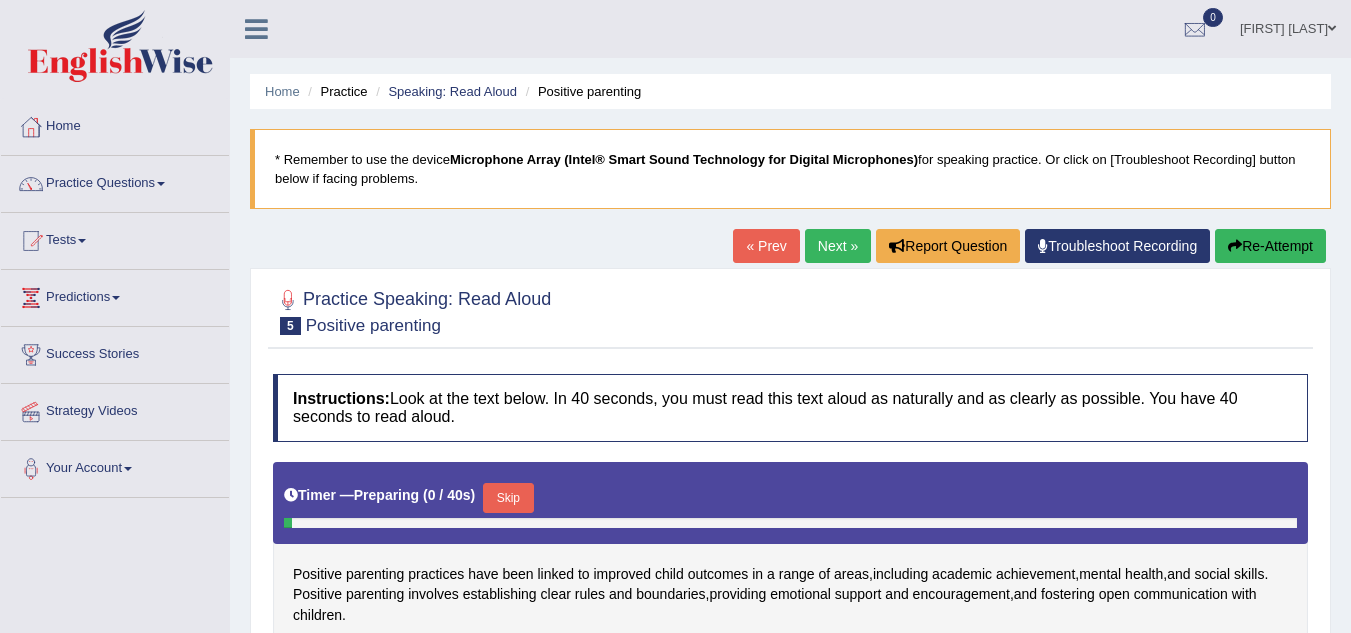 scroll, scrollTop: 0, scrollLeft: 0, axis: both 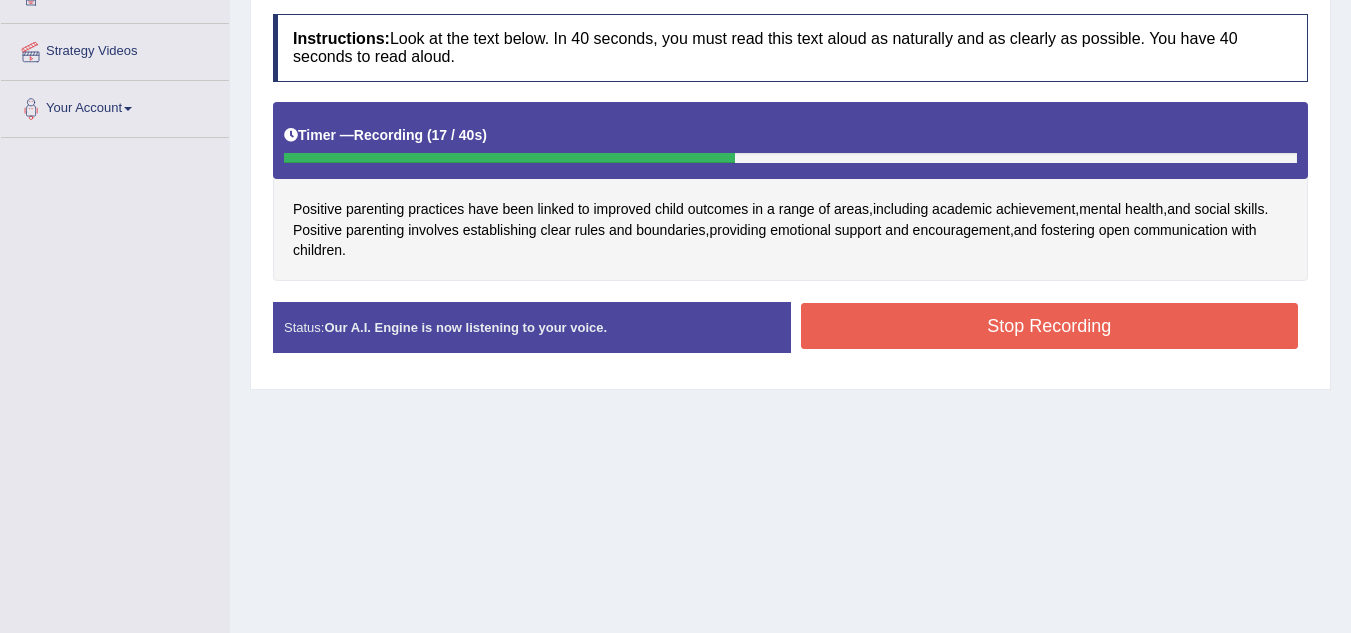 click on "Stop Recording" at bounding box center (1050, 326) 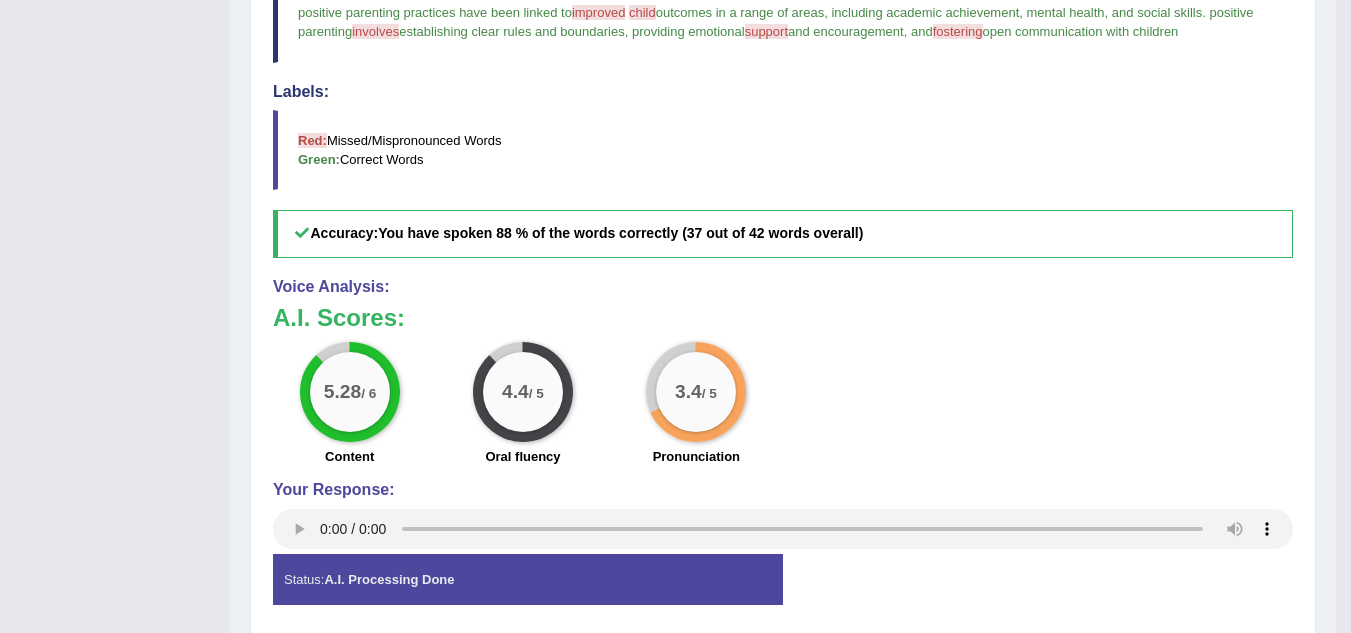 scroll, scrollTop: 720, scrollLeft: 0, axis: vertical 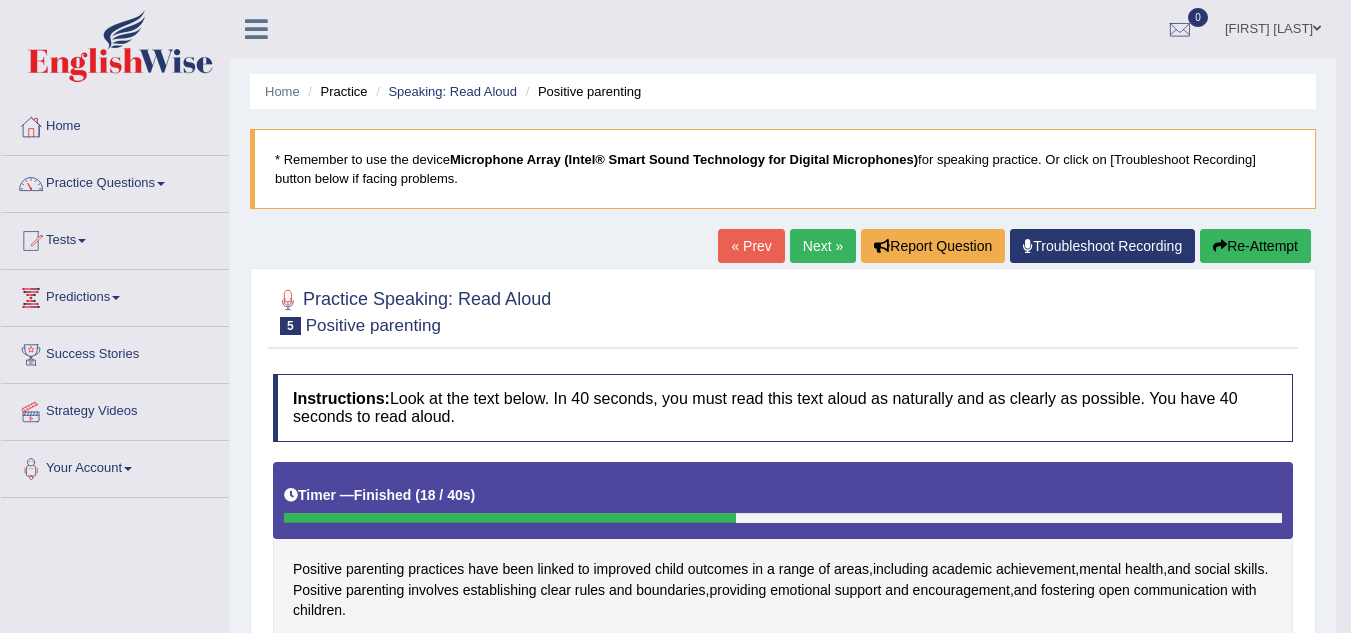 click on "Next »" at bounding box center [823, 246] 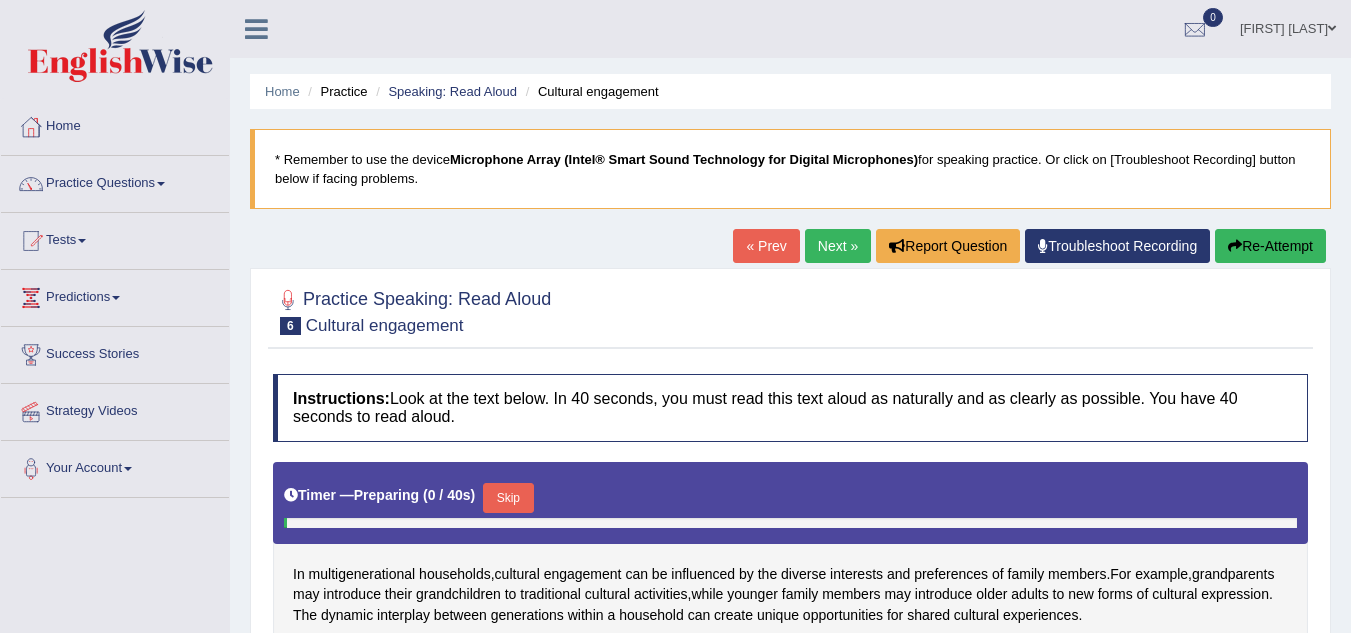 scroll, scrollTop: 0, scrollLeft: 0, axis: both 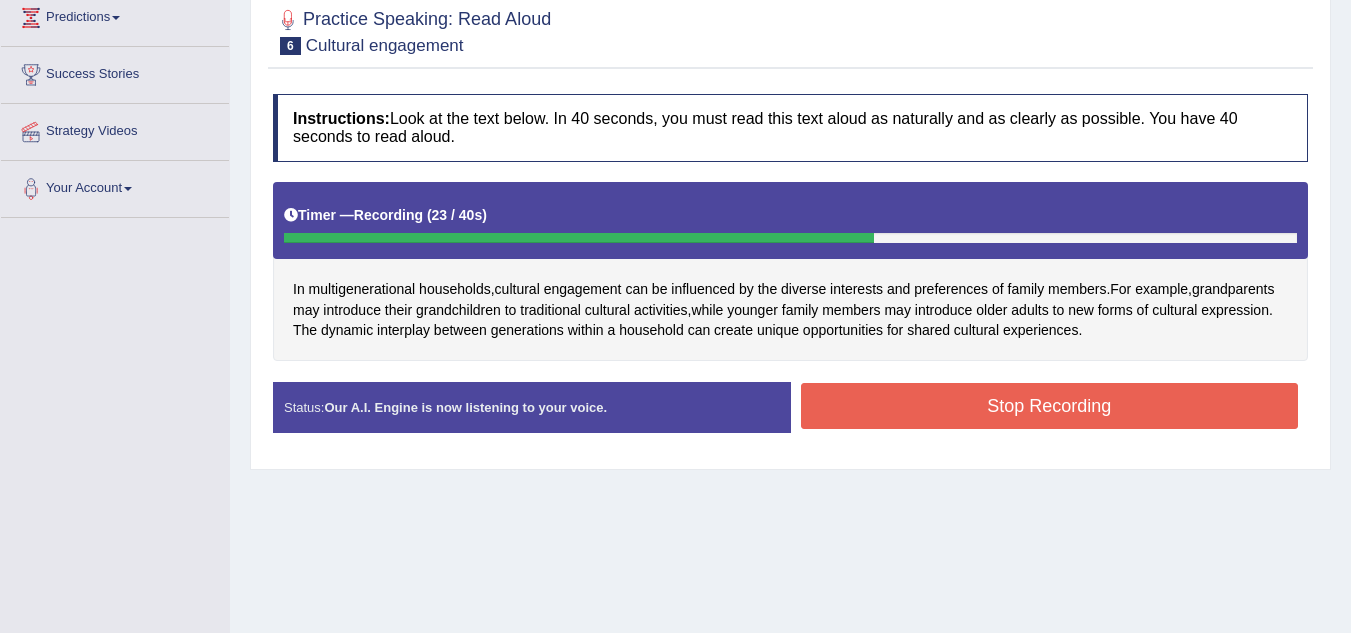 click on "Stop Recording" at bounding box center [1050, 406] 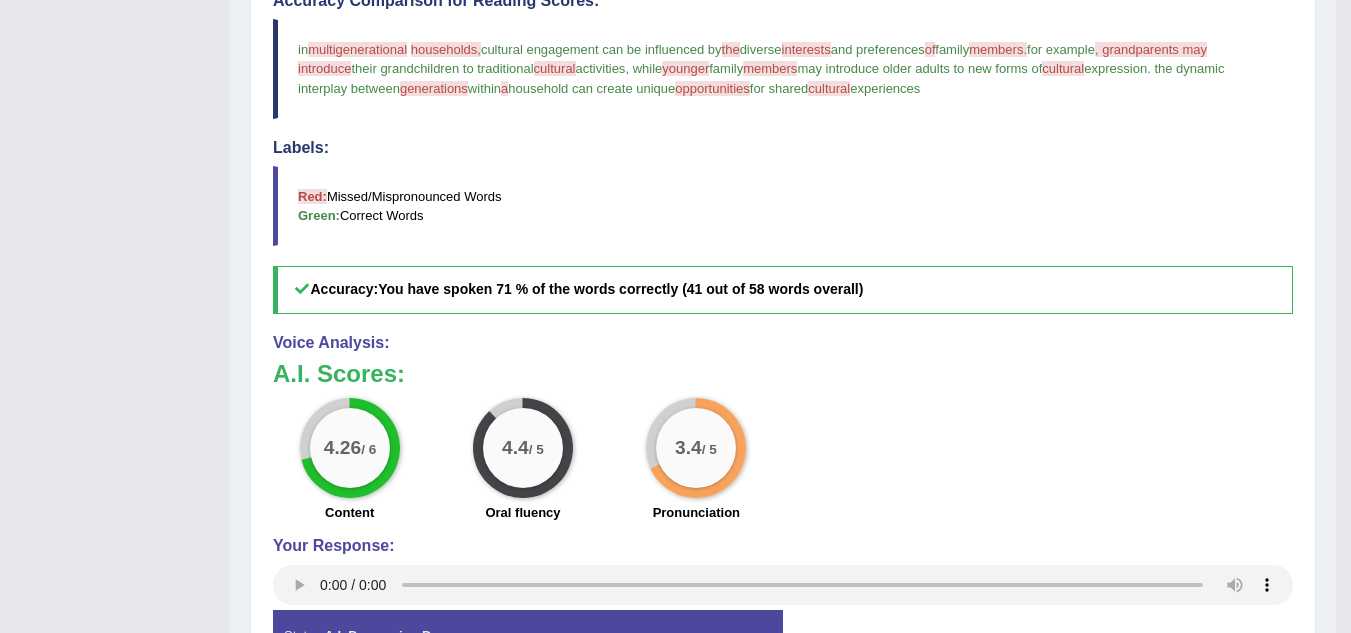 scroll, scrollTop: 720, scrollLeft: 0, axis: vertical 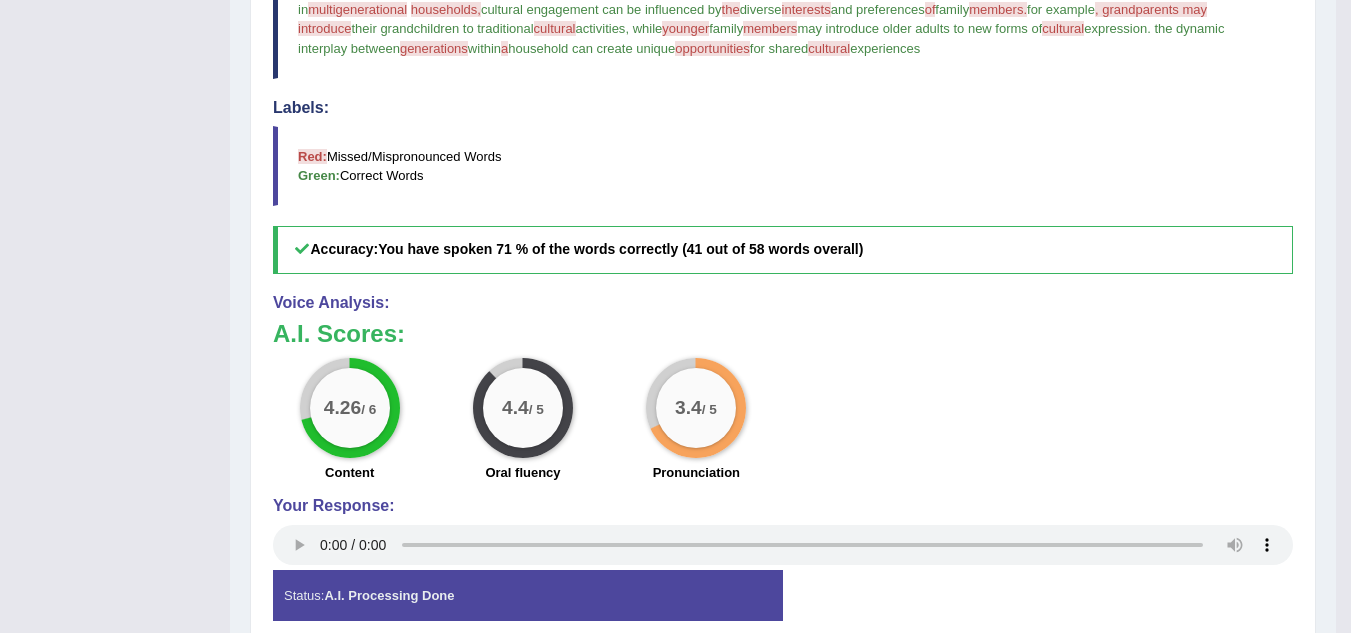 type 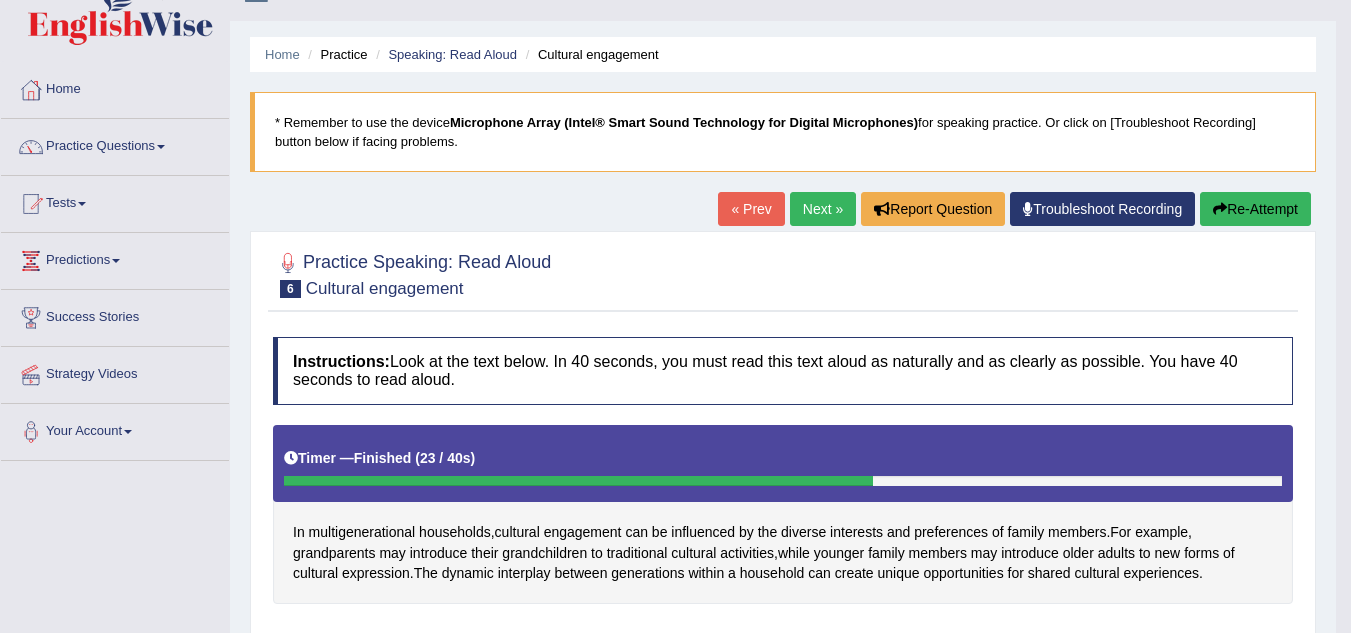 scroll, scrollTop: 0, scrollLeft: 0, axis: both 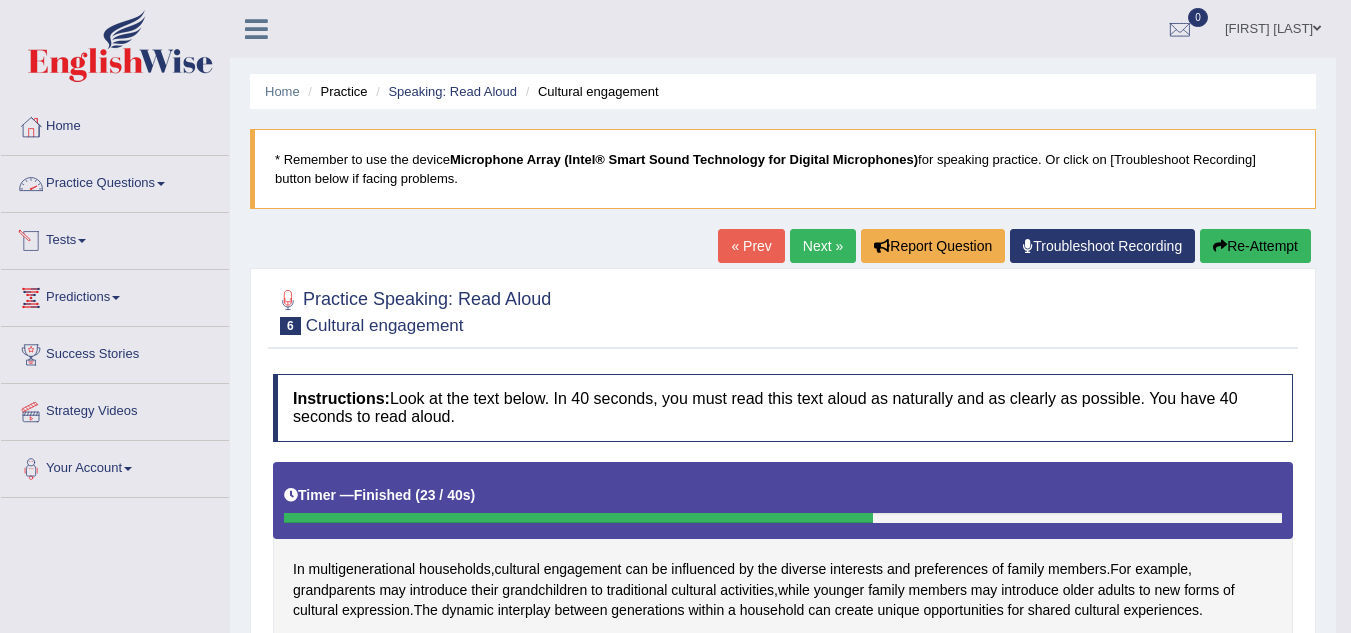 click on "Practice Questions" at bounding box center (115, 181) 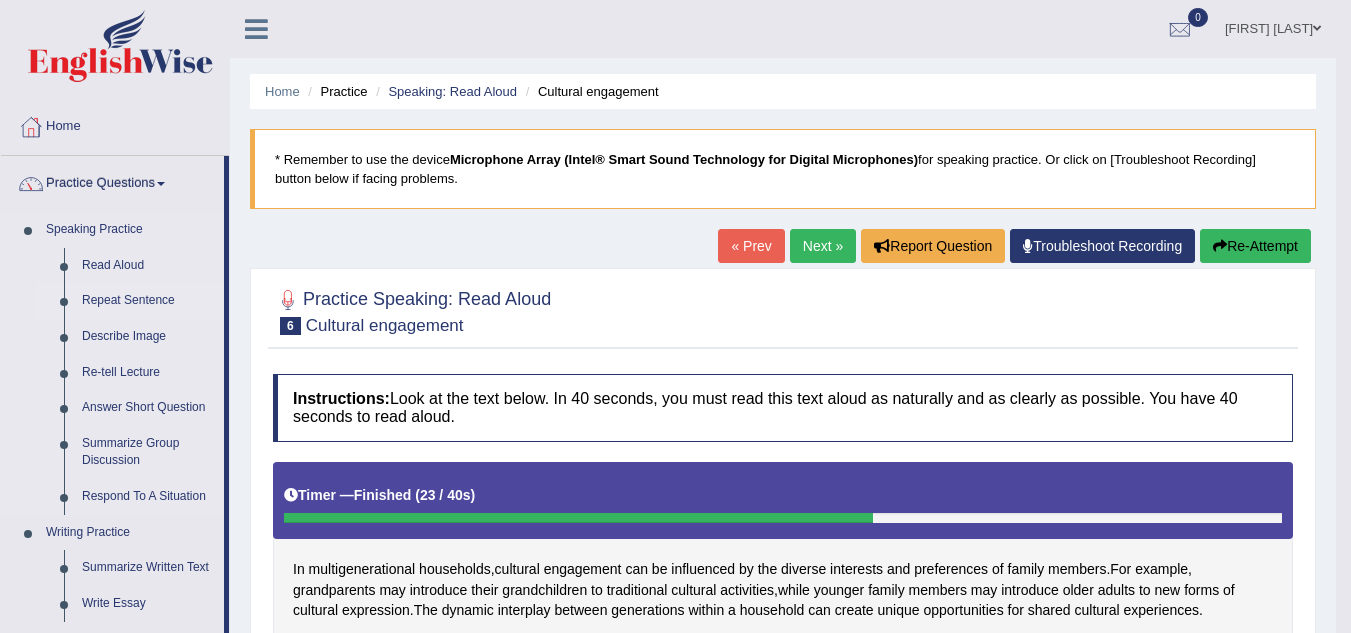 click on "Repeat Sentence" at bounding box center (148, 301) 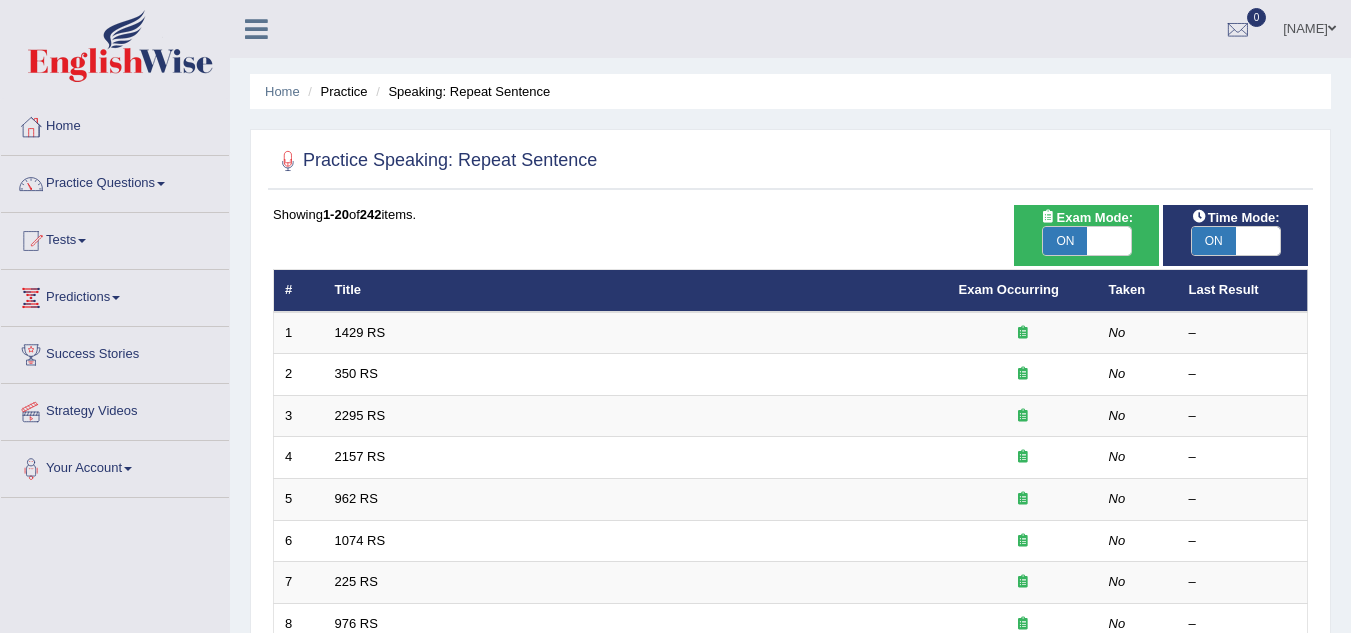 scroll, scrollTop: 0, scrollLeft: 0, axis: both 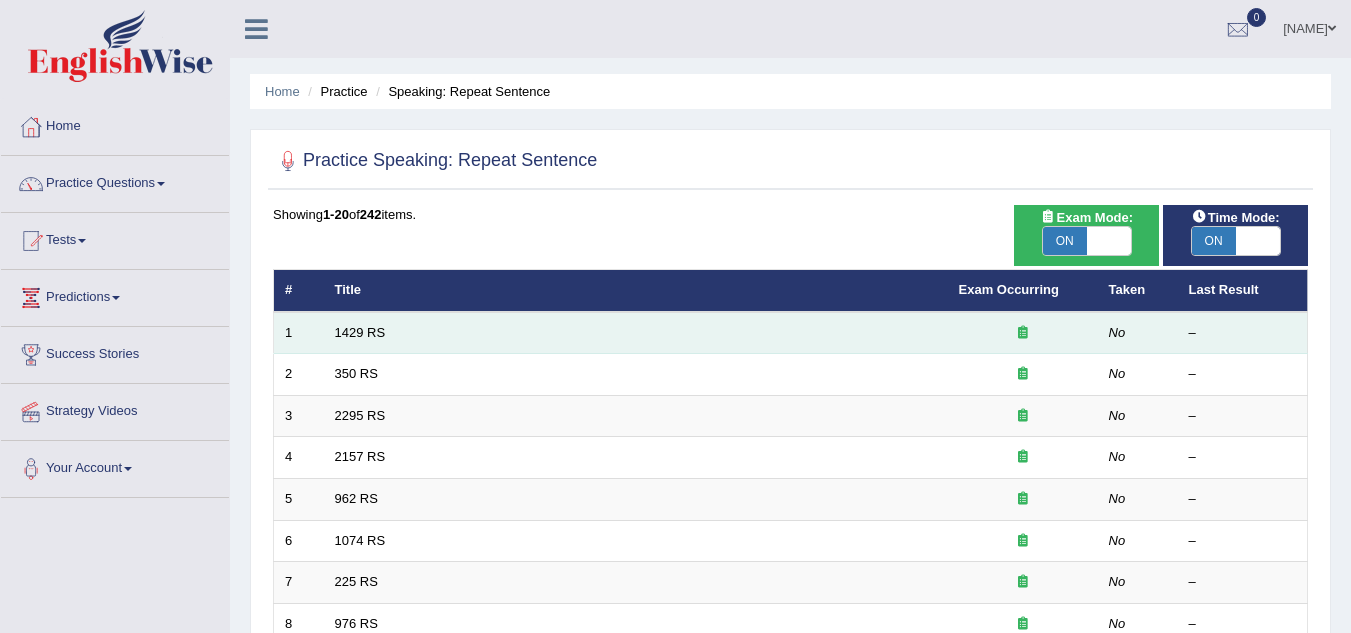 click on "1429 RS" at bounding box center (636, 333) 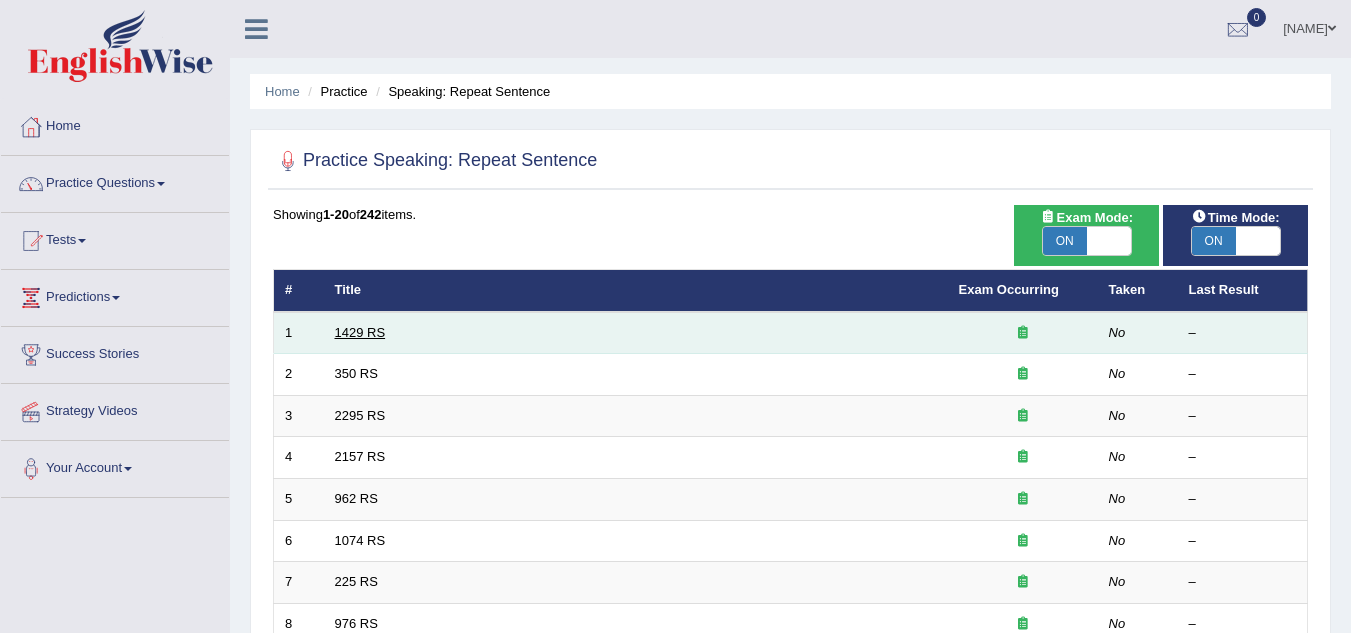 click on "1429 RS" at bounding box center (360, 332) 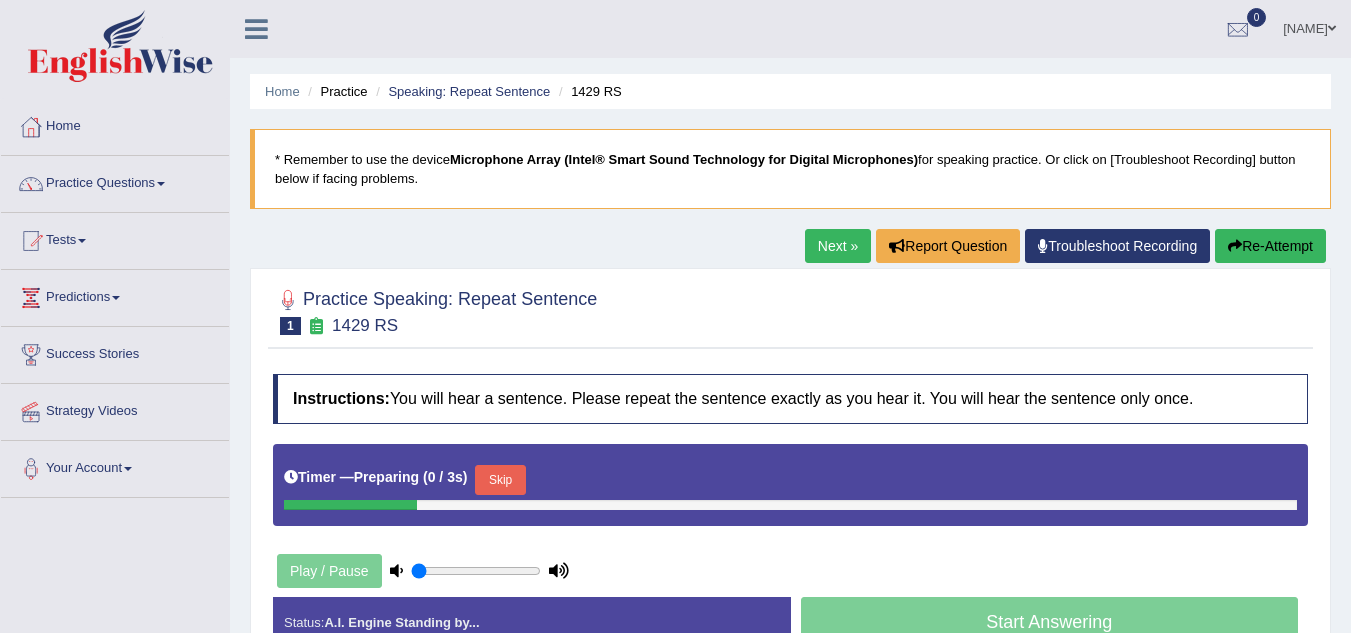 scroll, scrollTop: 0, scrollLeft: 0, axis: both 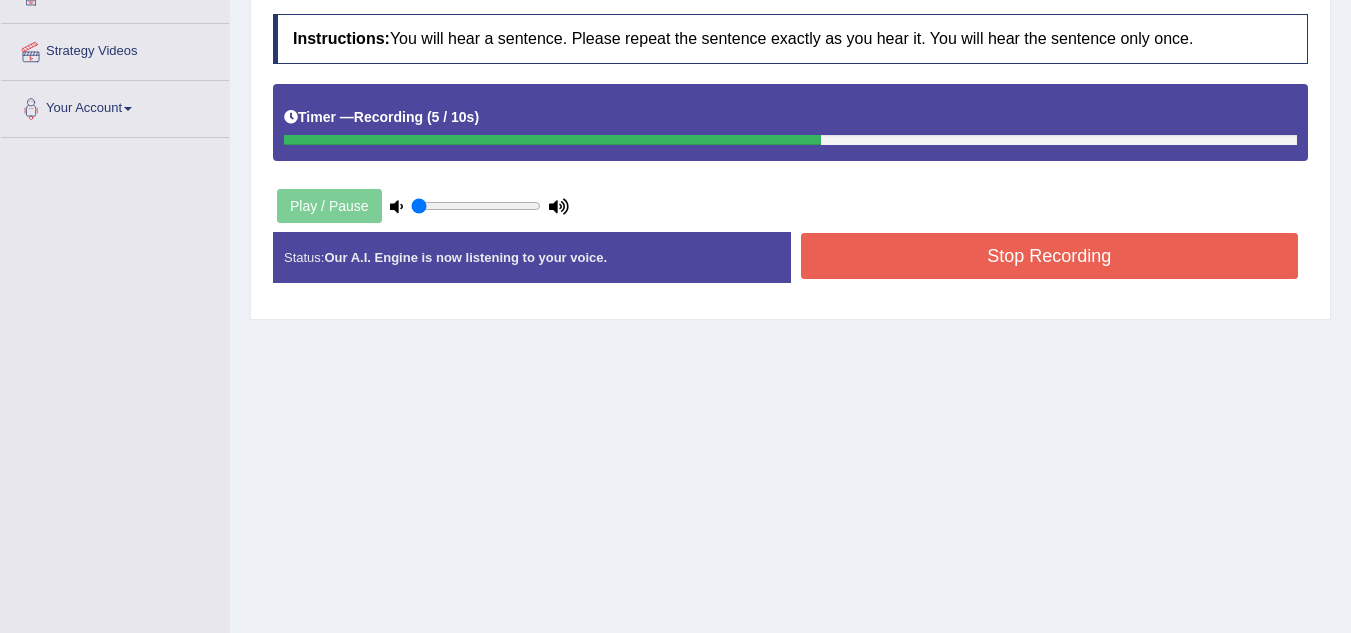 click on "Stop Recording" at bounding box center [1050, 256] 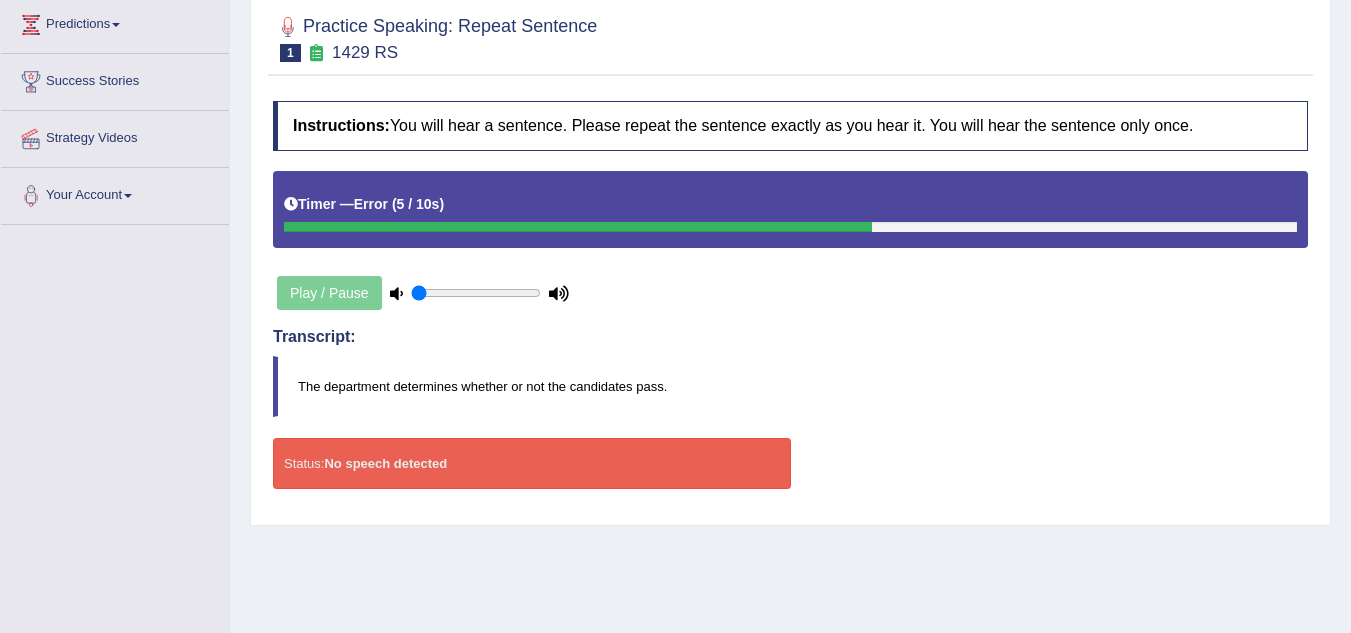 scroll, scrollTop: 240, scrollLeft: 0, axis: vertical 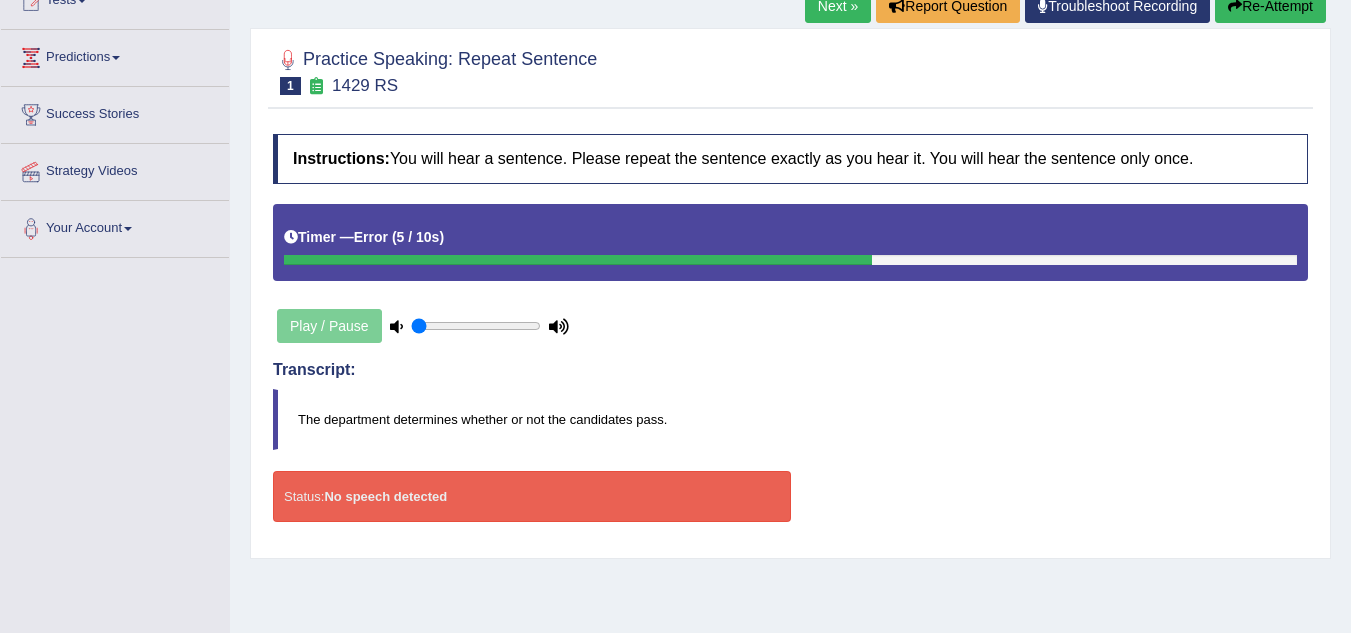 click on "Re-Attempt" at bounding box center (1270, 6) 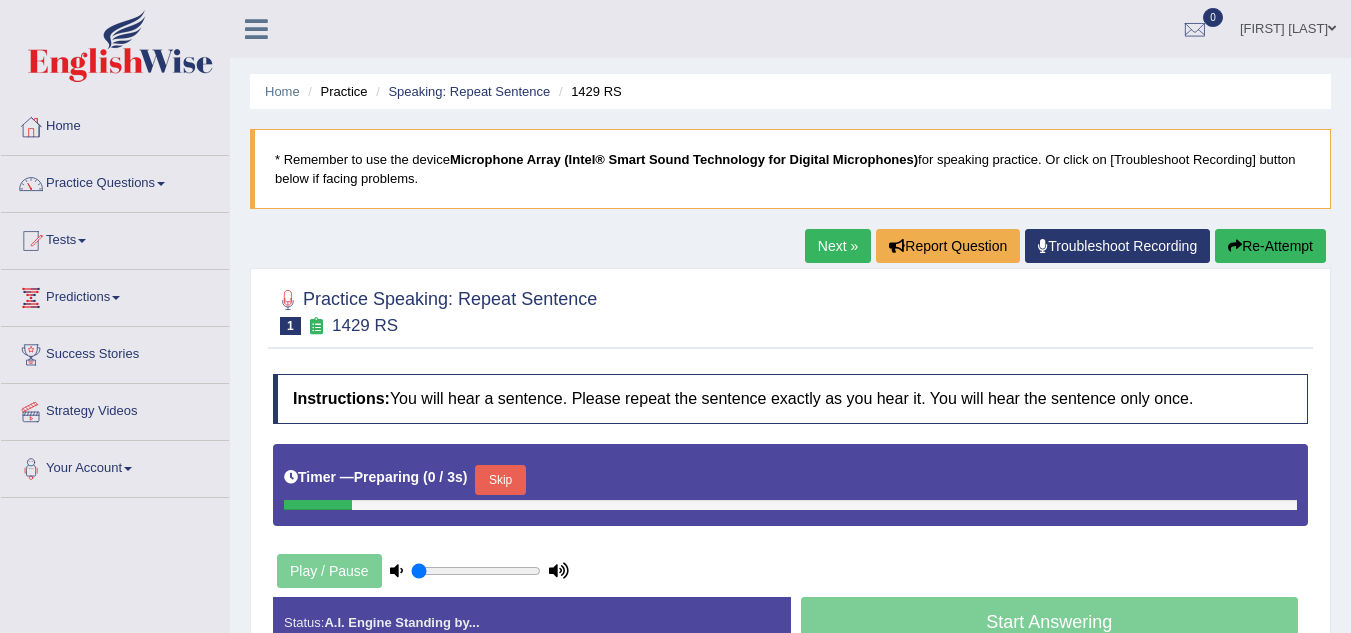 scroll, scrollTop: 240, scrollLeft: 0, axis: vertical 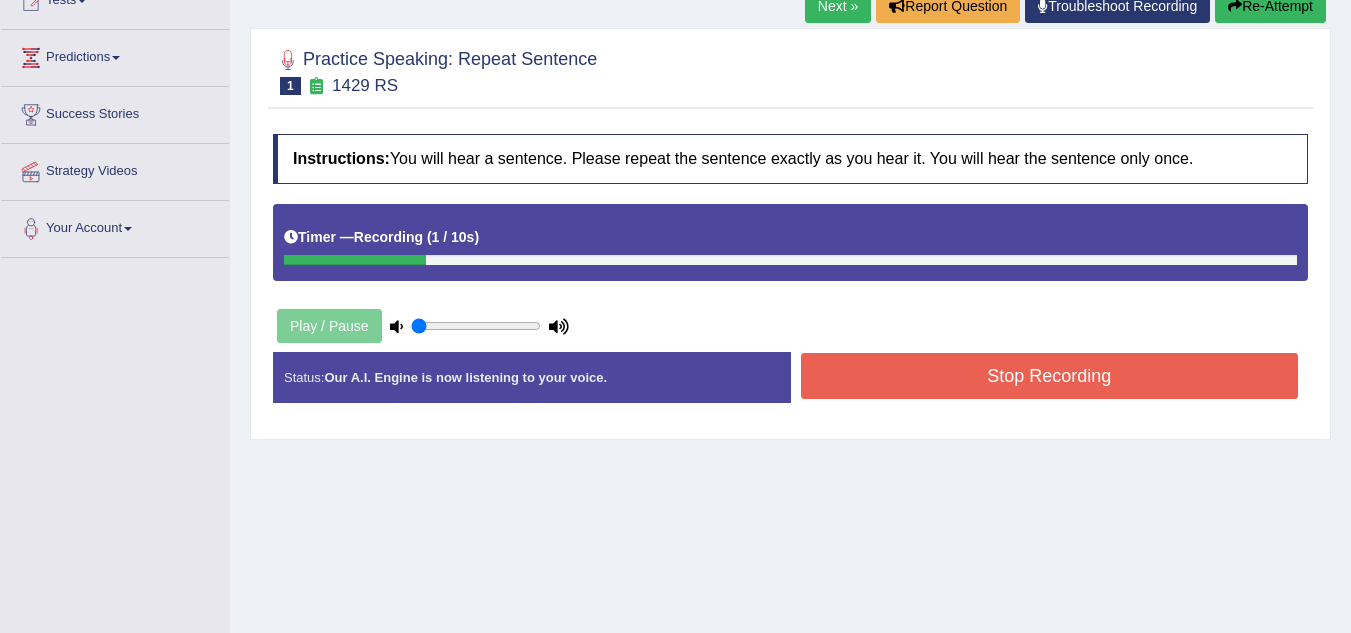 click on "Stop Recording" at bounding box center (1050, 376) 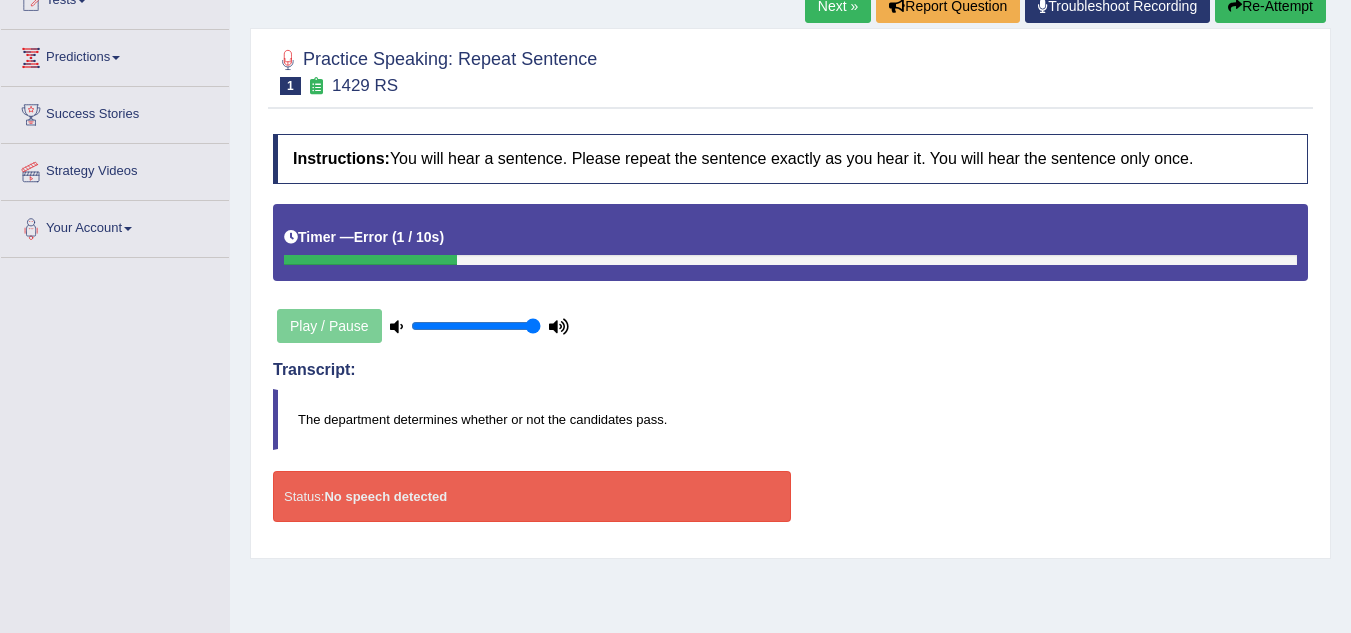 type on "1" 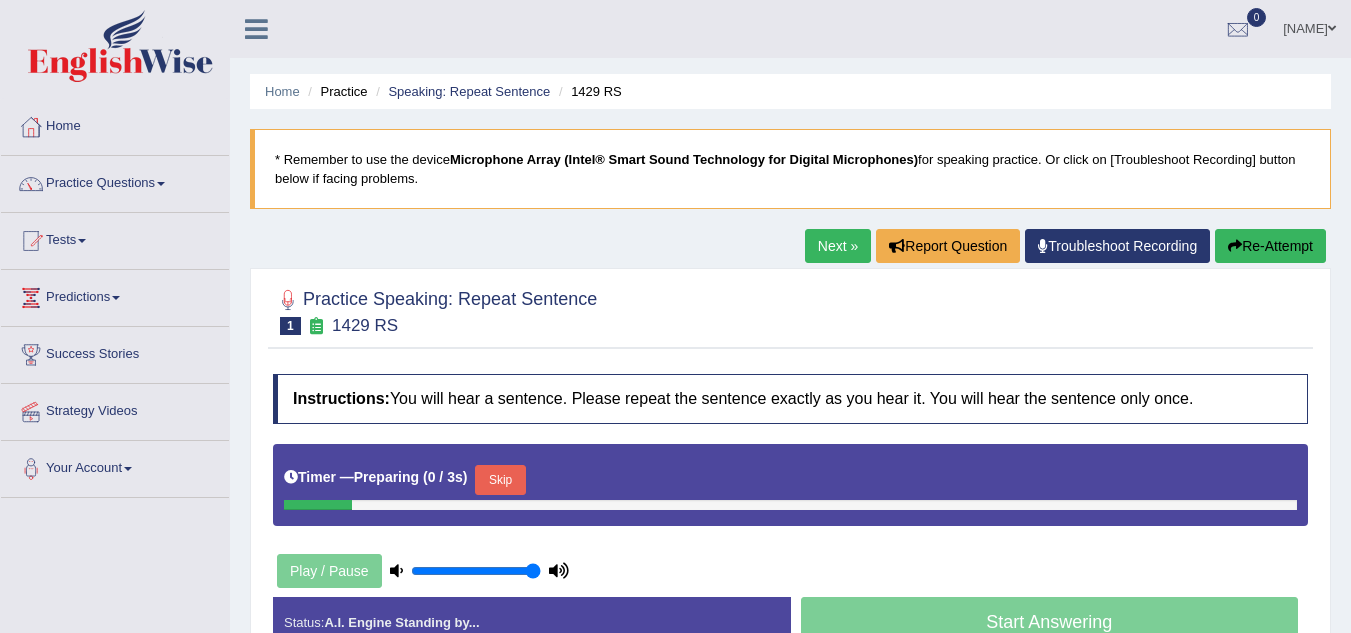 scroll, scrollTop: 240, scrollLeft: 0, axis: vertical 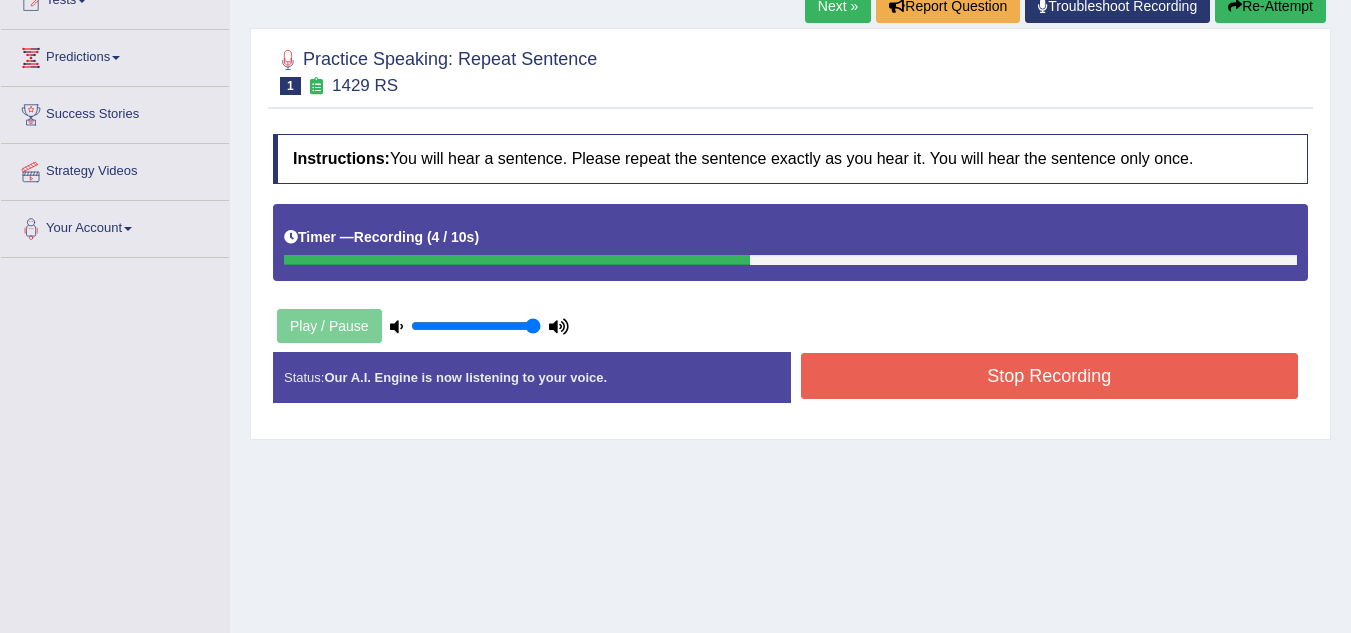 click on "Stop Recording" at bounding box center [1050, 376] 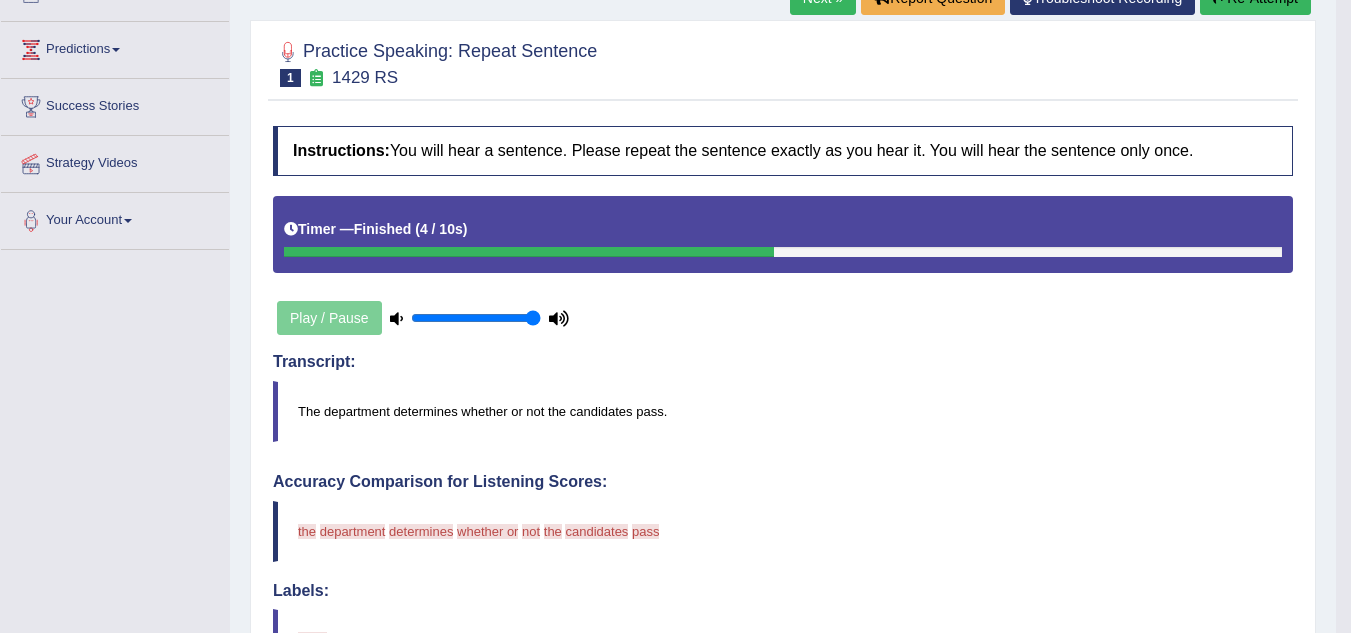 scroll, scrollTop: 221, scrollLeft: 0, axis: vertical 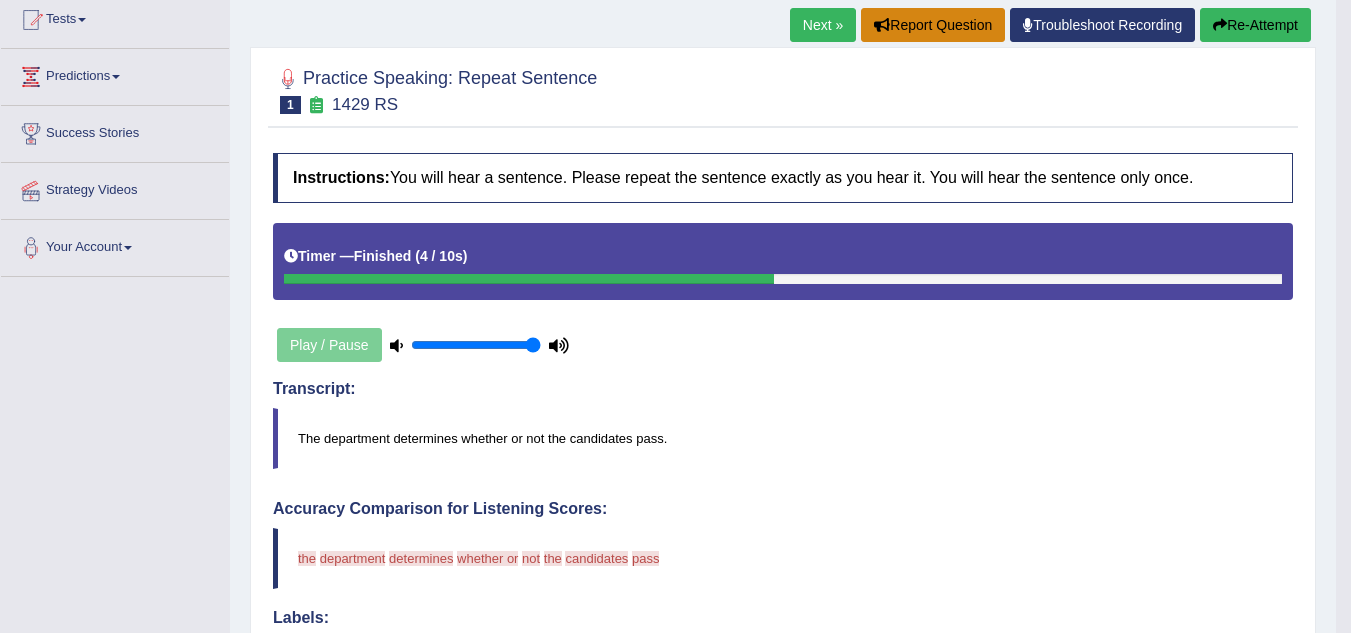 click on "Report Question" at bounding box center [933, 25] 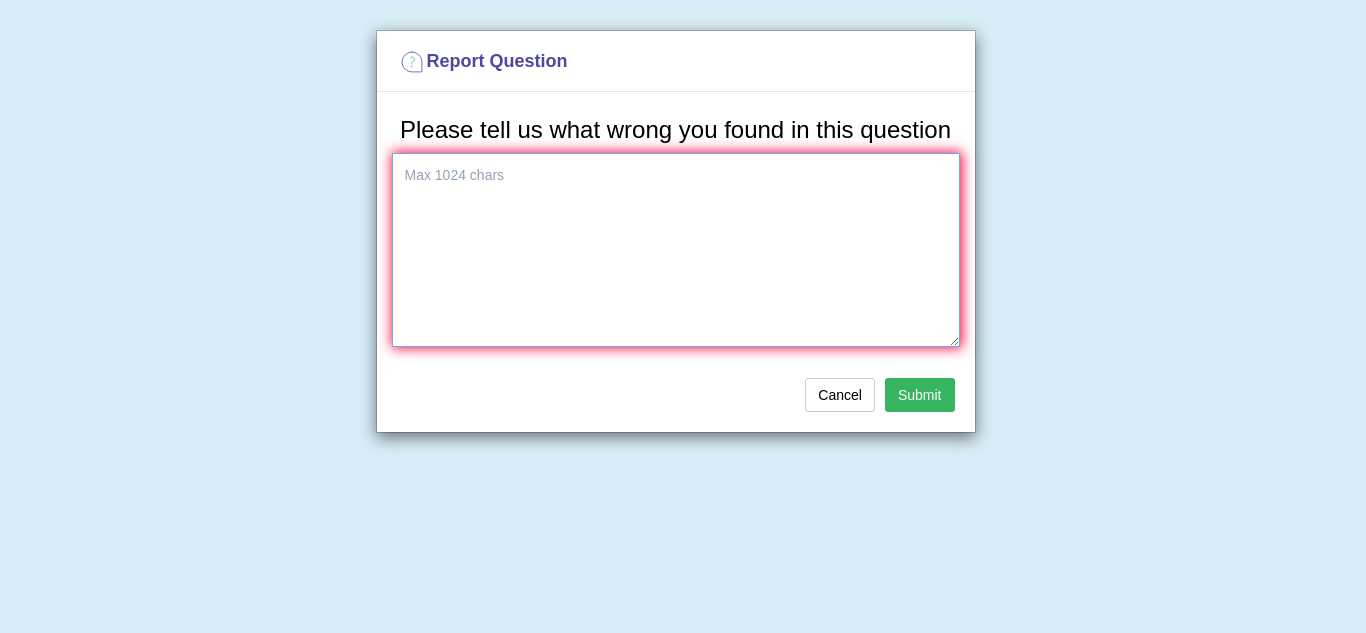 click at bounding box center [676, 250] 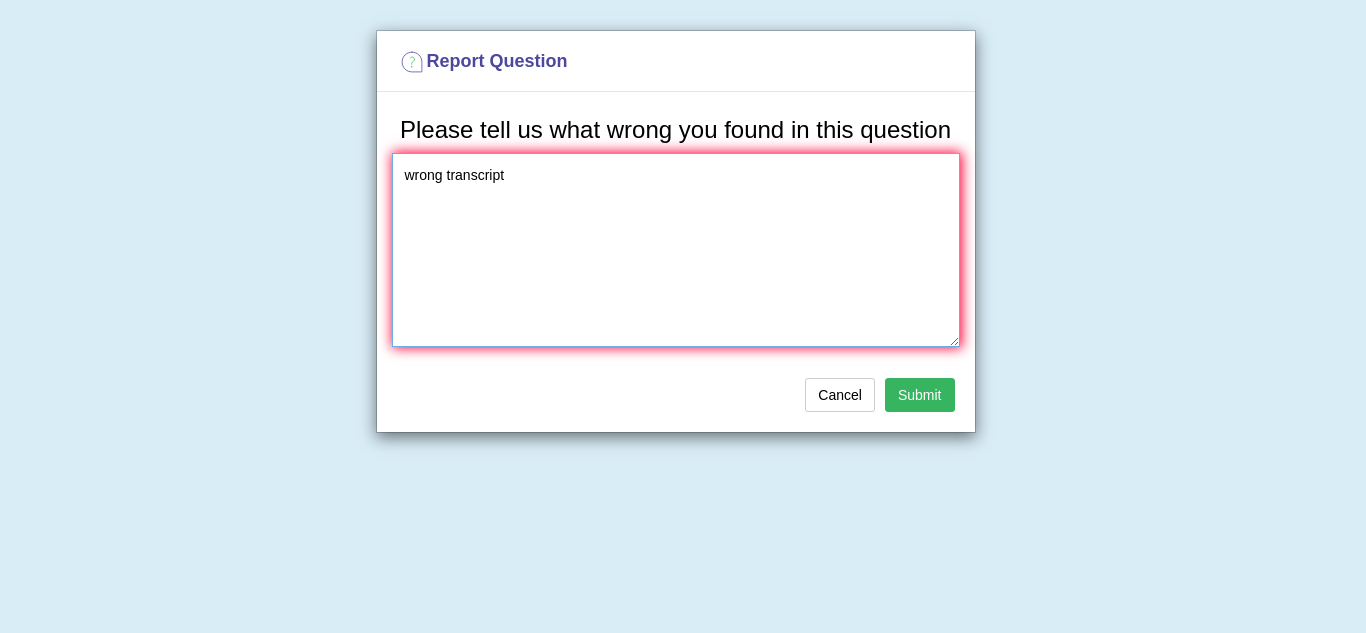 type on "wrong transcript" 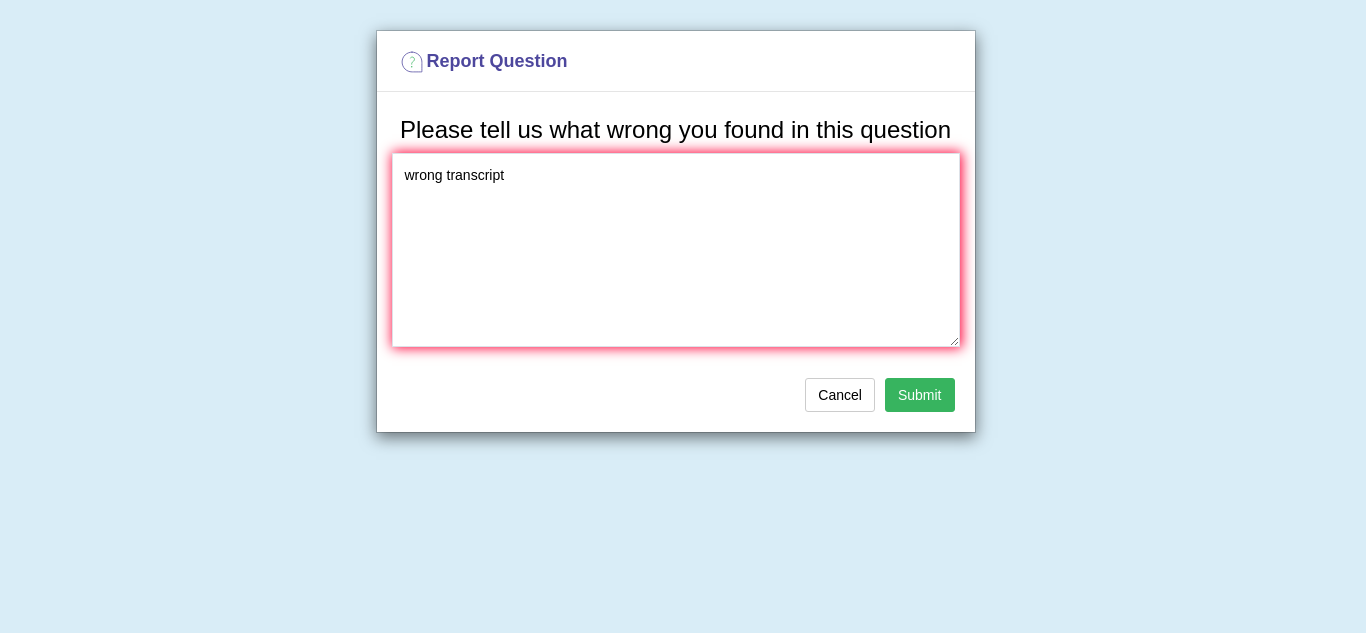 click on "Submit" at bounding box center (920, 395) 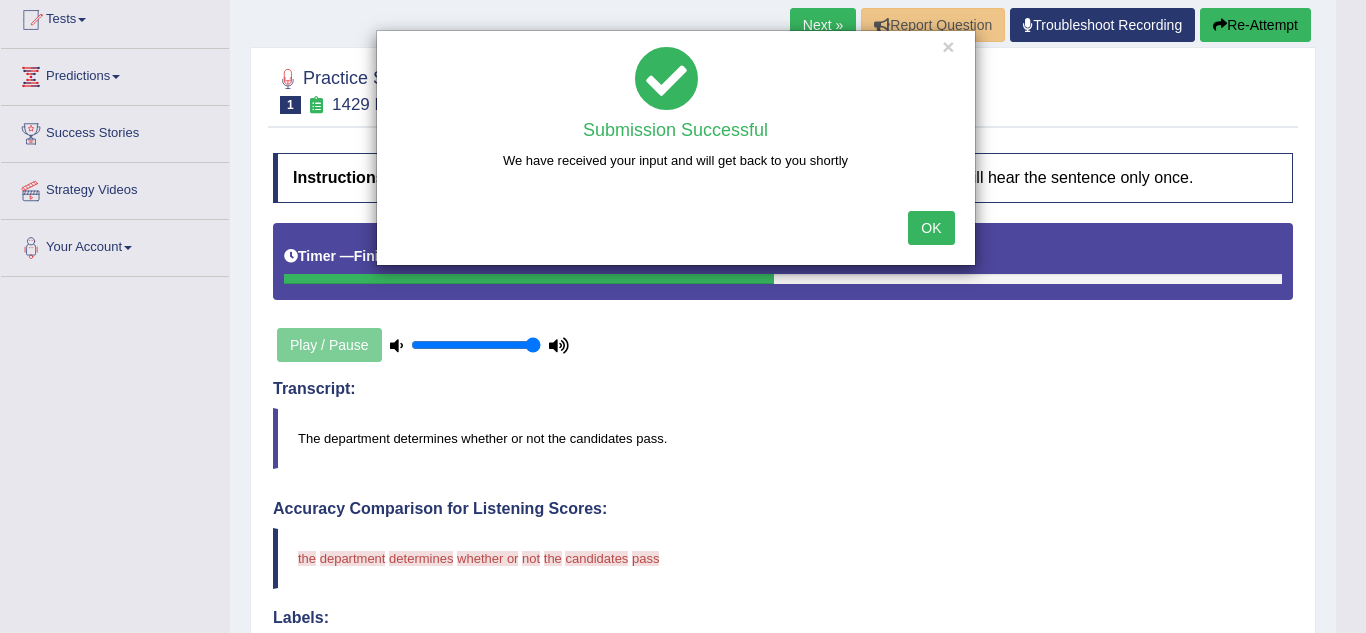 click on "OK" at bounding box center [931, 228] 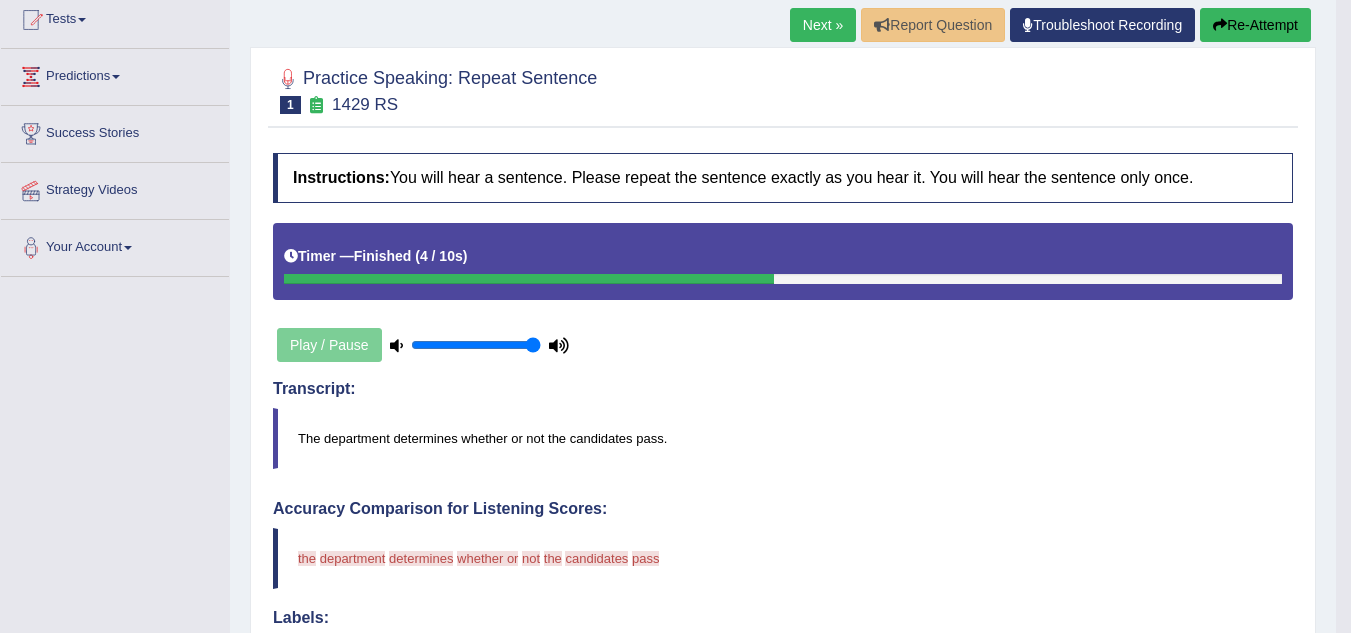 click on "Next »" at bounding box center (823, 25) 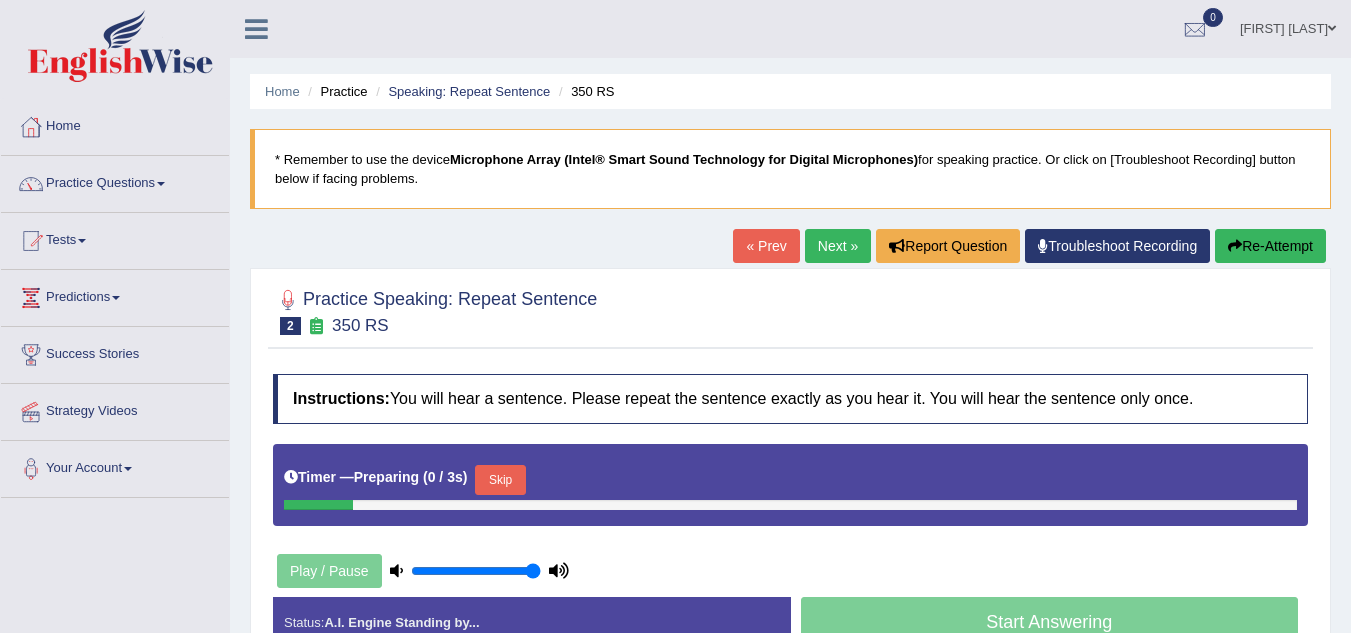 scroll, scrollTop: 0, scrollLeft: 0, axis: both 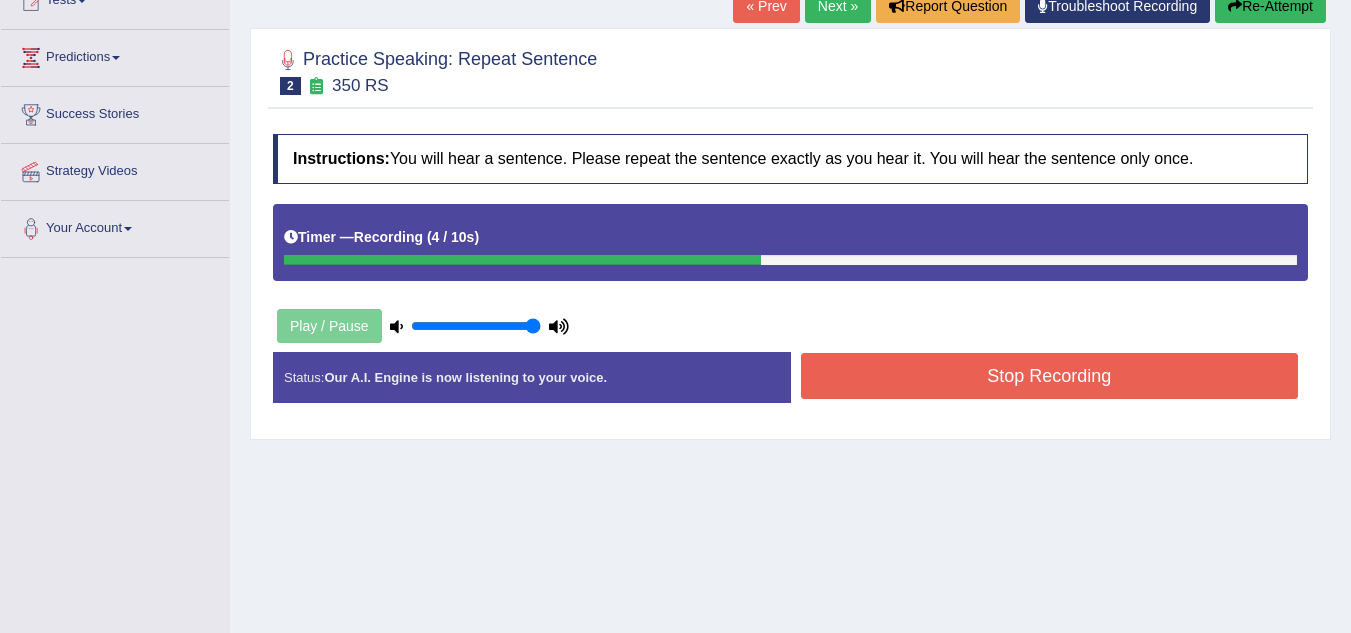 click on "Stop Recording" at bounding box center [1050, 376] 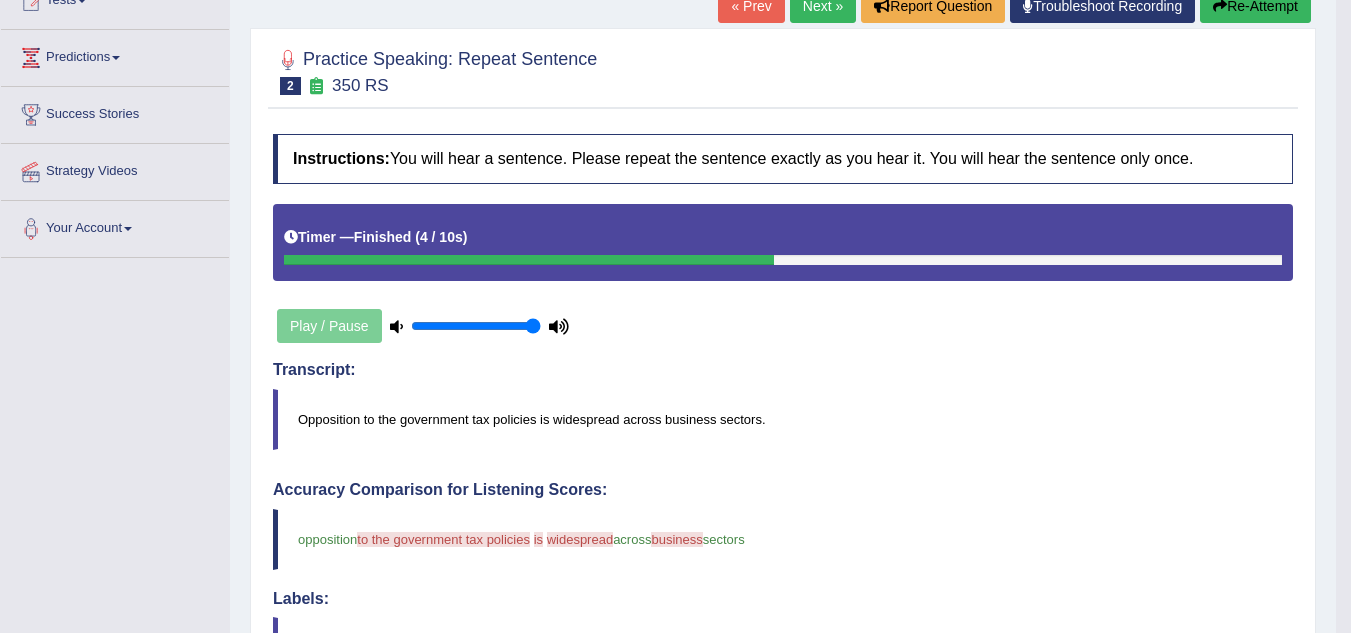 scroll, scrollTop: 200, scrollLeft: 0, axis: vertical 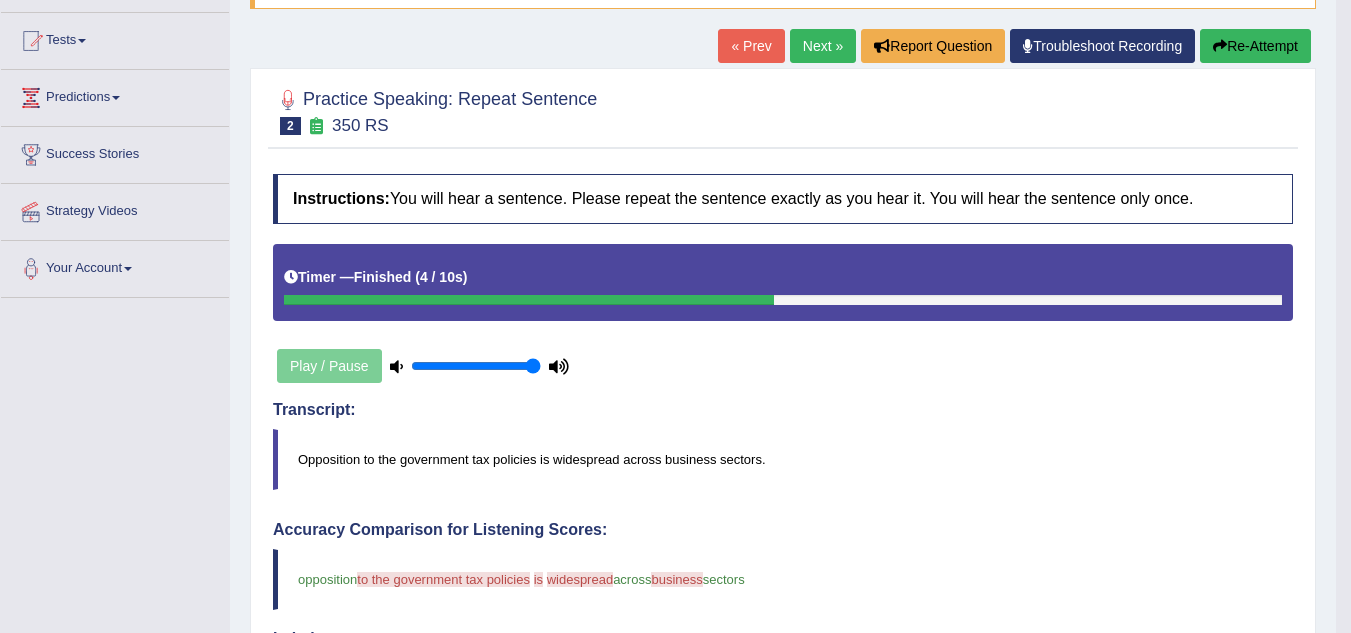 click on "Next »" at bounding box center (823, 46) 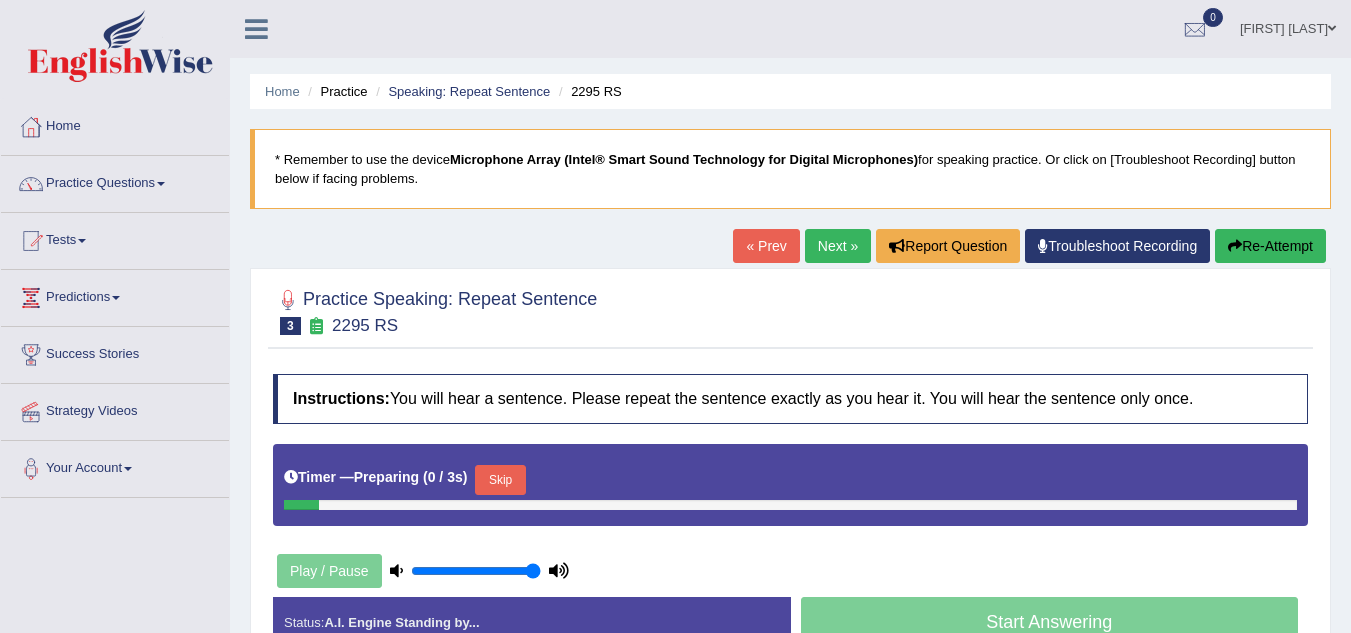 scroll, scrollTop: 0, scrollLeft: 0, axis: both 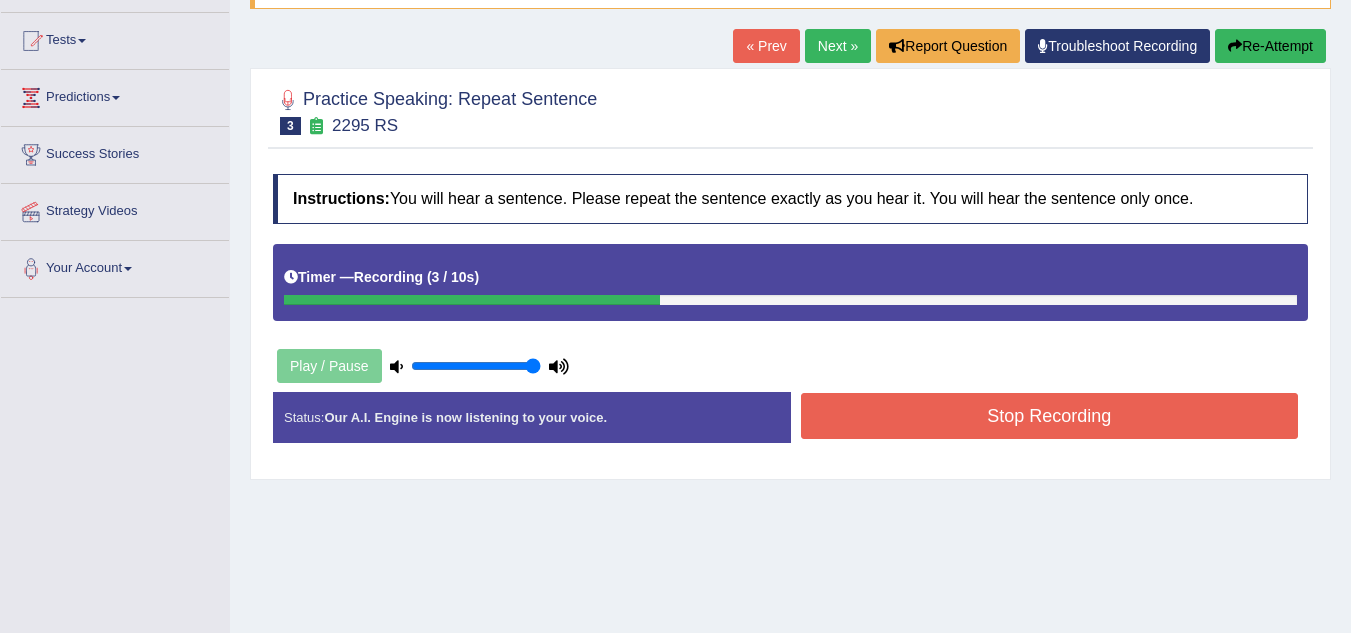 click on "Stop Recording" at bounding box center [1050, 416] 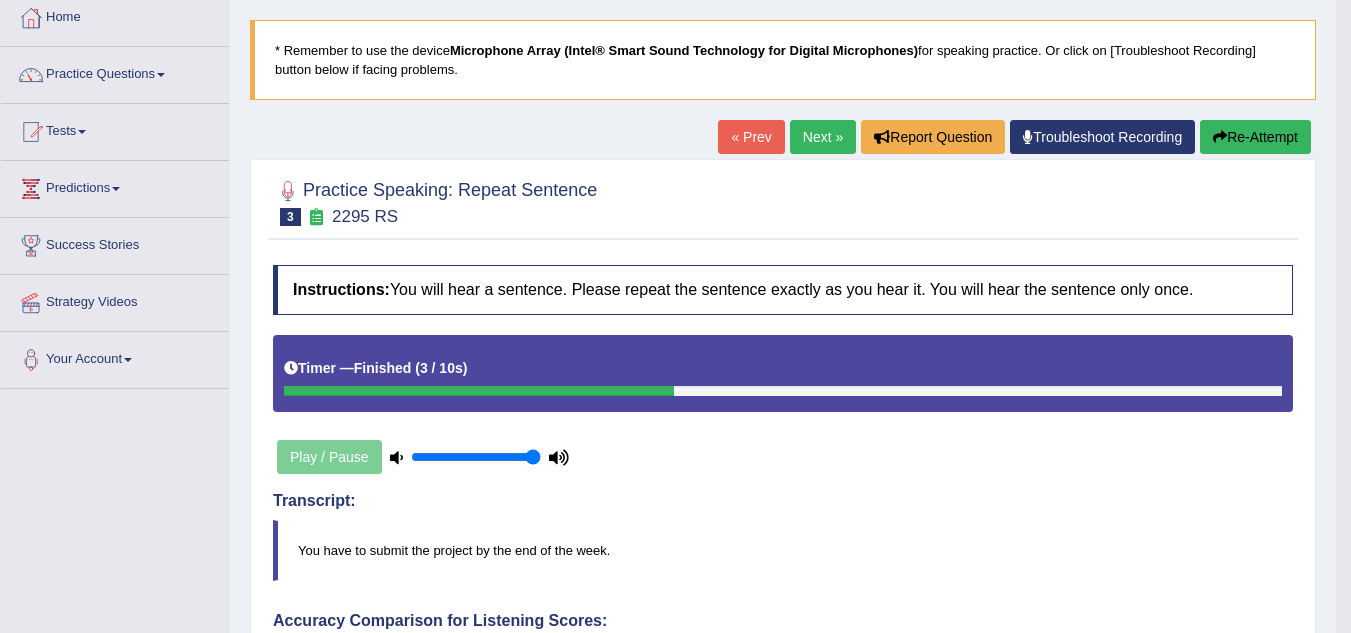 scroll, scrollTop: 80, scrollLeft: 0, axis: vertical 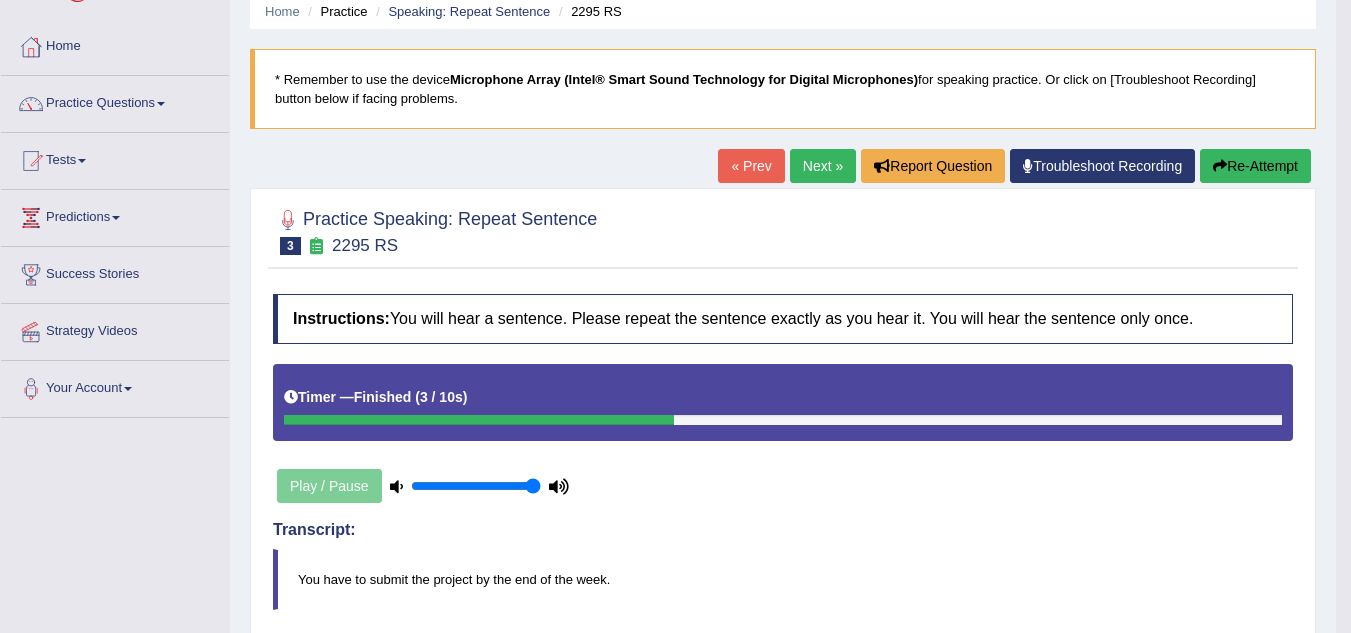 click on "Next »" at bounding box center (823, 166) 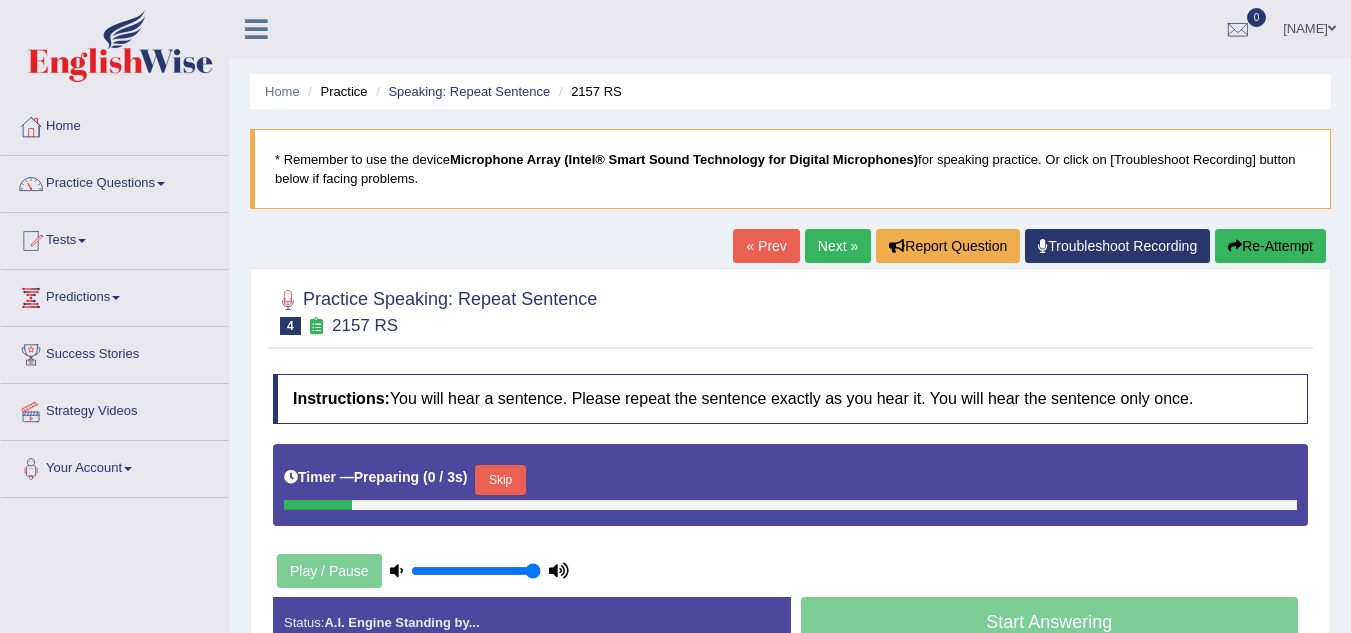 scroll, scrollTop: 0, scrollLeft: 0, axis: both 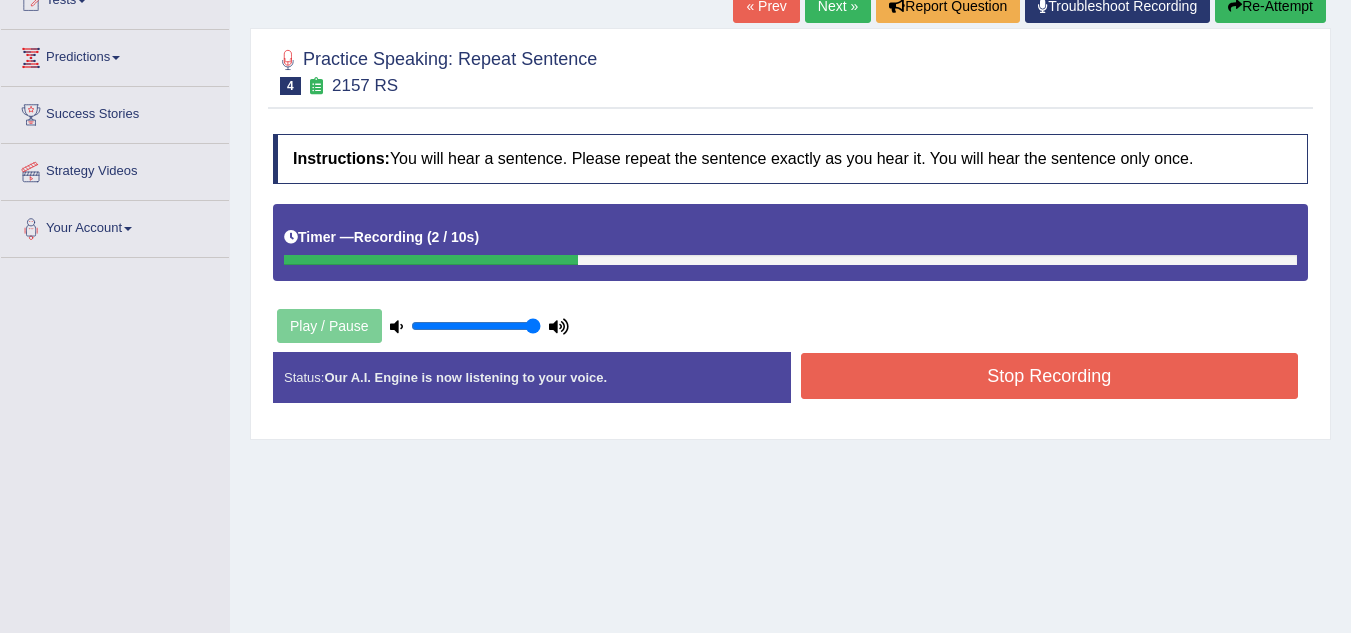 click on "Stop Recording" at bounding box center [1050, 376] 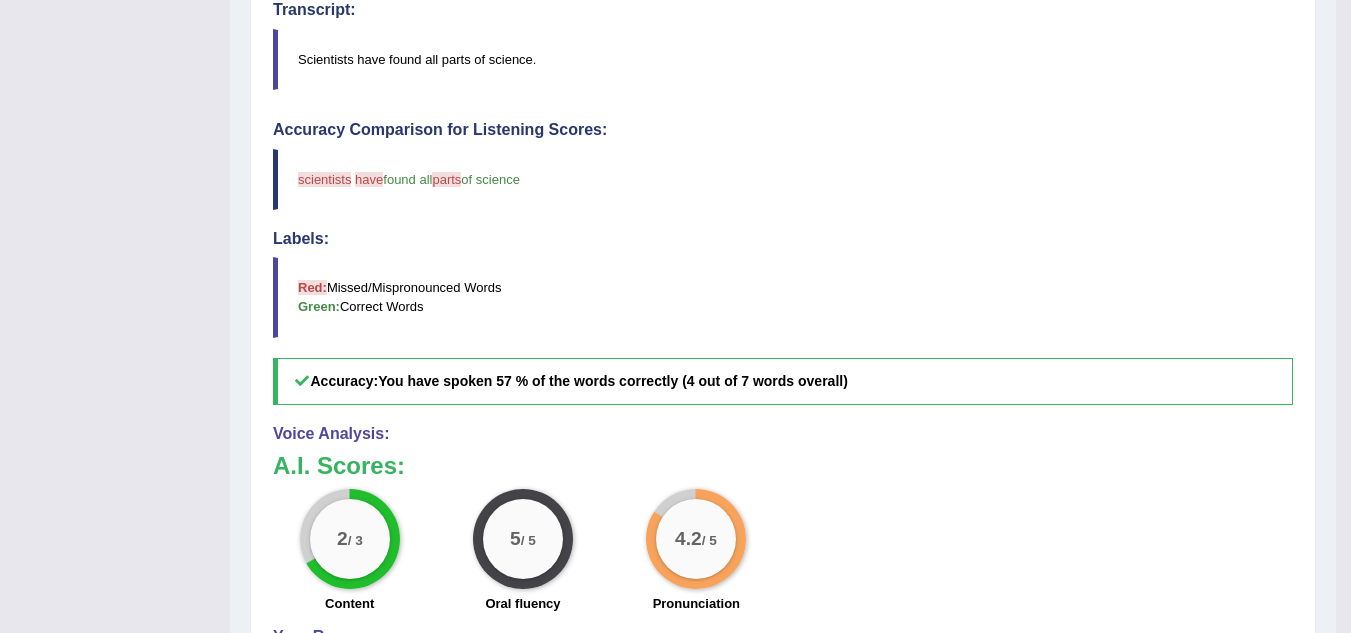 scroll, scrollTop: 720, scrollLeft: 0, axis: vertical 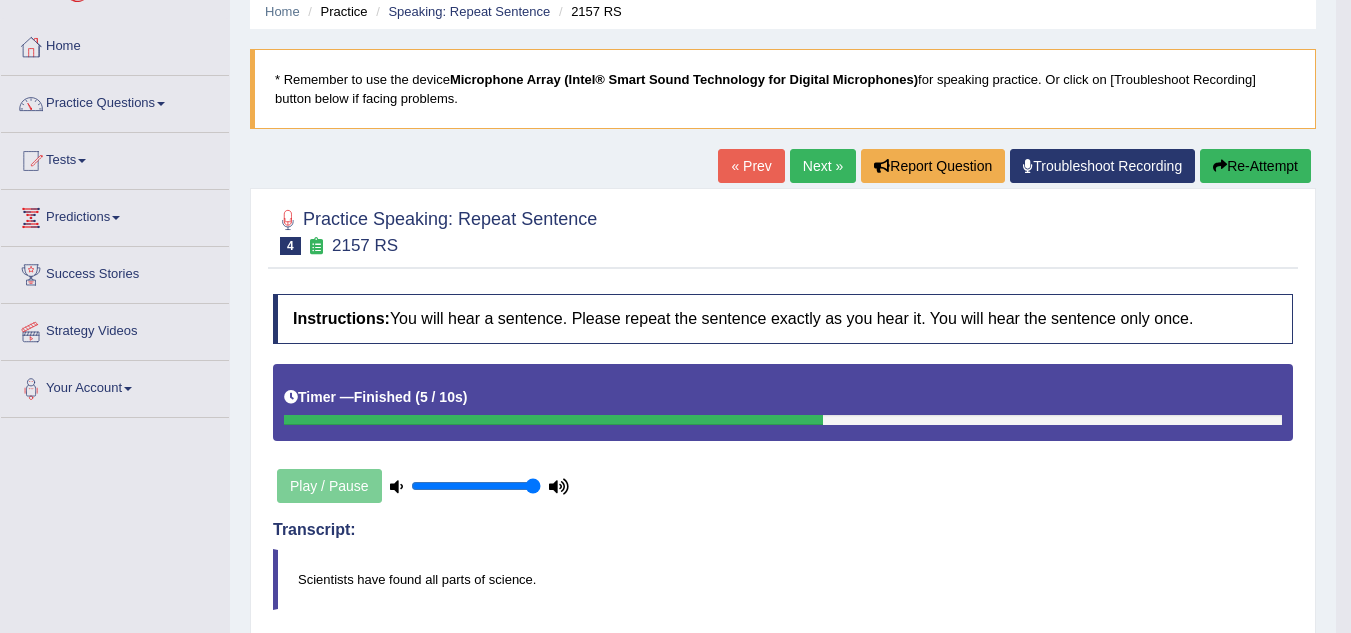 click on "Re-Attempt" at bounding box center [1255, 166] 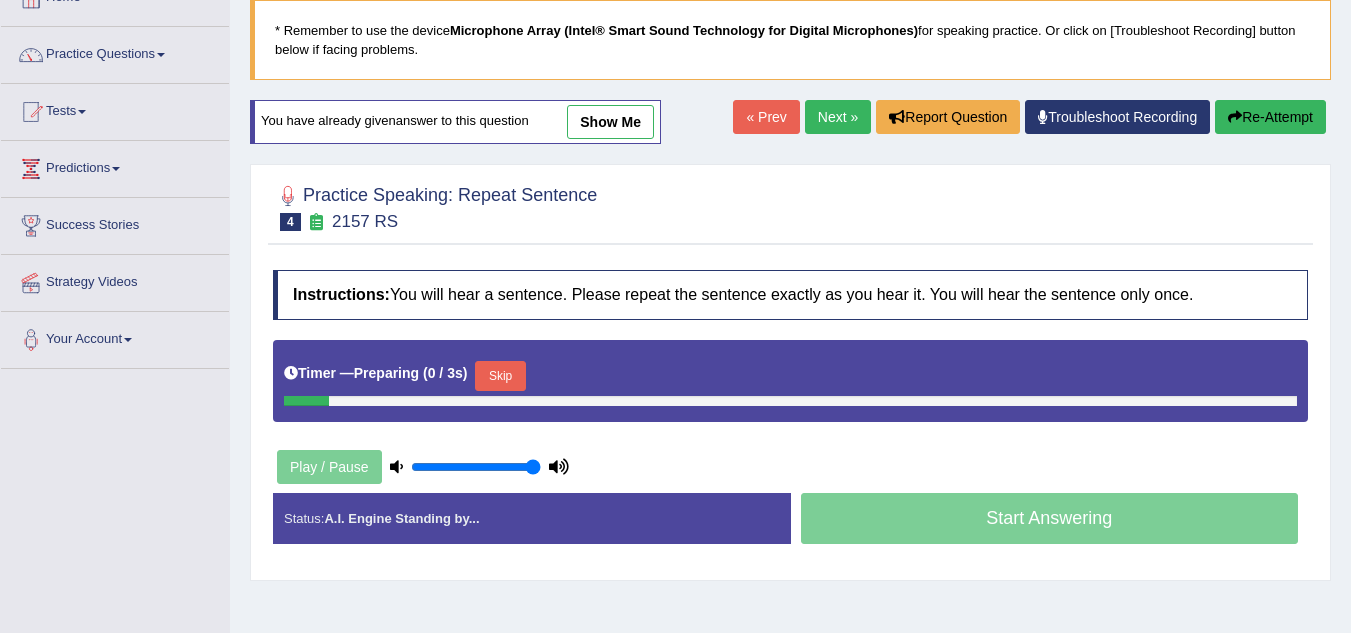 scroll, scrollTop: 0, scrollLeft: 0, axis: both 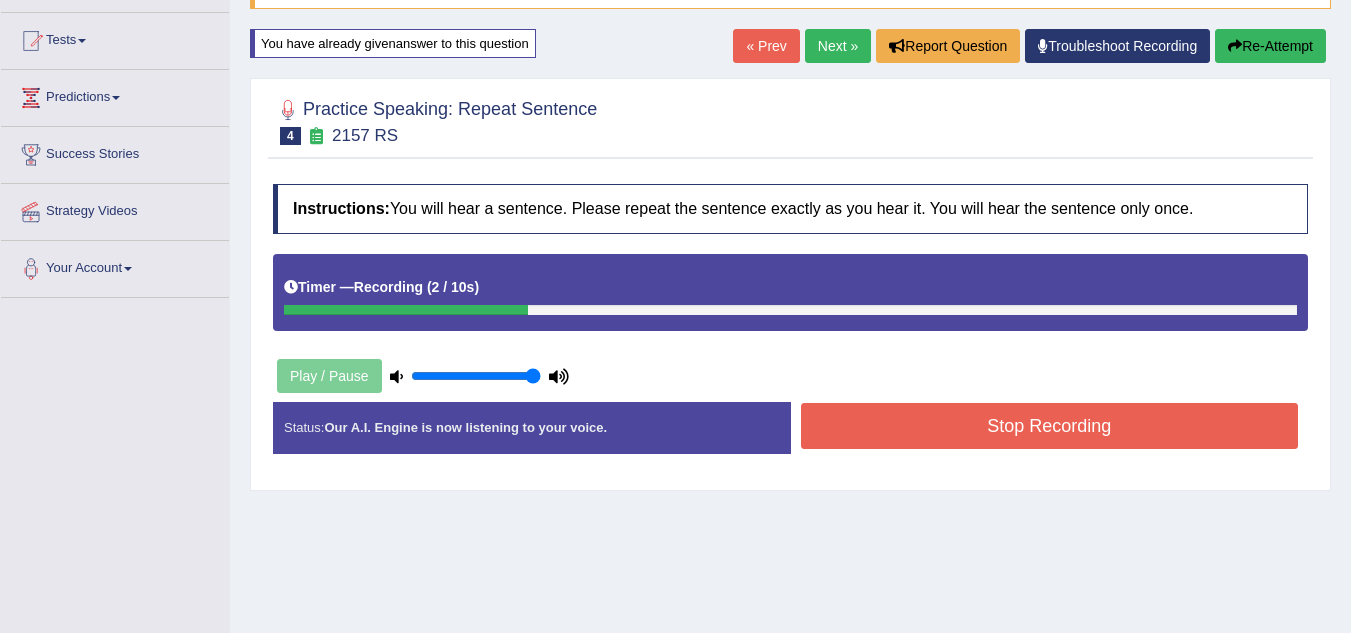 click on "Stop Recording" at bounding box center [1050, 426] 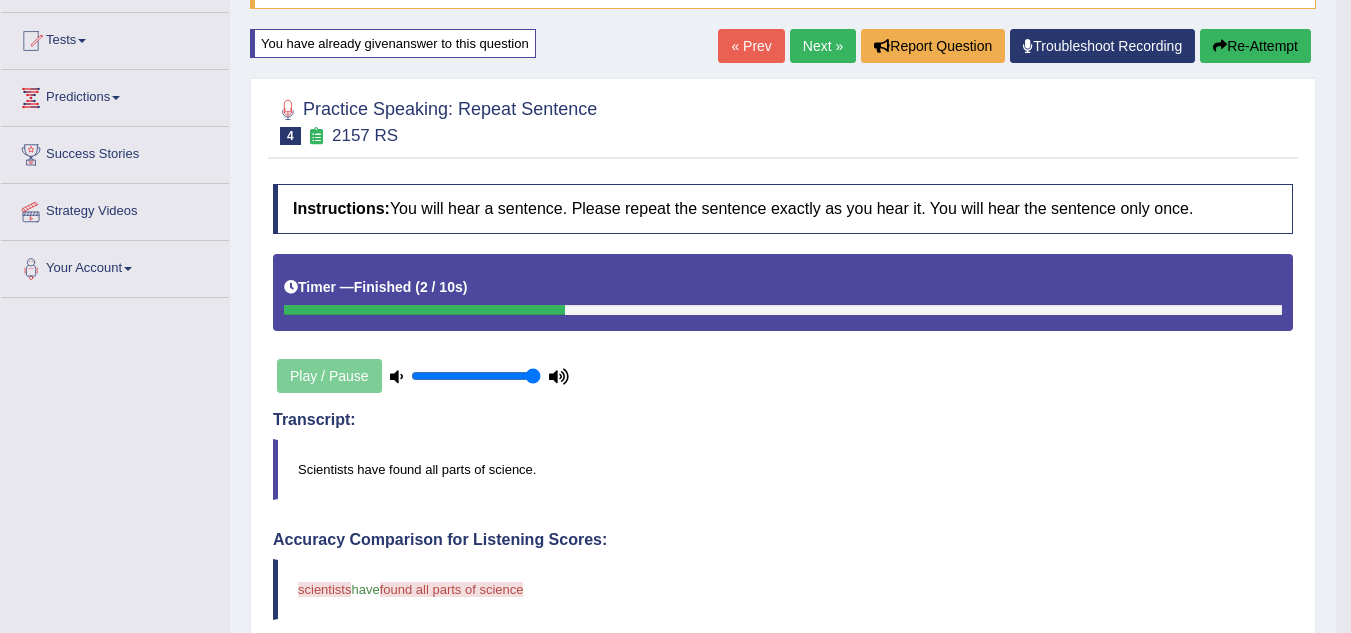 scroll, scrollTop: 160, scrollLeft: 0, axis: vertical 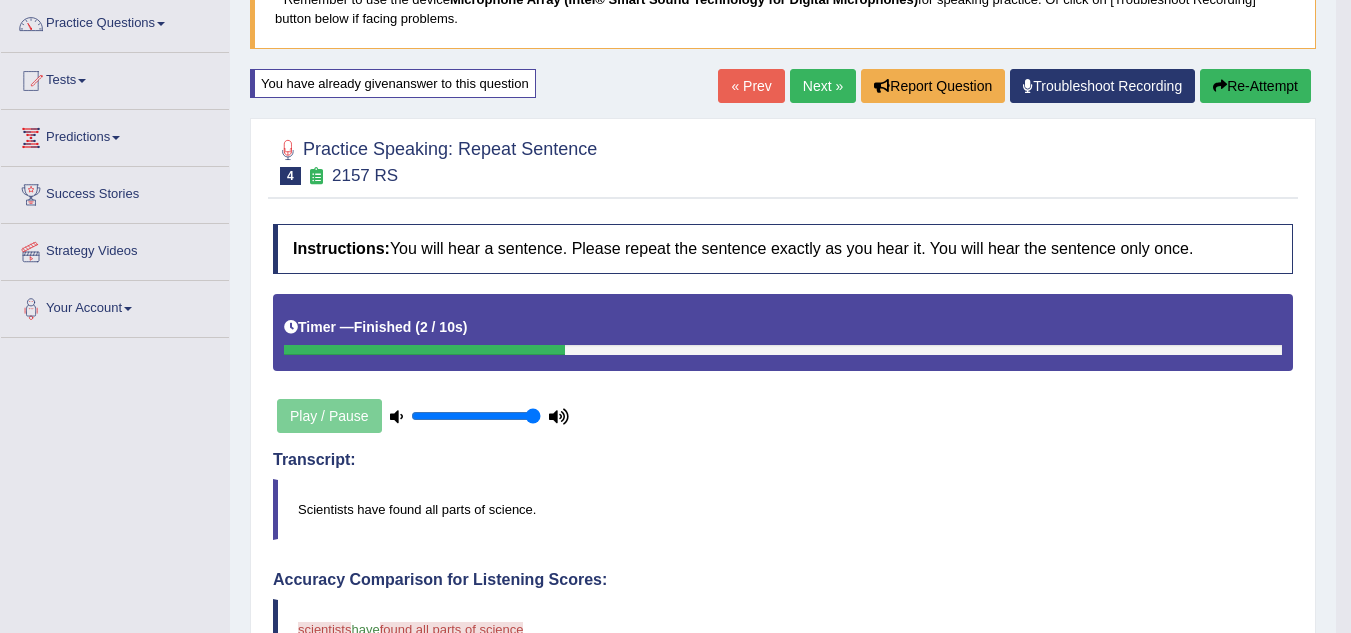 click on "Re-Attempt" at bounding box center [1255, 86] 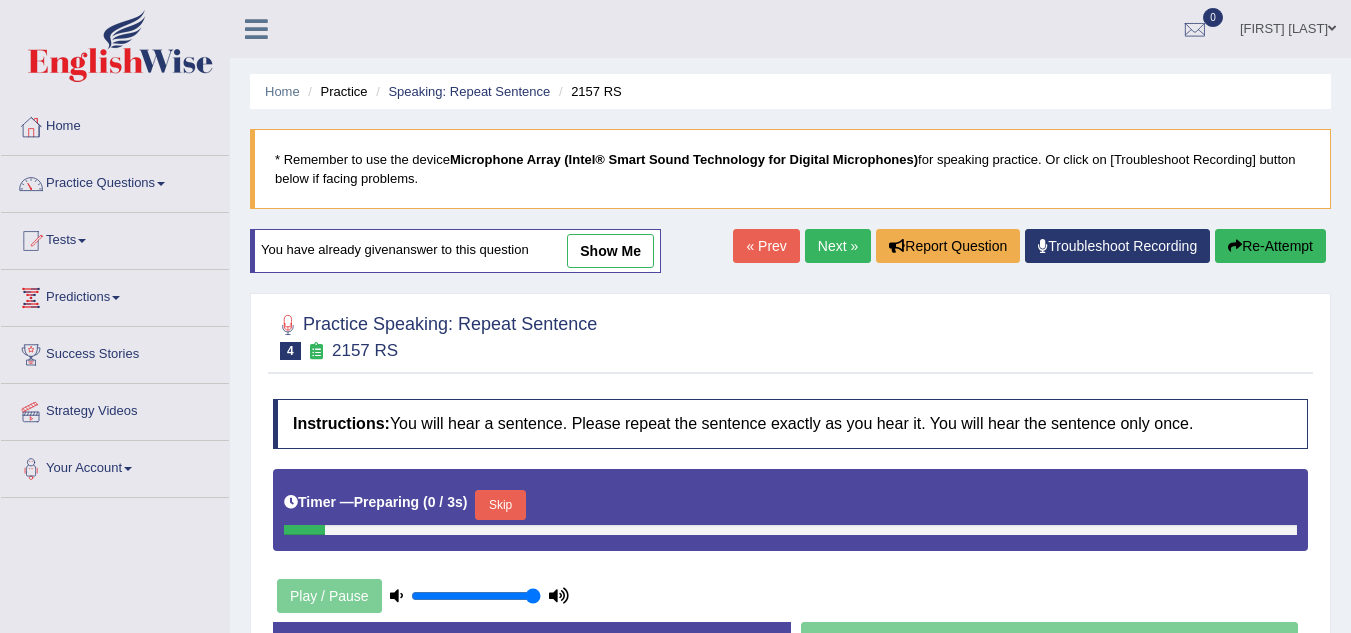 scroll, scrollTop: 166, scrollLeft: 0, axis: vertical 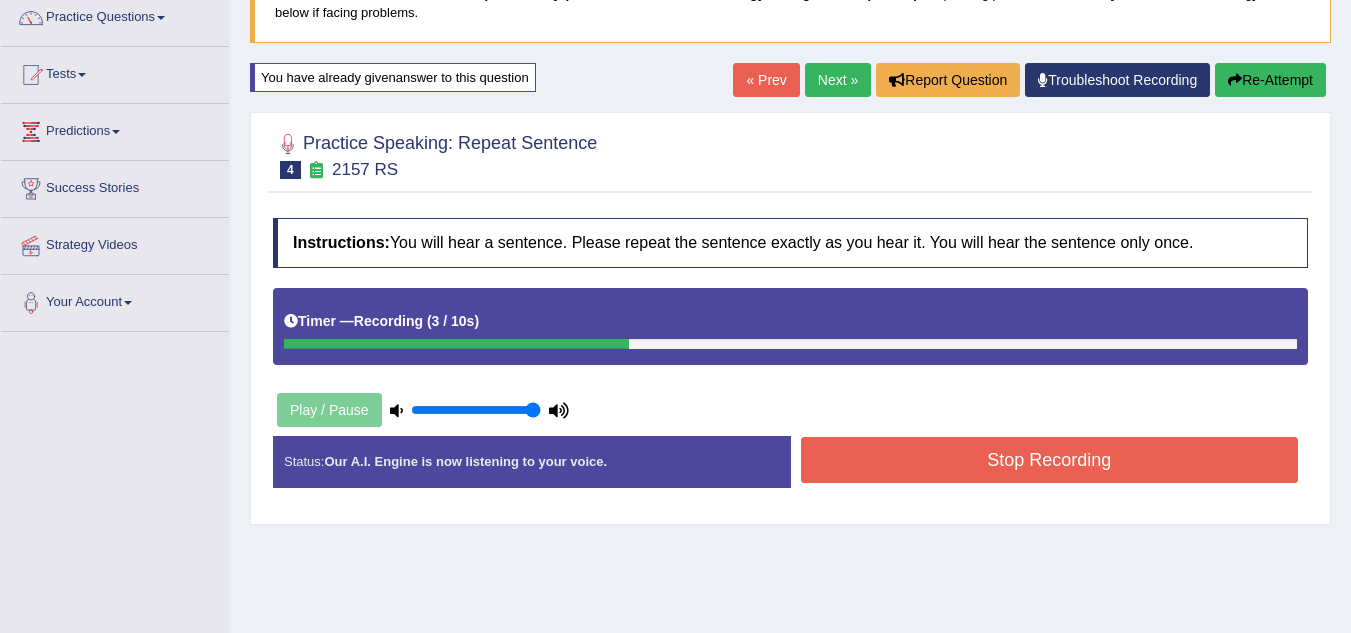click on "Stop Recording" at bounding box center [1050, 460] 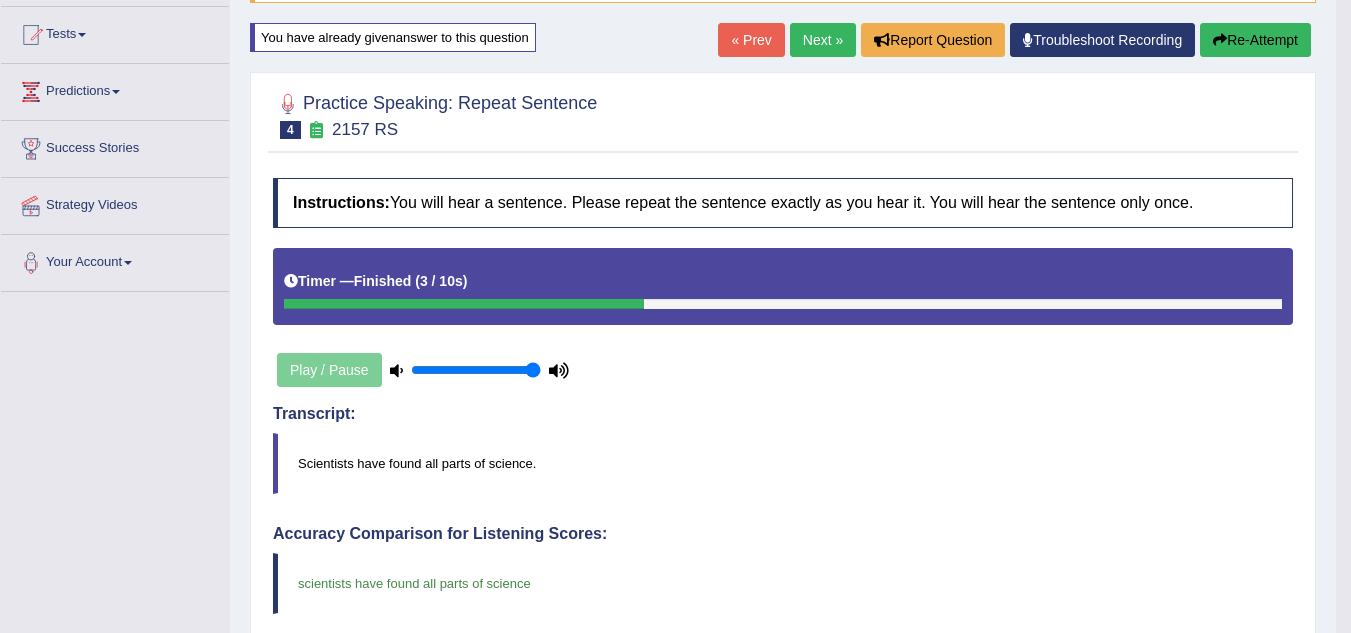 scroll, scrollTop: 166, scrollLeft: 0, axis: vertical 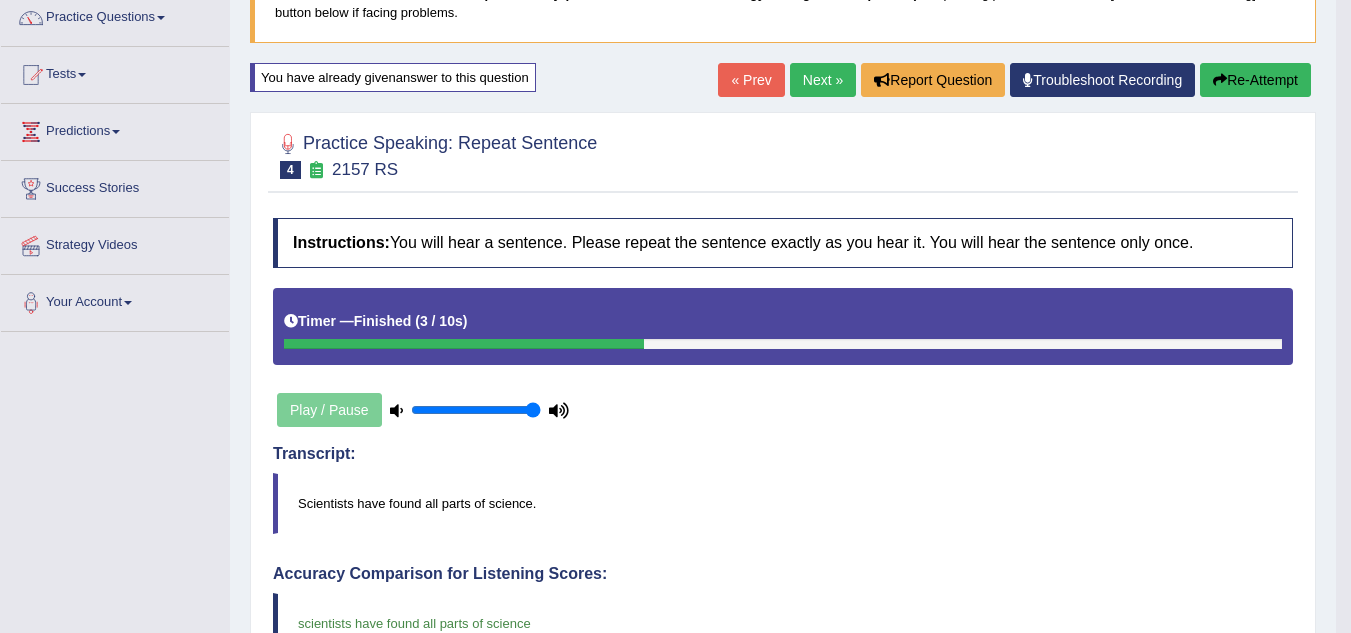 click on "Next »" at bounding box center [823, 80] 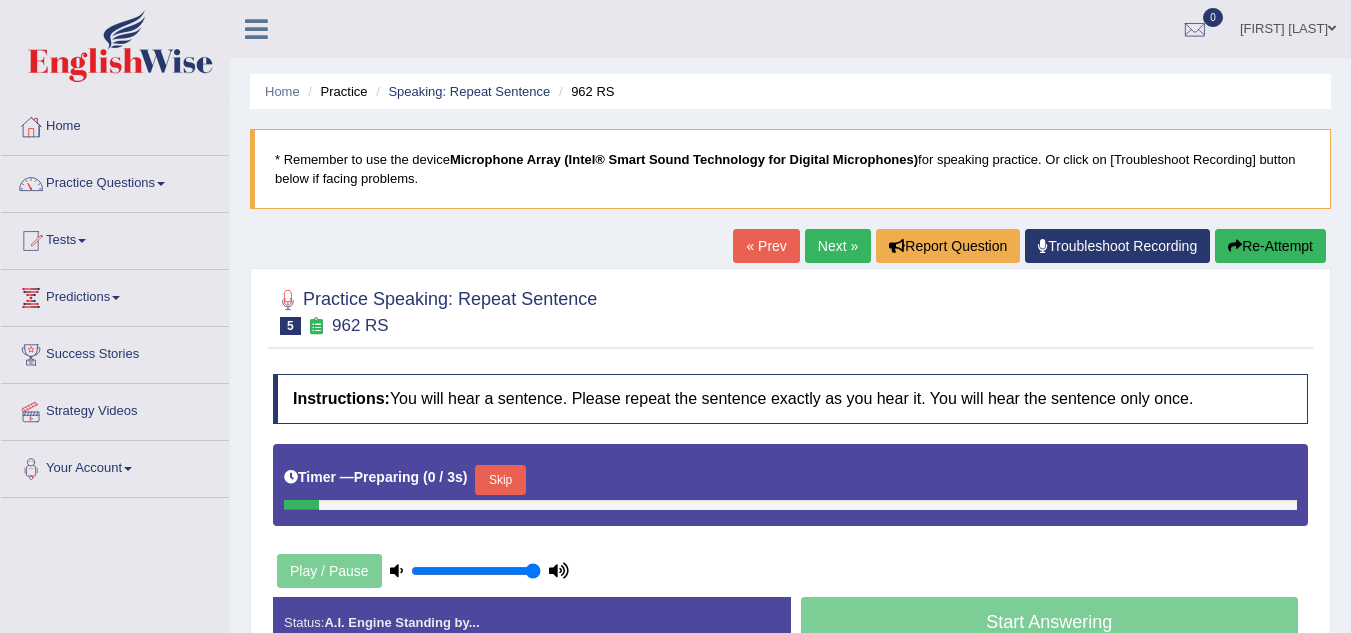 scroll, scrollTop: 0, scrollLeft: 0, axis: both 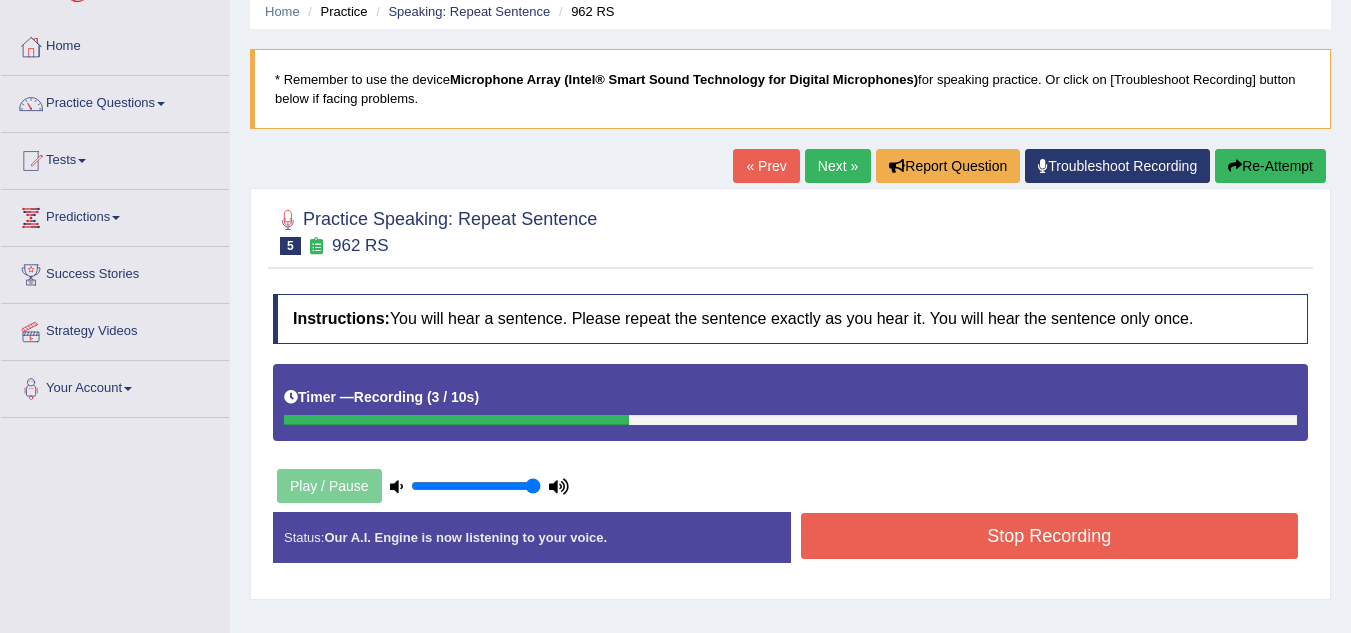 click on "Stop Recording" at bounding box center (1050, 536) 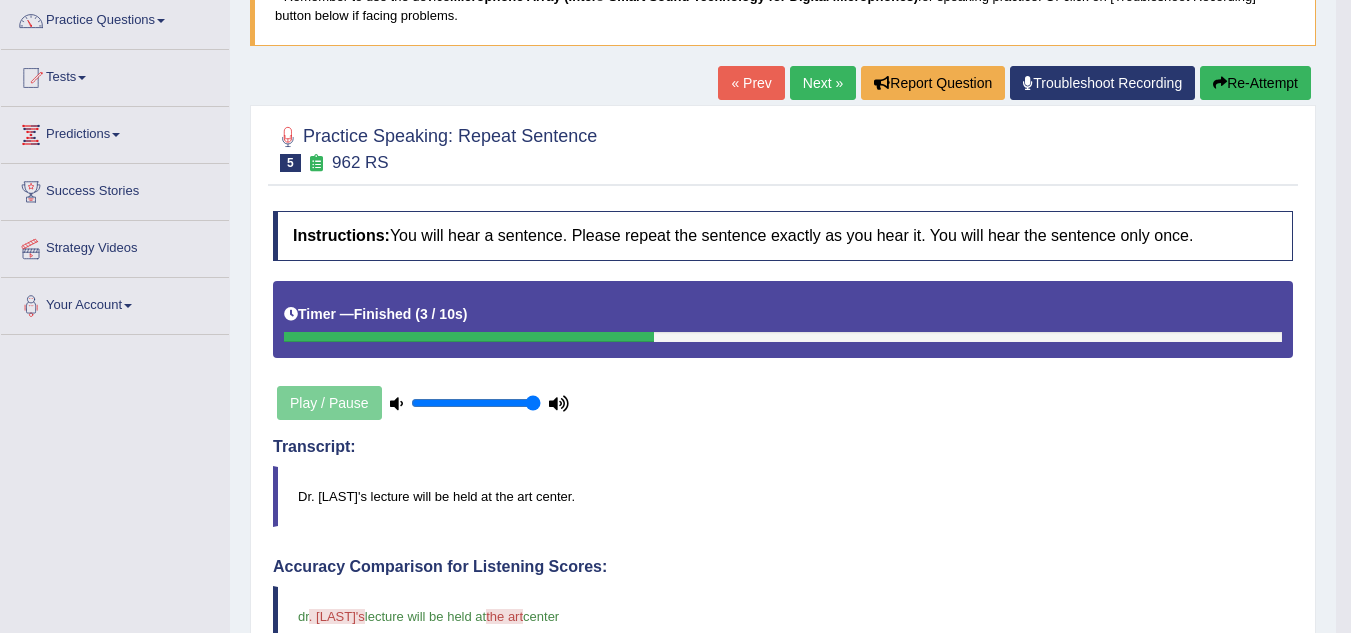 scroll, scrollTop: 160, scrollLeft: 0, axis: vertical 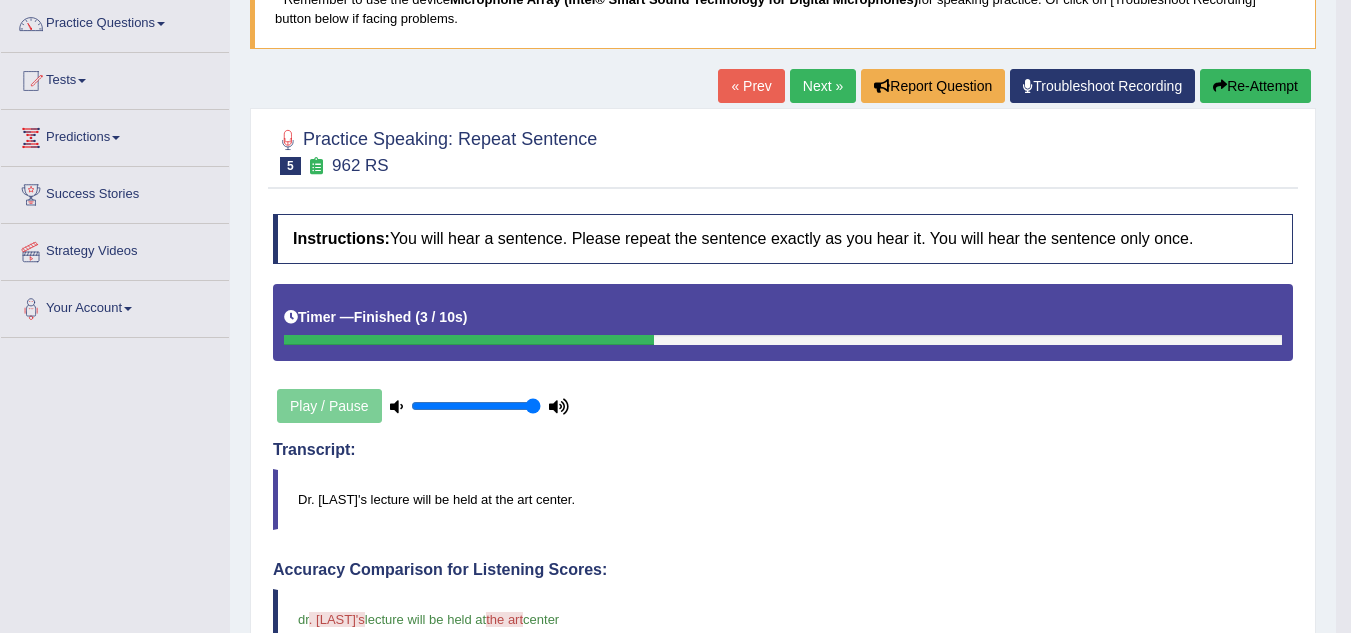 click on "Next »" at bounding box center (823, 86) 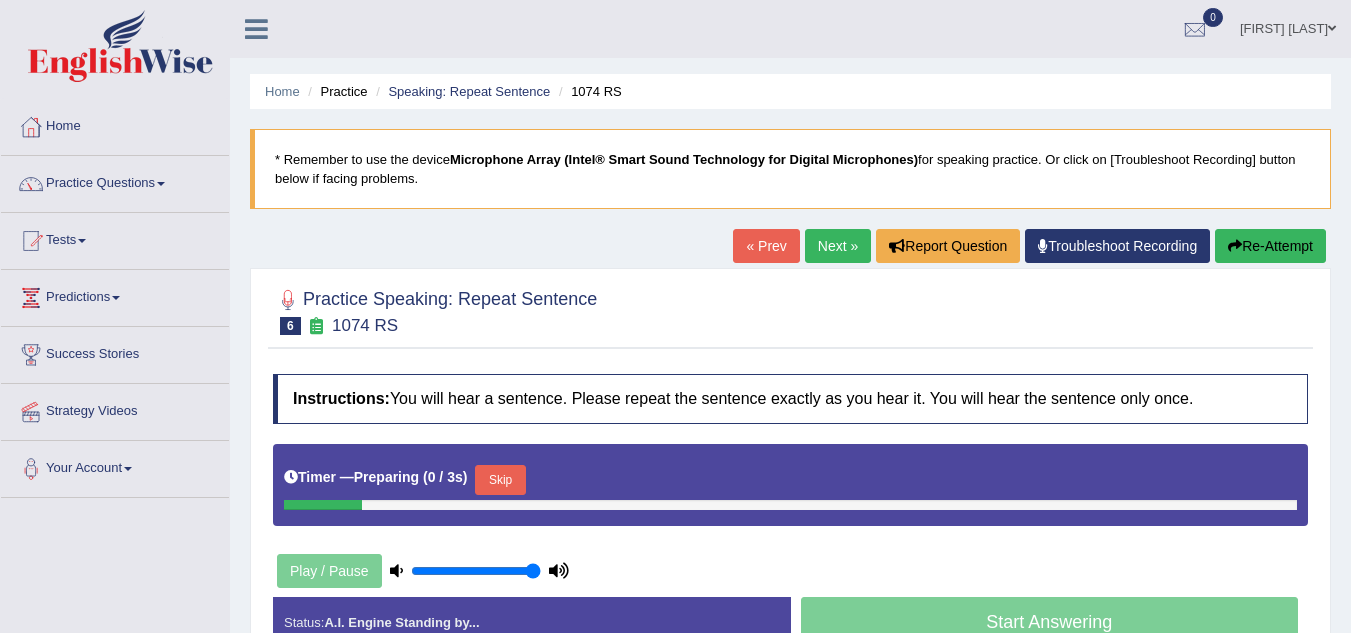 scroll, scrollTop: 0, scrollLeft: 0, axis: both 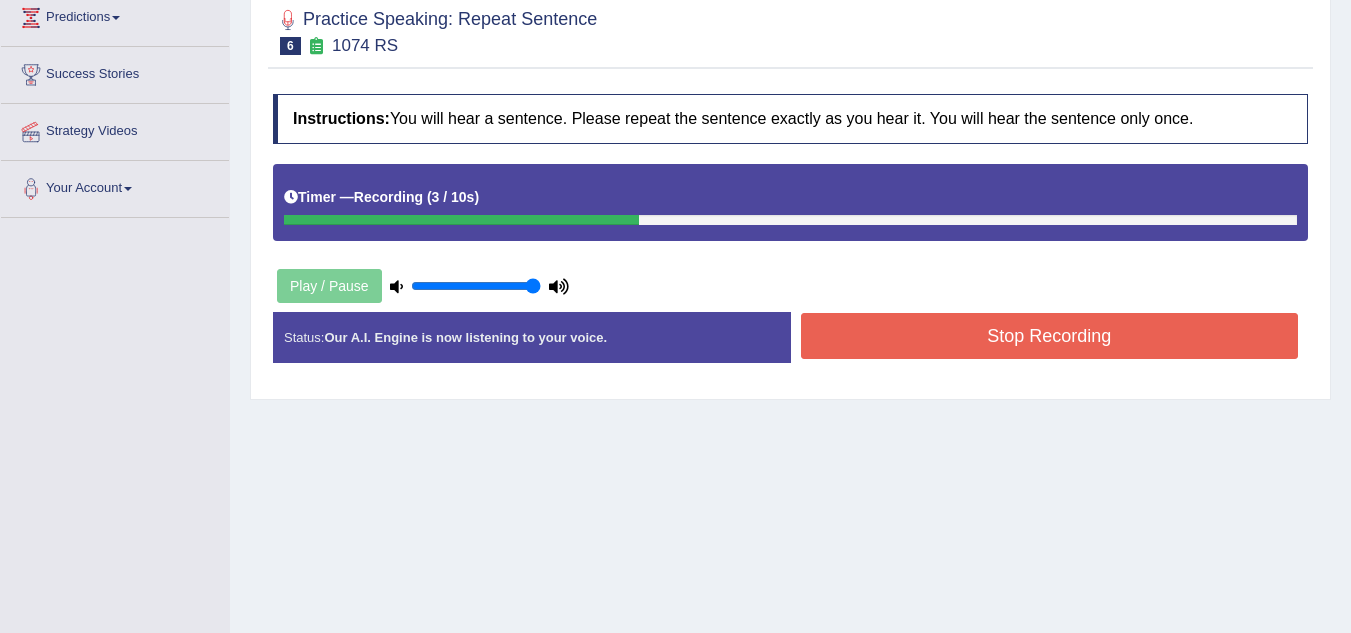 click on "Stop Recording" at bounding box center (1050, 336) 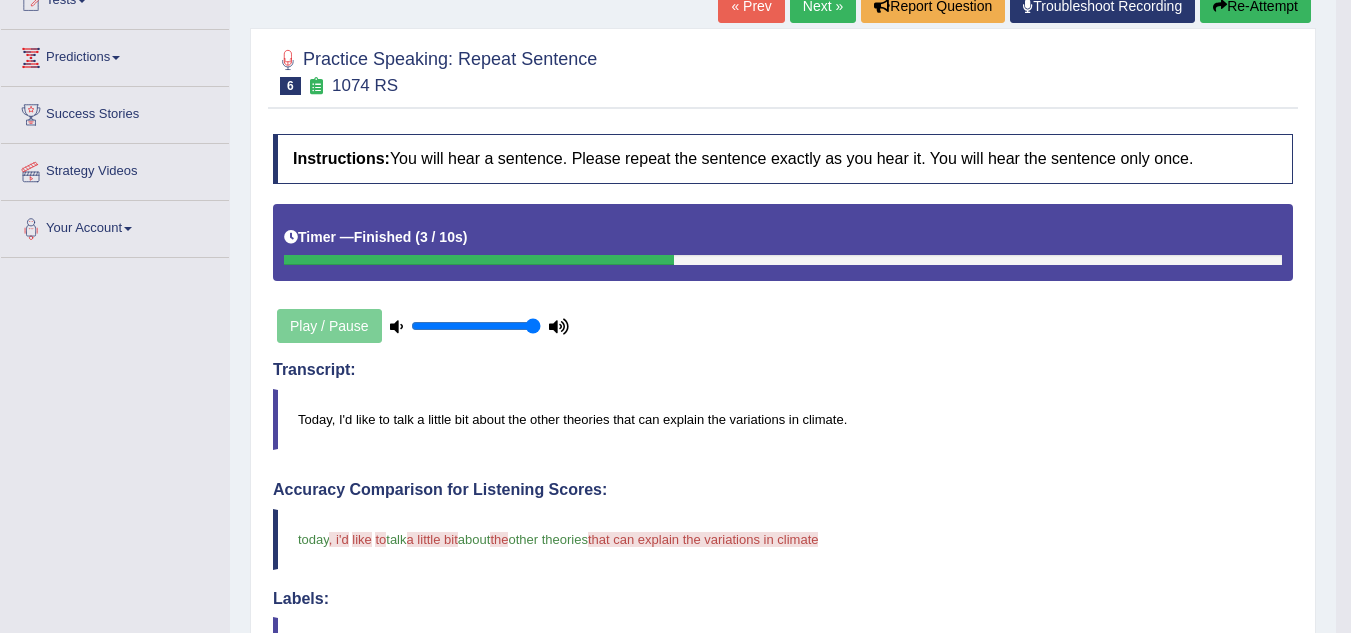 scroll, scrollTop: 200, scrollLeft: 0, axis: vertical 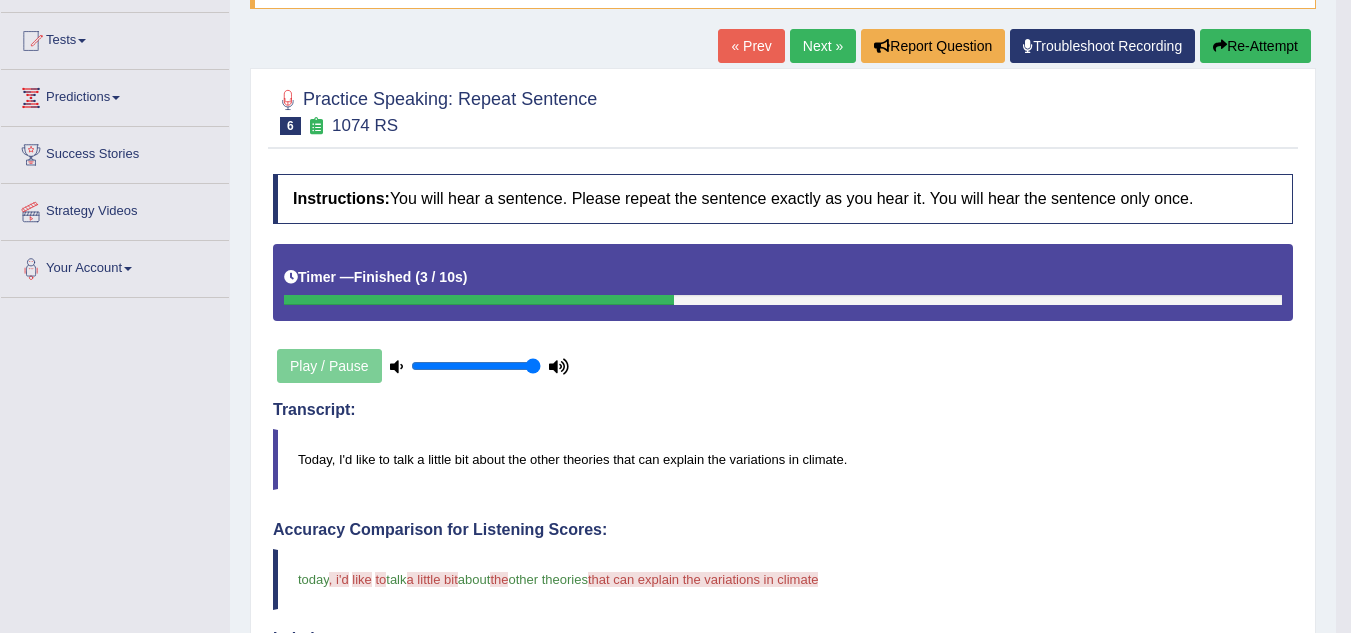 click on "Next »" at bounding box center [823, 46] 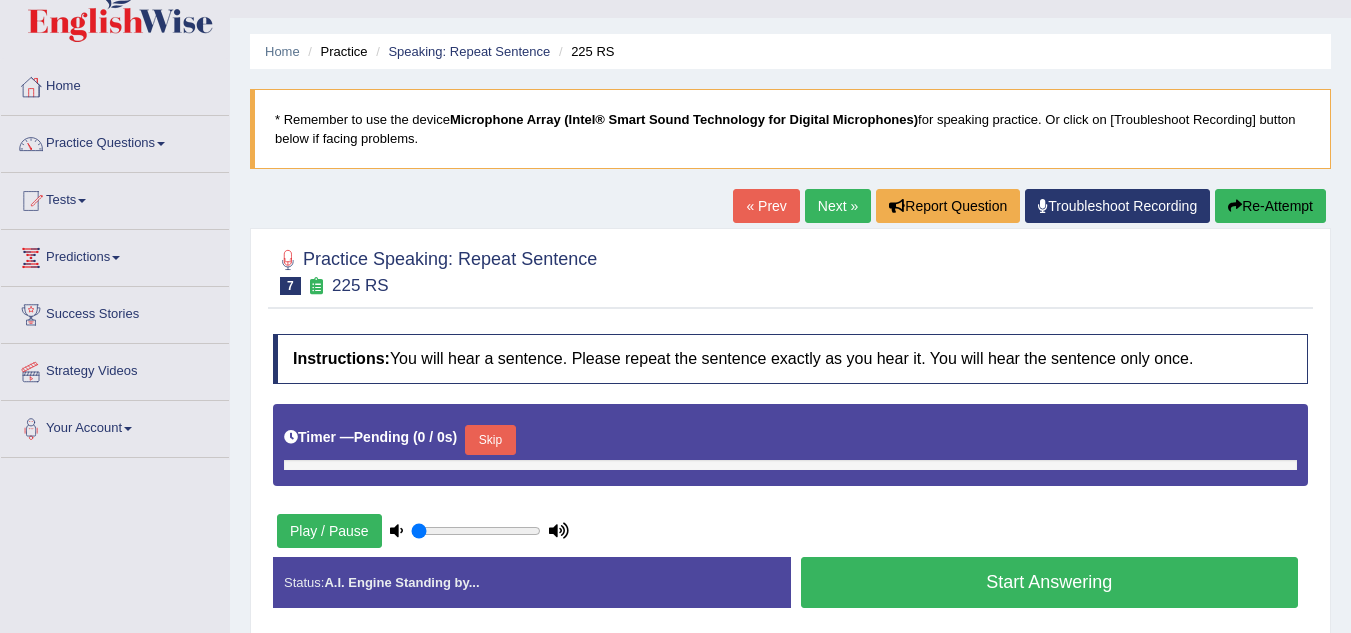 type on "1" 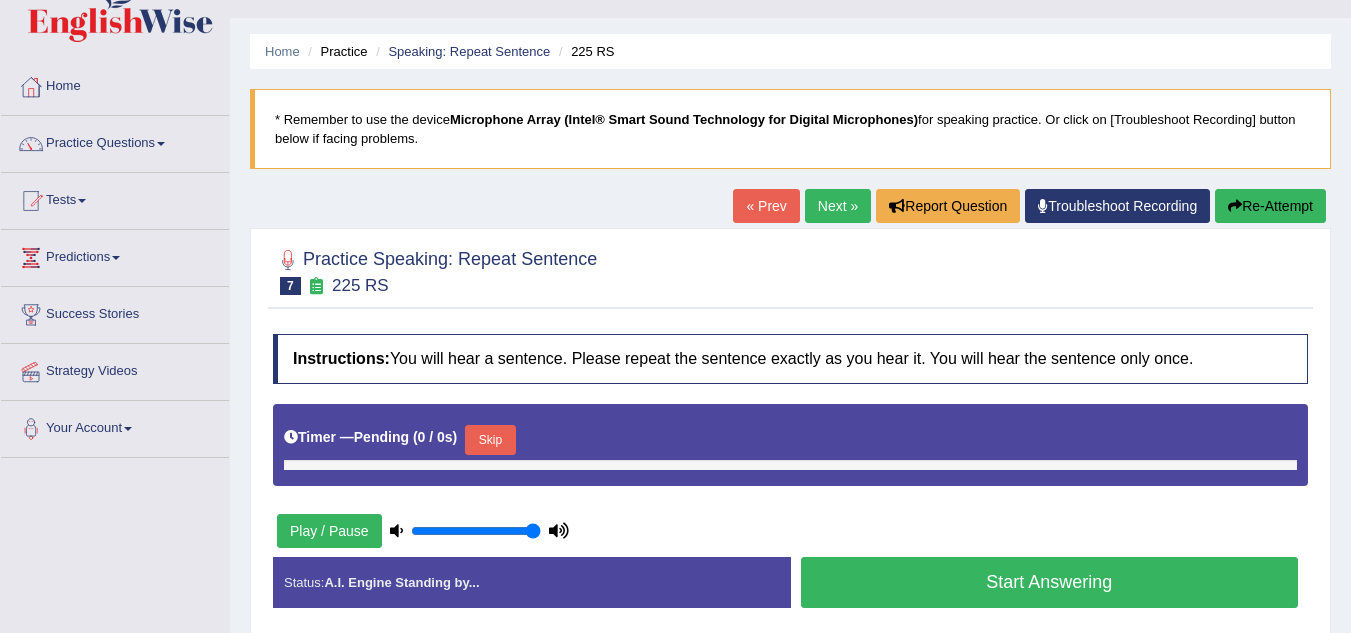 scroll, scrollTop: 0, scrollLeft: 0, axis: both 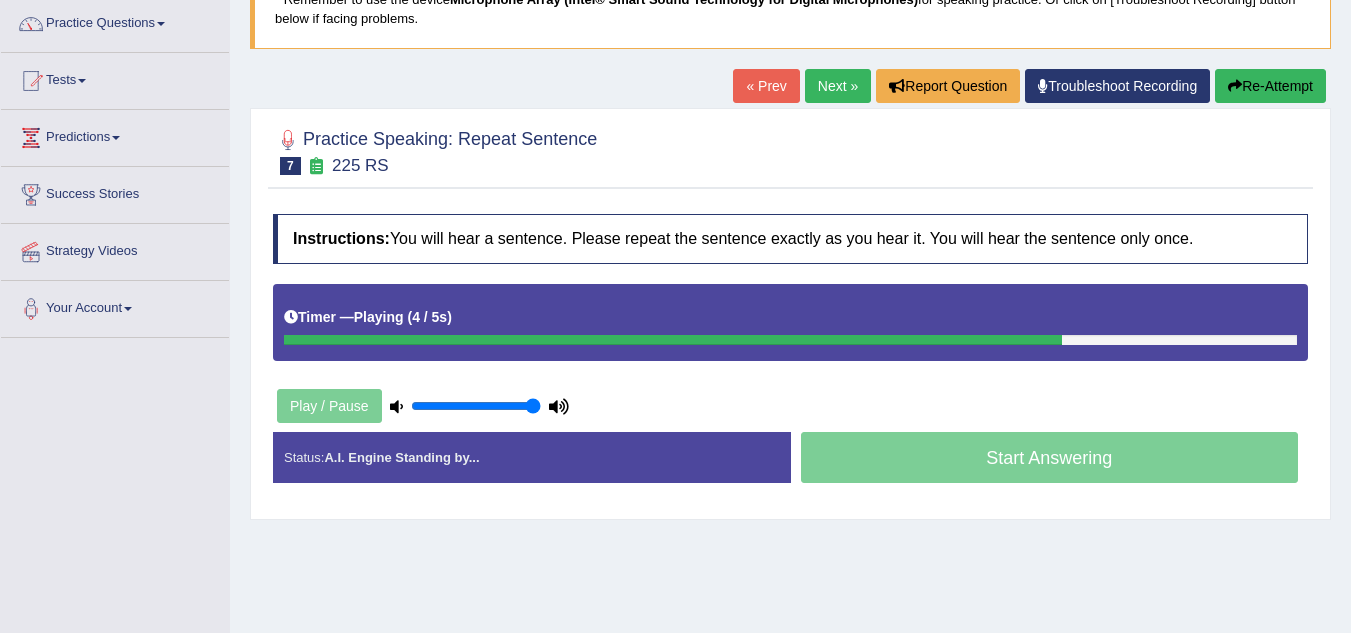 click at bounding box center [673, 340] 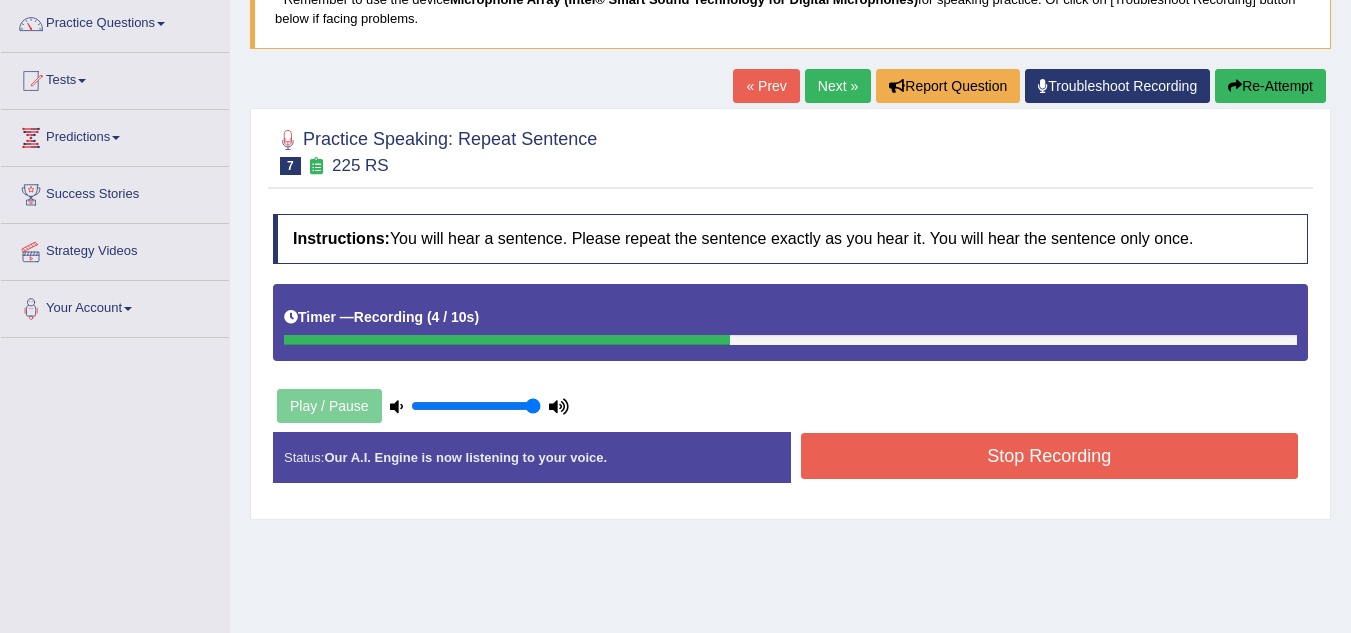 click on "Stop Recording" at bounding box center [1050, 456] 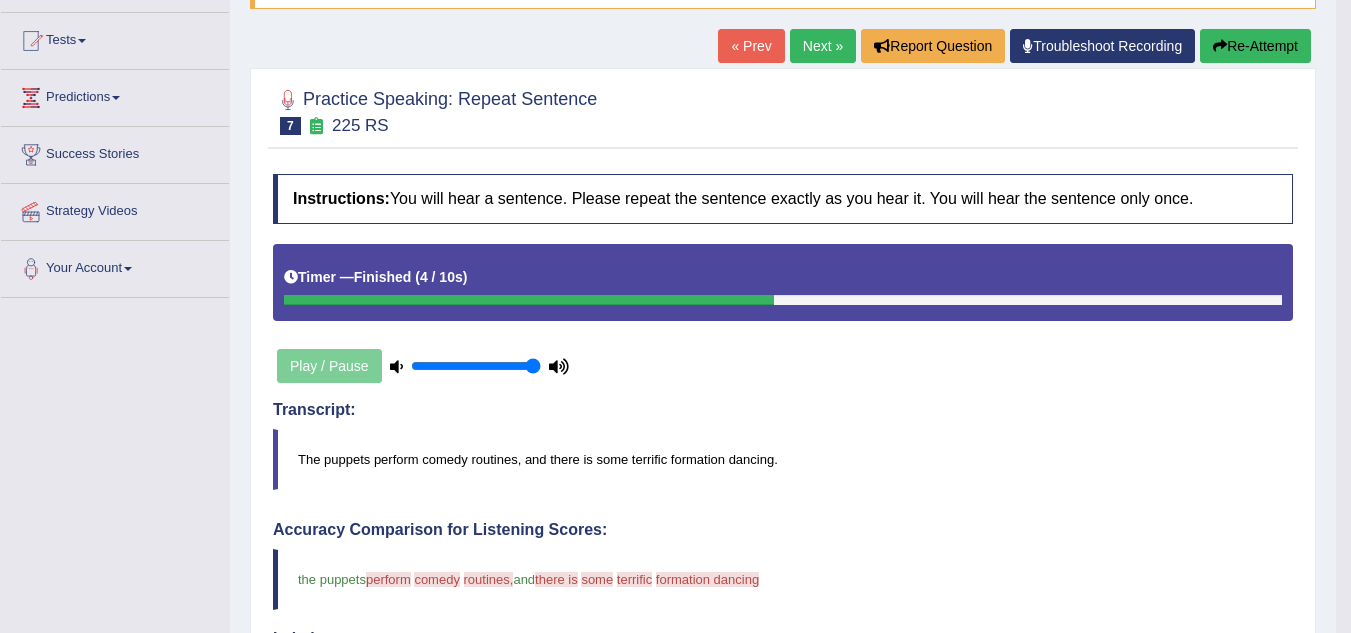 scroll, scrollTop: 160, scrollLeft: 0, axis: vertical 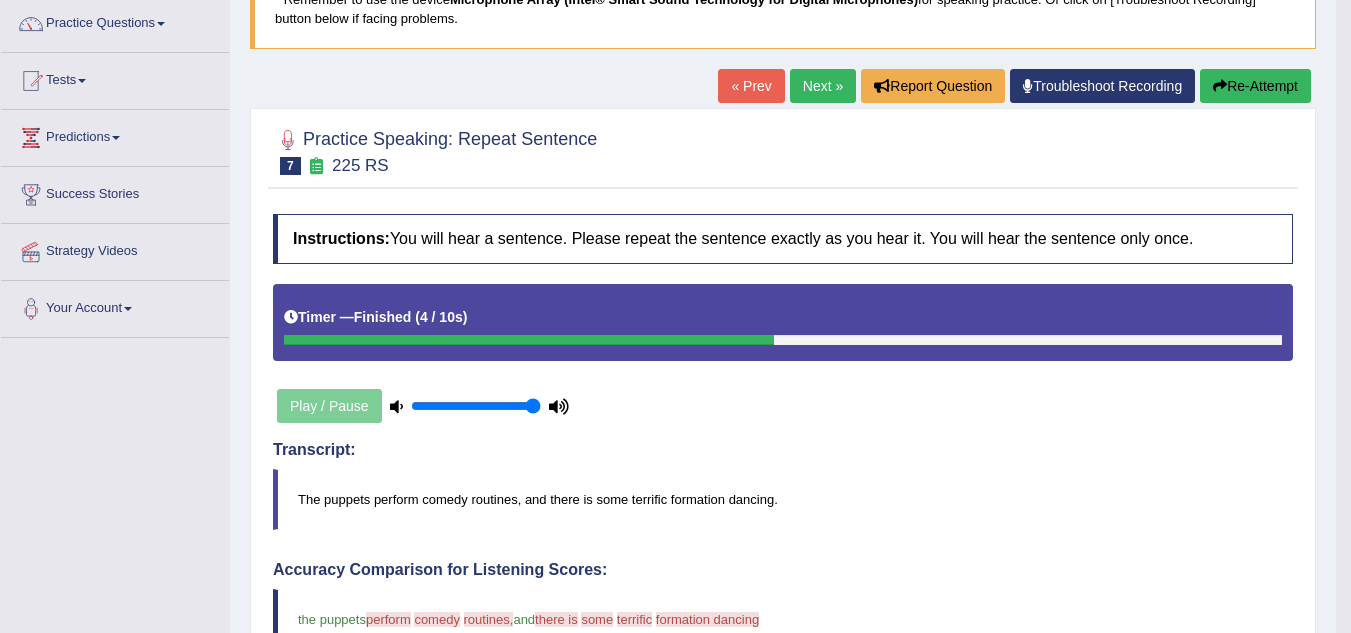 click on "« Prev" at bounding box center (751, 86) 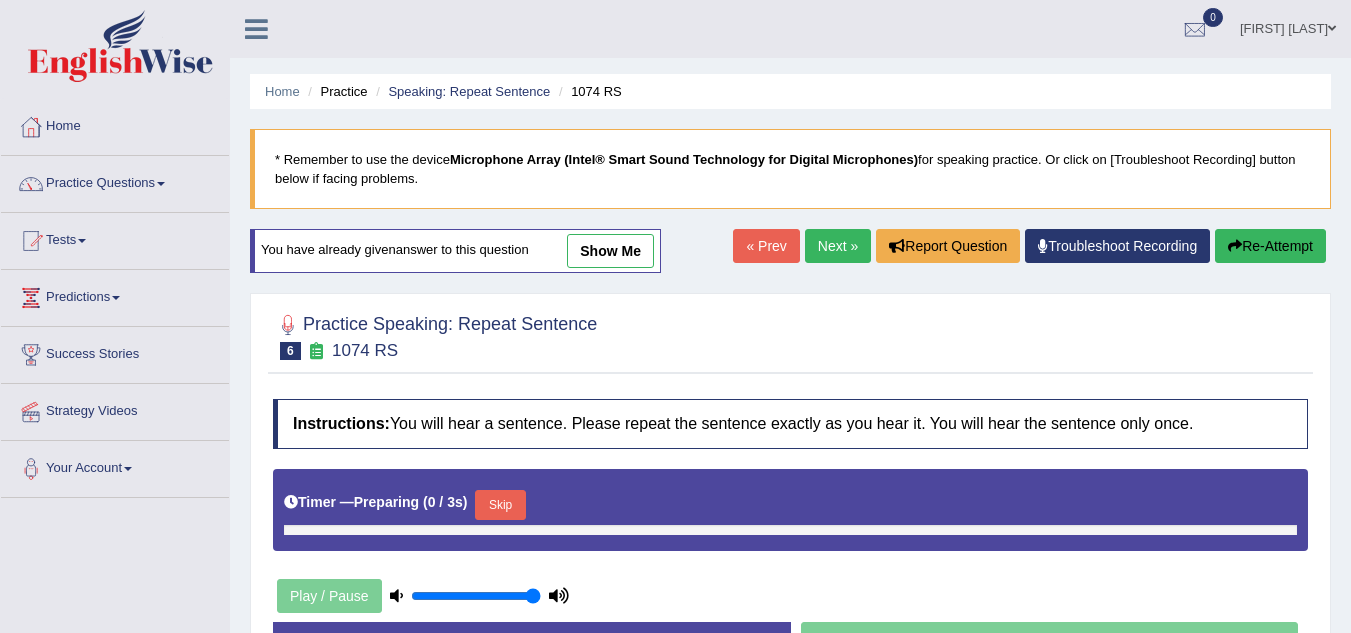 scroll, scrollTop: 0, scrollLeft: 0, axis: both 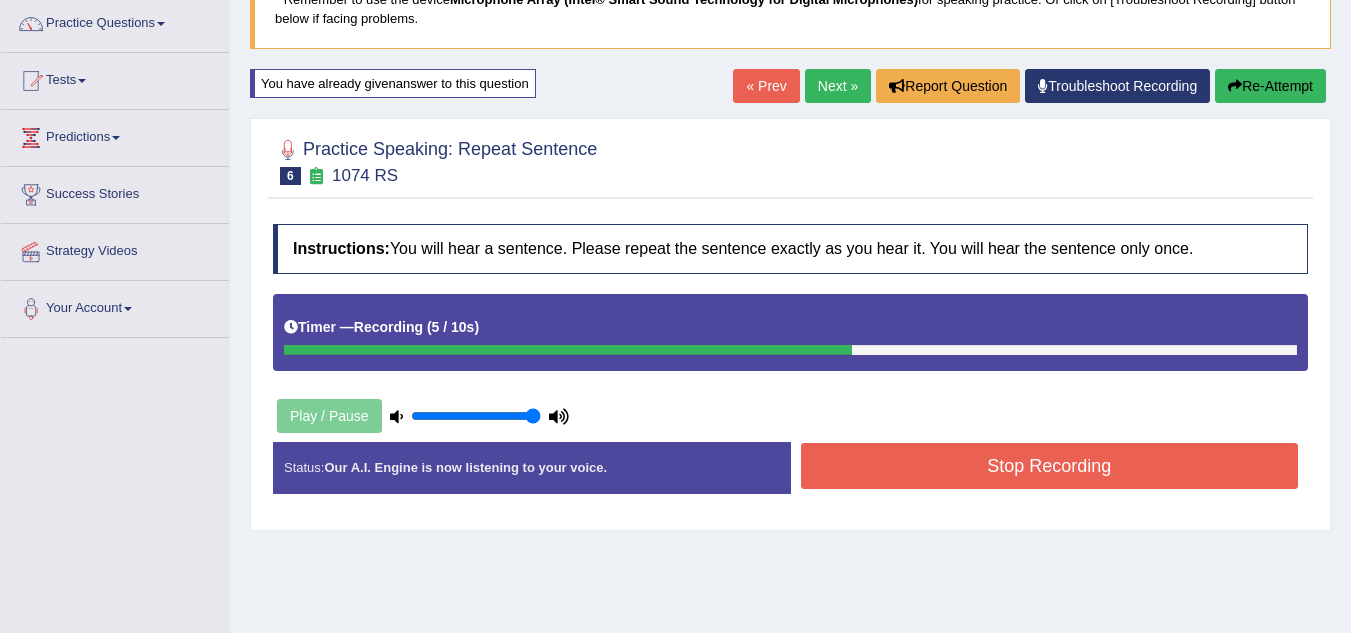 click on "Stop Recording" at bounding box center (1050, 466) 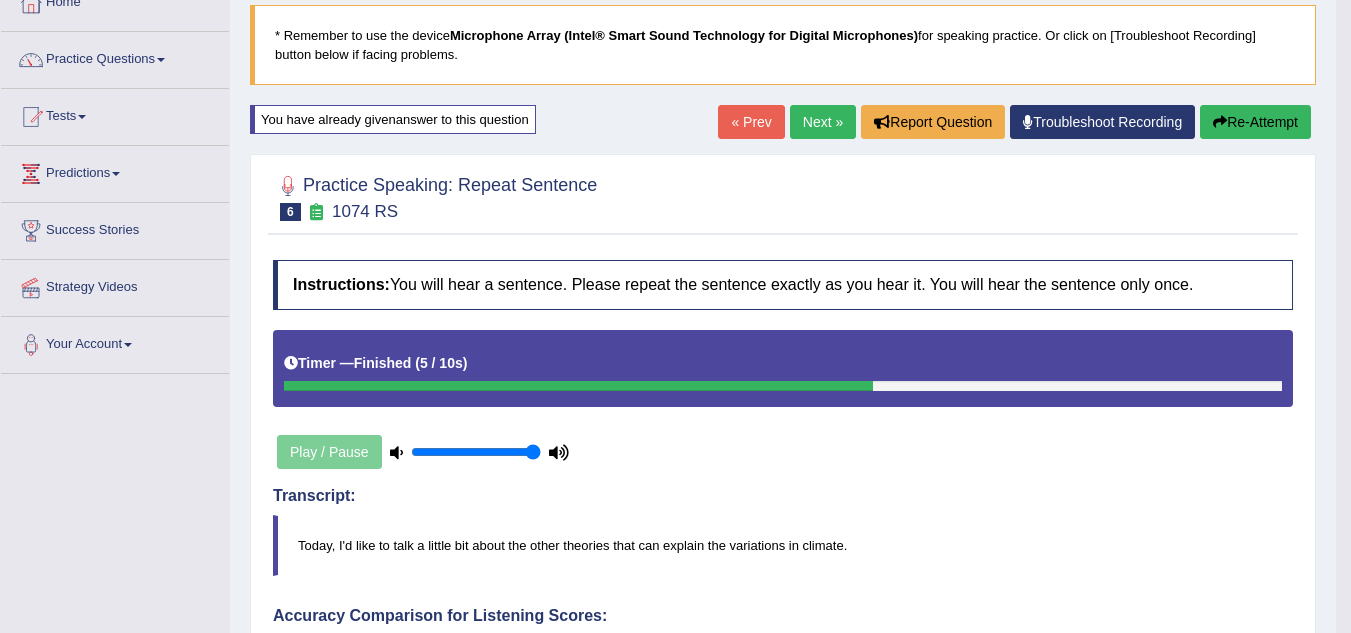 scroll, scrollTop: 120, scrollLeft: 0, axis: vertical 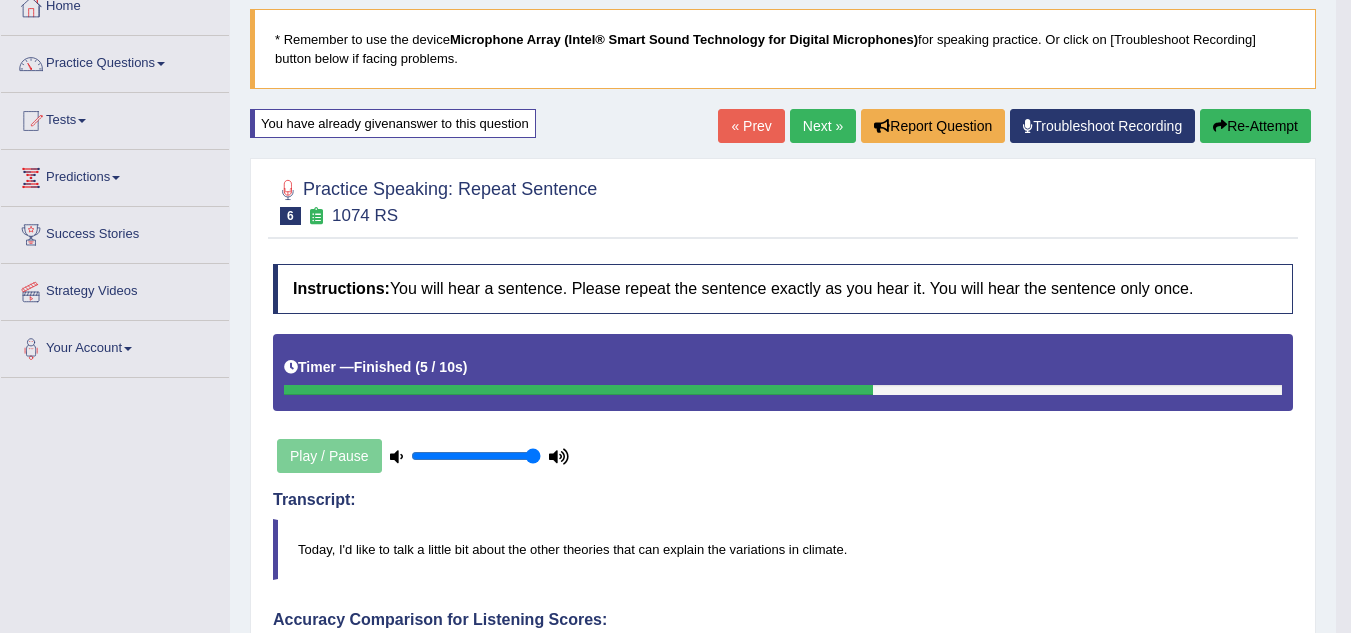click on "Re-Attempt" at bounding box center [1255, 126] 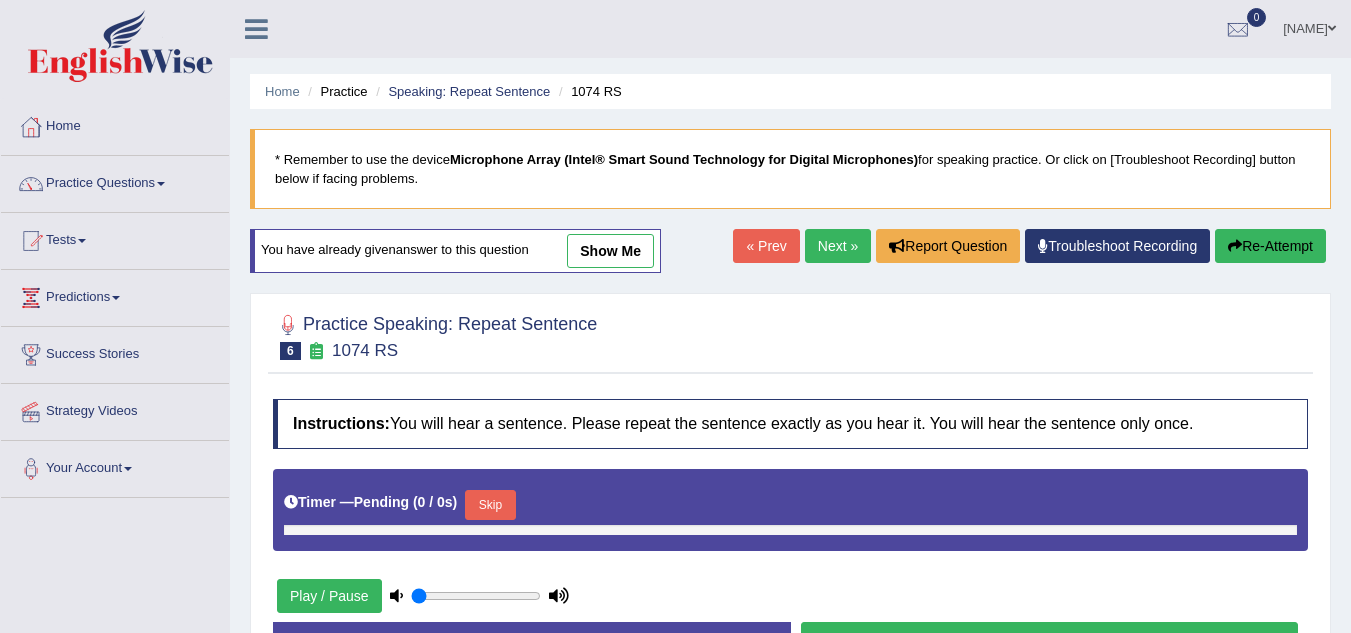 scroll, scrollTop: 124, scrollLeft: 0, axis: vertical 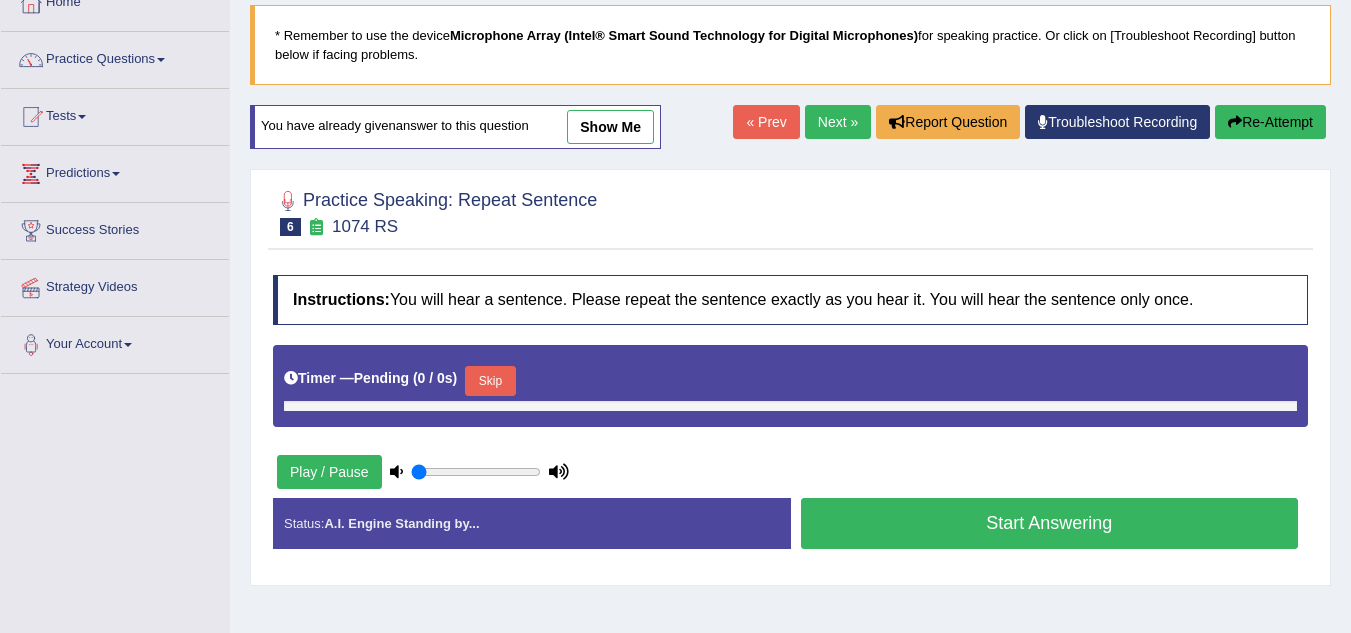 type on "1" 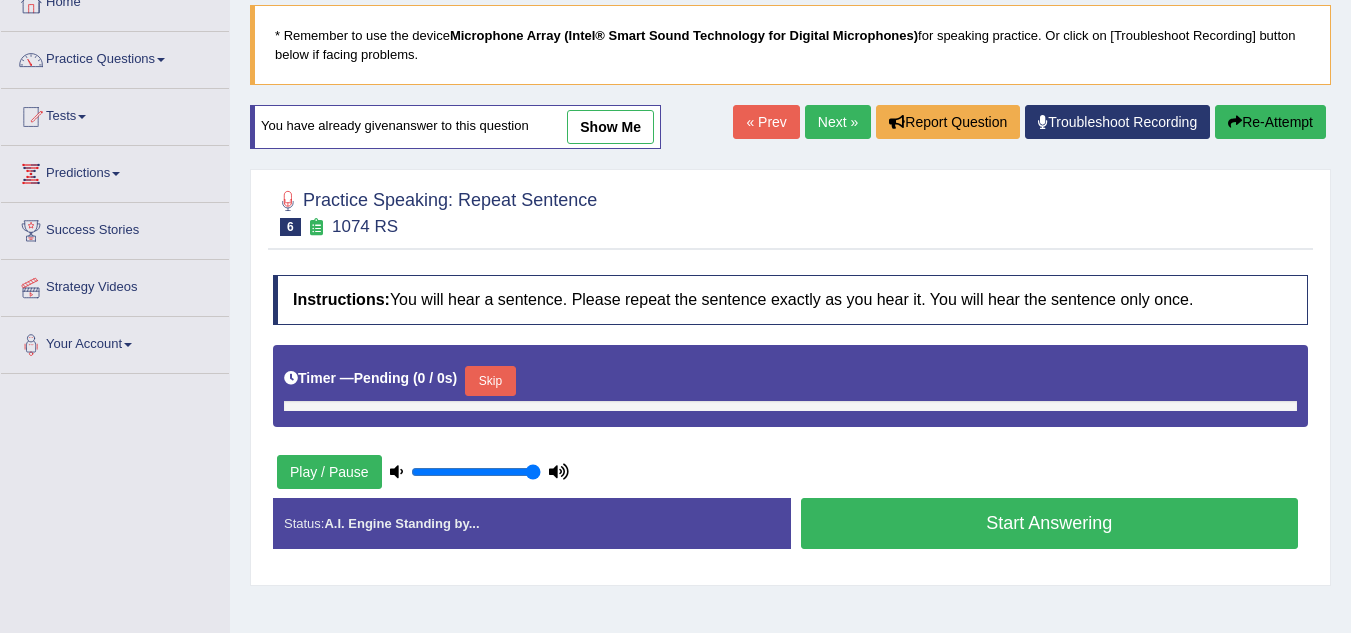 scroll, scrollTop: 0, scrollLeft: 0, axis: both 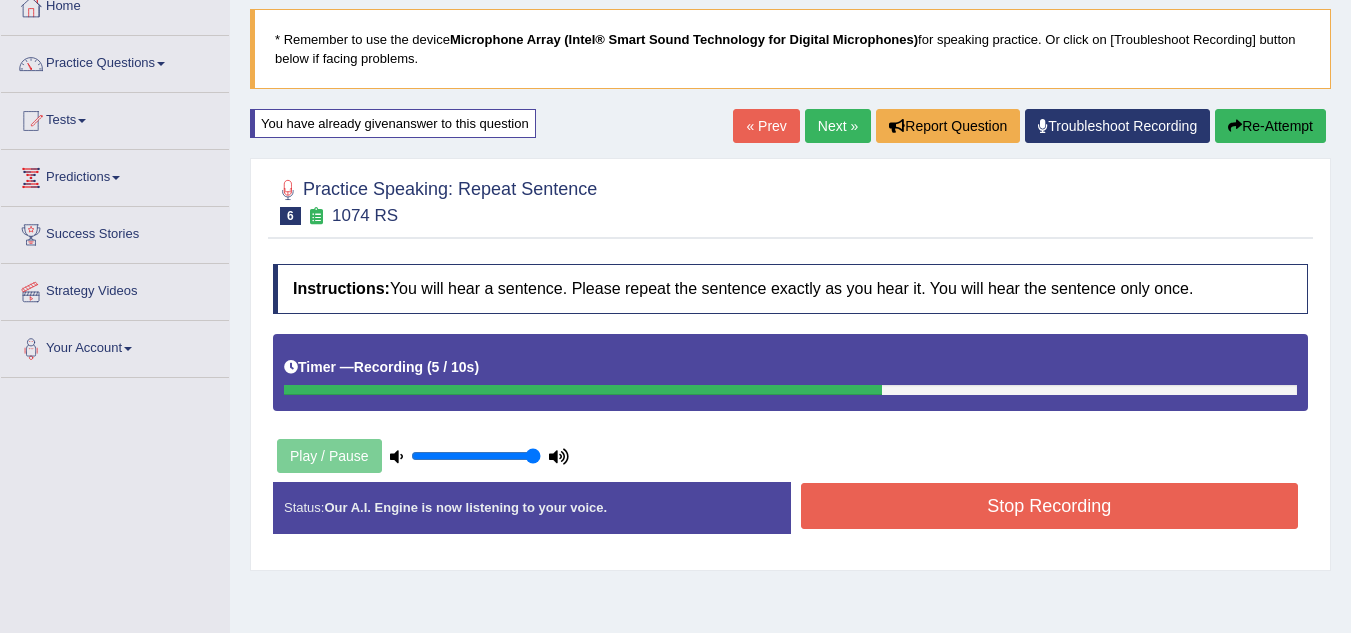 click on "Stop Recording" at bounding box center [1050, 506] 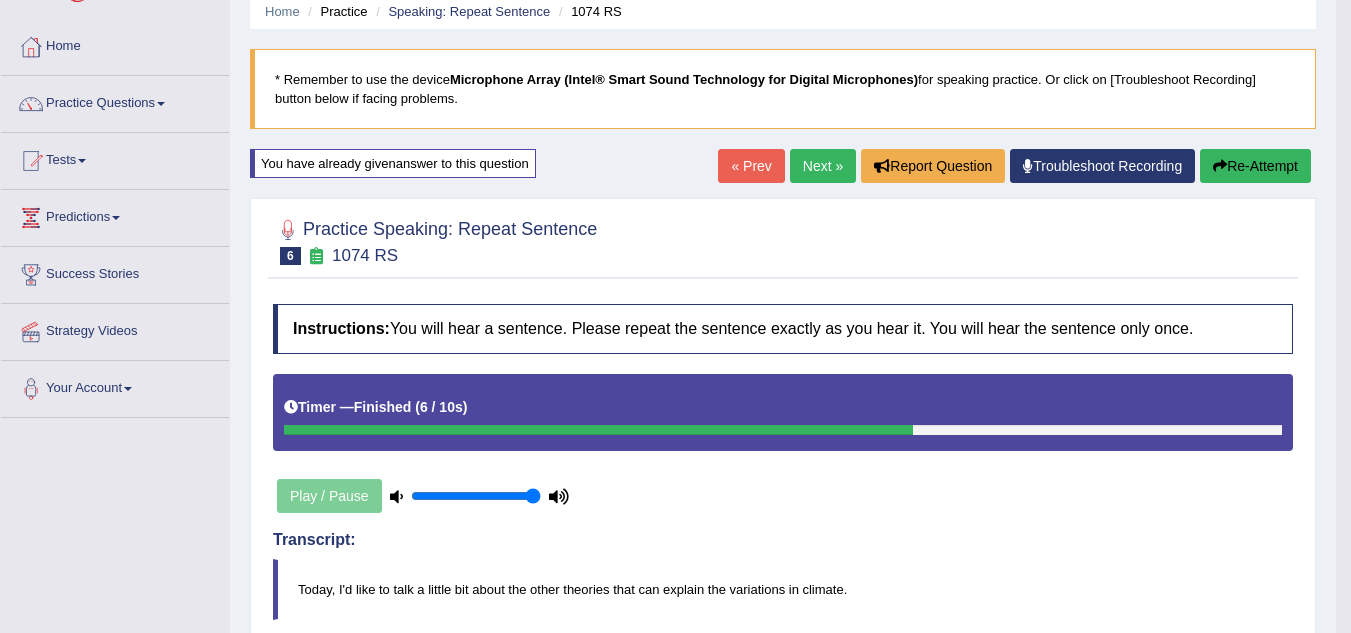 scroll, scrollTop: 0, scrollLeft: 0, axis: both 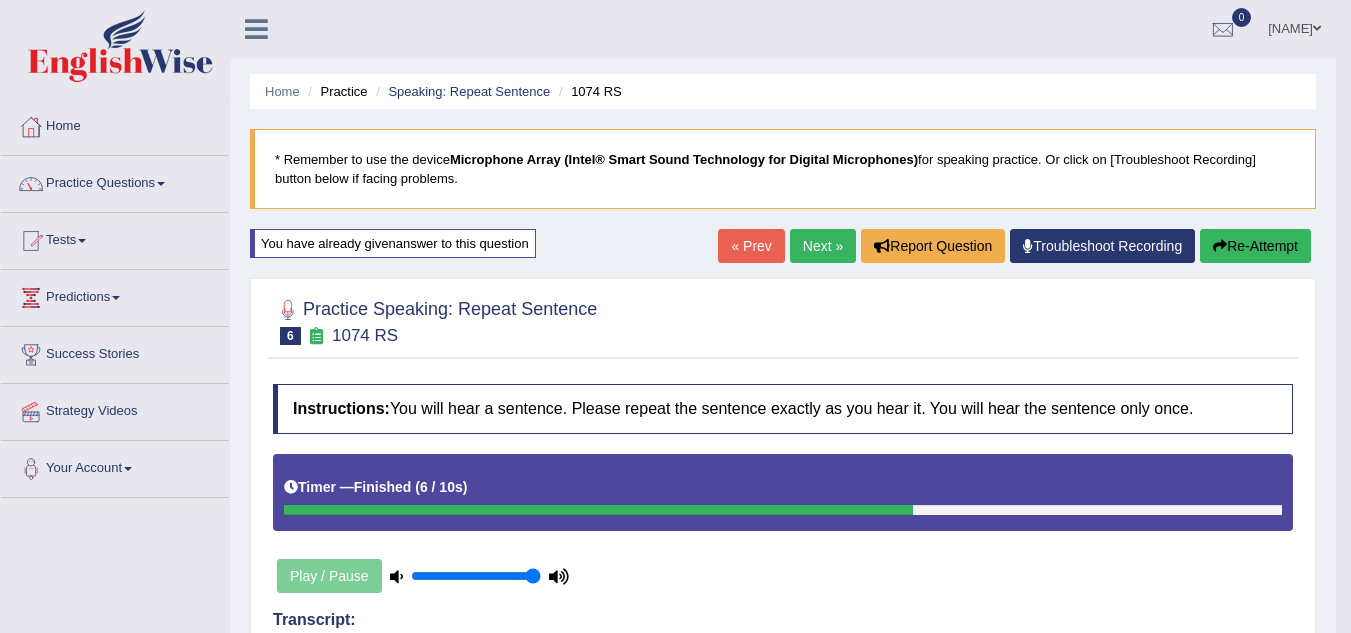 click on "Next »" at bounding box center [823, 246] 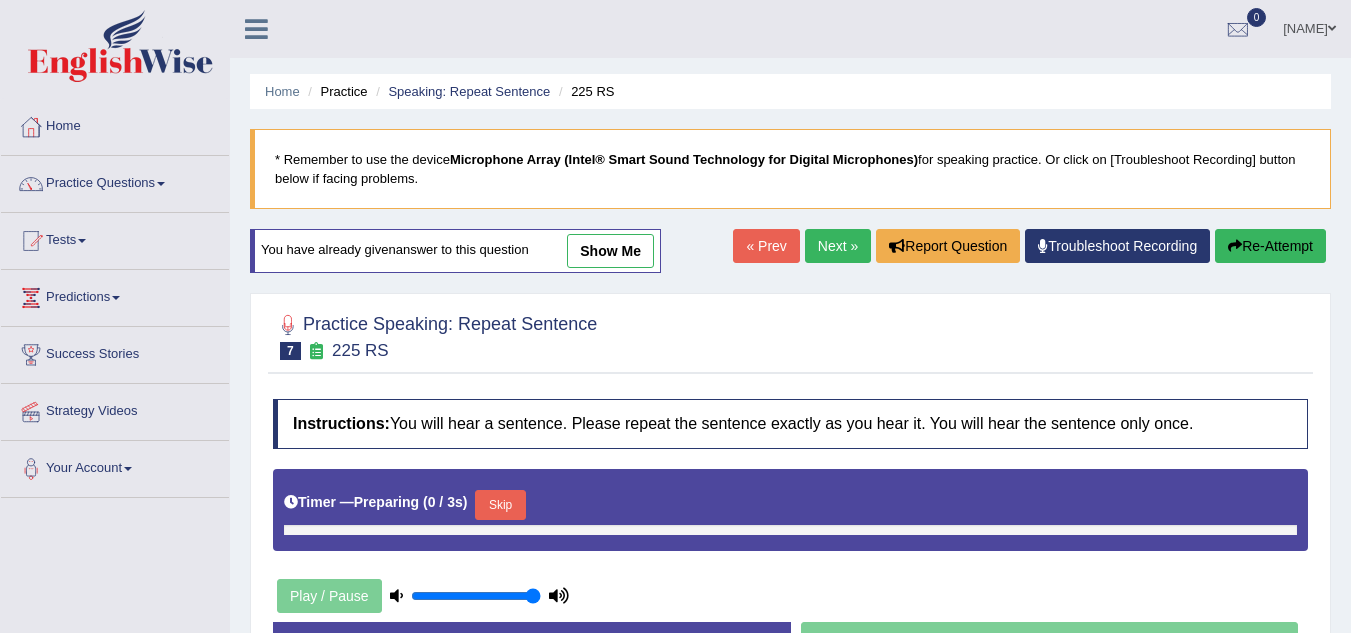 scroll, scrollTop: 0, scrollLeft: 0, axis: both 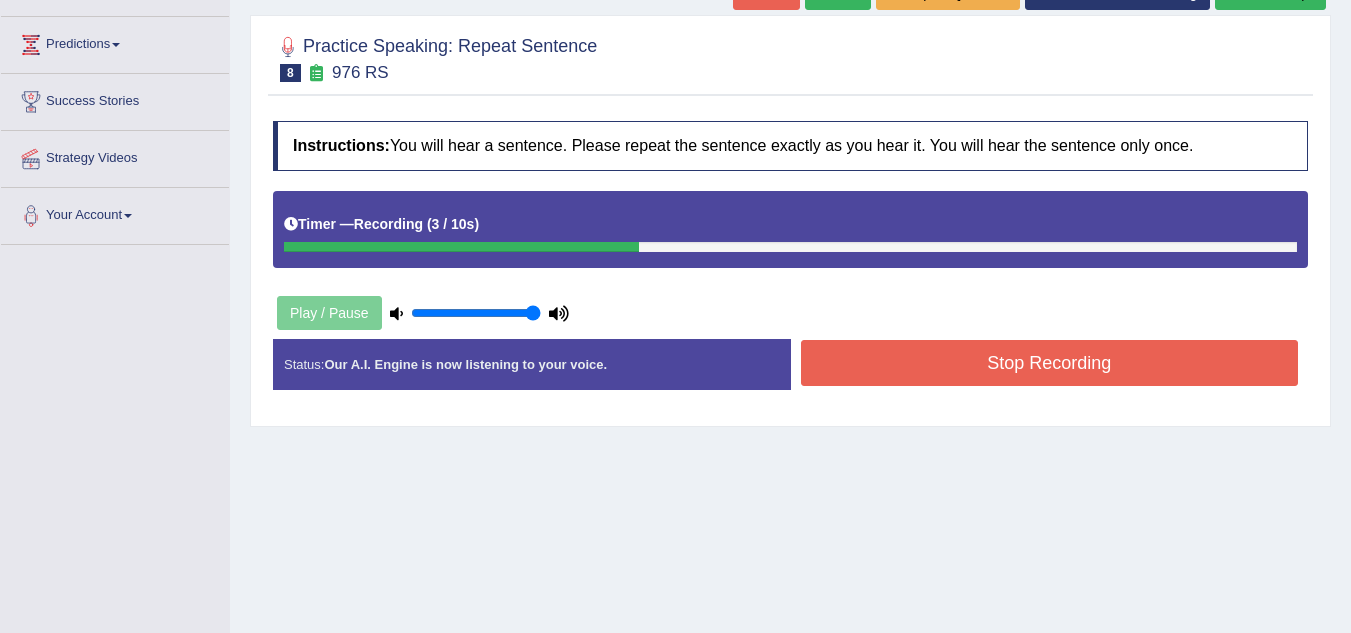 click on "Stop Recording" at bounding box center (1050, 363) 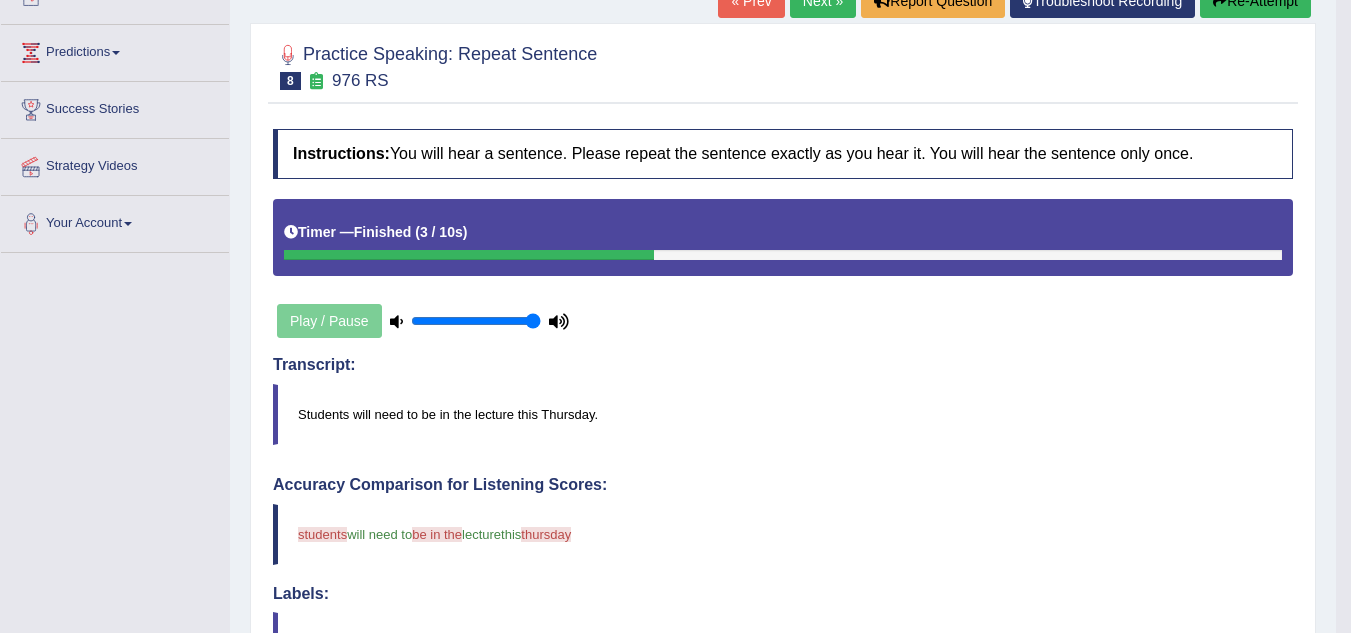 scroll, scrollTop: 213, scrollLeft: 0, axis: vertical 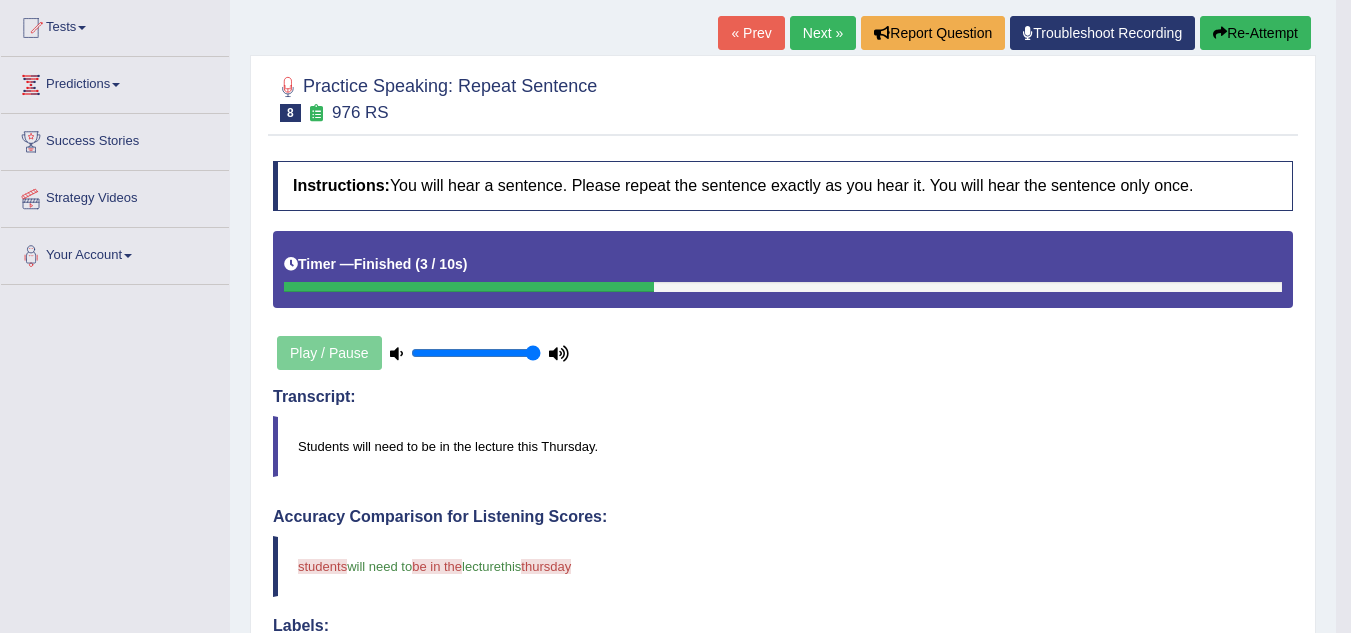click on "Re-Attempt" at bounding box center [1255, 33] 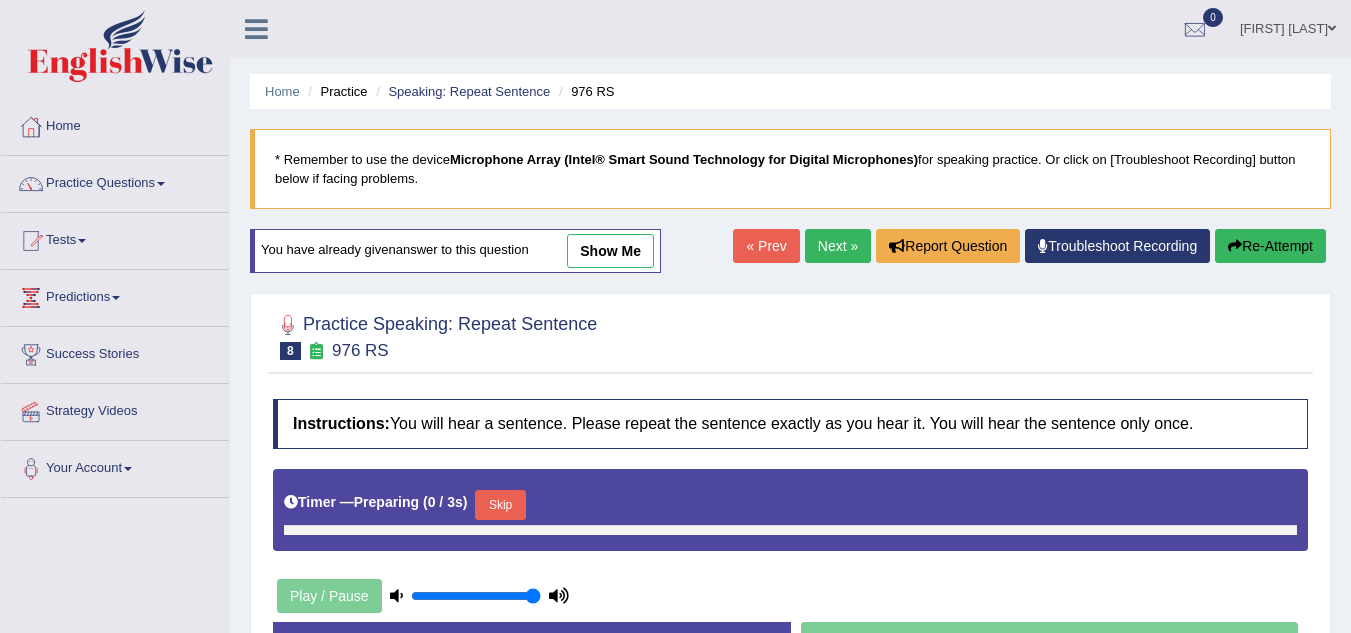 scroll, scrollTop: 202, scrollLeft: 0, axis: vertical 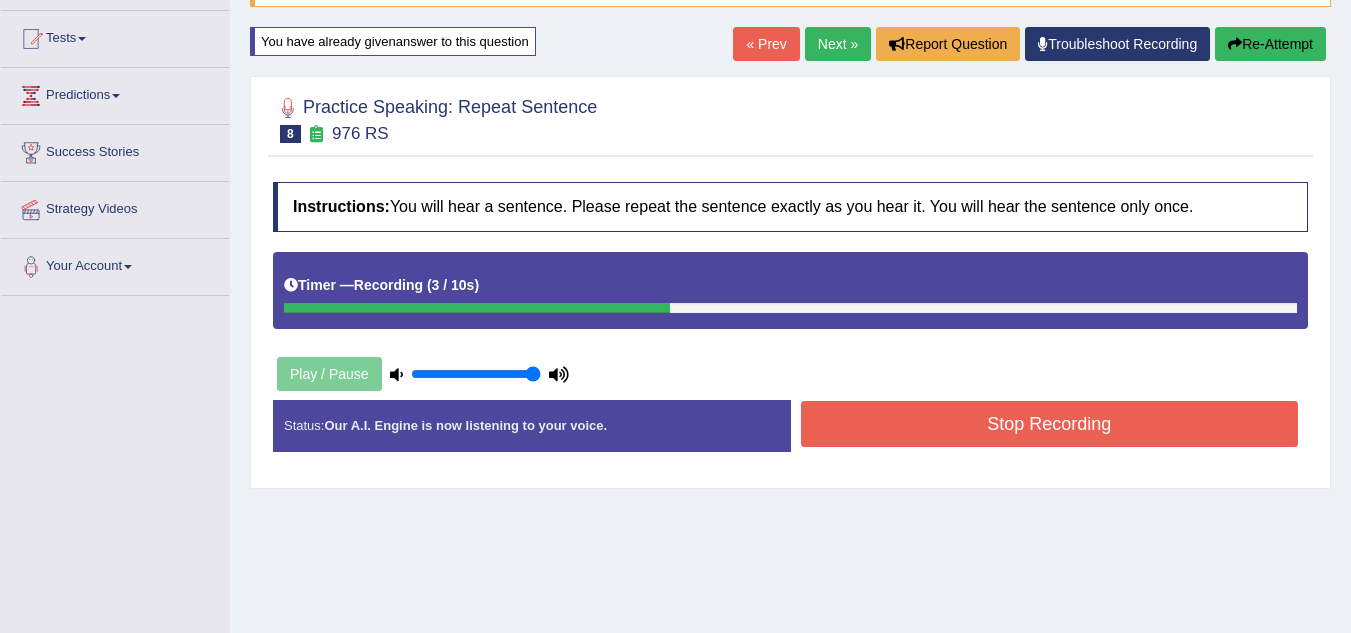click on "Stop Recording" at bounding box center (1050, 424) 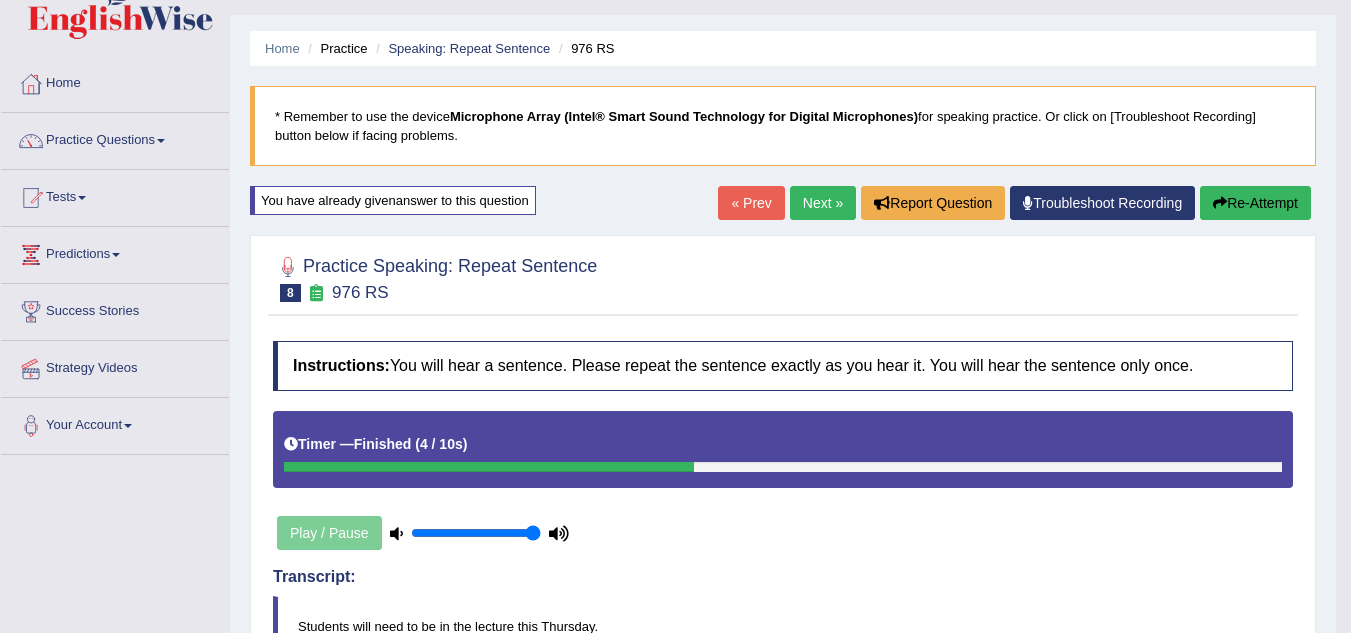 scroll, scrollTop: 42, scrollLeft: 0, axis: vertical 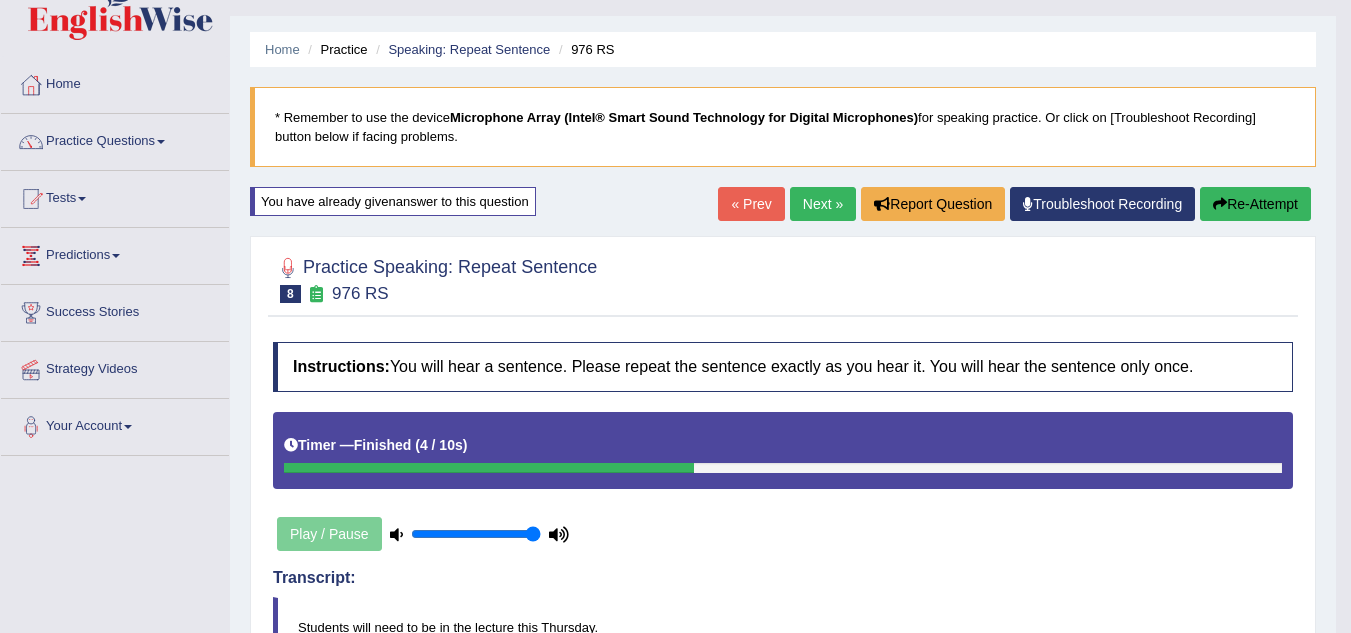 click on "Next »" at bounding box center (823, 204) 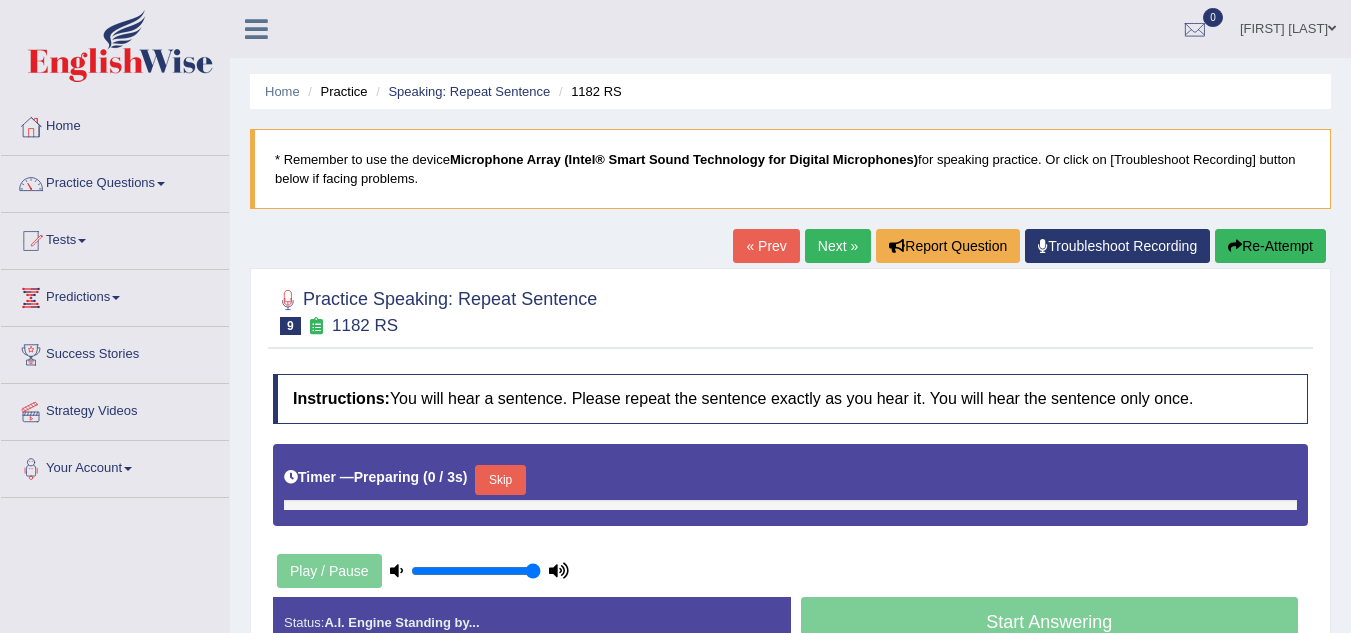 scroll, scrollTop: 0, scrollLeft: 0, axis: both 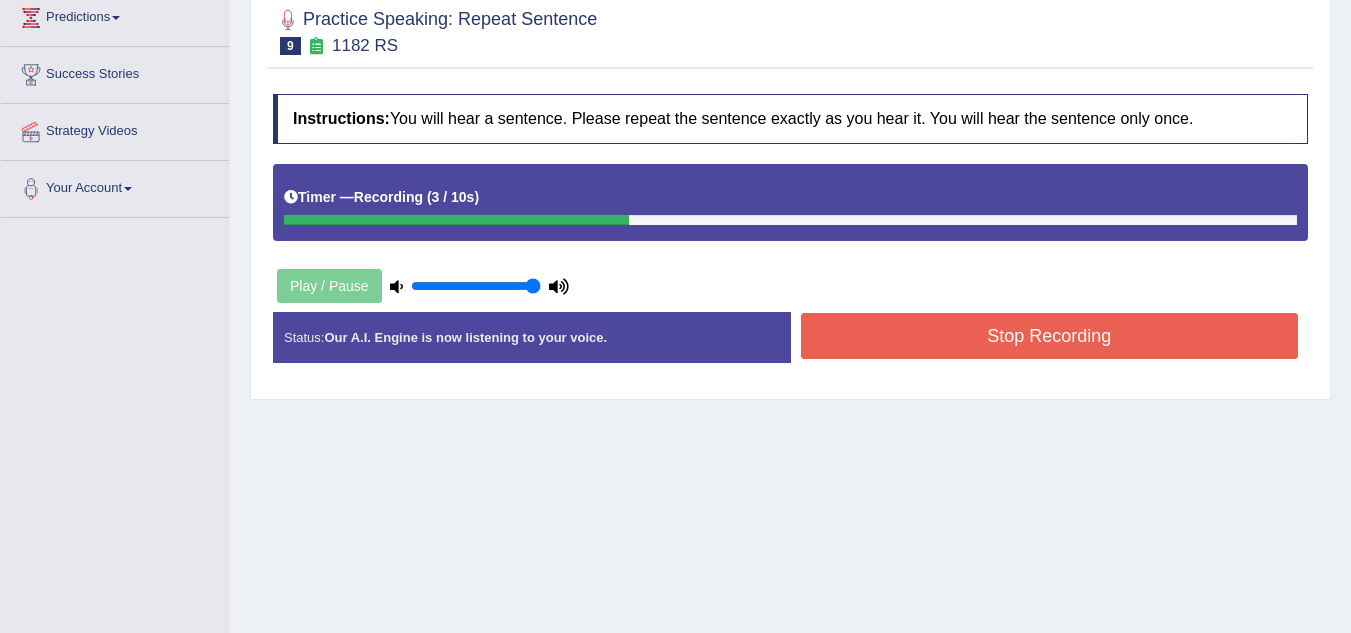 click on "Stop Recording" at bounding box center (1050, 336) 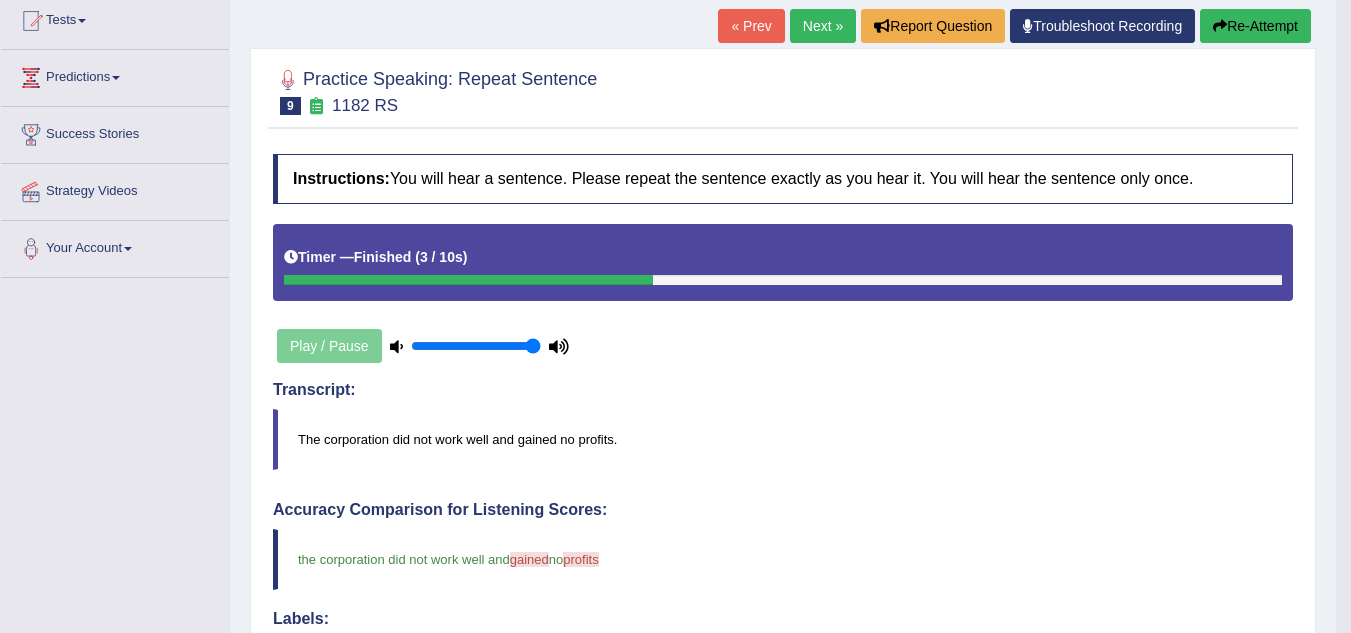 scroll, scrollTop: 80, scrollLeft: 0, axis: vertical 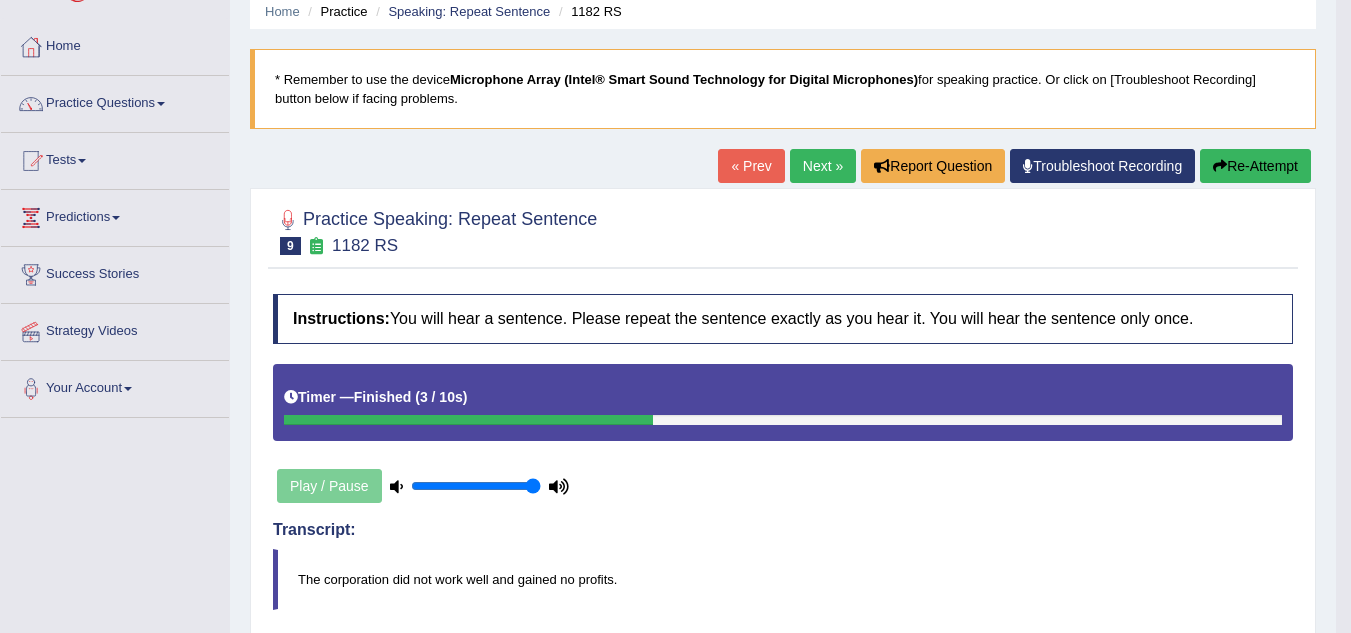 click on "Next »" at bounding box center [823, 166] 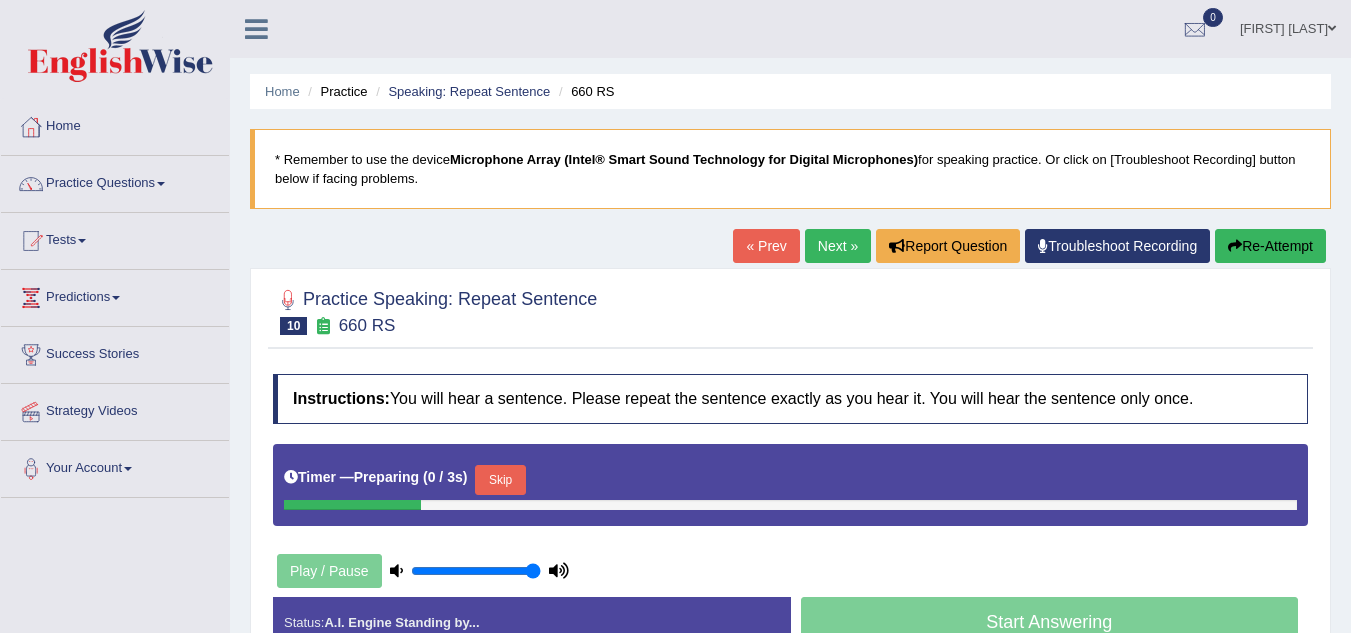 scroll, scrollTop: 0, scrollLeft: 0, axis: both 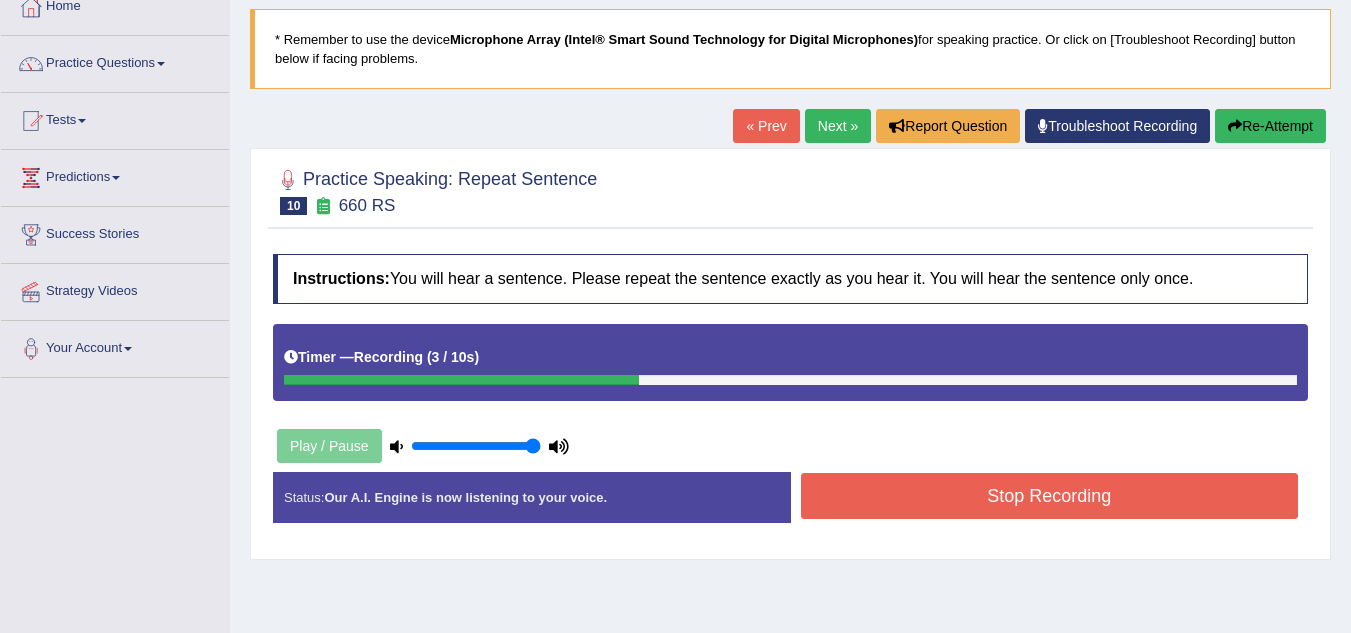 click on "Stop Recording" at bounding box center (1050, 496) 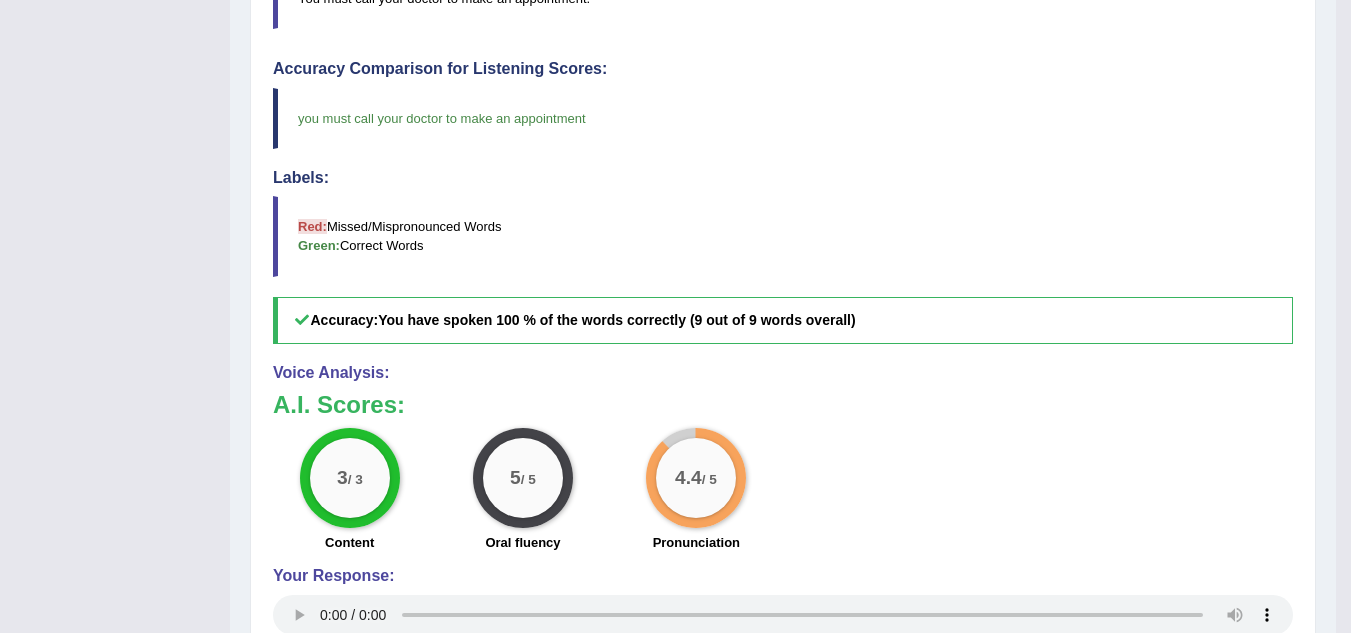 scroll, scrollTop: 680, scrollLeft: 0, axis: vertical 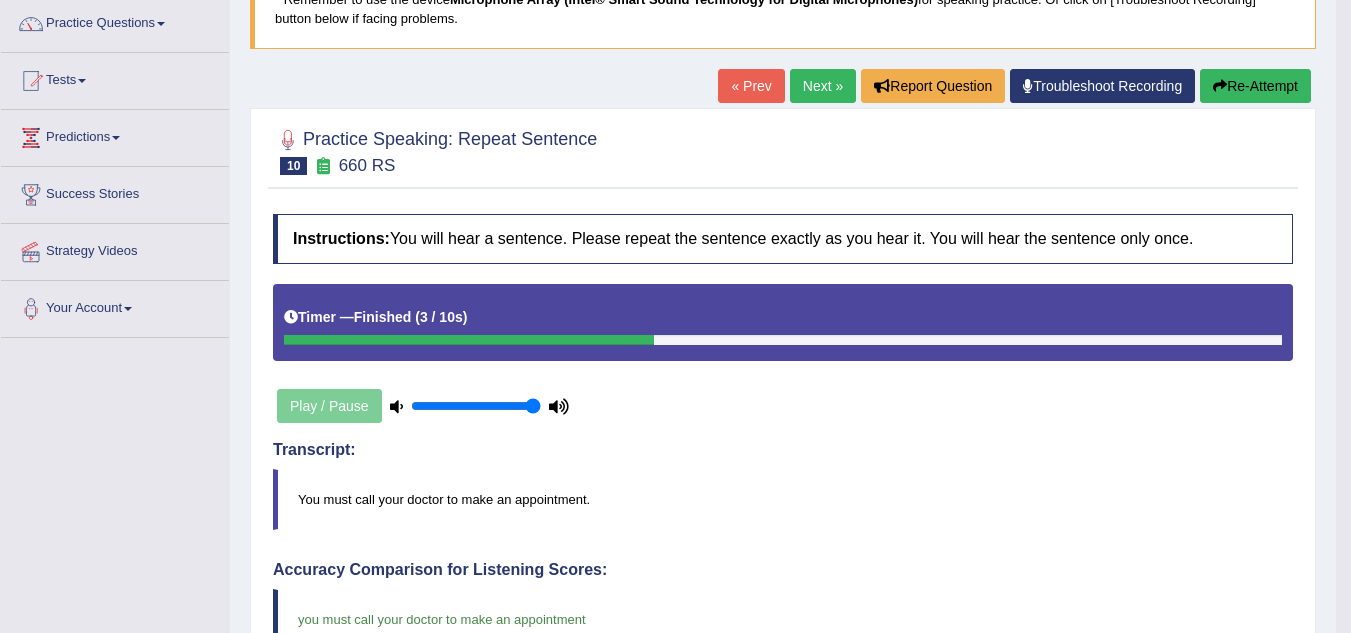 click on "Next »" at bounding box center [823, 86] 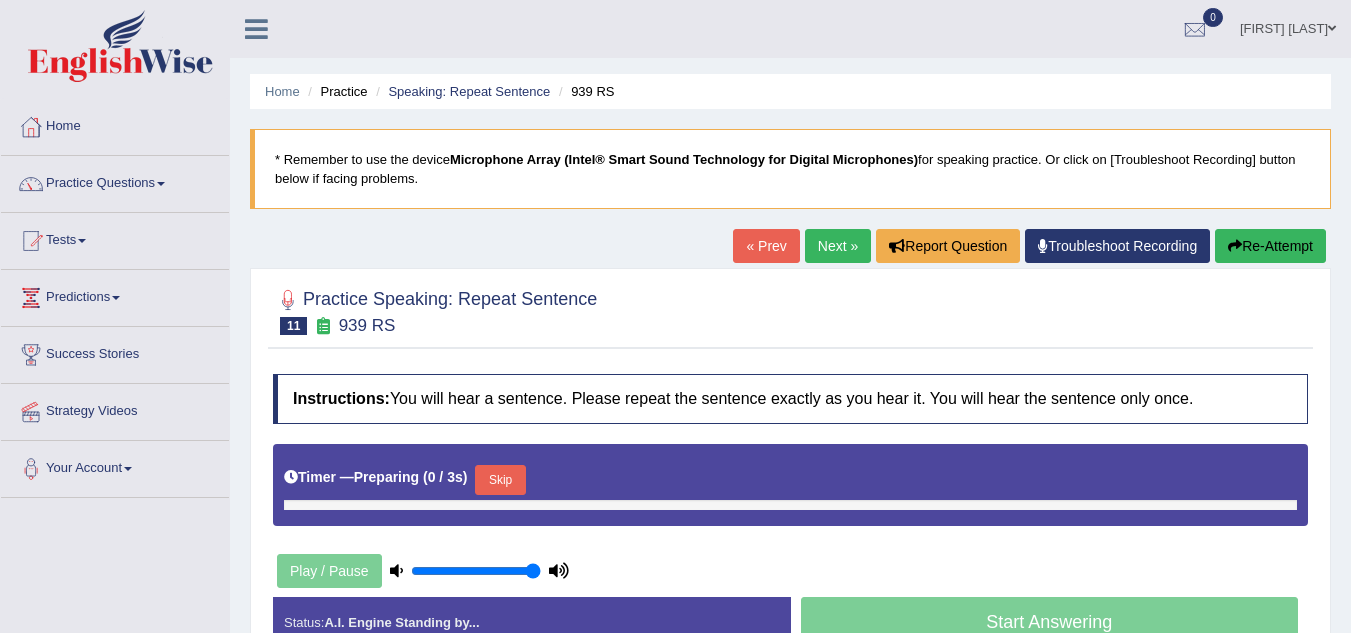 scroll, scrollTop: 0, scrollLeft: 0, axis: both 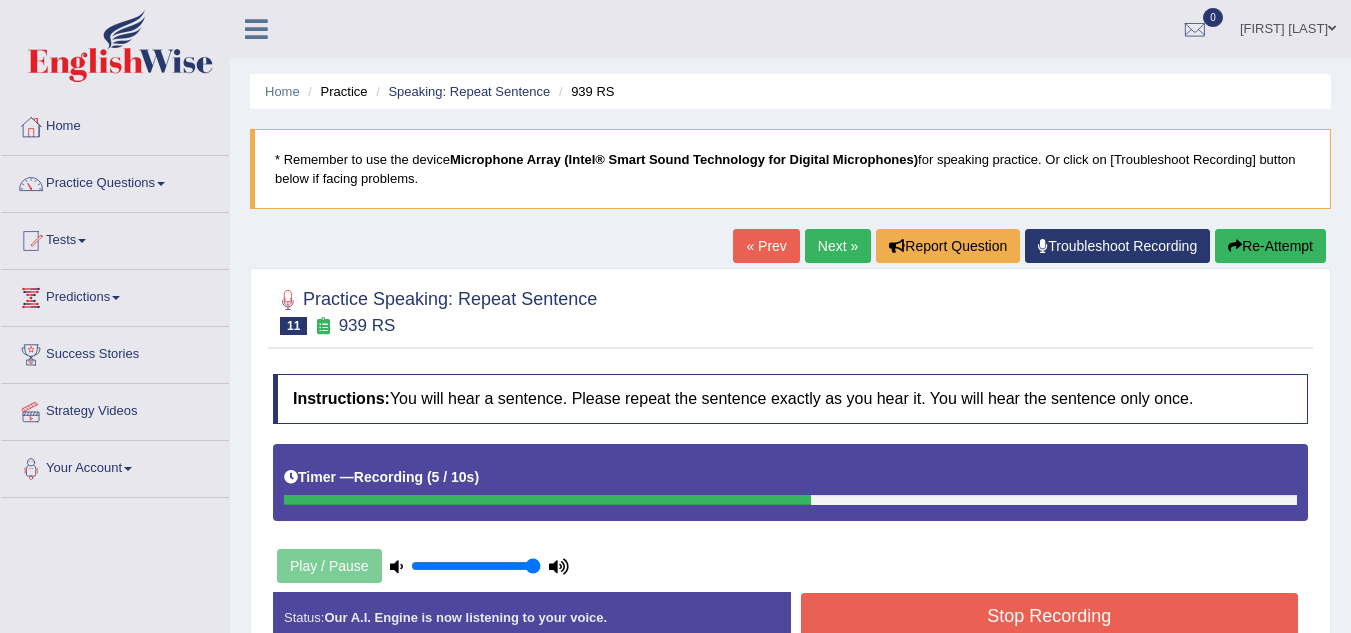 click on "Stop Recording" at bounding box center [1050, 616] 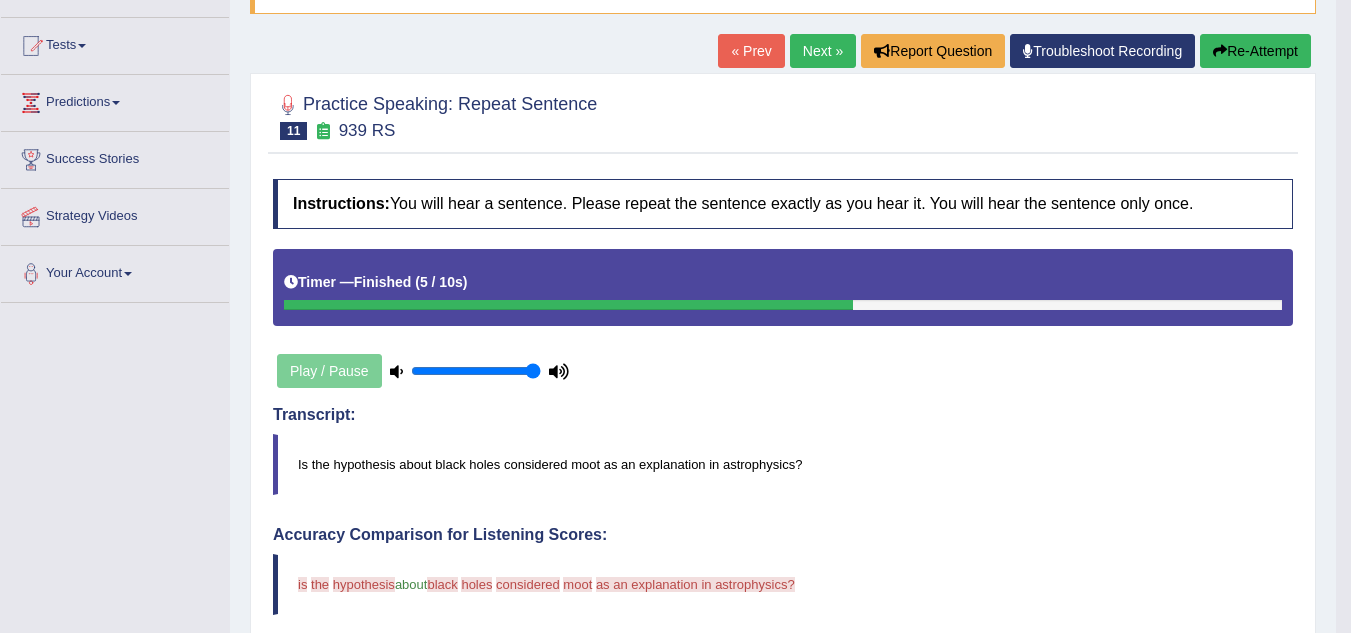 scroll, scrollTop: 160, scrollLeft: 0, axis: vertical 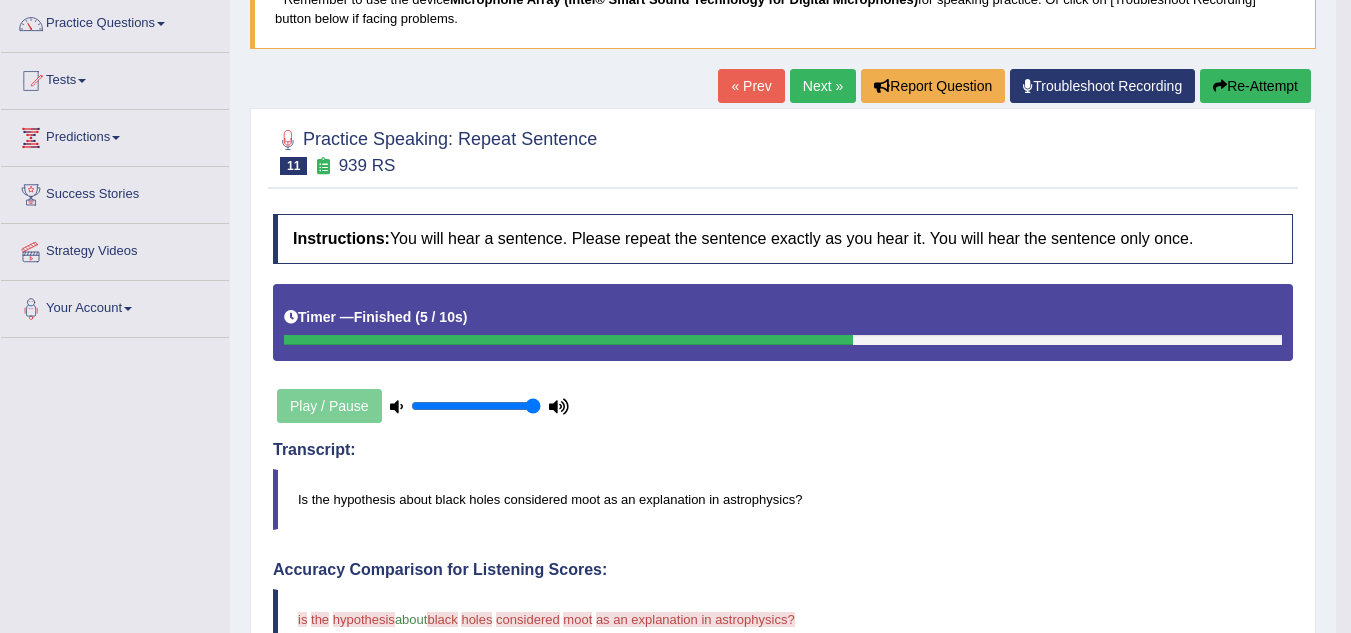 click on "Re-Attempt" at bounding box center (1255, 86) 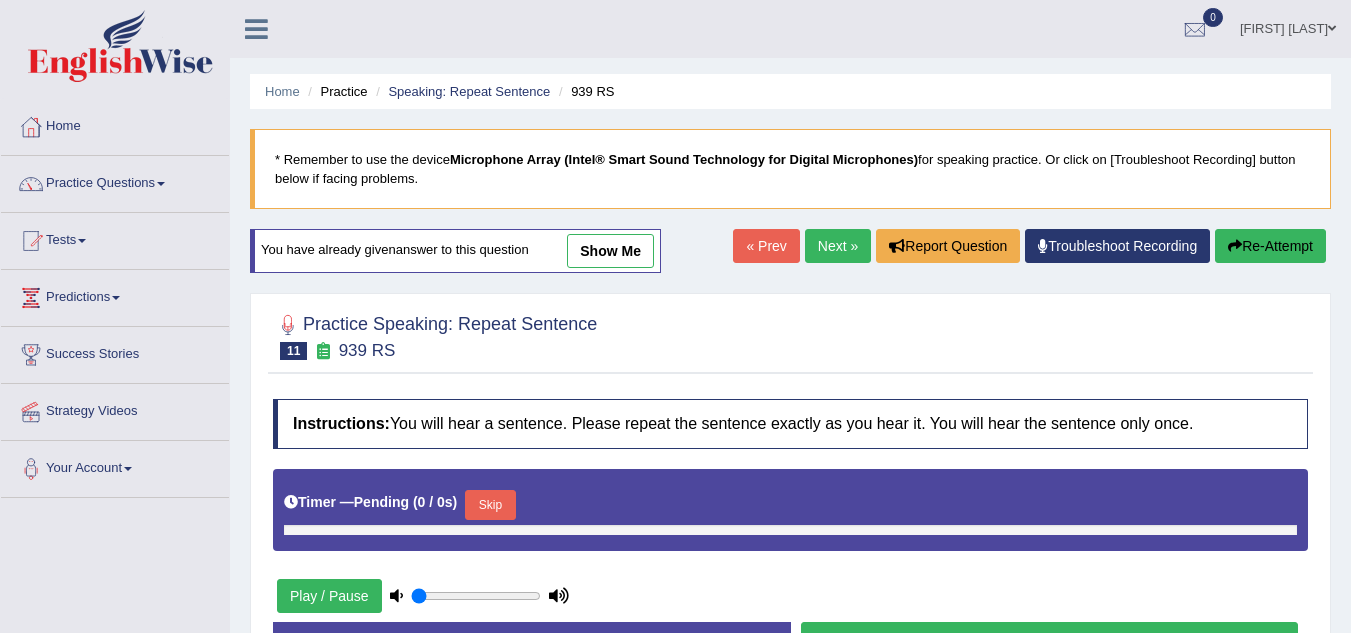 scroll, scrollTop: 166, scrollLeft: 0, axis: vertical 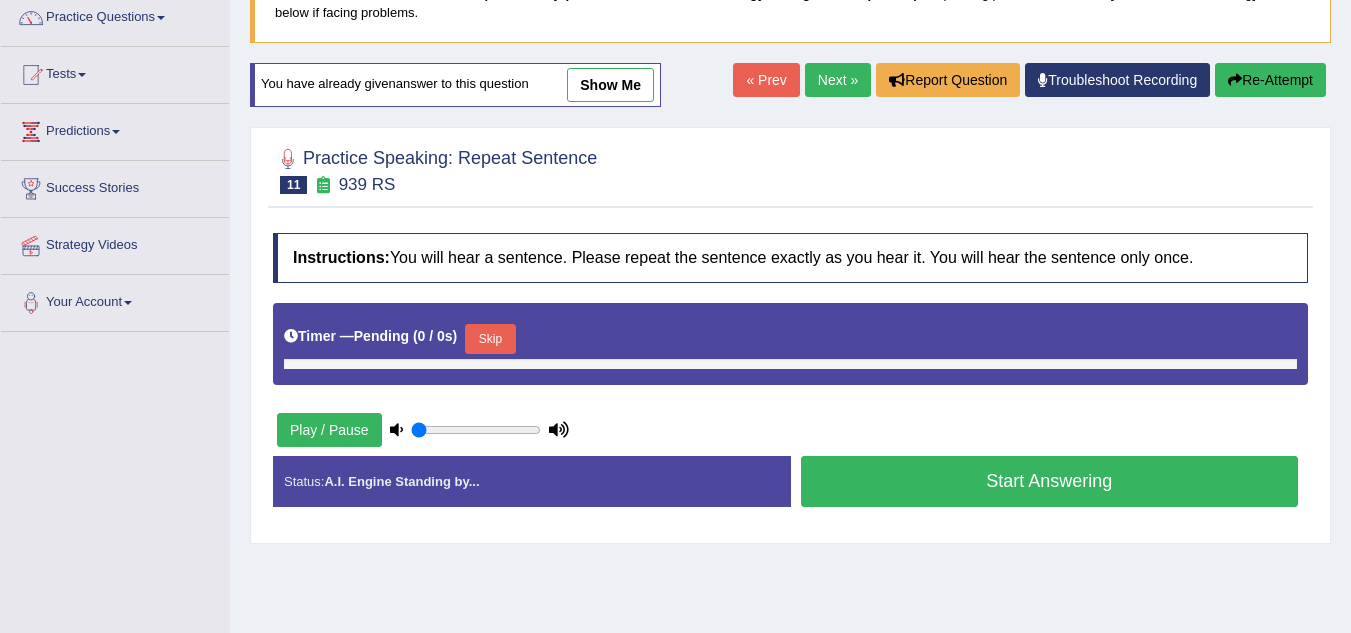 type on "1" 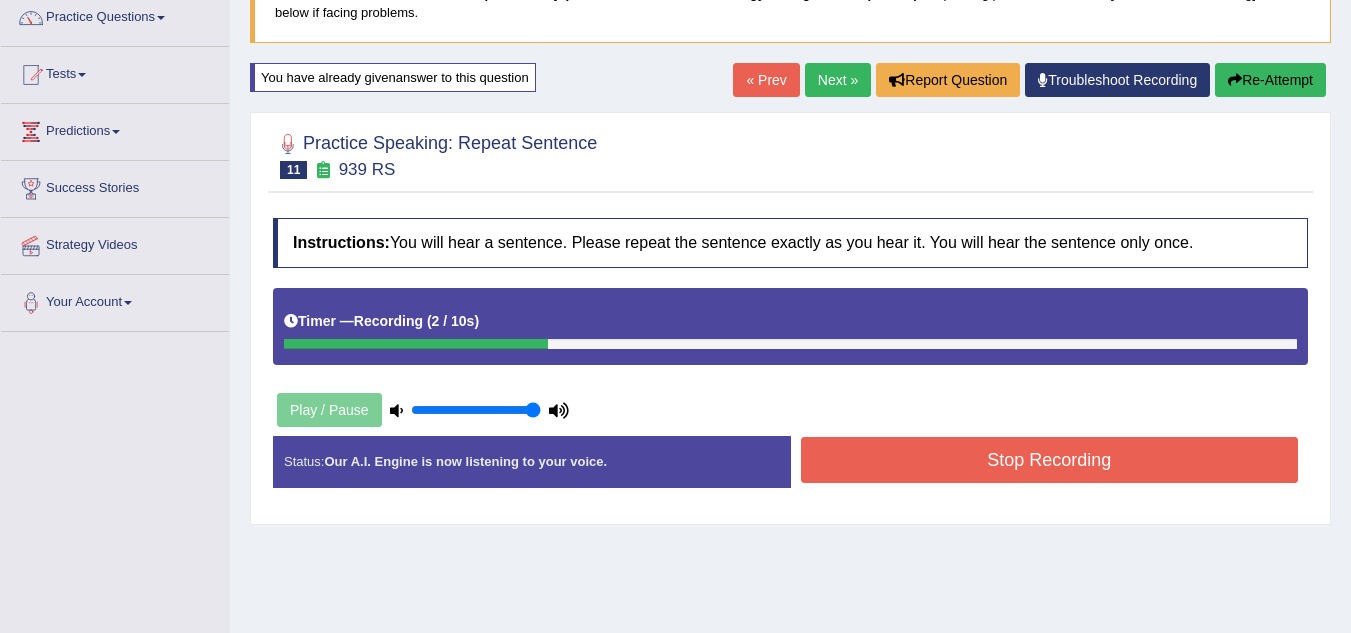click on "Next »" at bounding box center (838, 80) 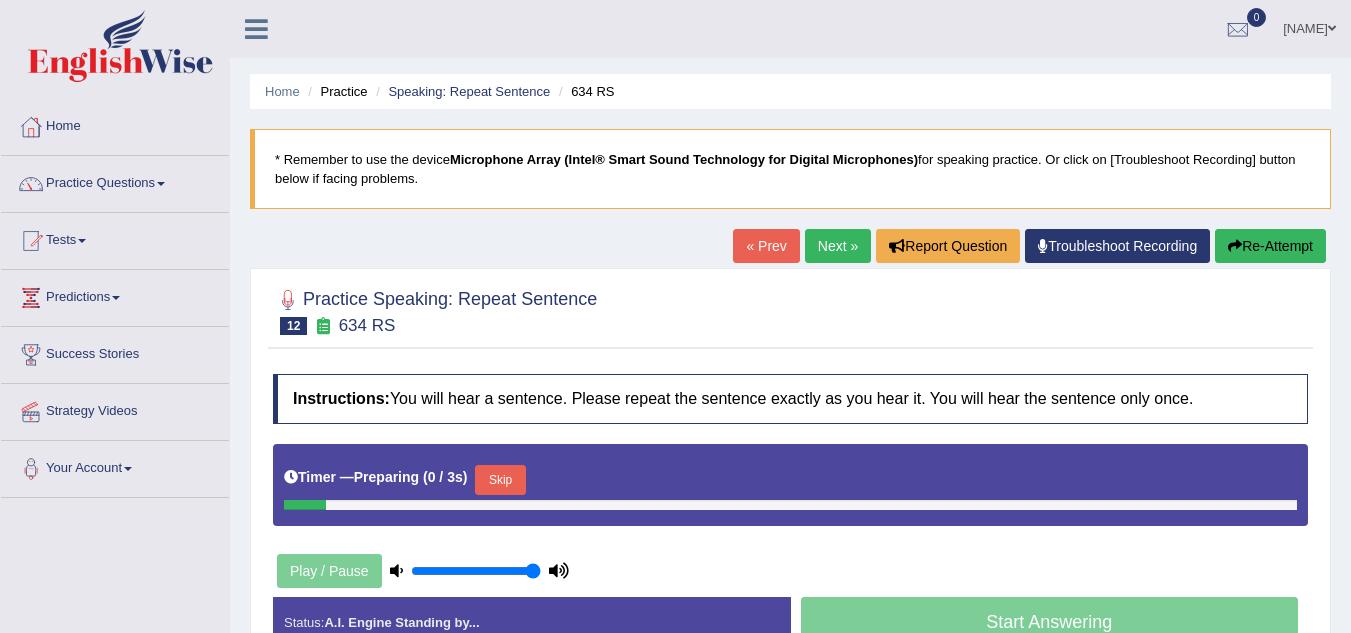 scroll, scrollTop: 0, scrollLeft: 0, axis: both 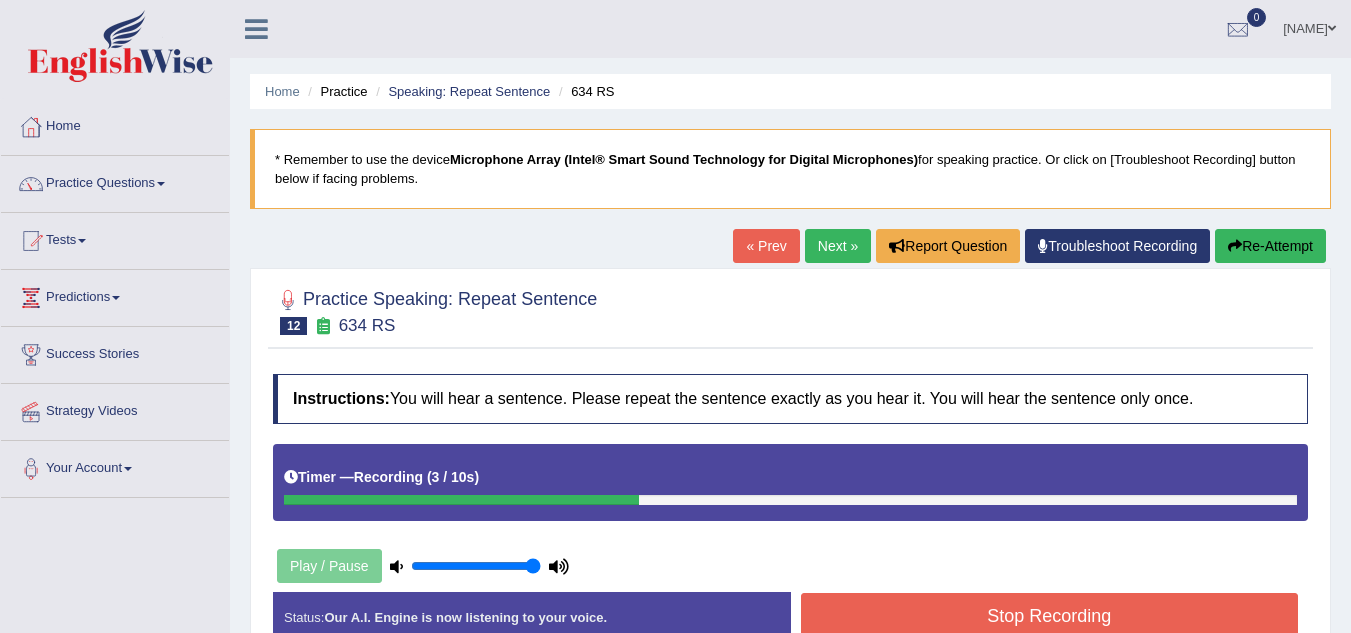 click on "Stop Recording" at bounding box center (1050, 616) 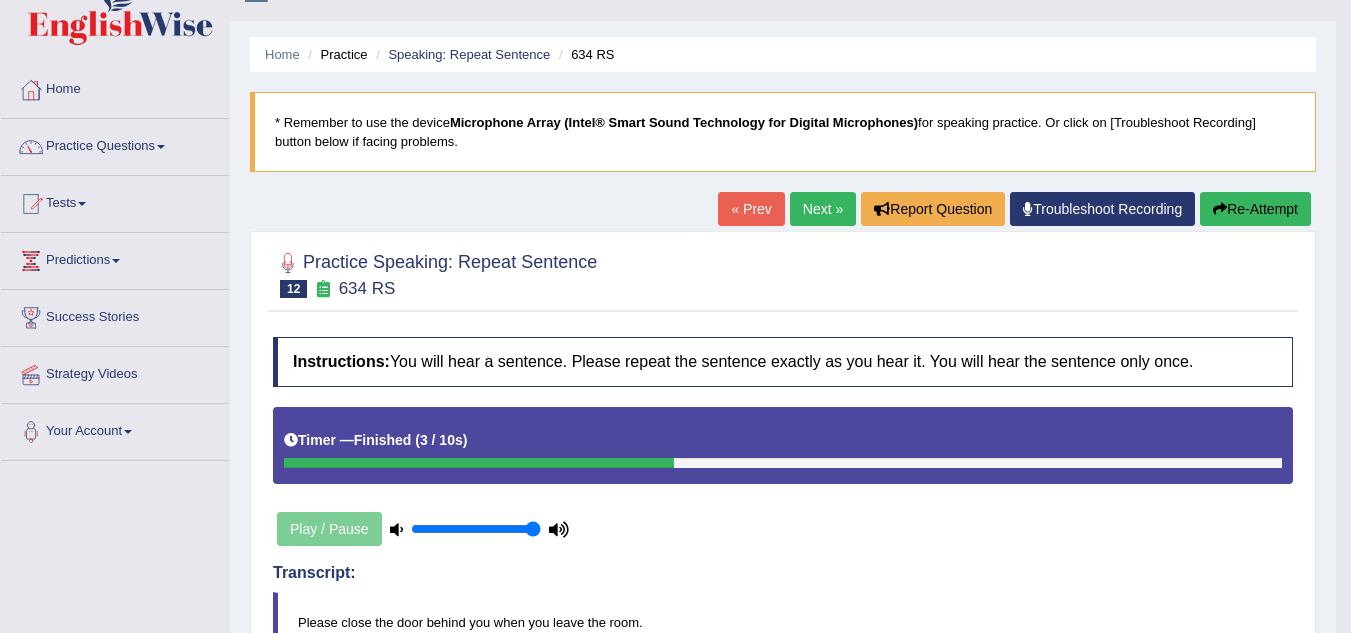 scroll, scrollTop: 0, scrollLeft: 0, axis: both 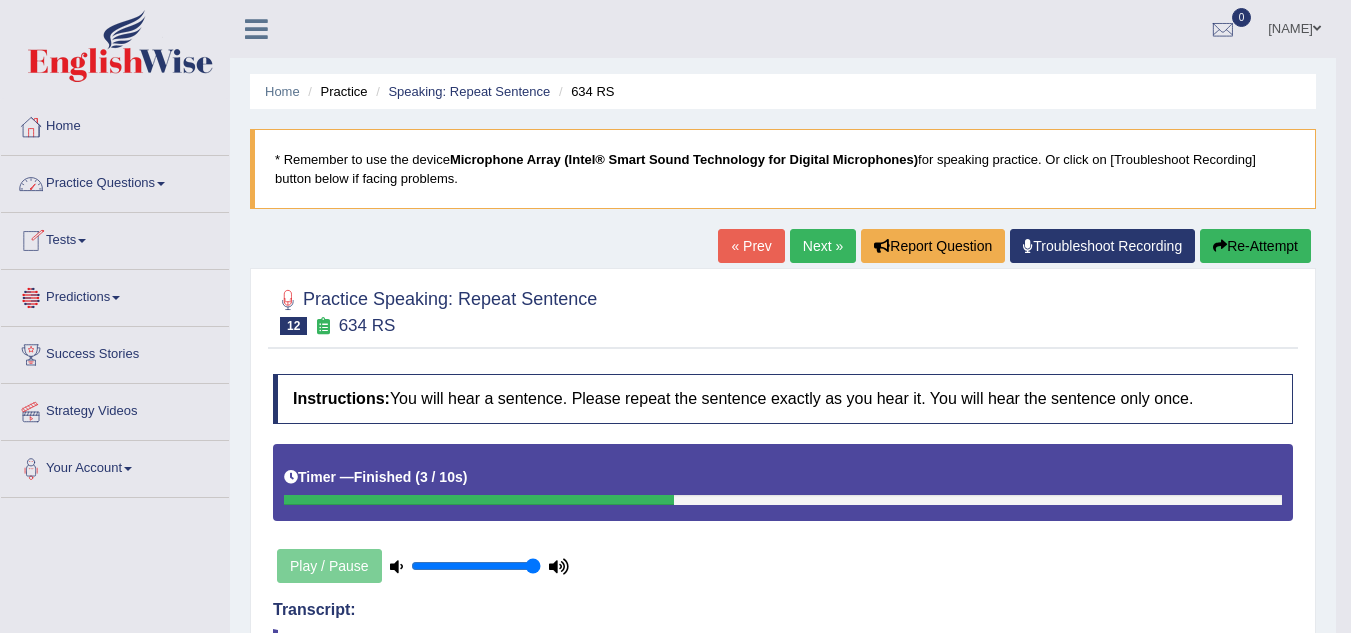 click on "Practice Questions" at bounding box center [115, 181] 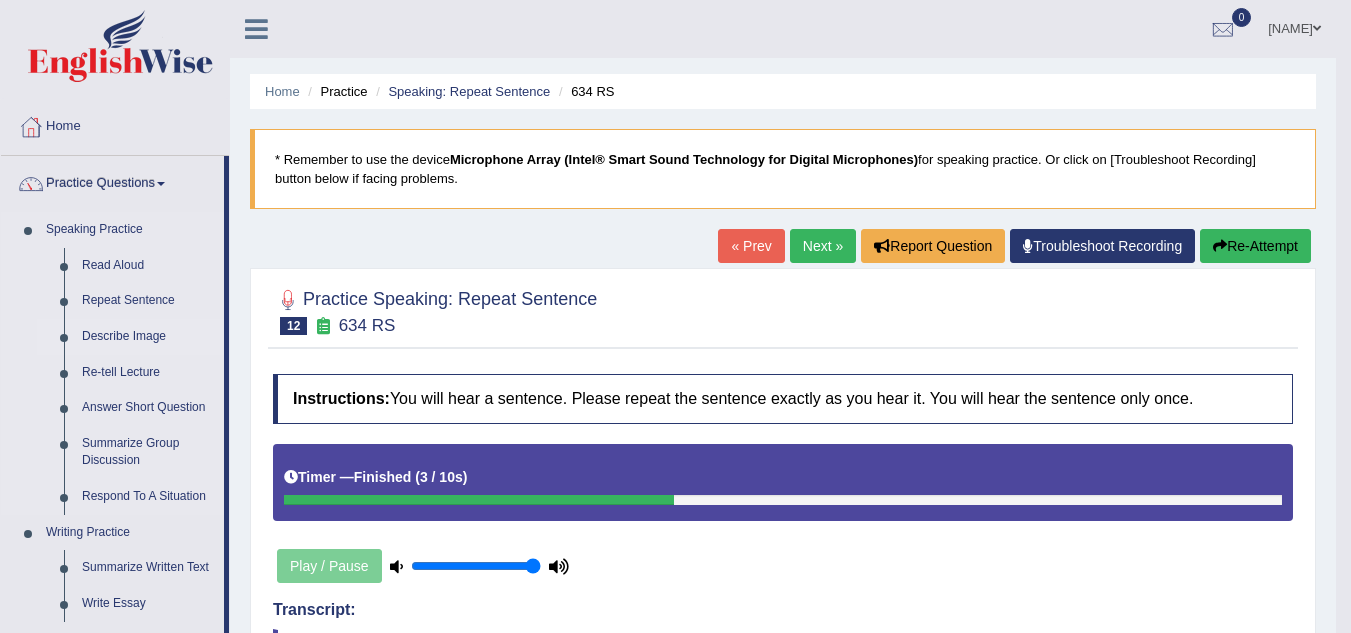 click on "Describe Image" at bounding box center [148, 337] 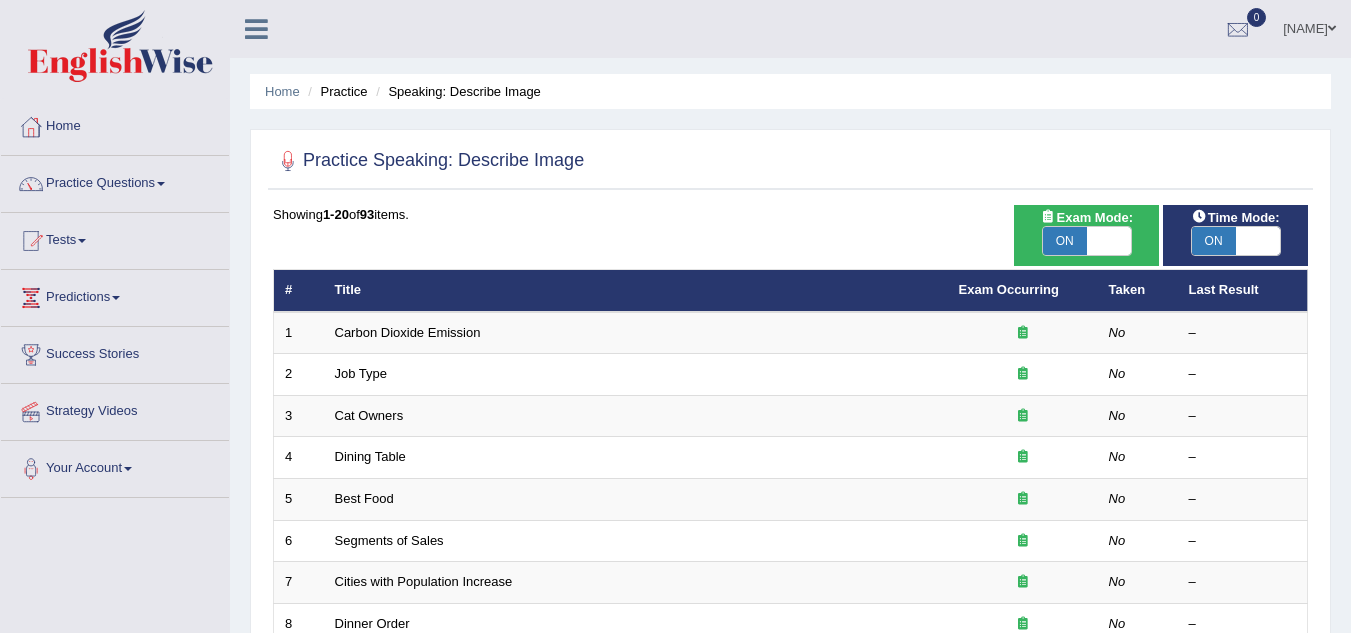 scroll, scrollTop: 0, scrollLeft: 0, axis: both 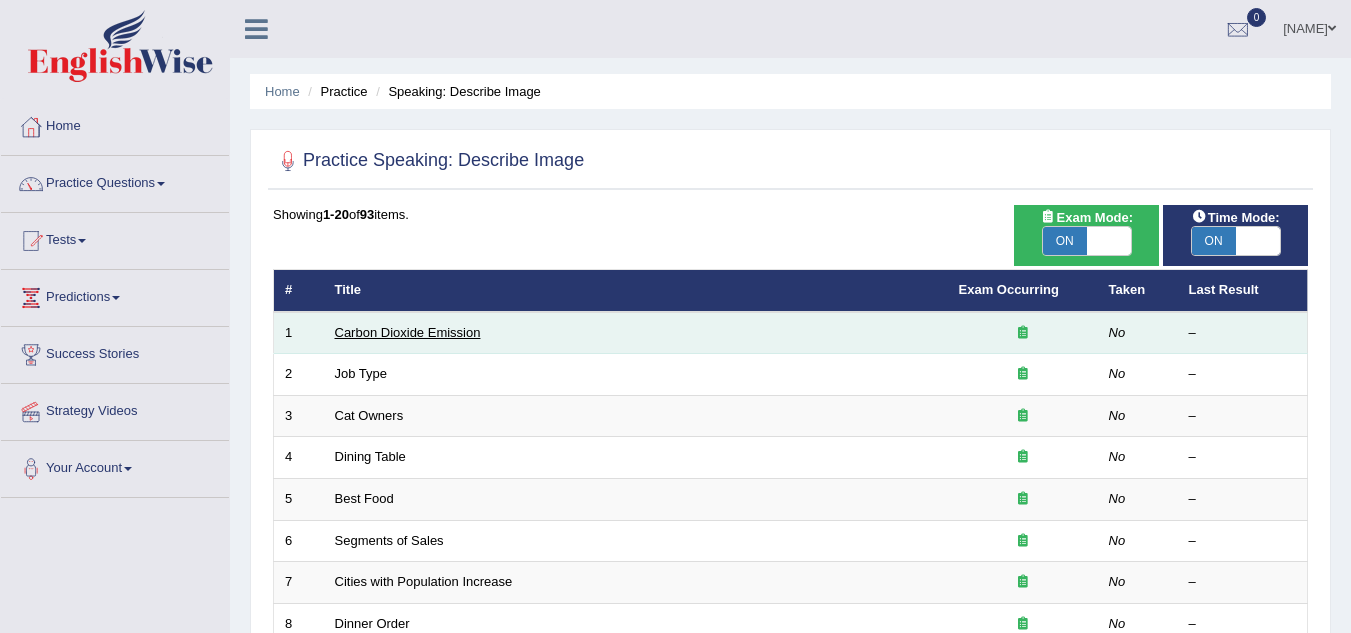 click on "Carbon Dioxide Emission" at bounding box center (408, 332) 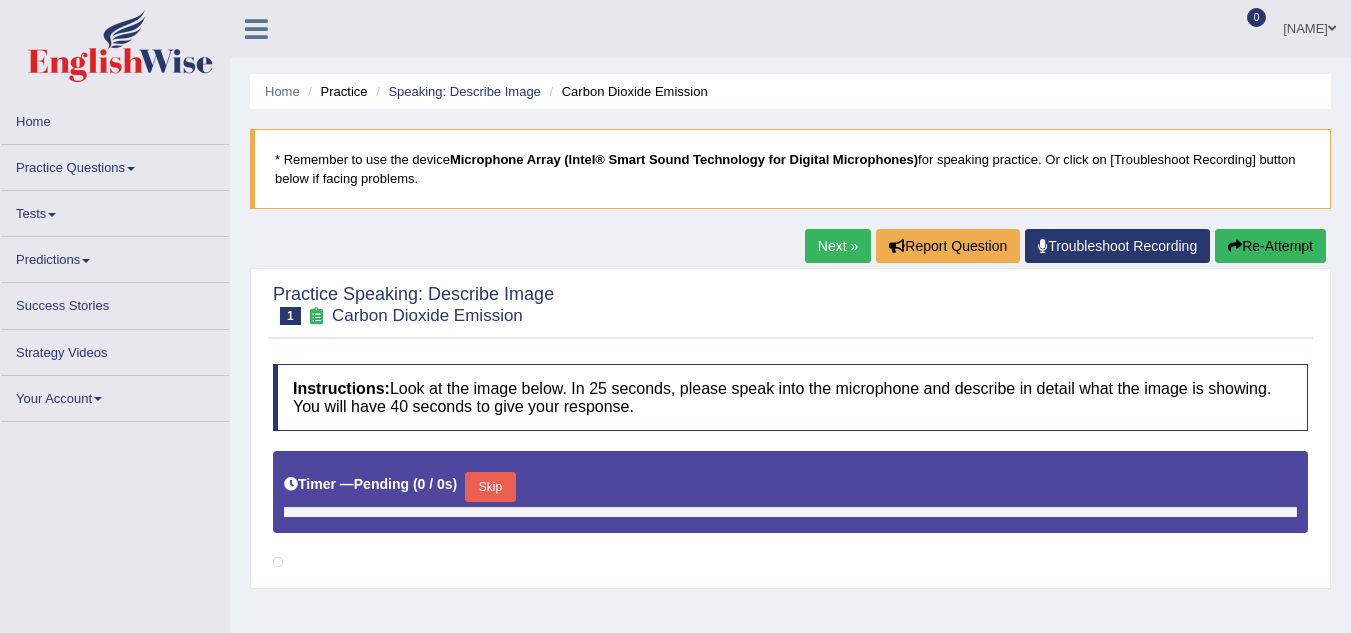 scroll, scrollTop: 0, scrollLeft: 0, axis: both 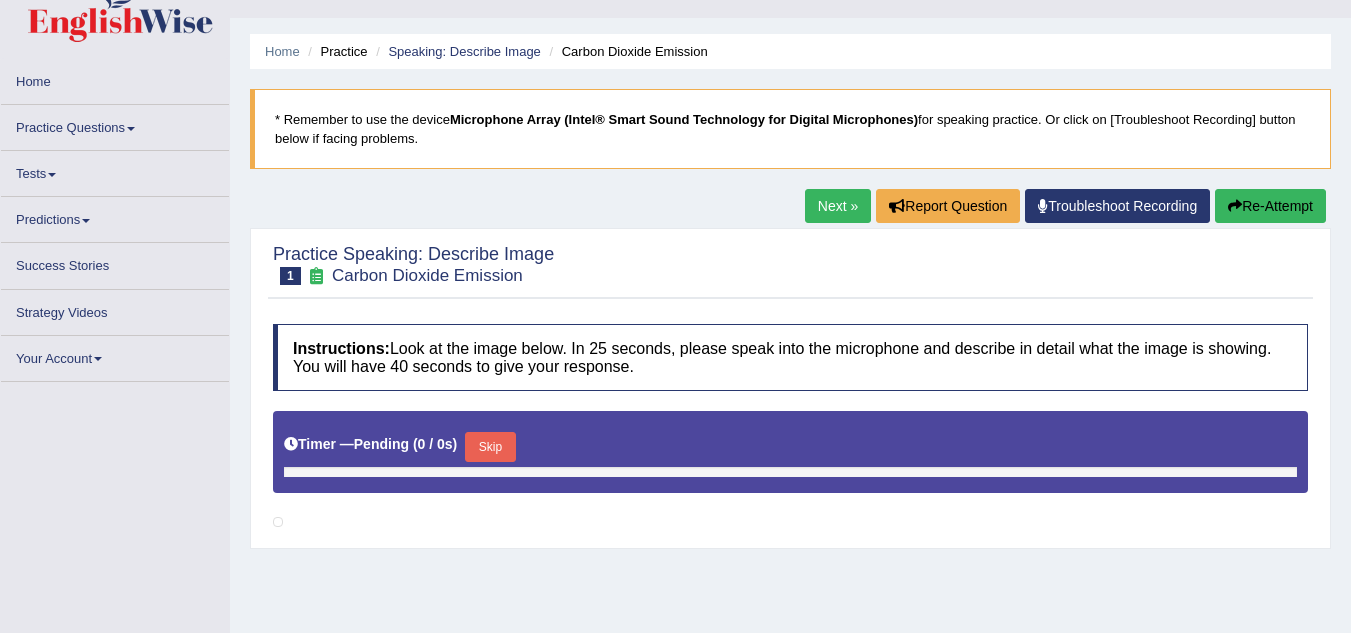 click on "Instructions:  Look at the image below. In 25 seconds, please speak into the microphone and describe in detail what the image is showing. You will have 40 seconds to give your response." at bounding box center (790, 357) 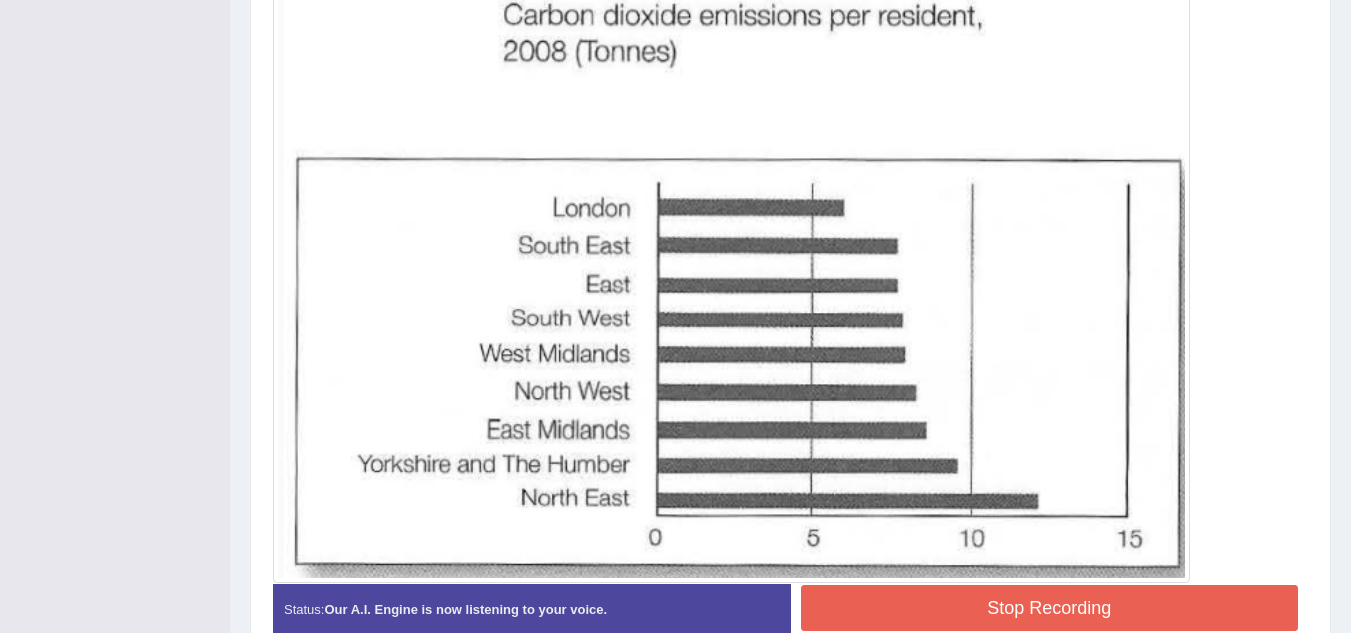 scroll, scrollTop: 589, scrollLeft: 0, axis: vertical 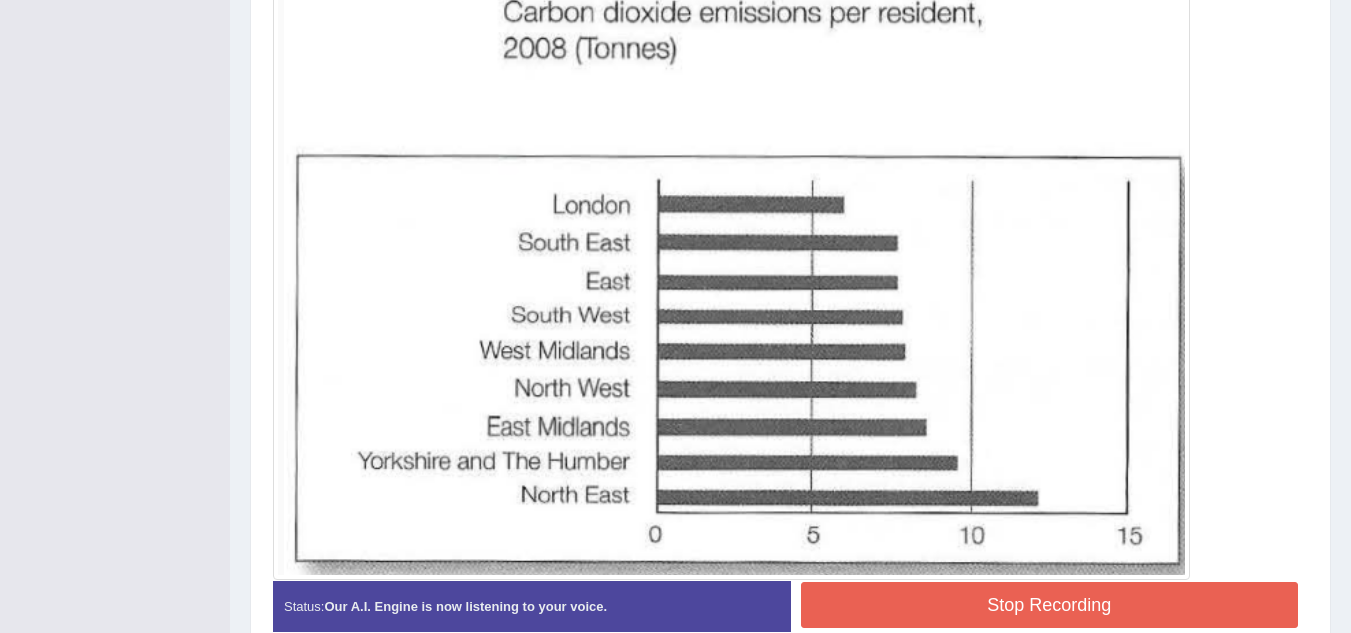 click on "Stop Recording" at bounding box center (1050, 605) 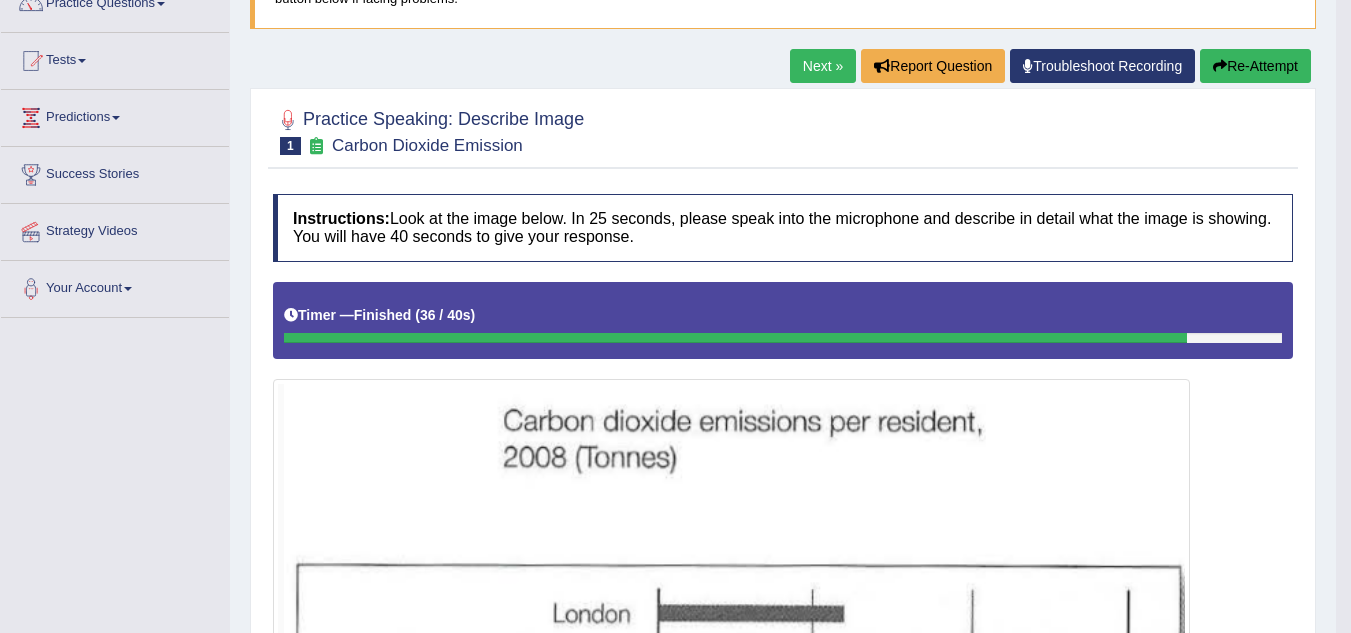scroll, scrollTop: 149, scrollLeft: 0, axis: vertical 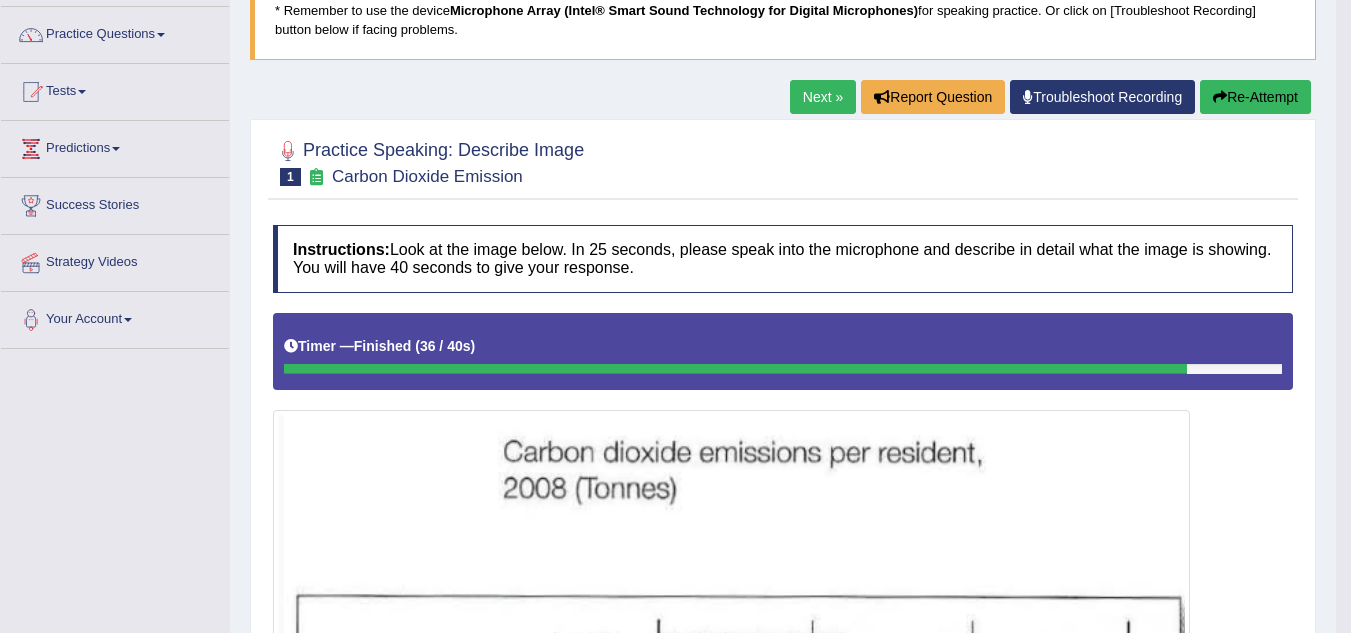 click on "Re-Attempt" at bounding box center (1255, 97) 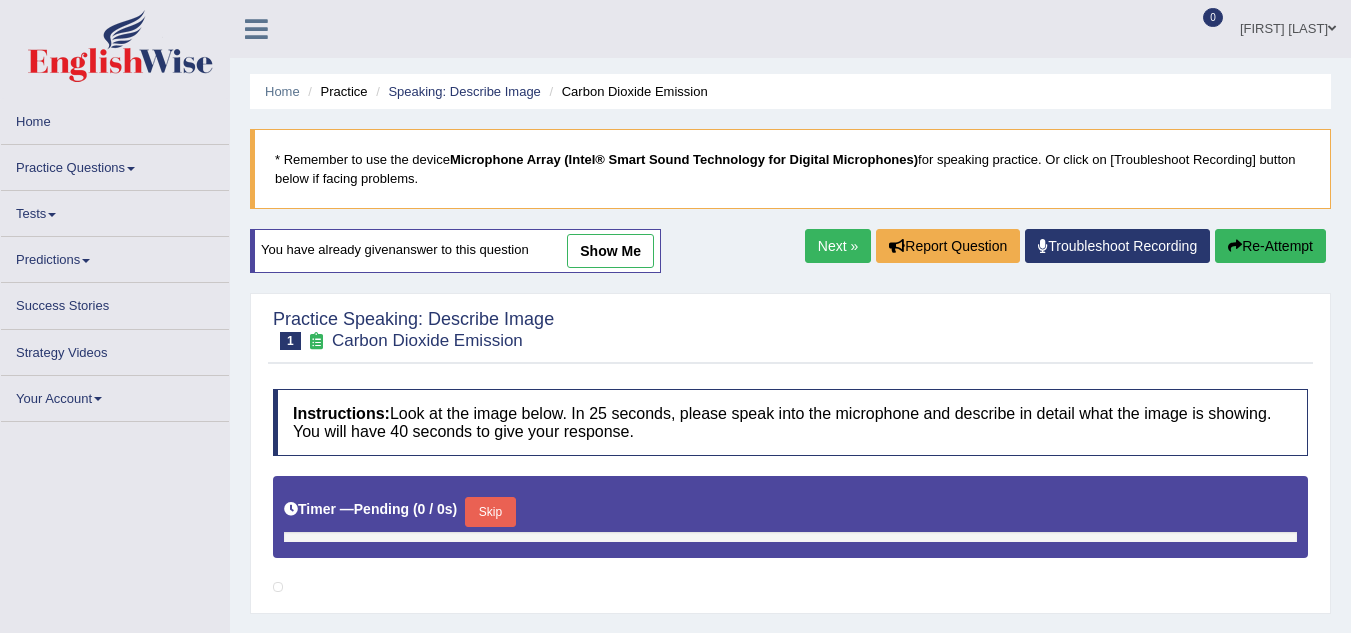 scroll, scrollTop: 149, scrollLeft: 0, axis: vertical 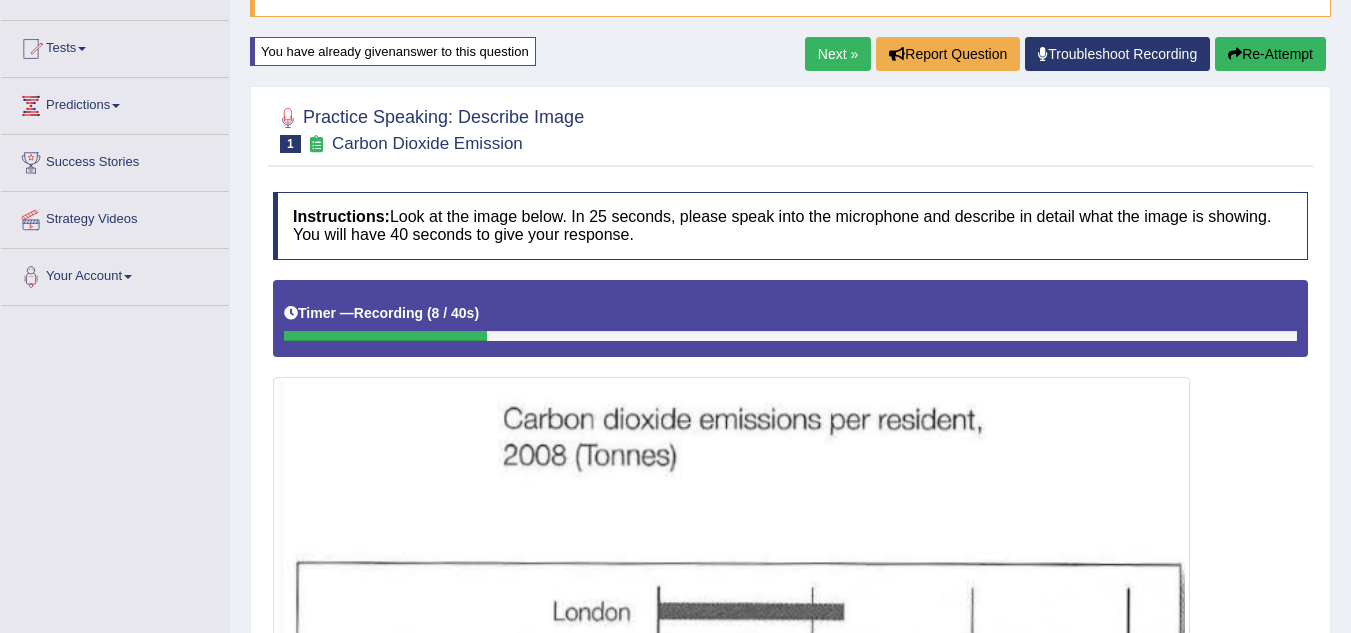 click on "Re-Attempt" at bounding box center [1270, 54] 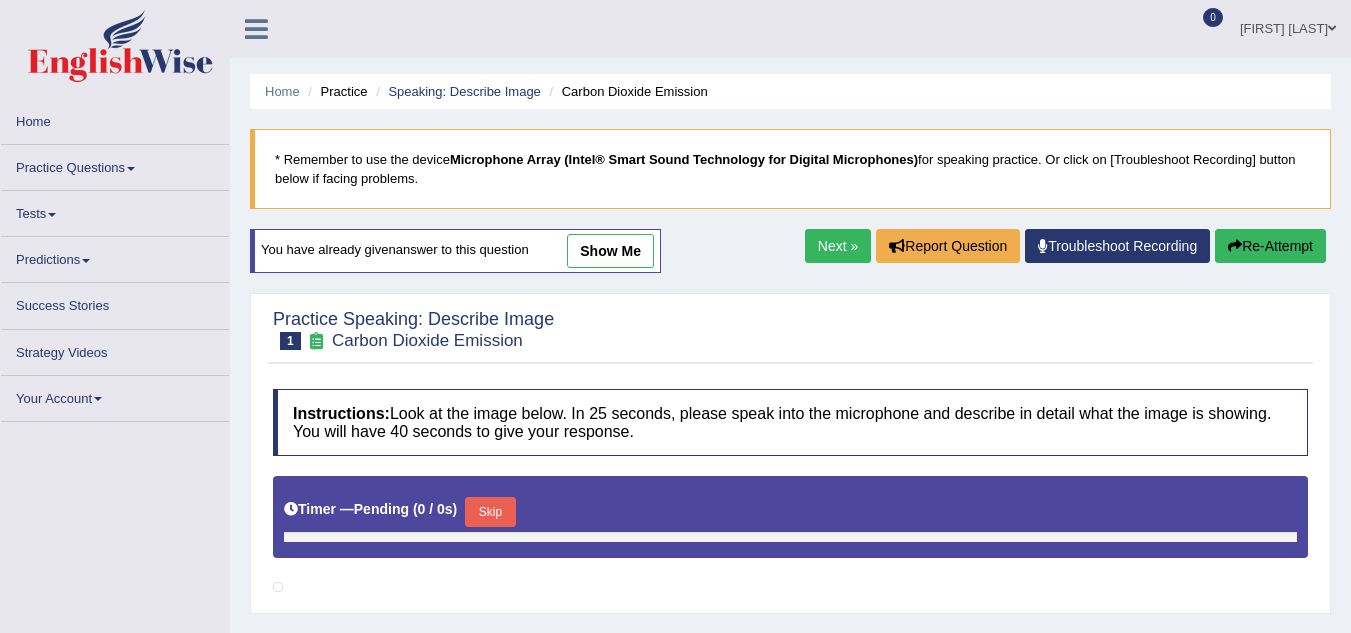 scroll, scrollTop: 192, scrollLeft: 0, axis: vertical 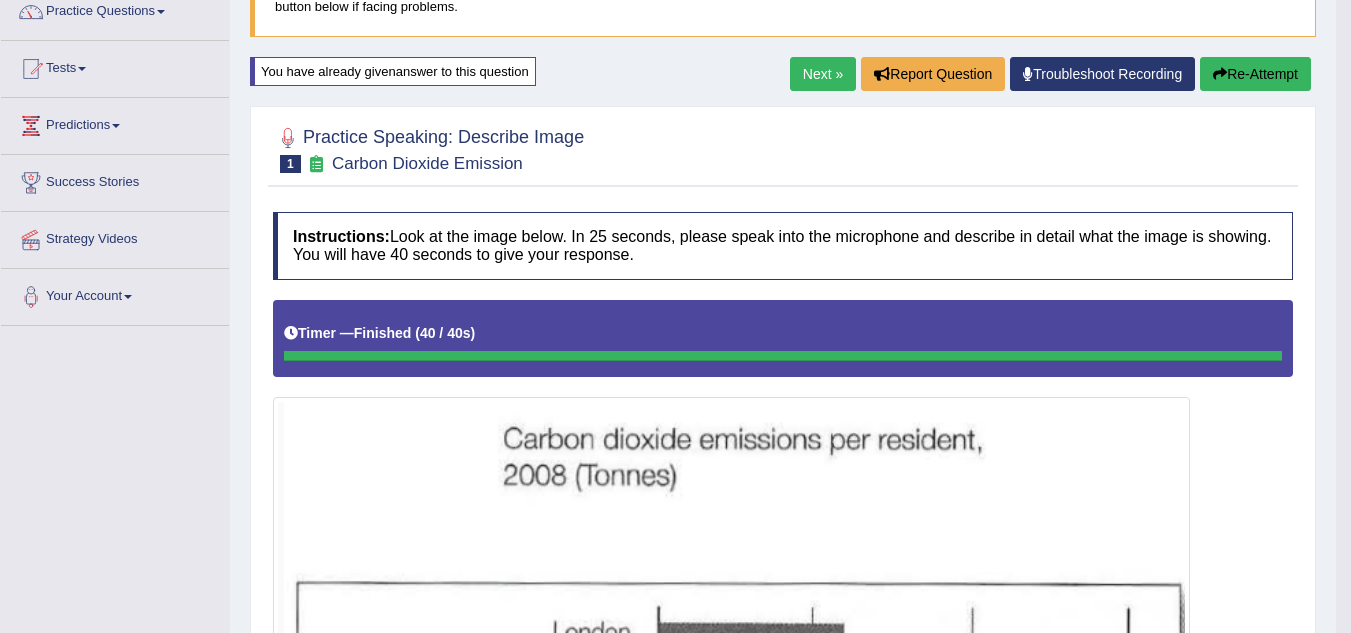 click on "Re-Attempt" at bounding box center (1255, 74) 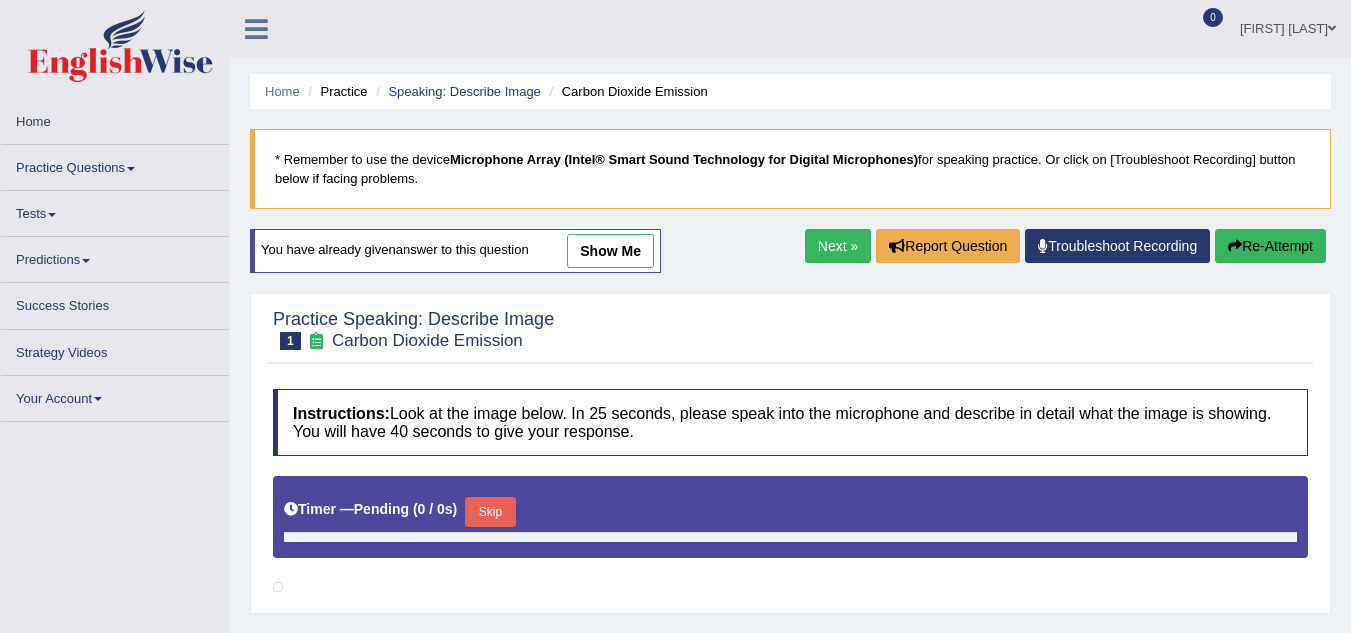 scroll, scrollTop: 172, scrollLeft: 0, axis: vertical 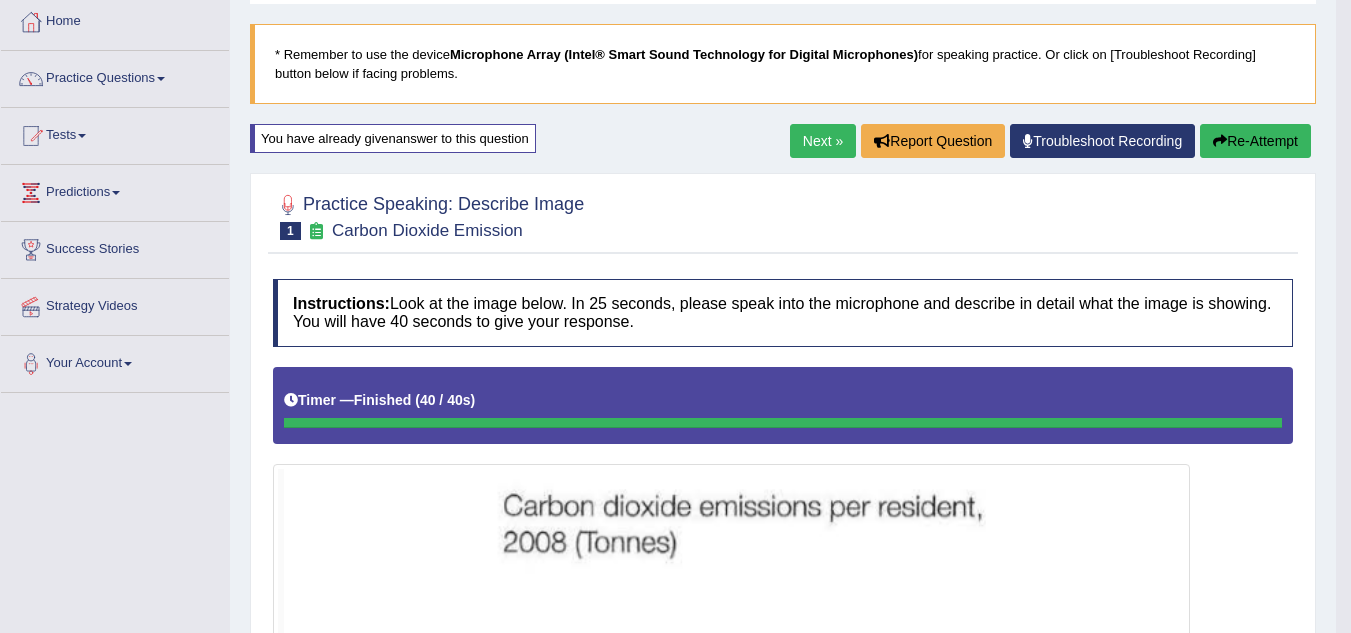 click on "Re-Attempt" at bounding box center [1255, 141] 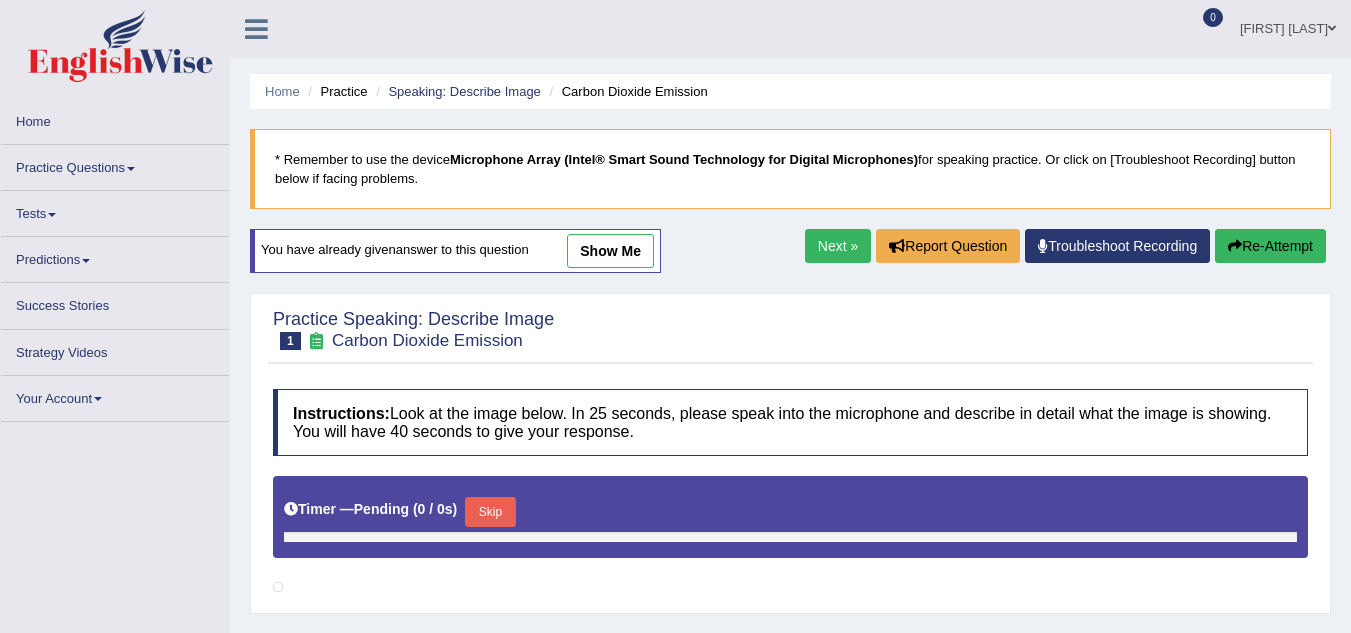 scroll, scrollTop: 105, scrollLeft: 0, axis: vertical 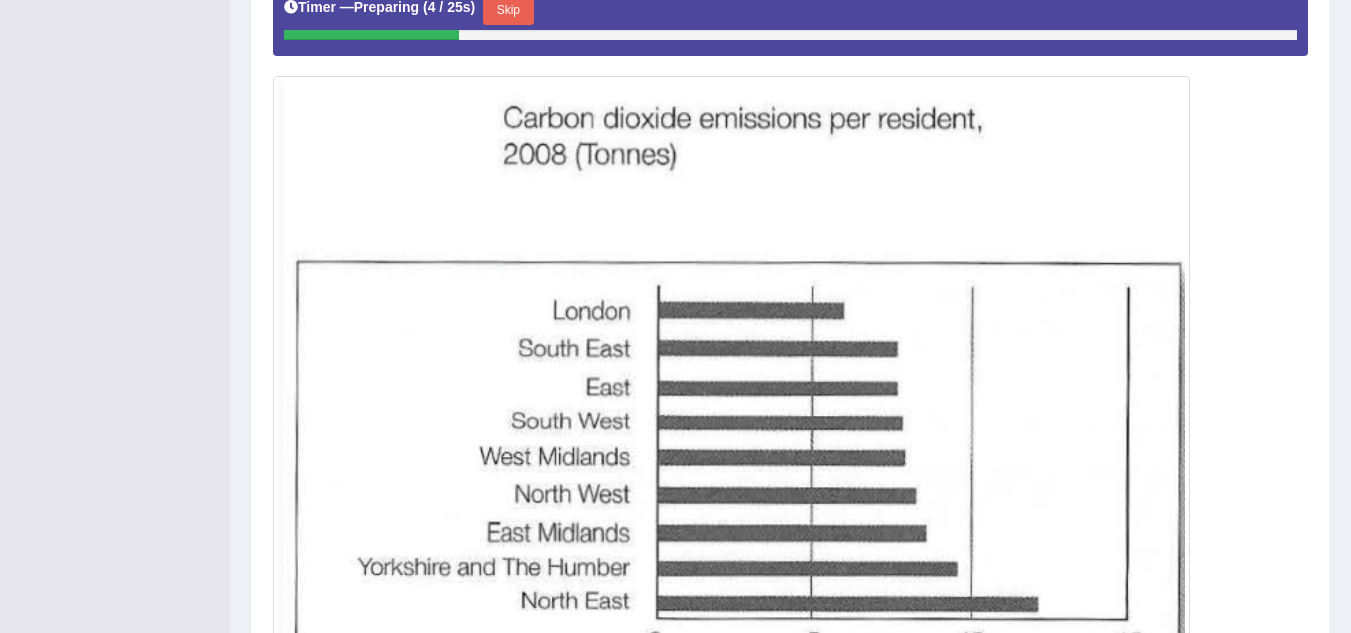 click on "Skip" at bounding box center [508, 10] 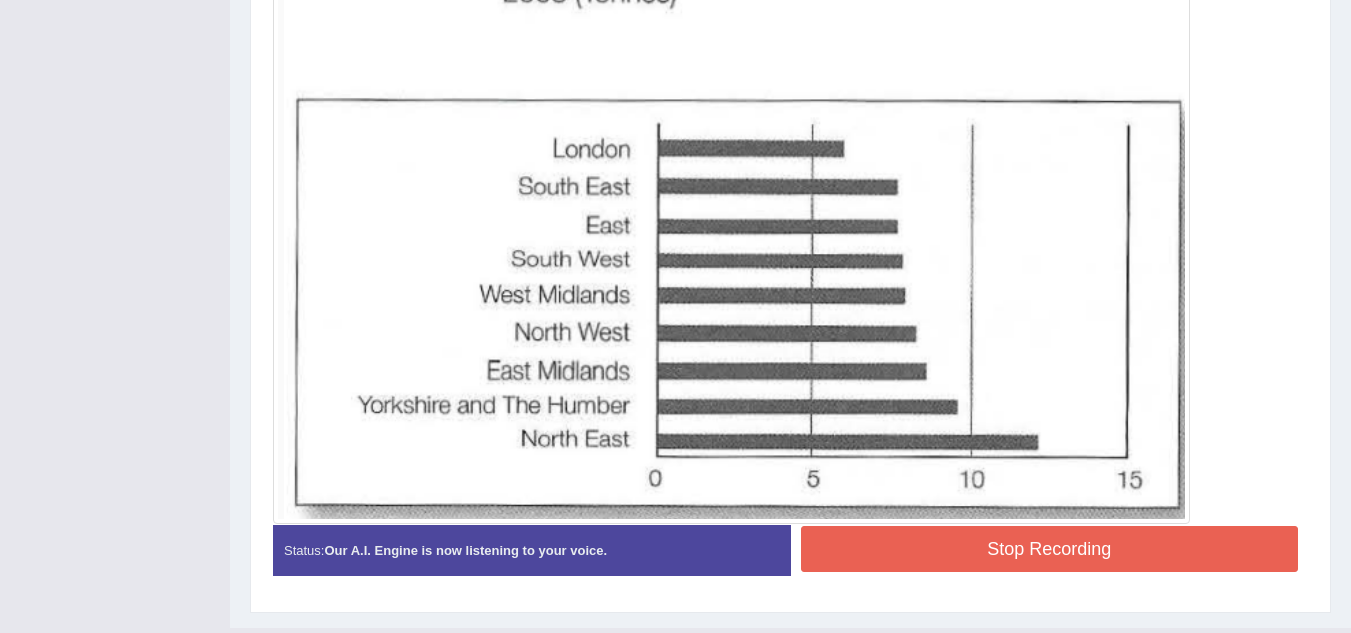 scroll, scrollTop: 658, scrollLeft: 0, axis: vertical 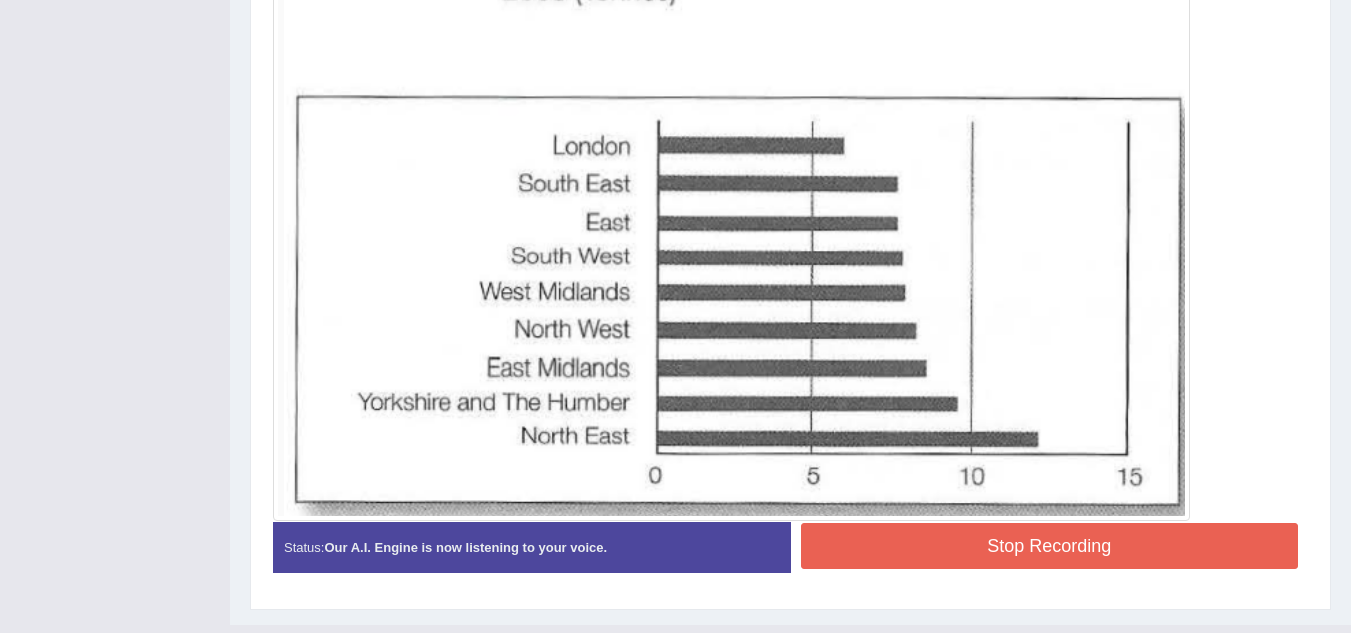 click on "Stop Recording" at bounding box center [1050, 546] 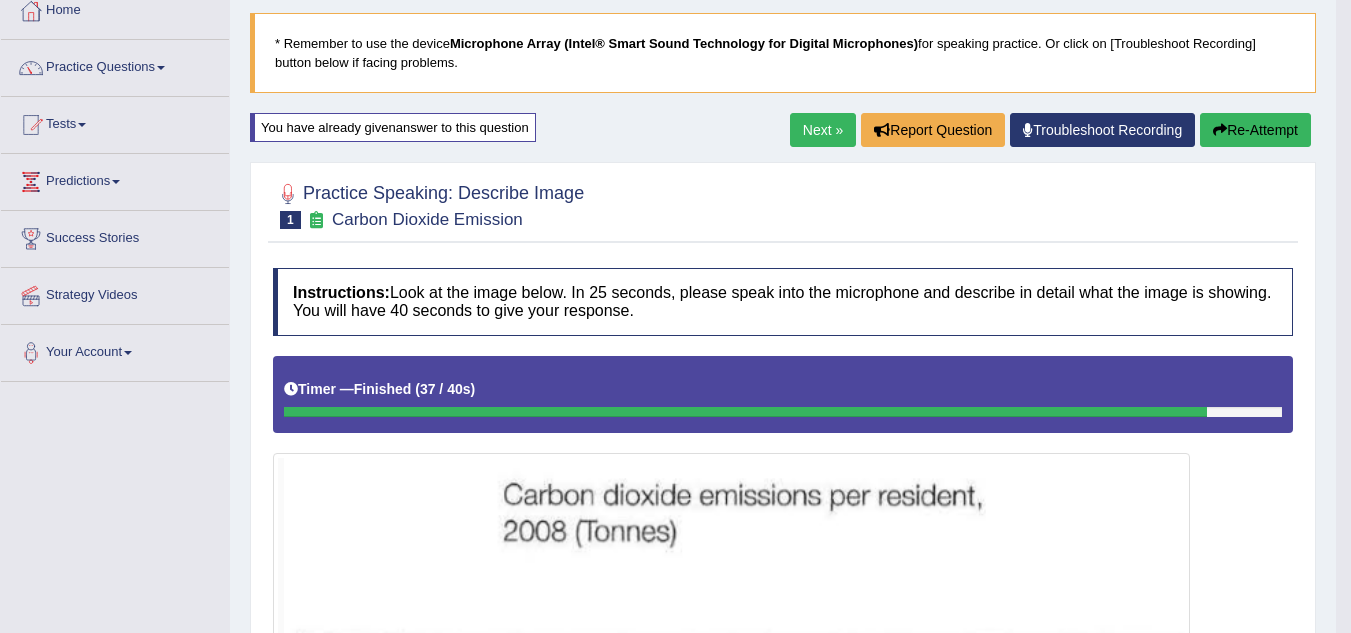 scroll, scrollTop: 105, scrollLeft: 0, axis: vertical 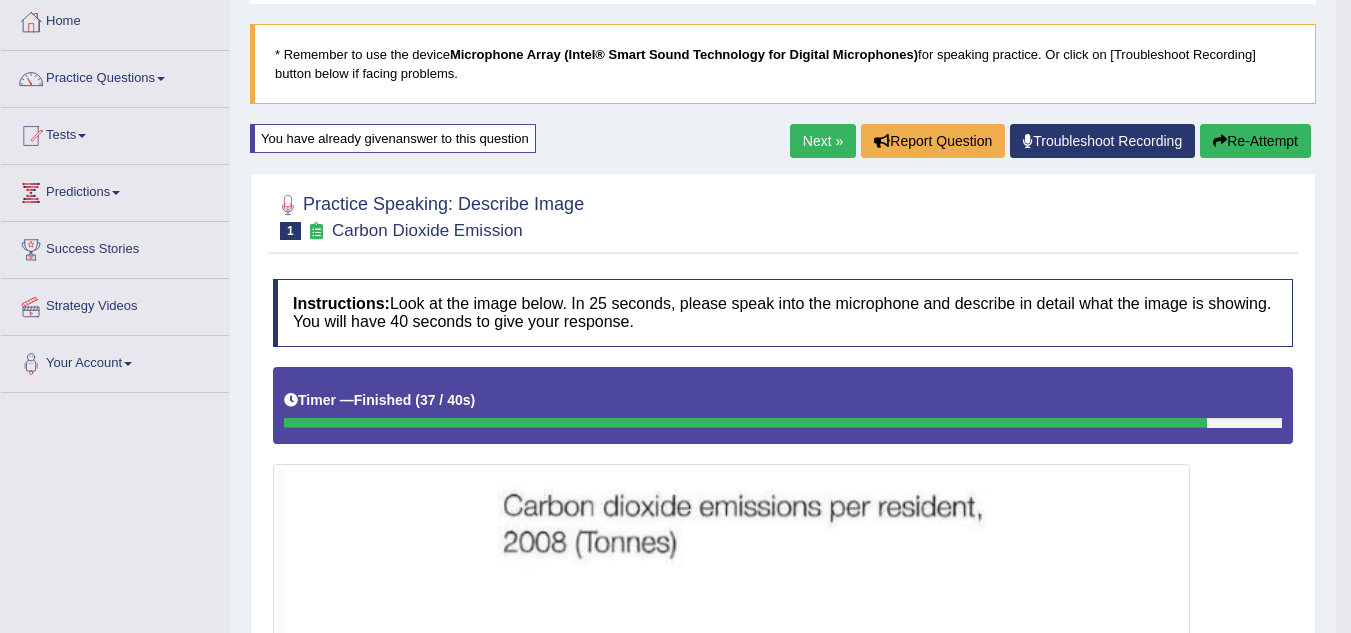 click on "Next »" at bounding box center [823, 141] 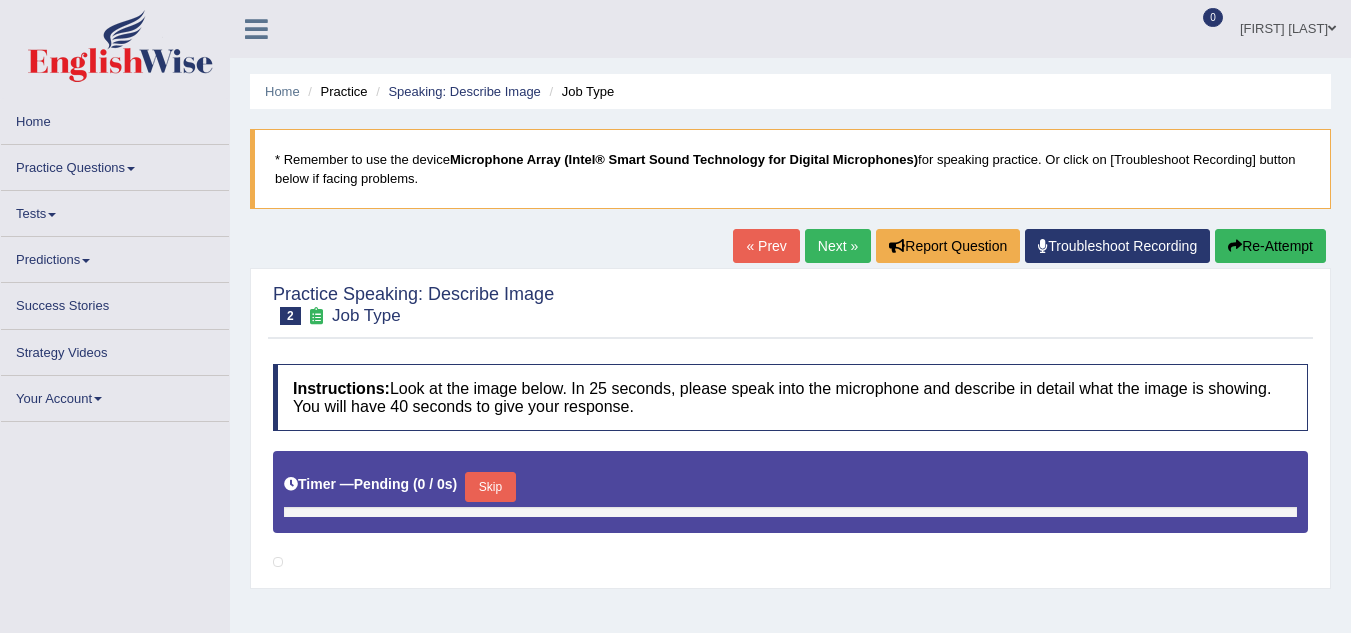 scroll, scrollTop: 0, scrollLeft: 0, axis: both 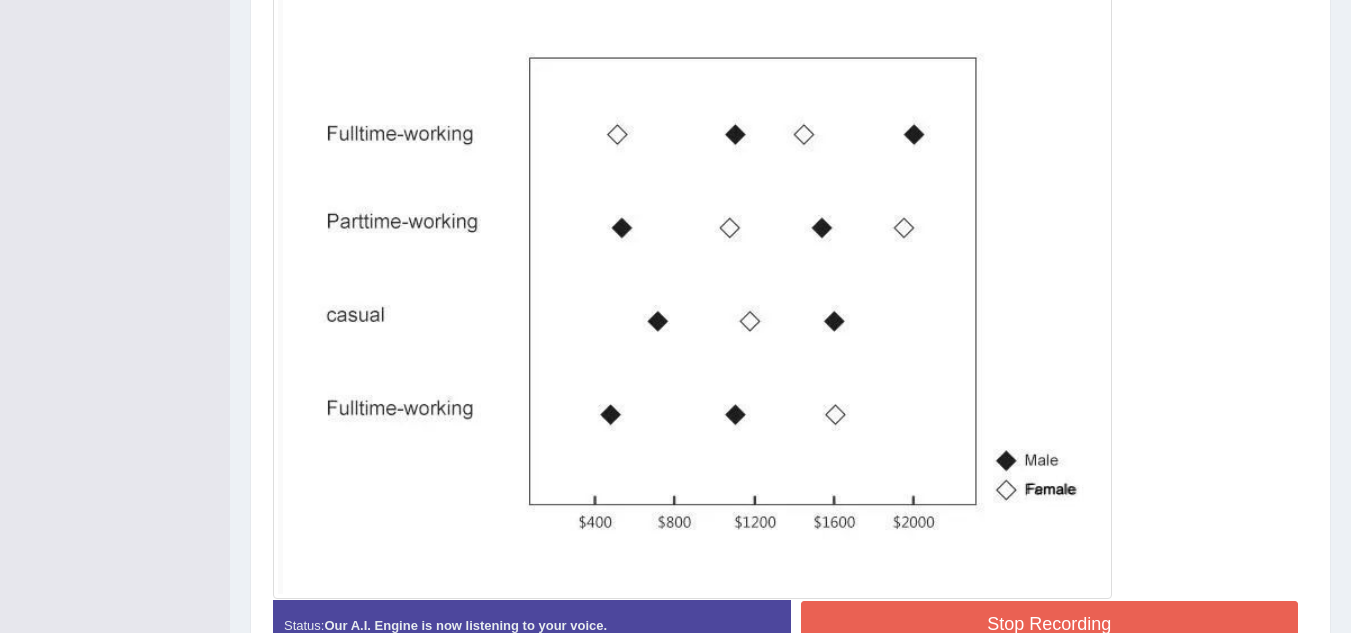 click on "Stop Recording" at bounding box center (1050, 624) 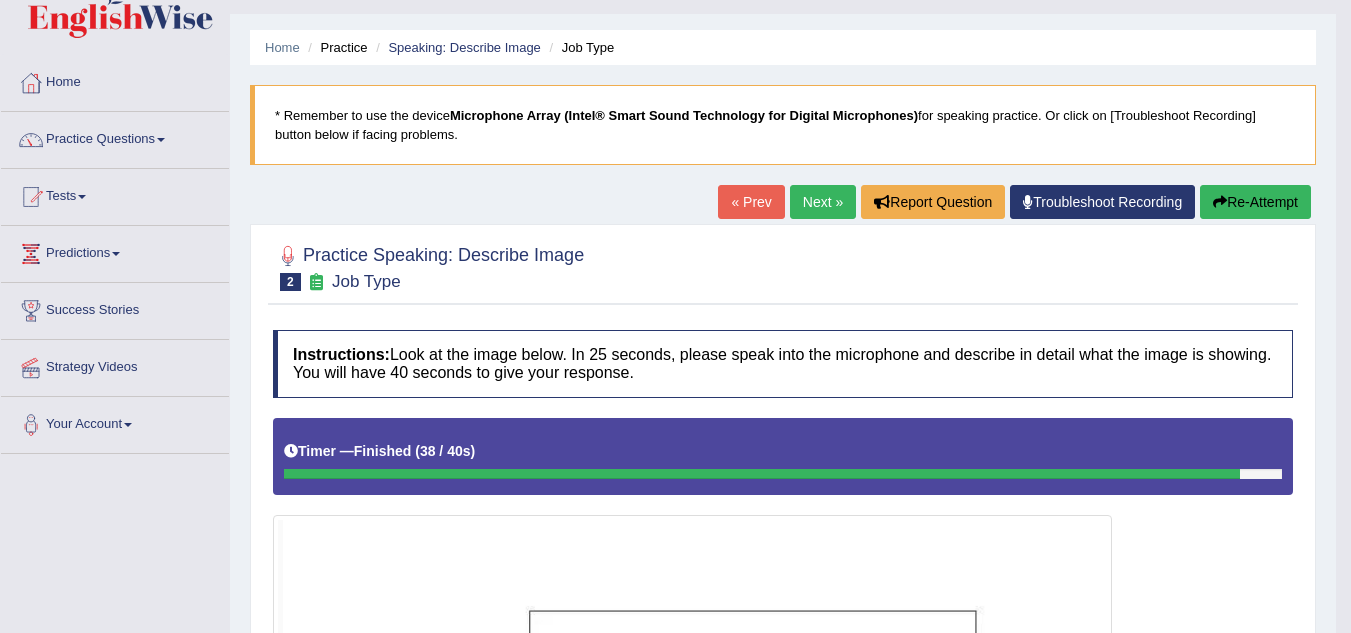scroll, scrollTop: 0, scrollLeft: 0, axis: both 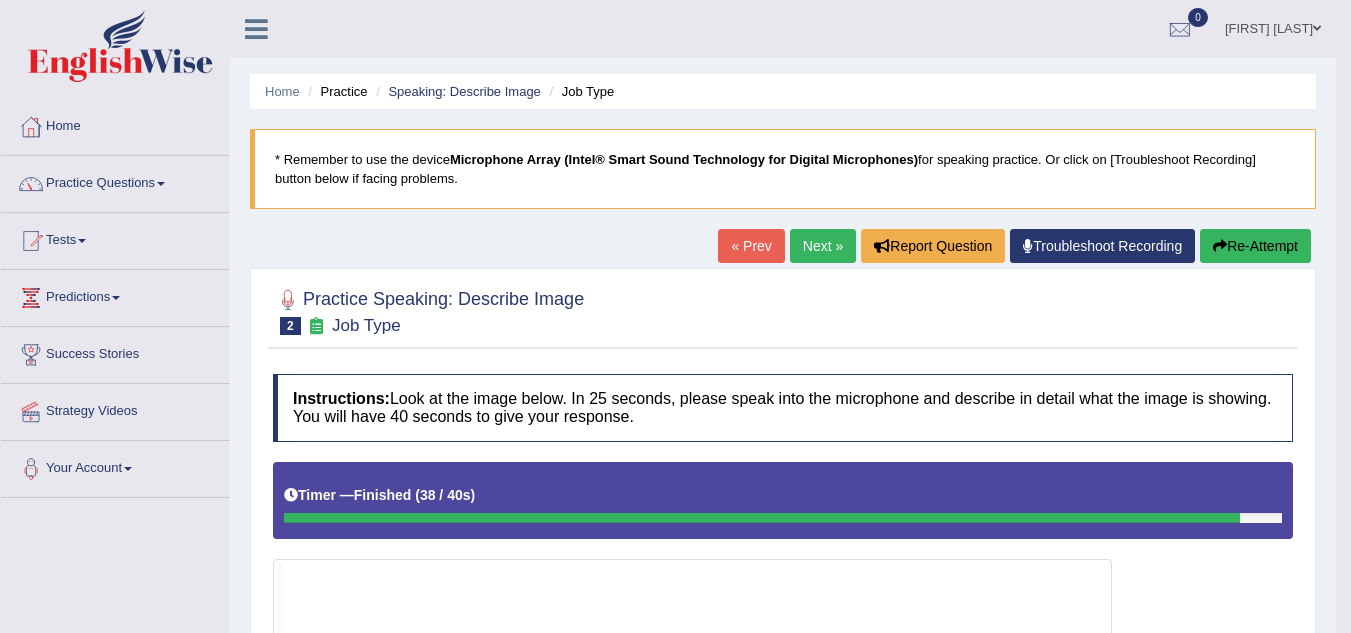click on "Re-Attempt" at bounding box center [1255, 246] 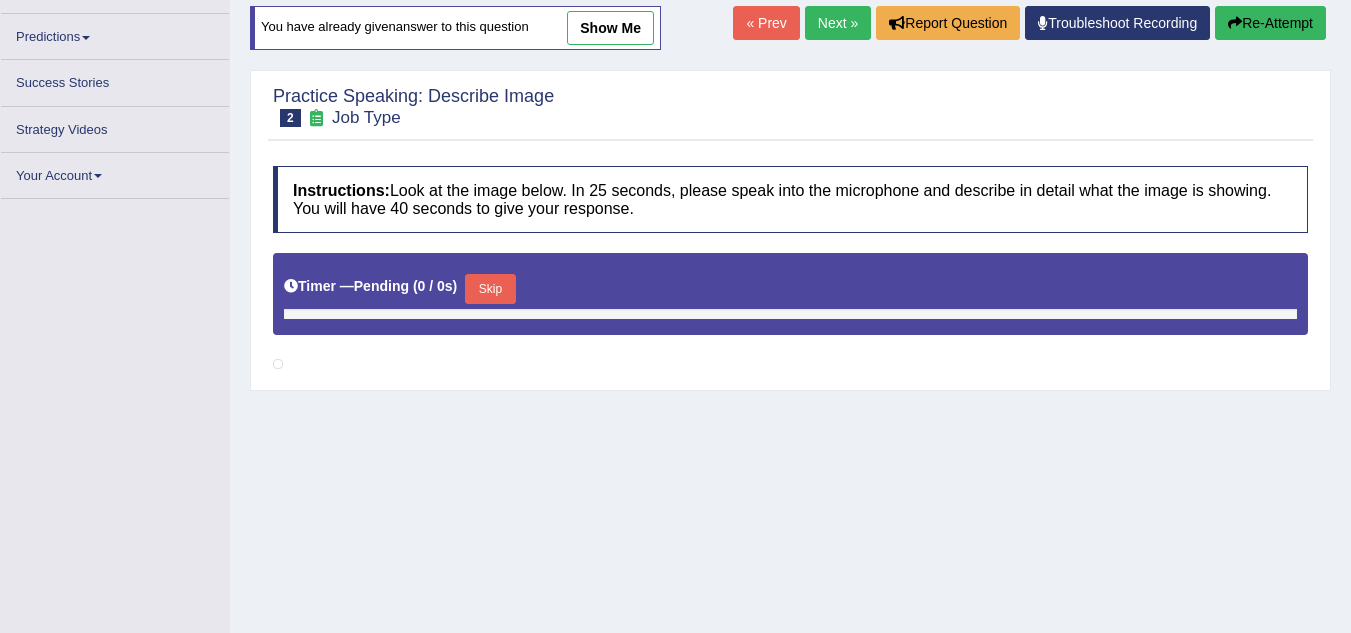 scroll, scrollTop: 0, scrollLeft: 0, axis: both 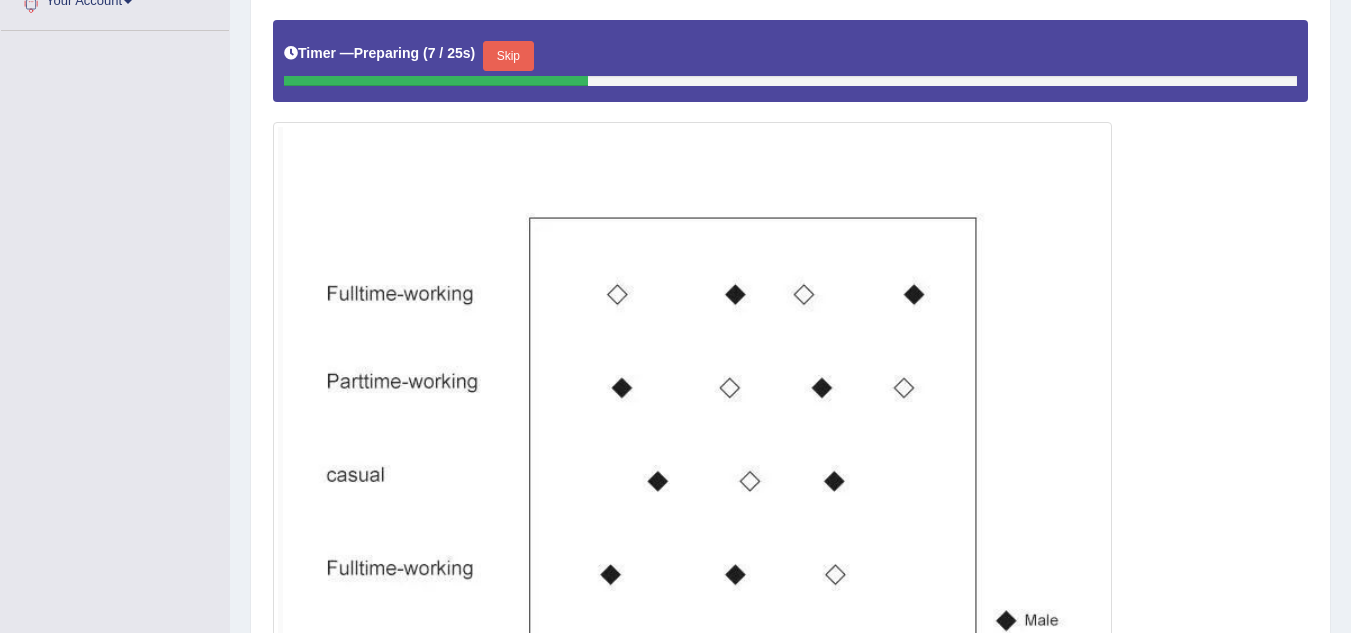 click on "Skip" at bounding box center (508, 56) 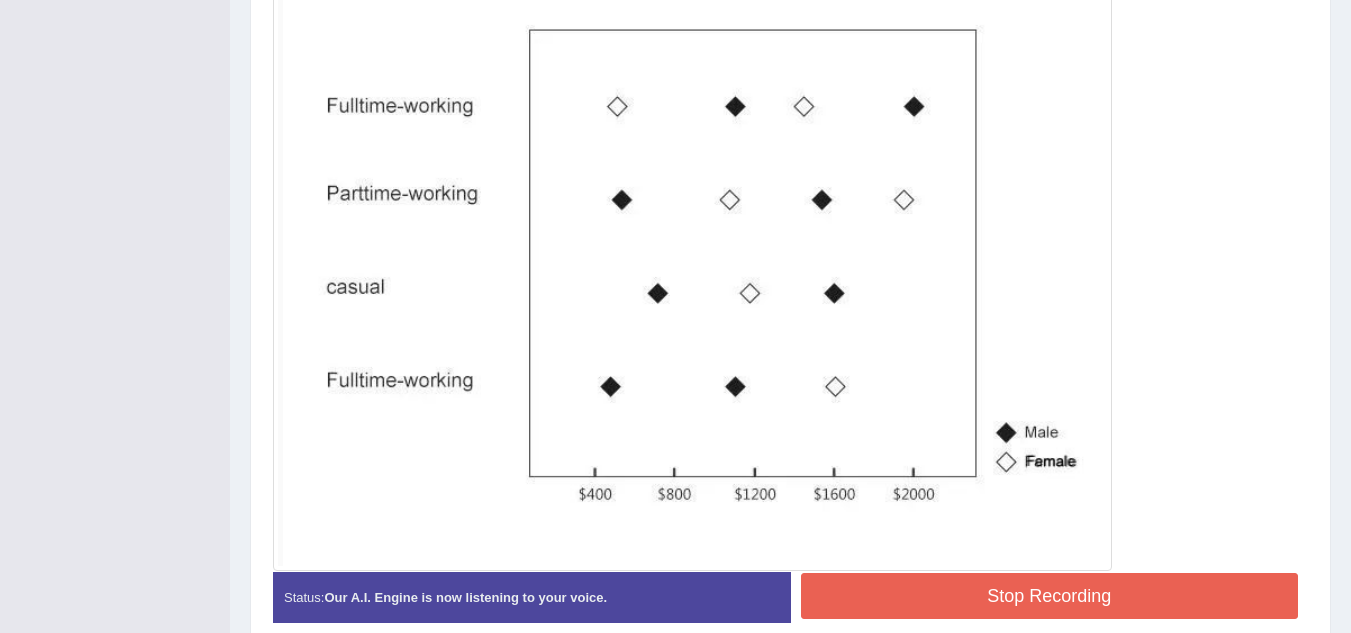 scroll, scrollTop: 636, scrollLeft: 0, axis: vertical 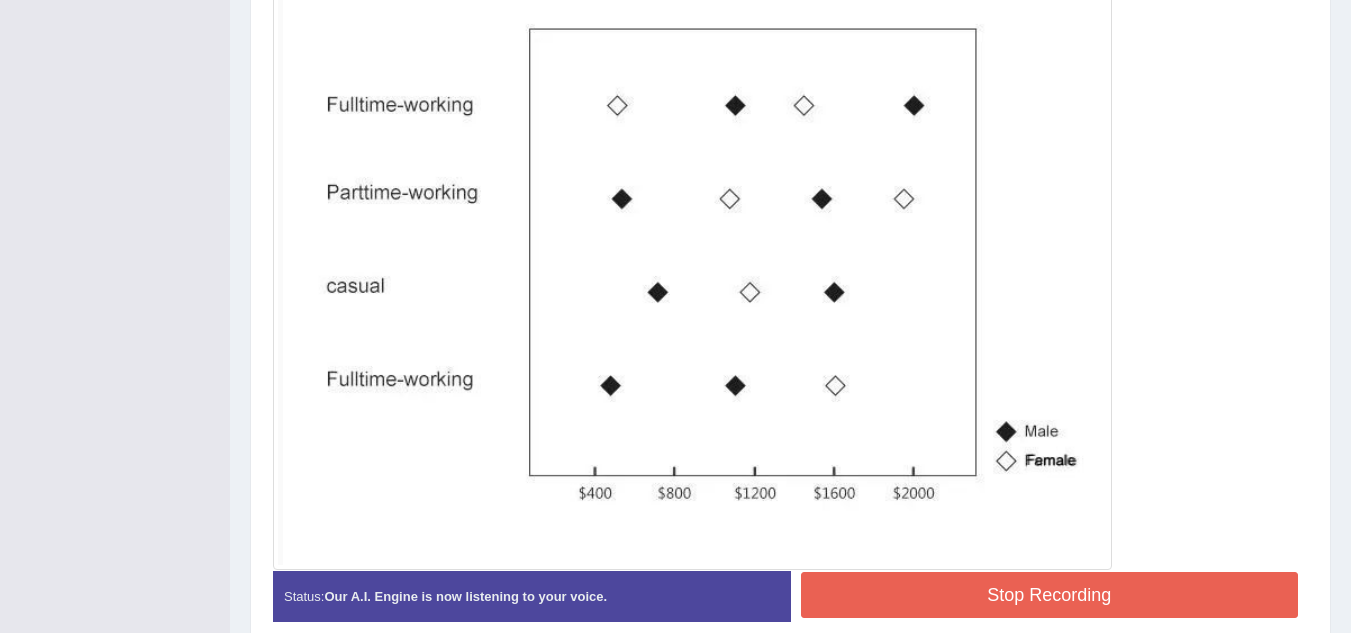click on "Stop Recording" at bounding box center (1050, 595) 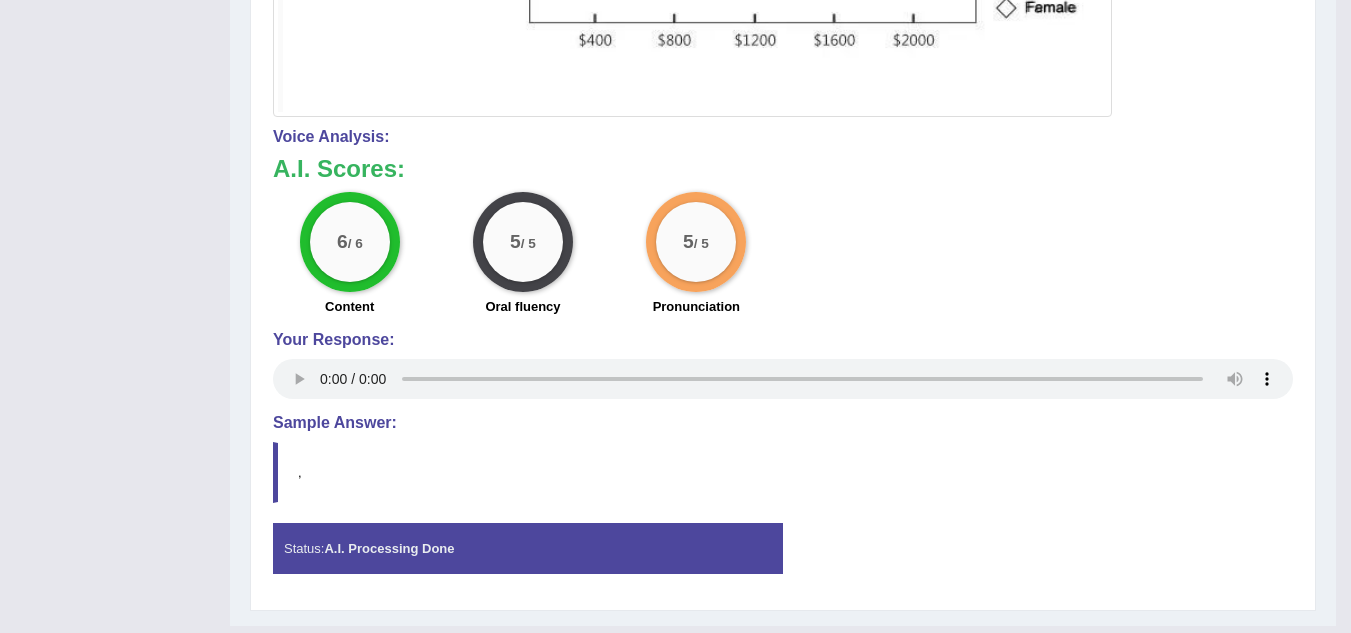scroll, scrollTop: 1086, scrollLeft: 0, axis: vertical 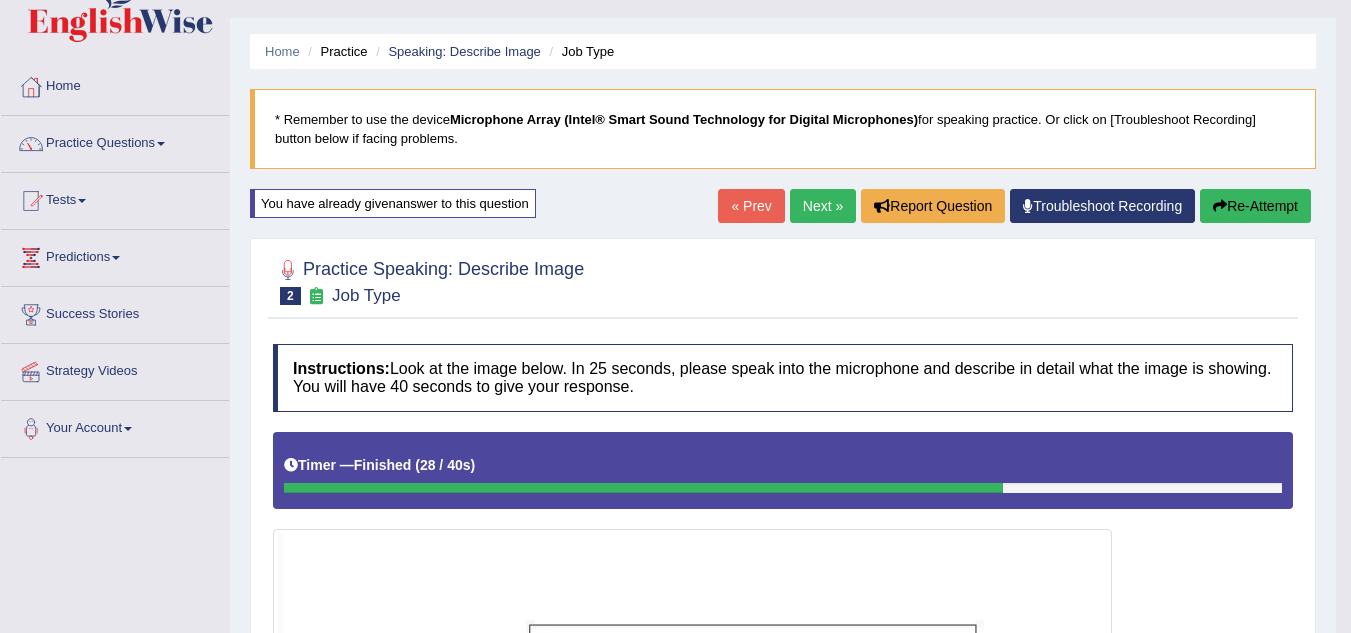click on "Next »" at bounding box center [823, 206] 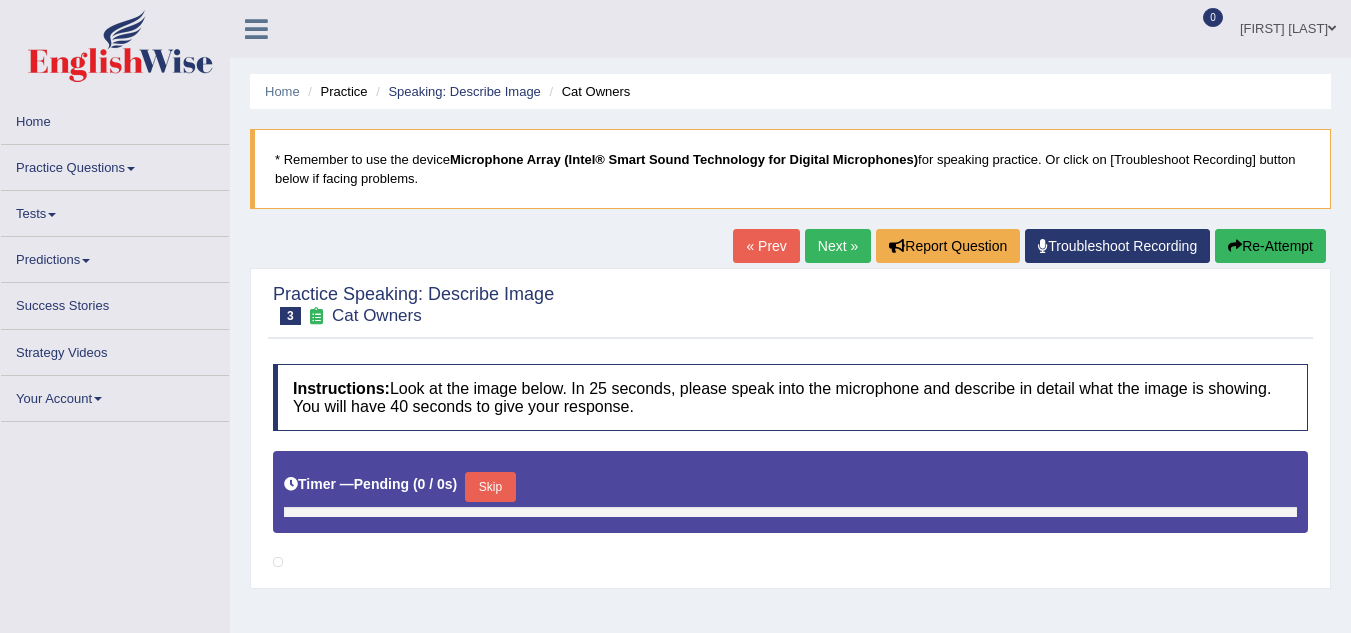 scroll, scrollTop: 0, scrollLeft: 0, axis: both 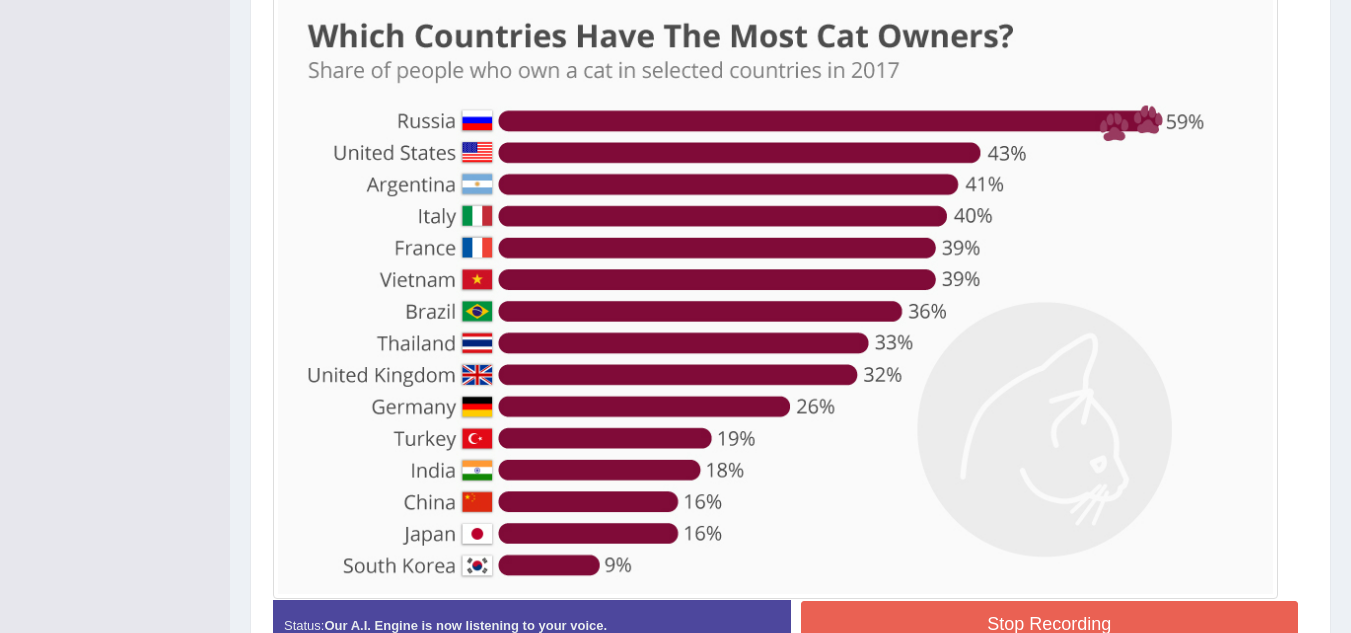 click on "Stop Recording" at bounding box center (1050, 624) 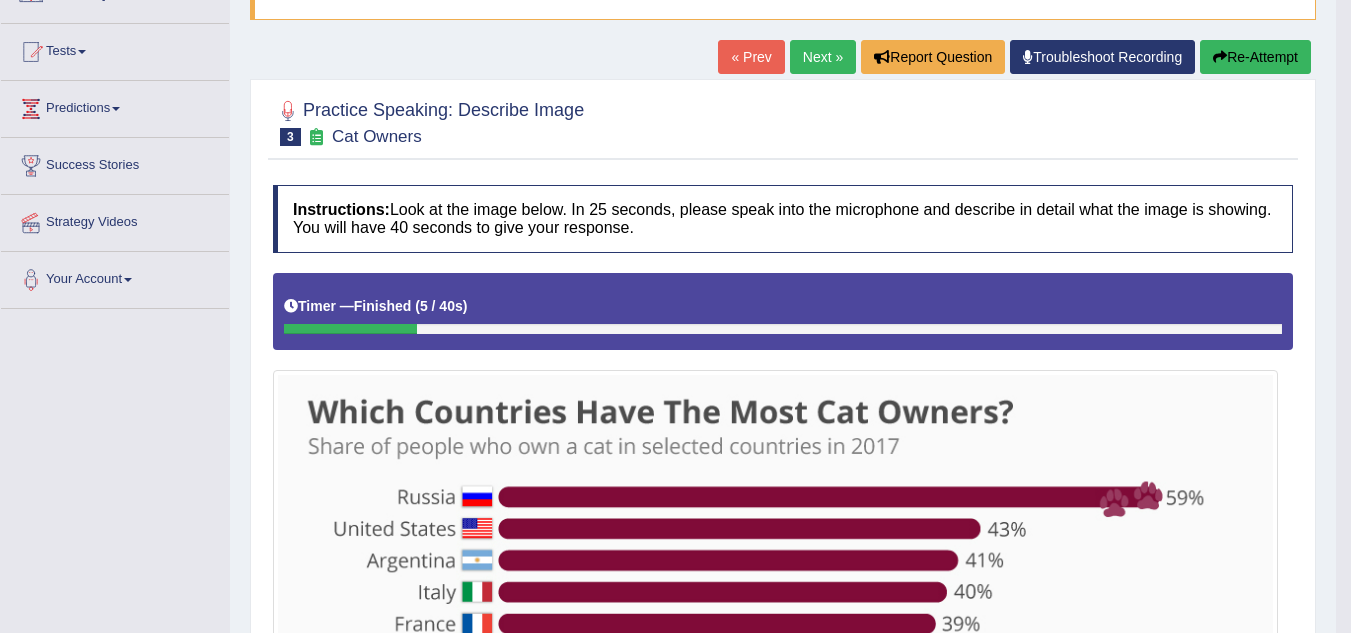 scroll, scrollTop: 165, scrollLeft: 0, axis: vertical 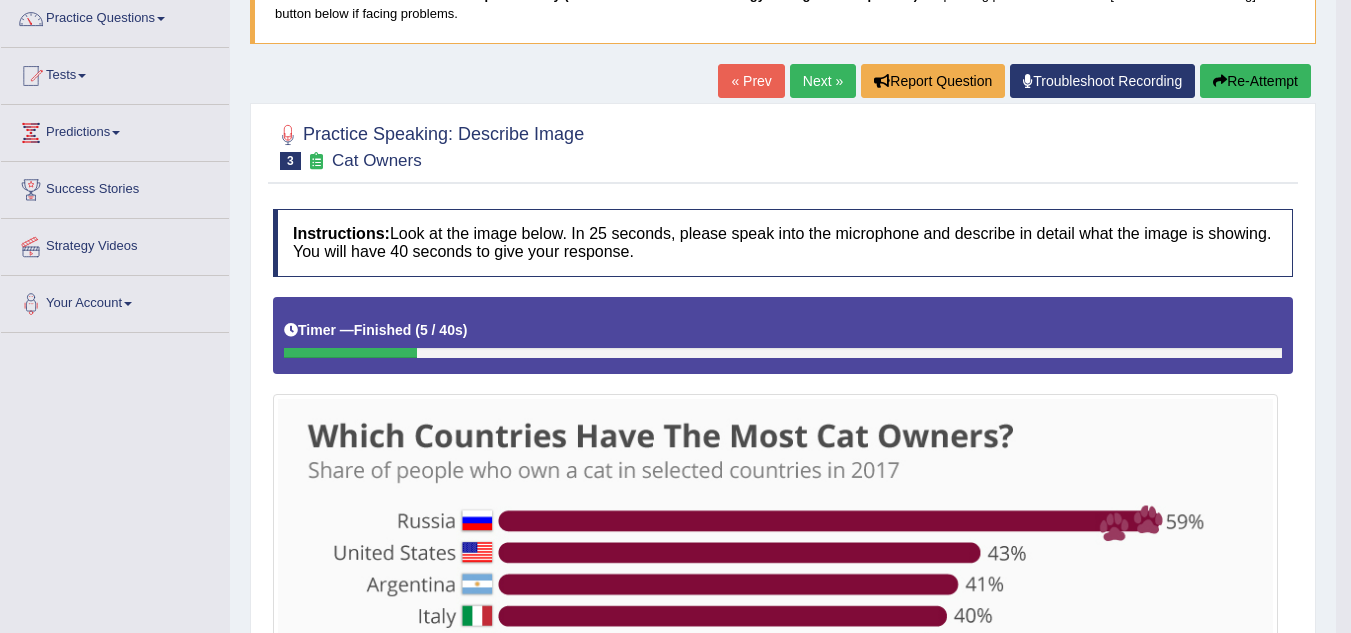 click on "Re-Attempt" at bounding box center [1255, 81] 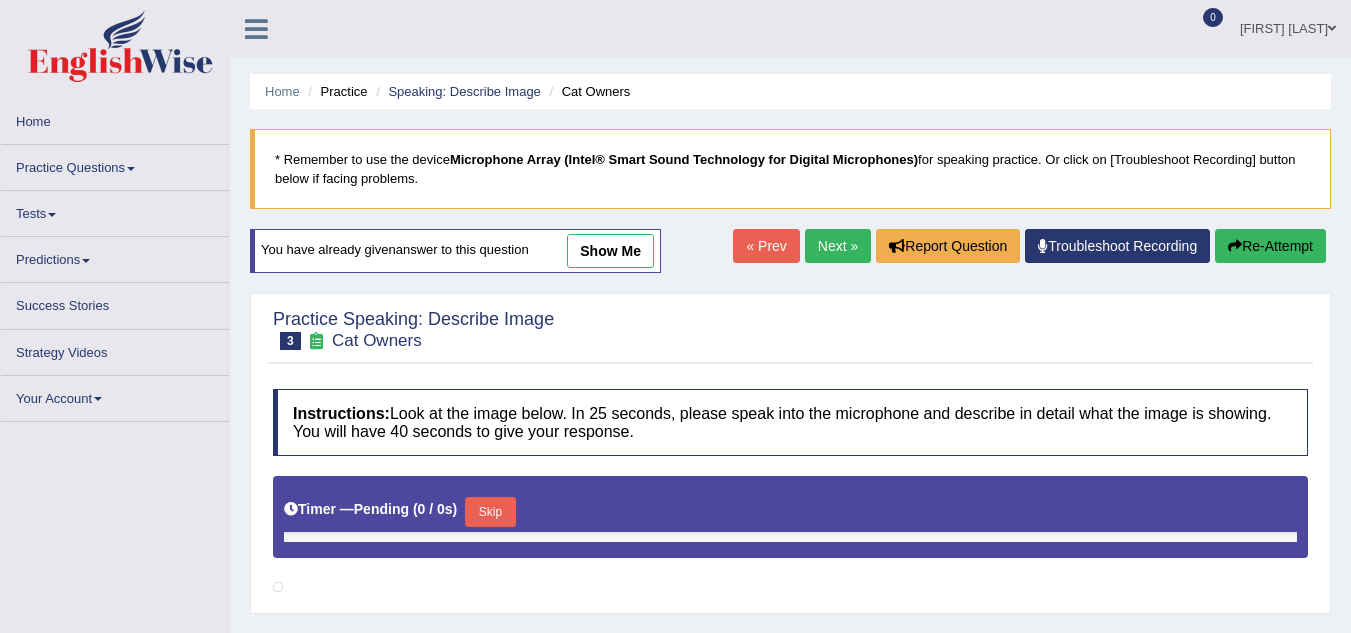 scroll, scrollTop: 156, scrollLeft: 0, axis: vertical 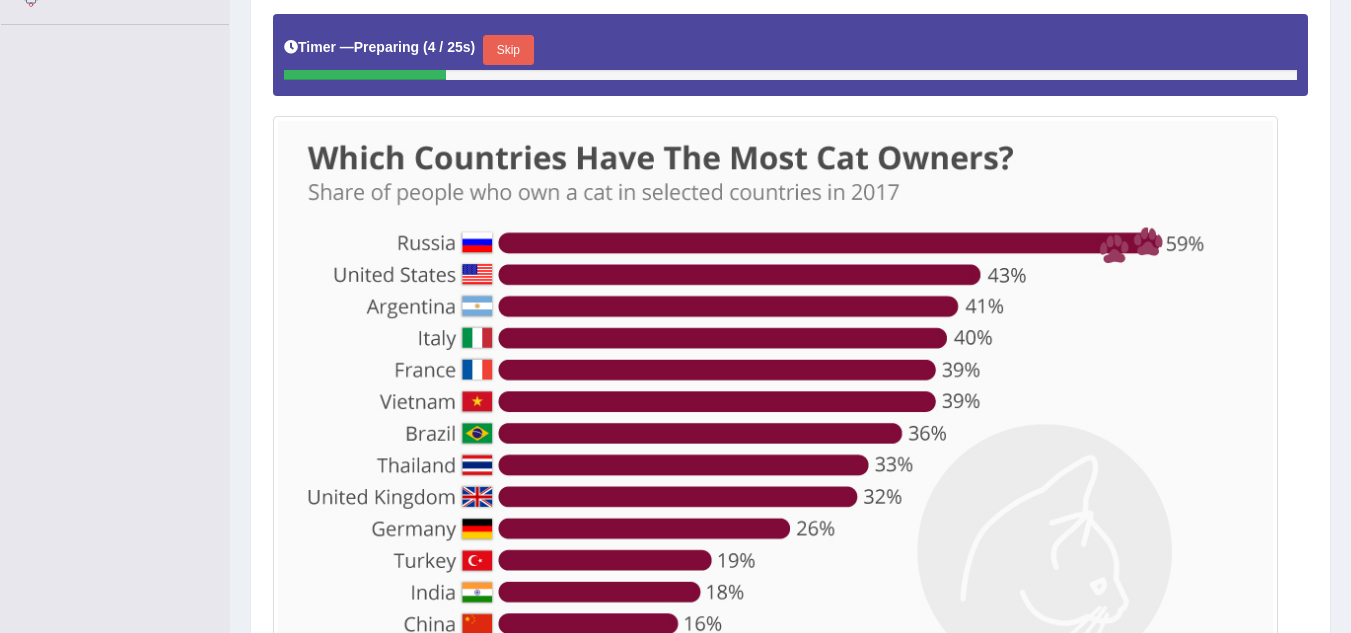 click on "Skip" at bounding box center (508, 50) 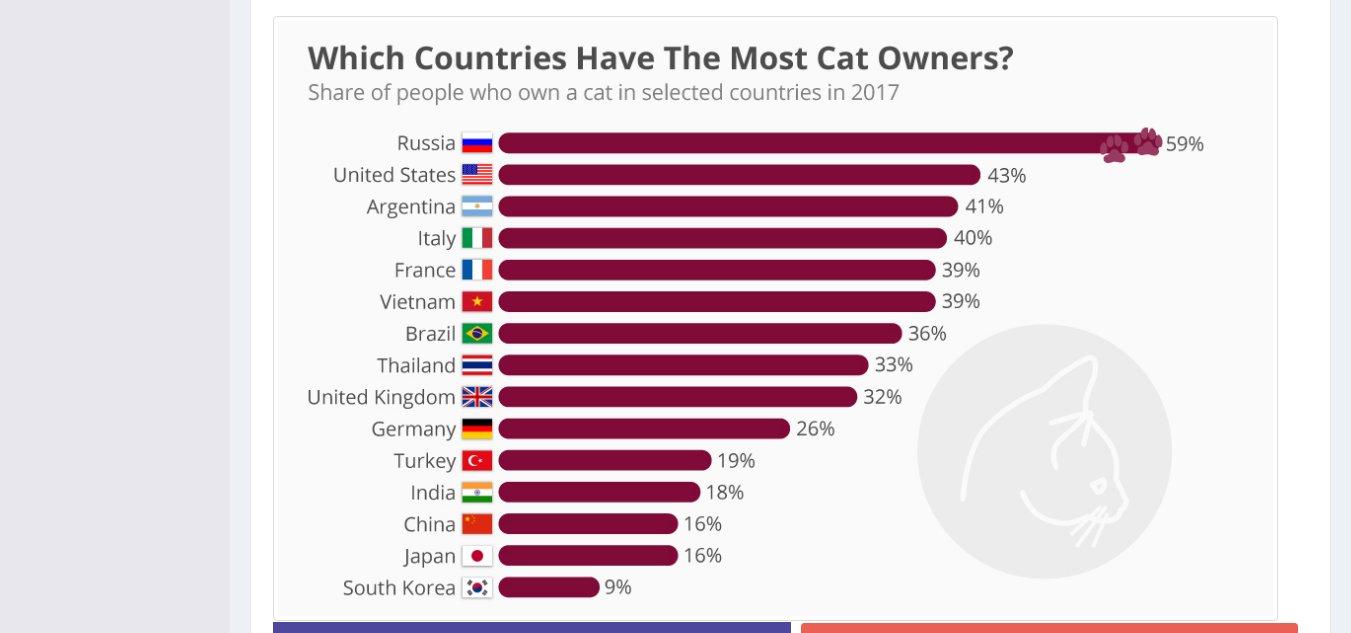 scroll, scrollTop: 593, scrollLeft: 0, axis: vertical 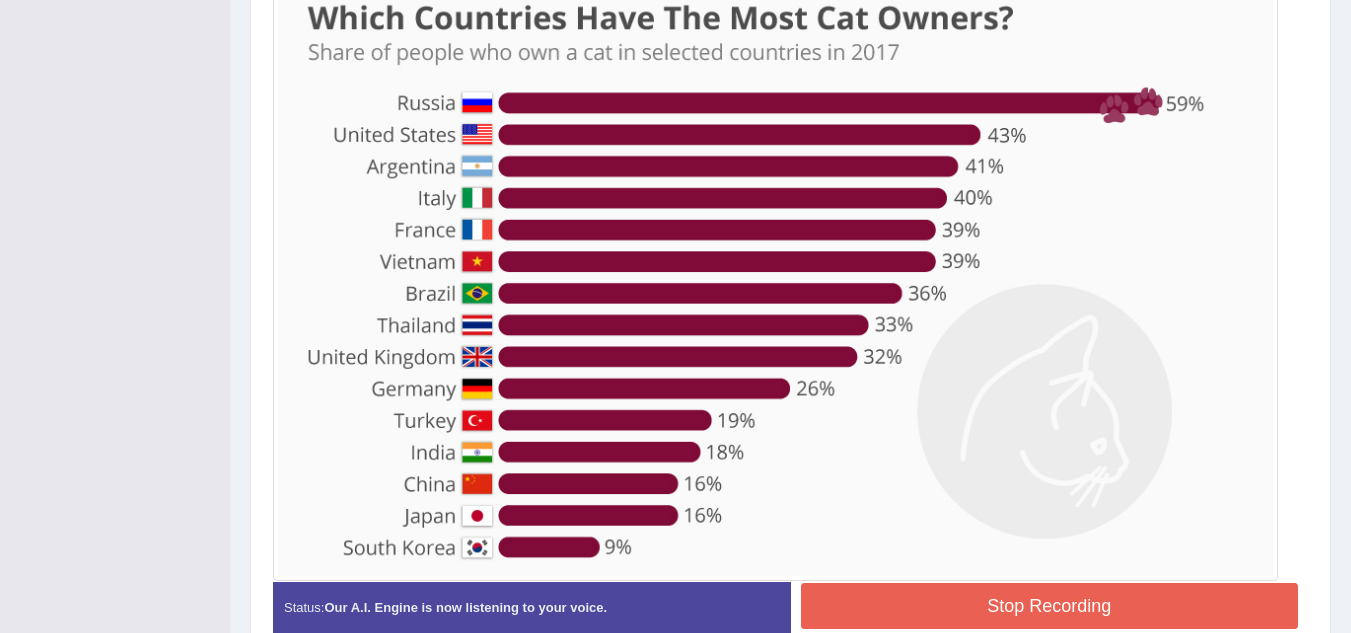 click on "Stop Recording" at bounding box center [1050, 606] 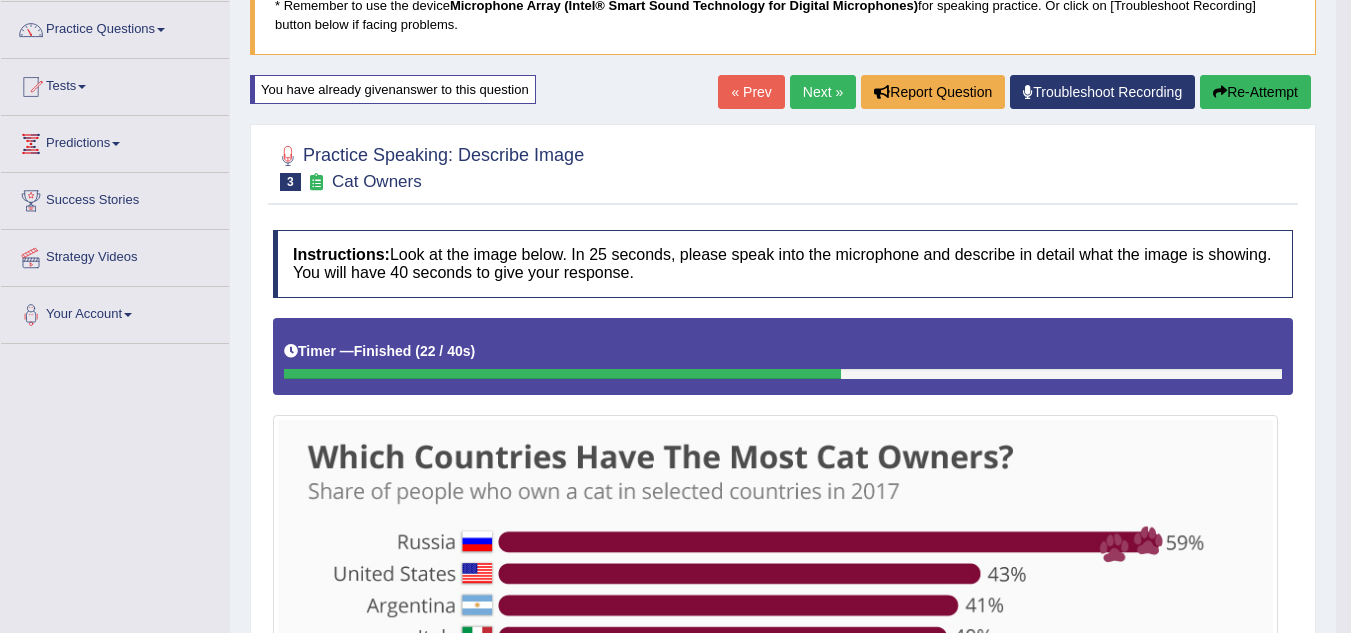scroll, scrollTop: 153, scrollLeft: 0, axis: vertical 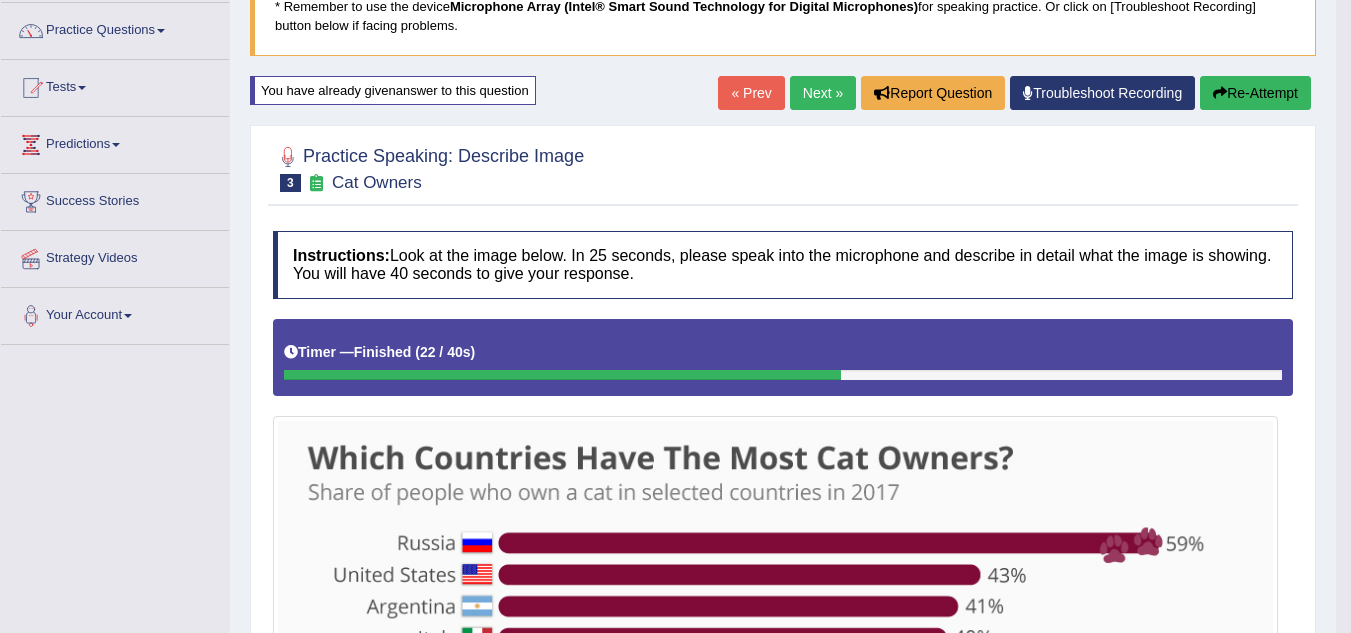 click on "Next »" at bounding box center (823, 93) 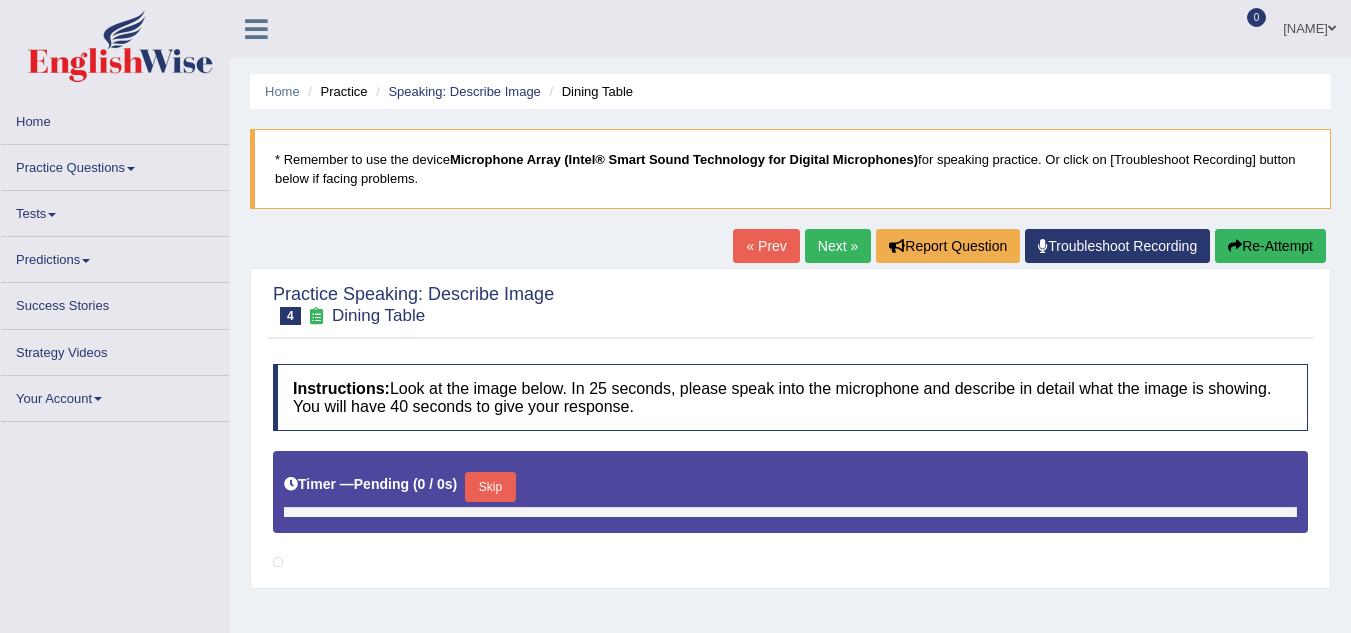 scroll, scrollTop: 80, scrollLeft: 0, axis: vertical 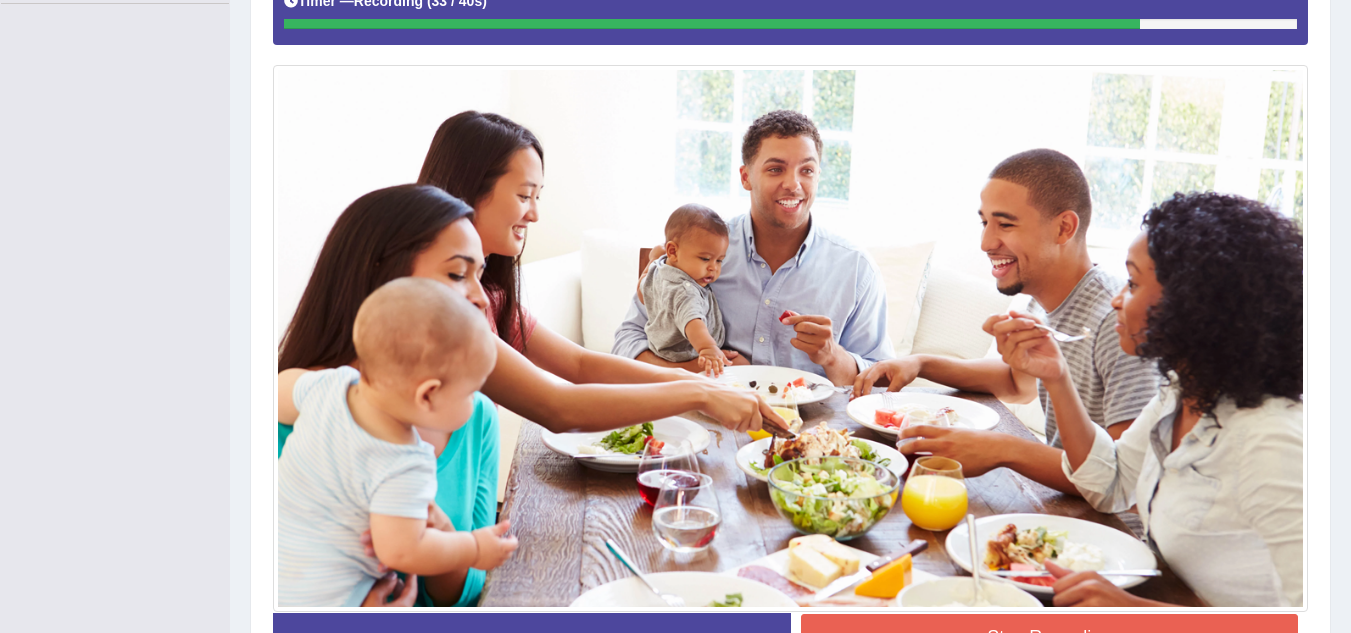 click on "Stop Recording" at bounding box center (1050, 637) 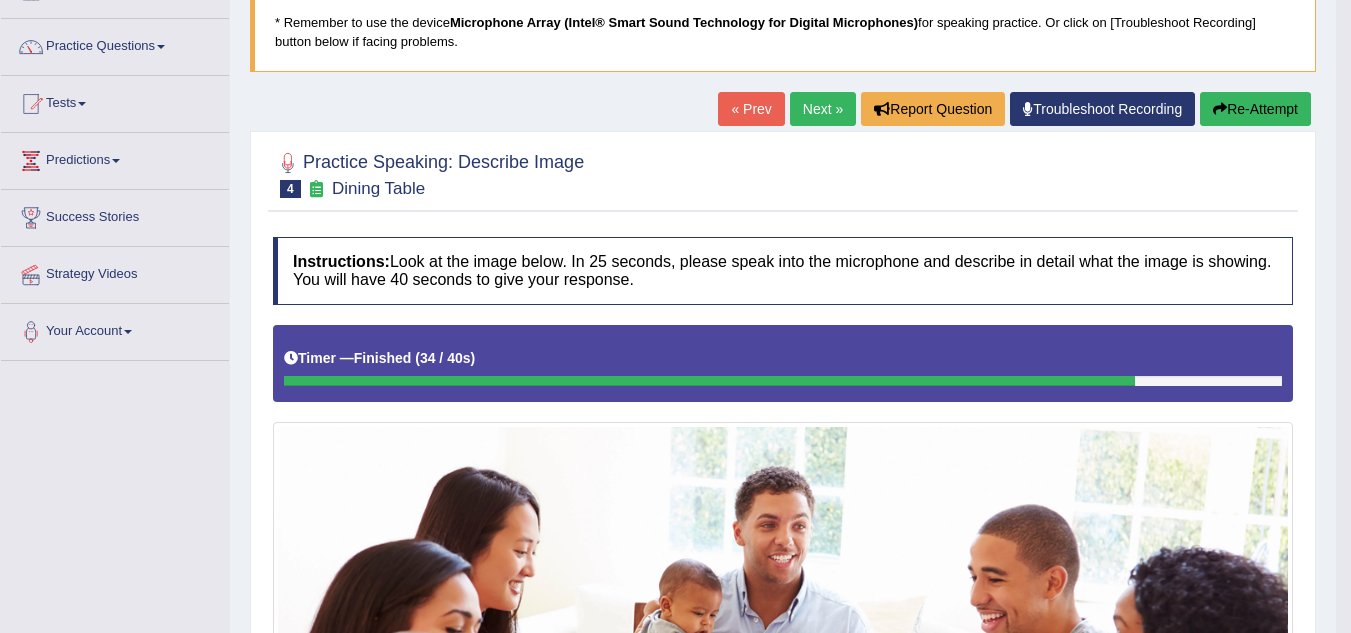 scroll, scrollTop: 134, scrollLeft: 0, axis: vertical 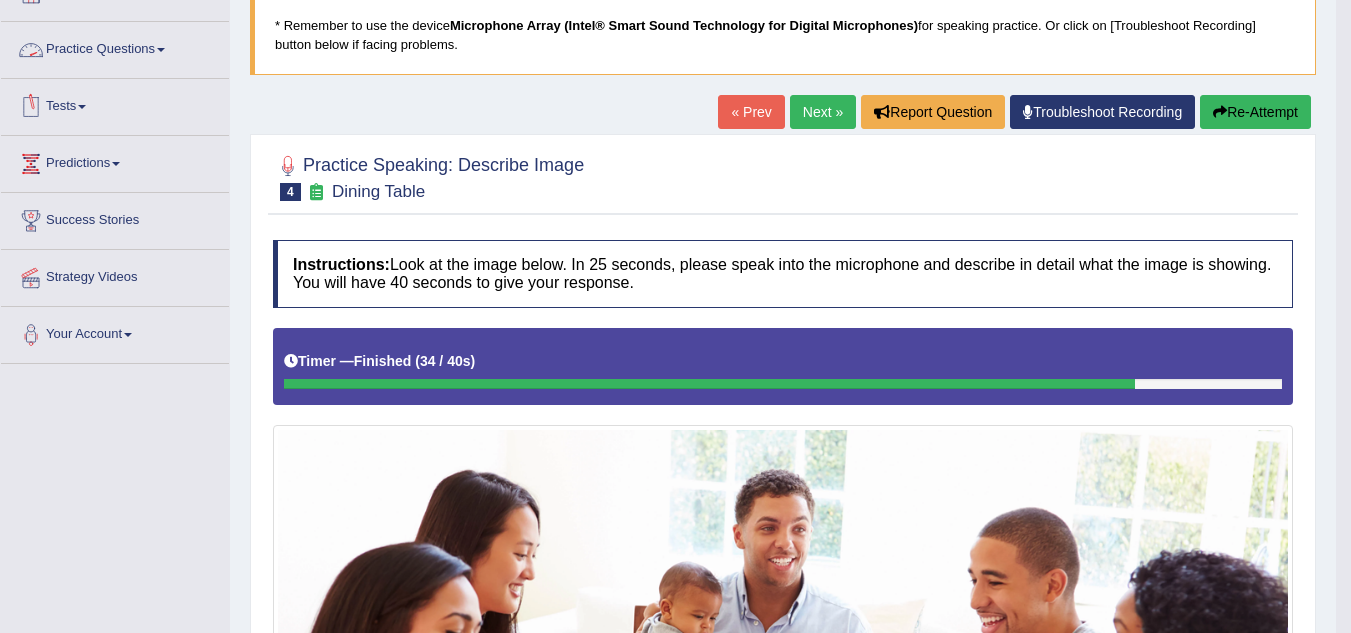 click on "Practice Questions" at bounding box center (115, 47) 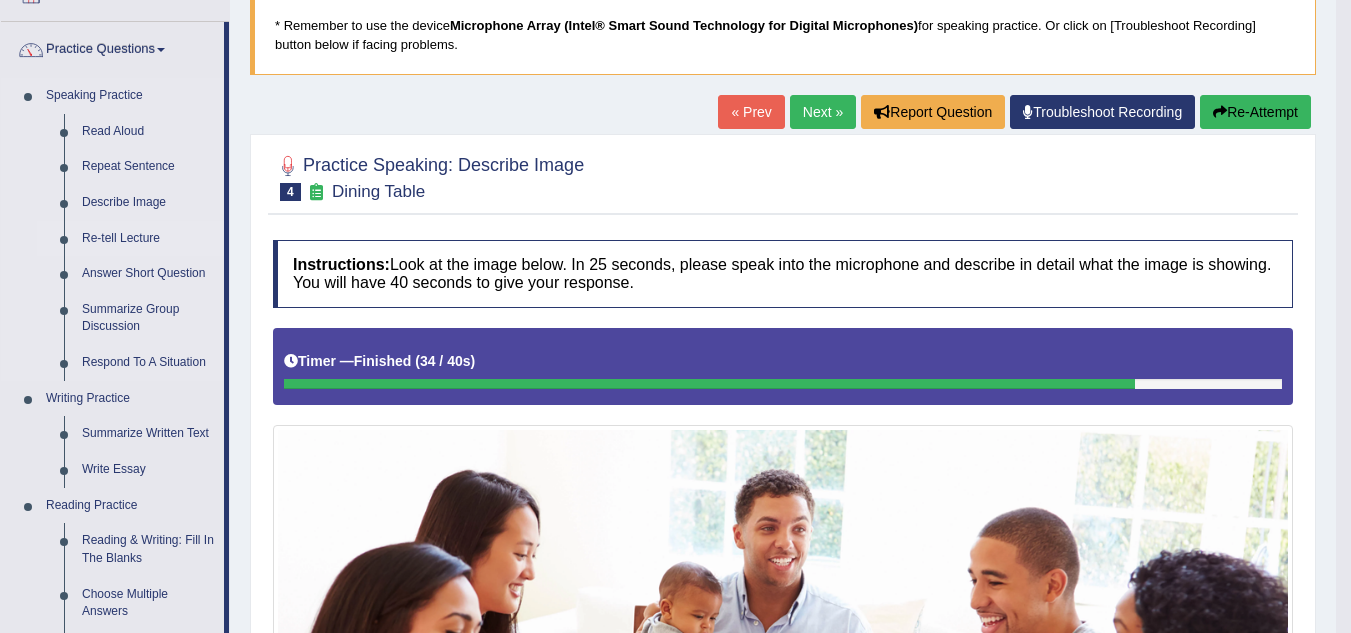 click on "Re-tell Lecture" at bounding box center (148, 239) 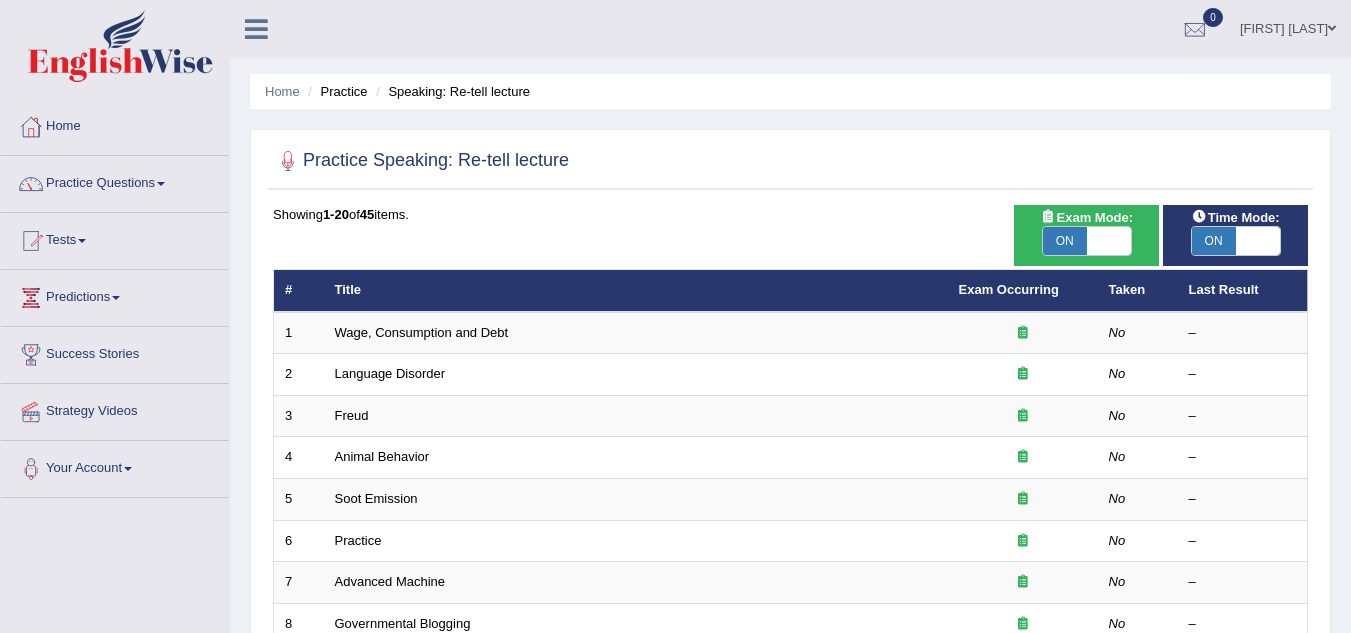 scroll, scrollTop: 0, scrollLeft: 0, axis: both 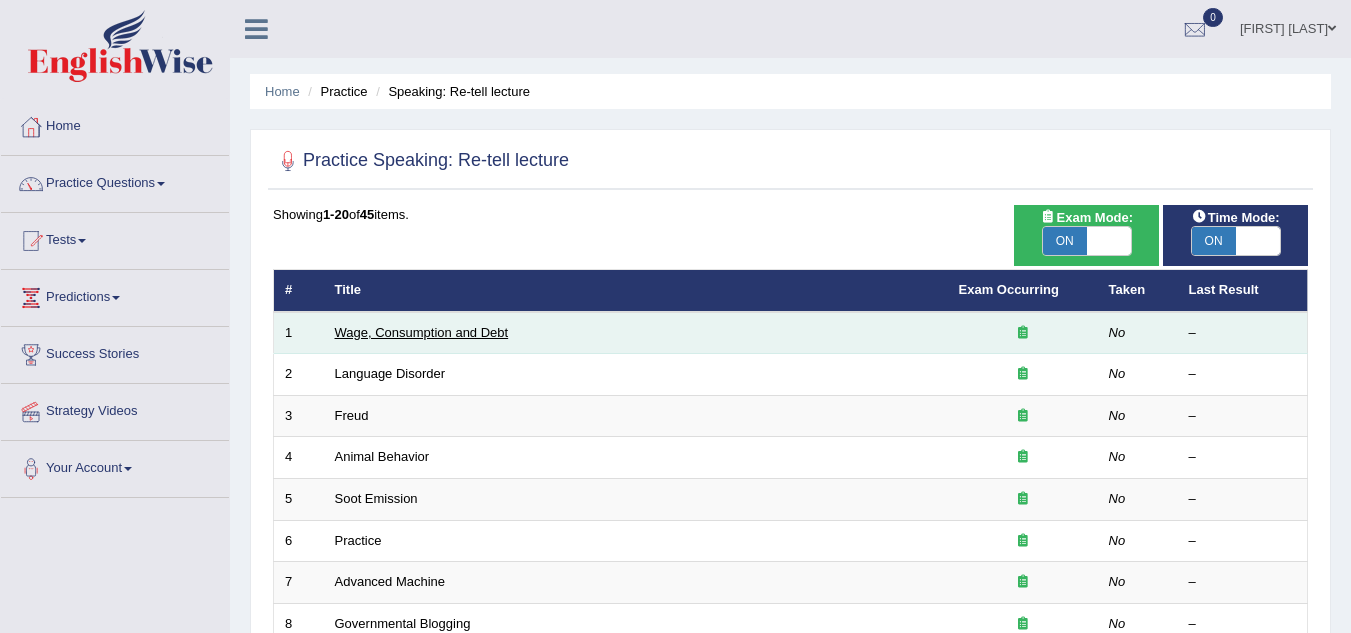 click on "Wage, Consumption and Debt" at bounding box center [422, 332] 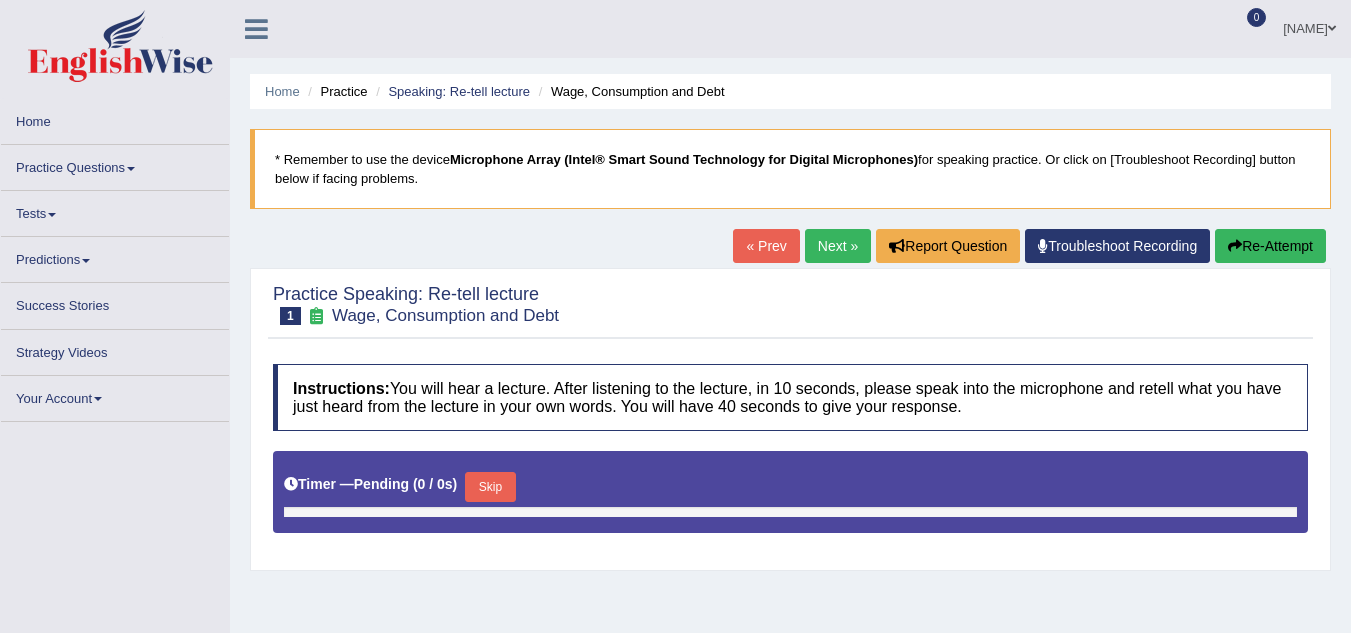 scroll, scrollTop: 0, scrollLeft: 0, axis: both 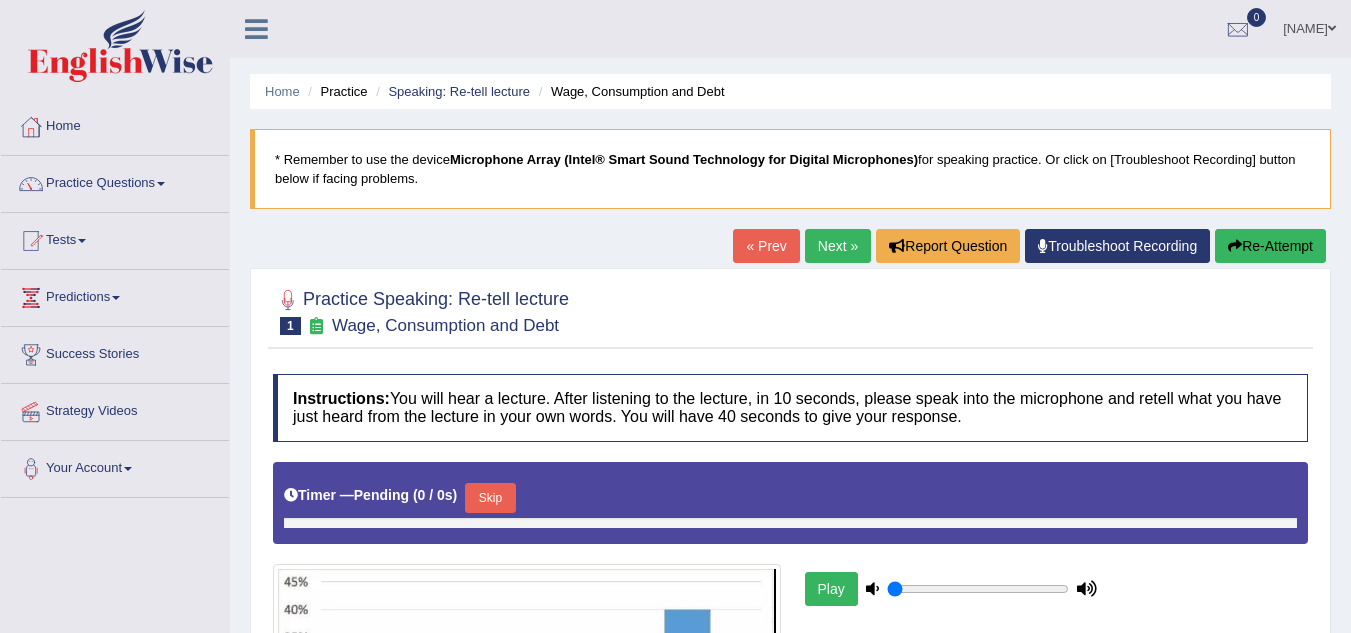 type on "1" 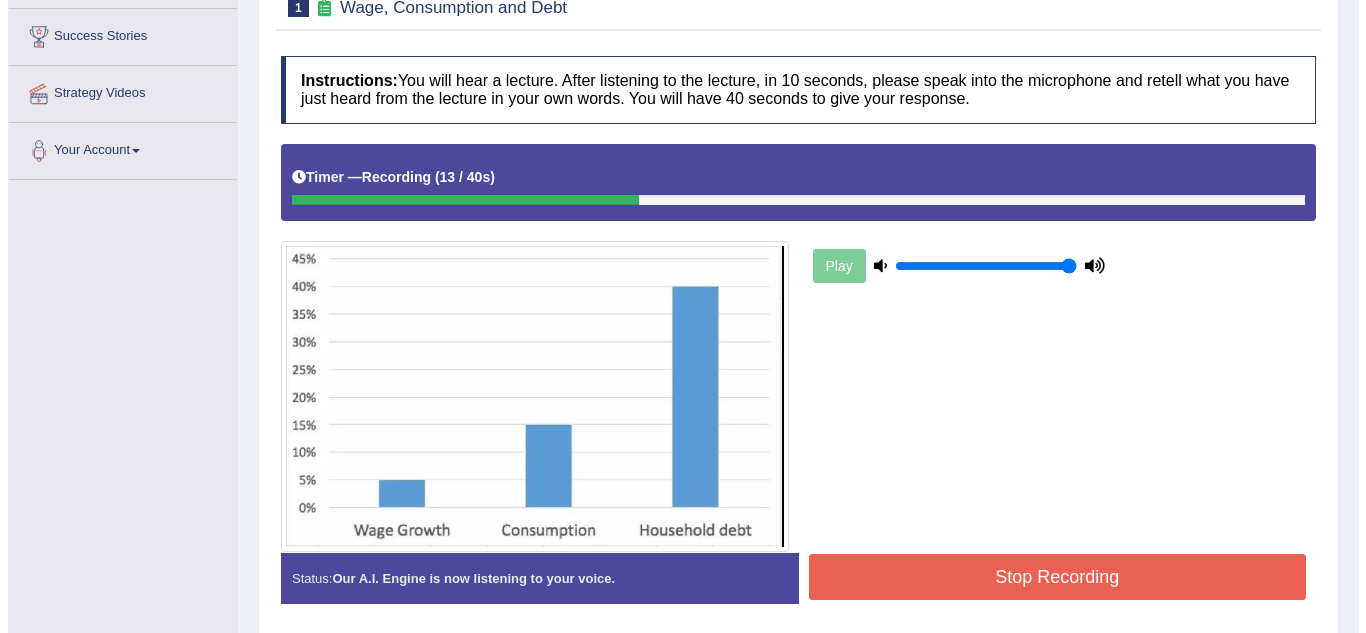 scroll, scrollTop: 358, scrollLeft: 0, axis: vertical 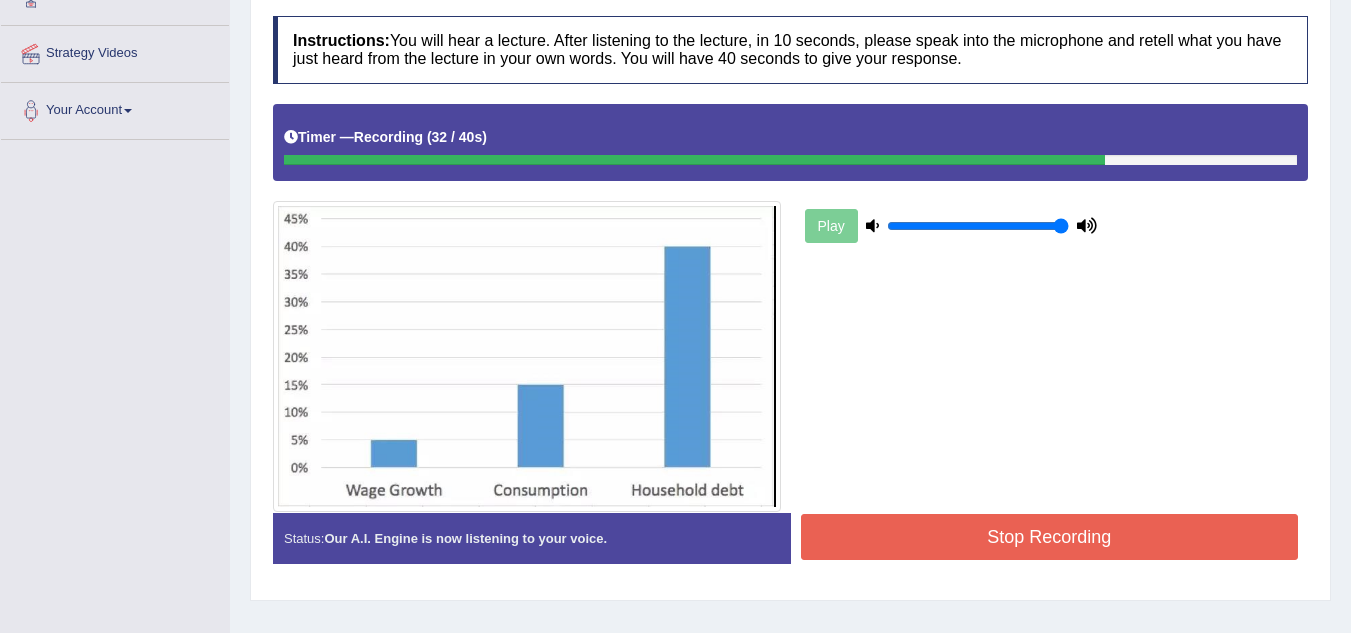 click on "Stop Recording" at bounding box center (1050, 537) 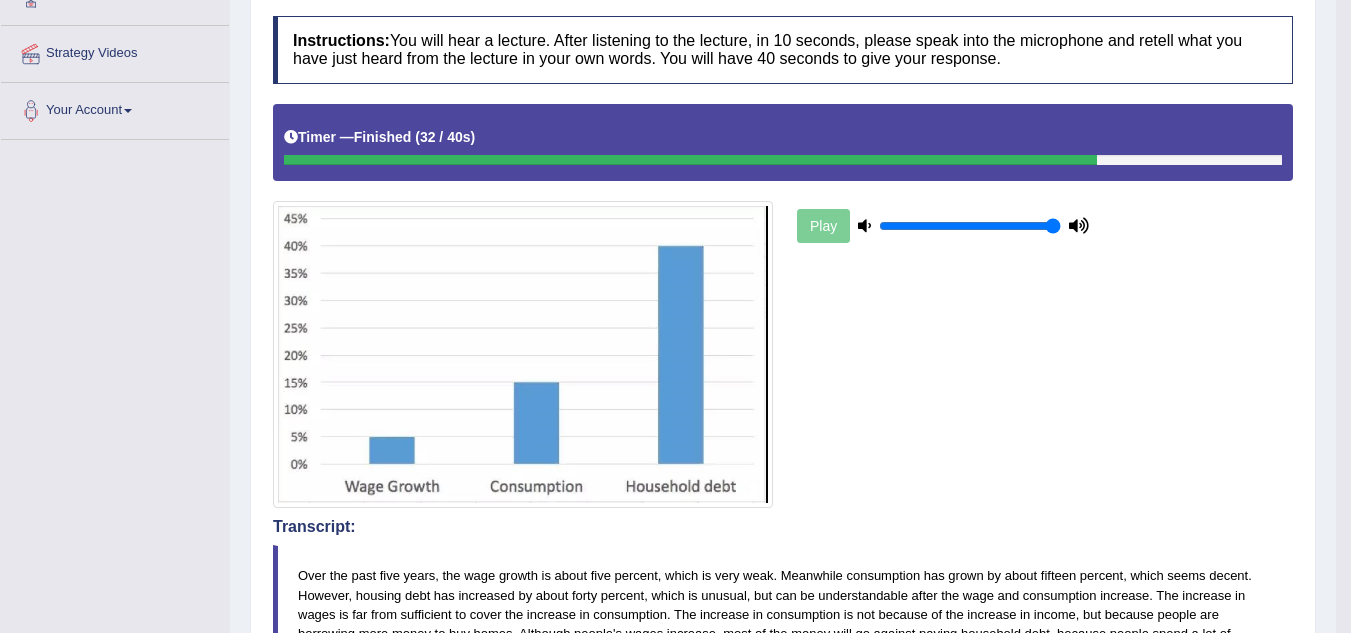 scroll, scrollTop: 318, scrollLeft: 0, axis: vertical 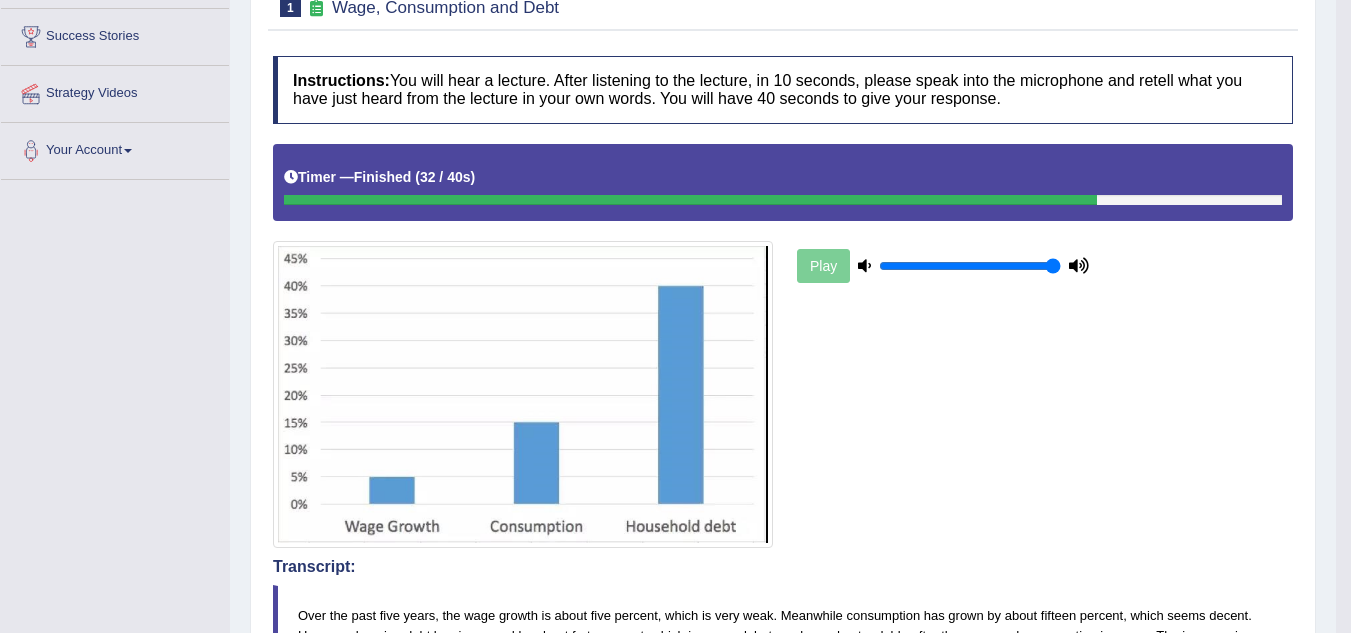 click on "Play" at bounding box center (943, 266) 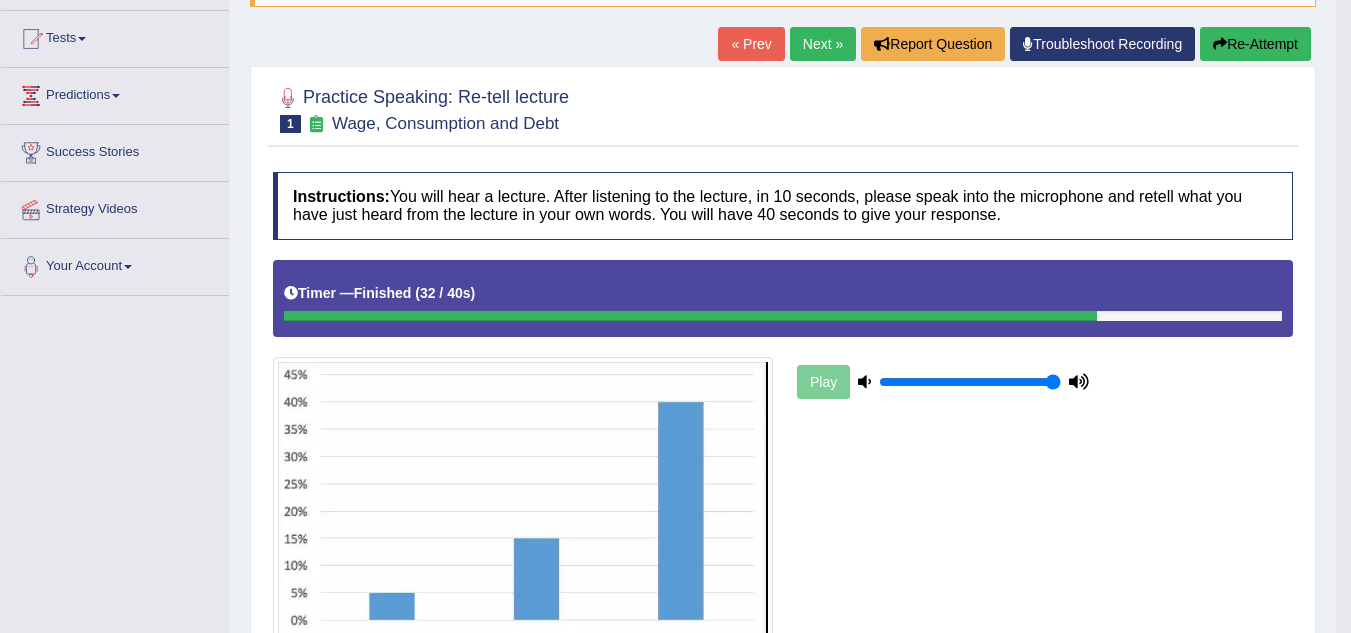 scroll, scrollTop: 198, scrollLeft: 0, axis: vertical 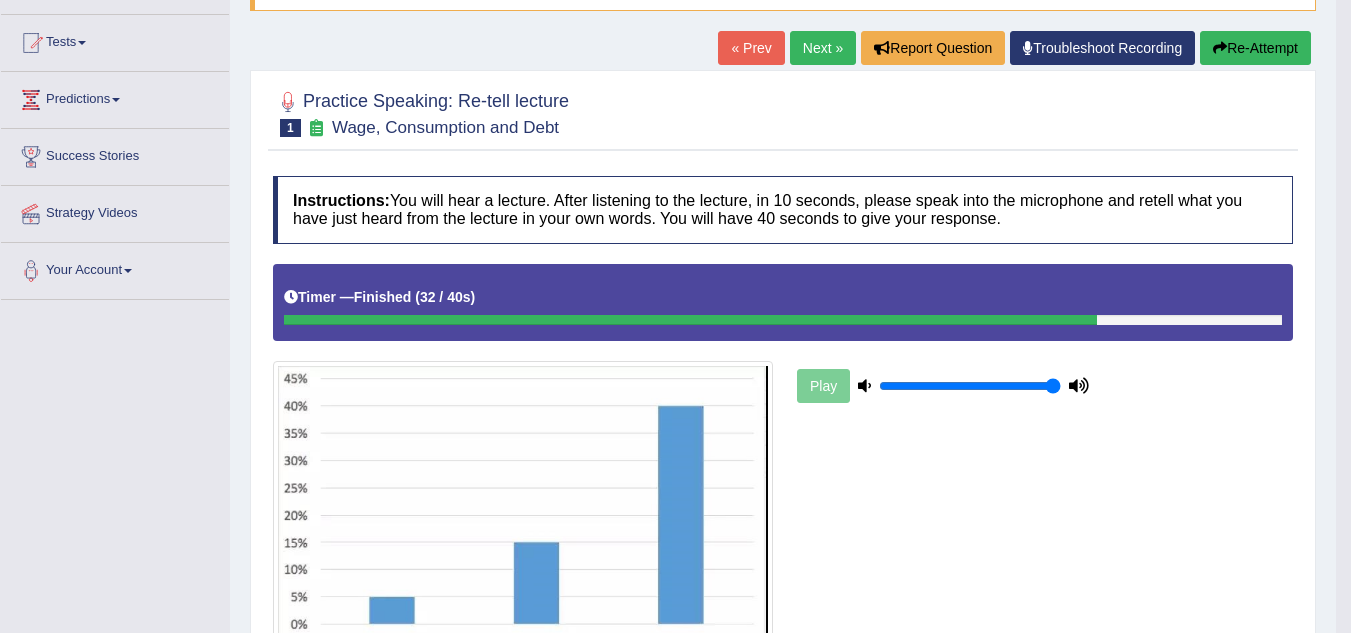 click on "Re-Attempt" at bounding box center [1255, 48] 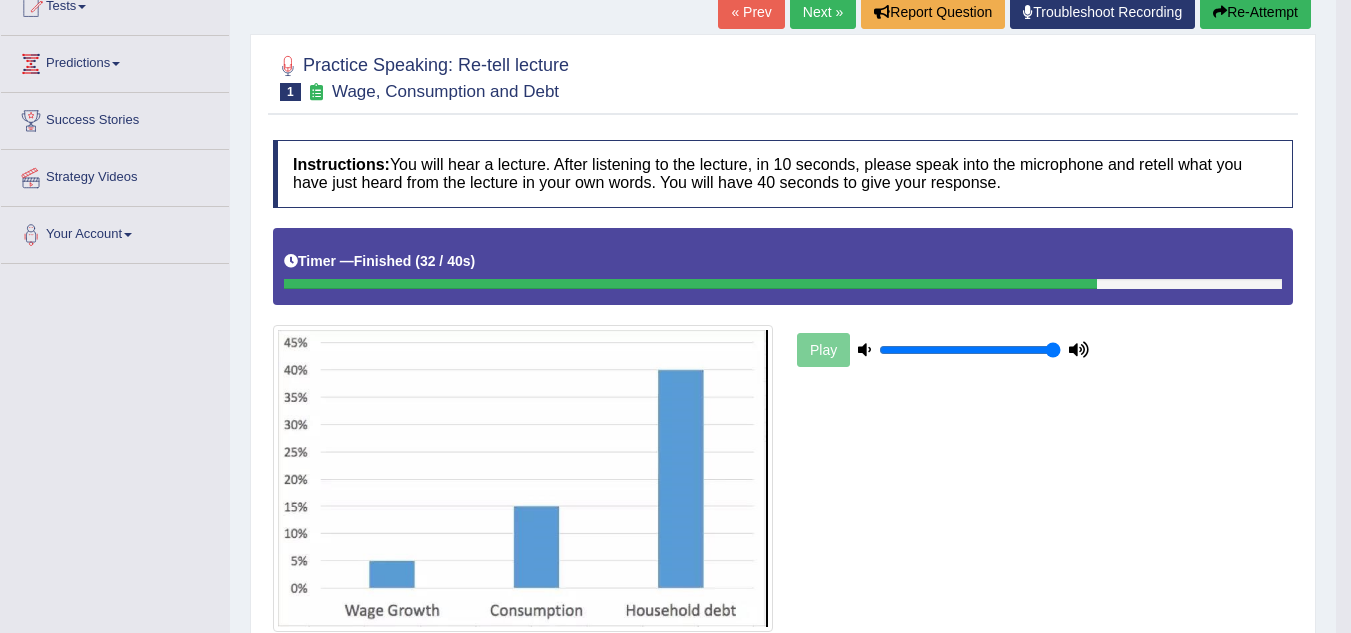 scroll, scrollTop: 238, scrollLeft: 0, axis: vertical 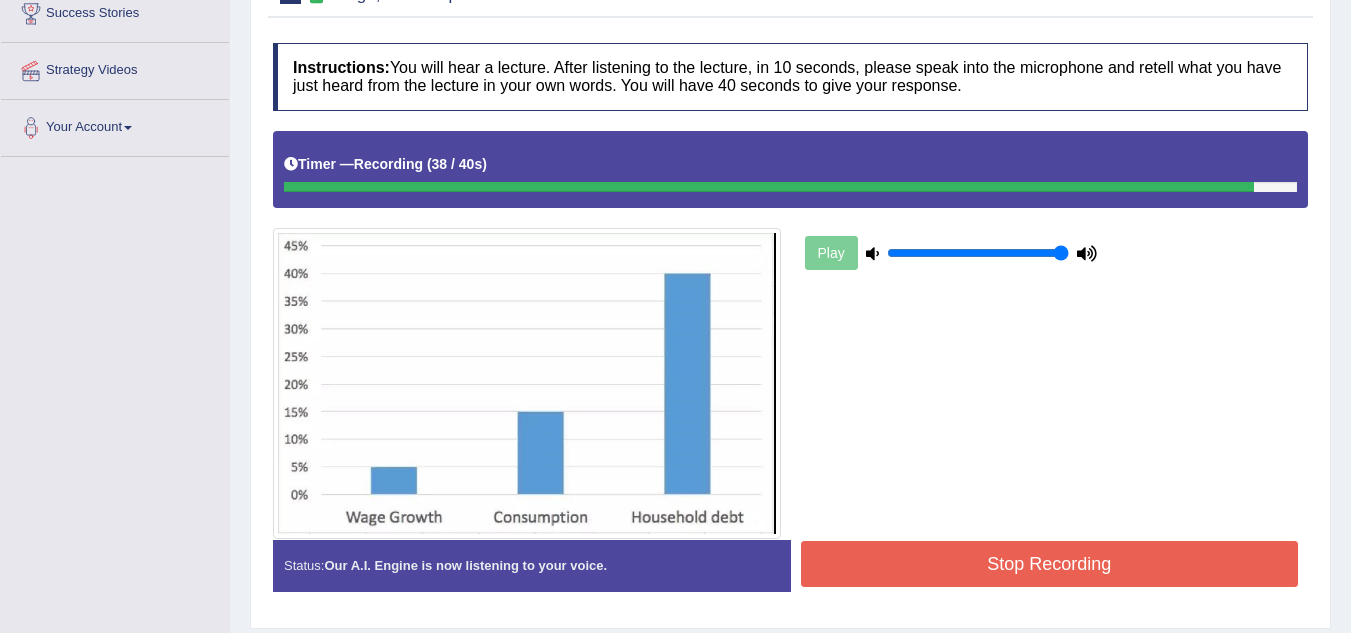 click on "Stop Recording" at bounding box center (1050, 564) 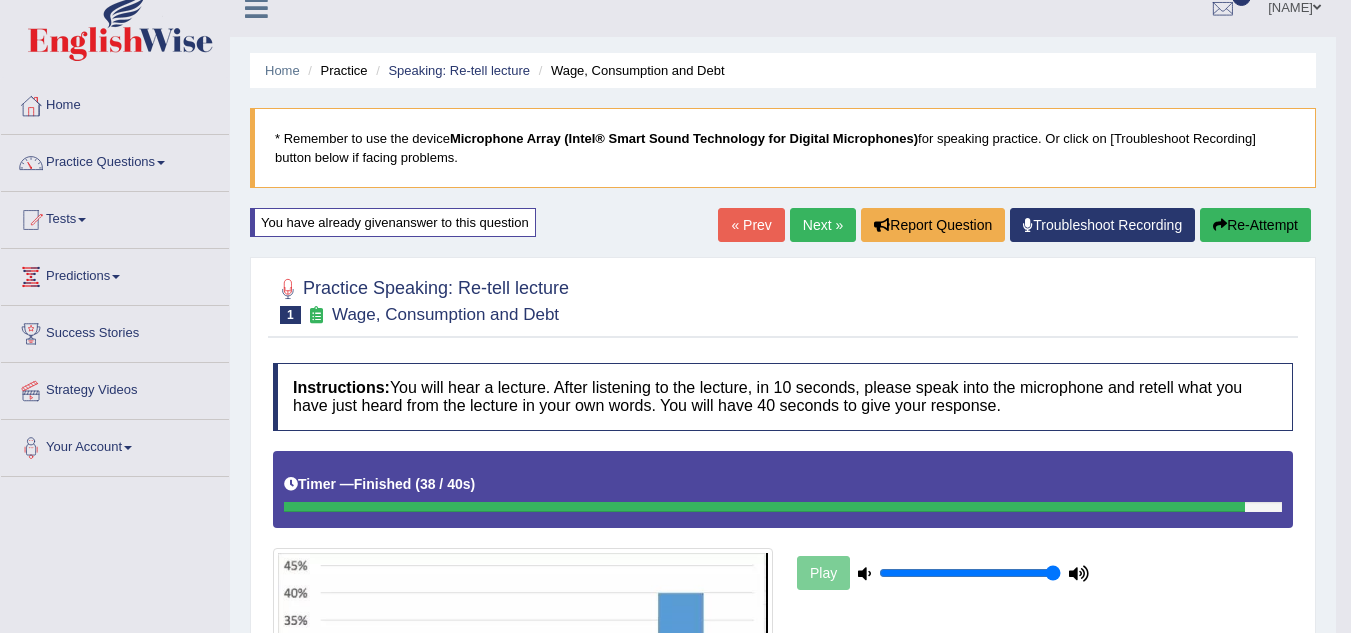 scroll, scrollTop: 0, scrollLeft: 0, axis: both 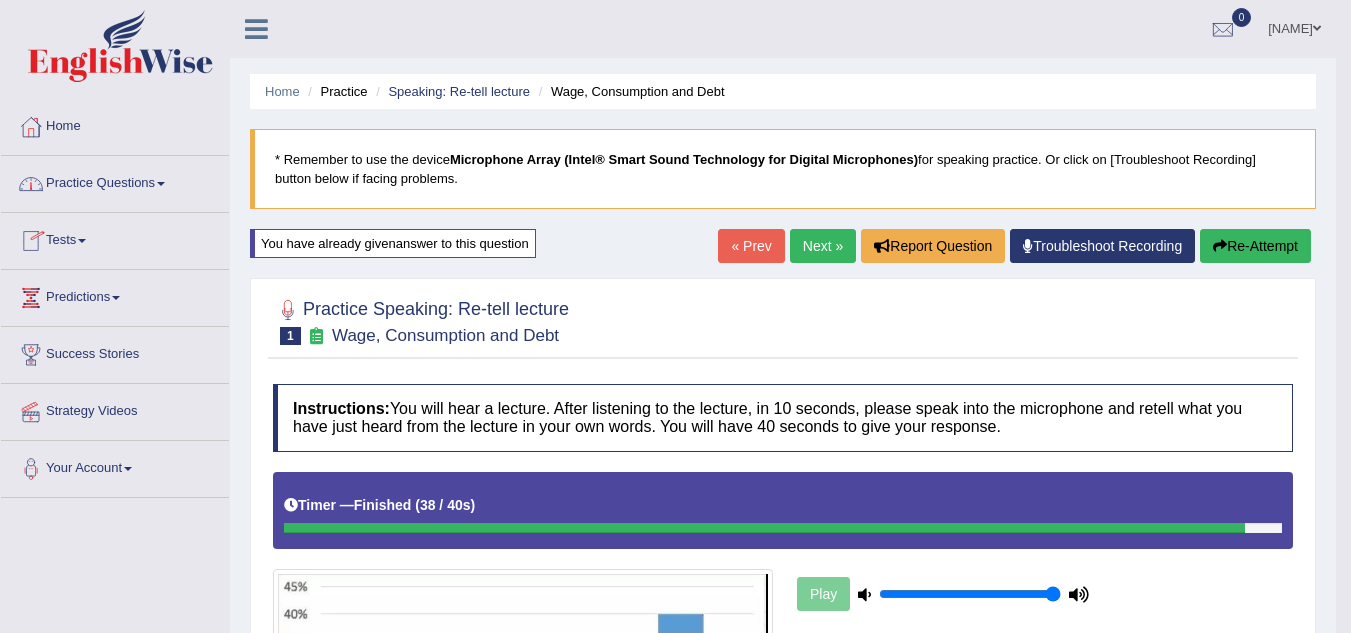 click on "Practice Questions" at bounding box center (115, 181) 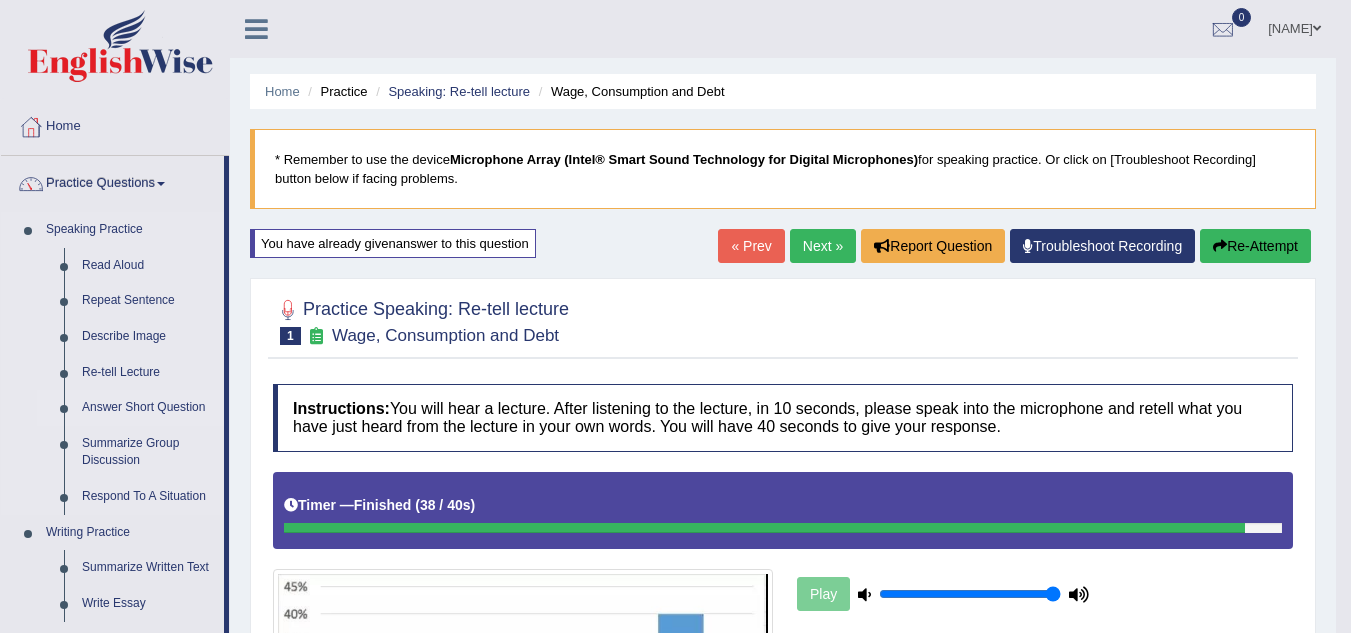 click on "Answer Short Question" at bounding box center (148, 408) 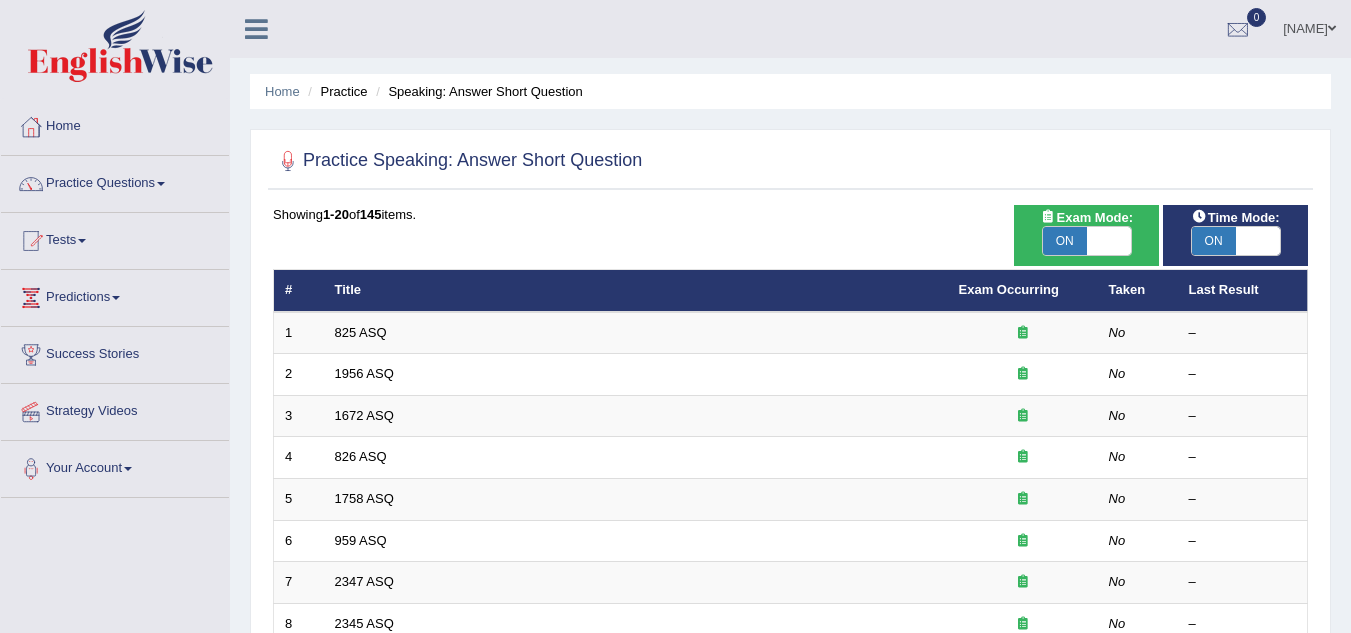 scroll, scrollTop: 0, scrollLeft: 0, axis: both 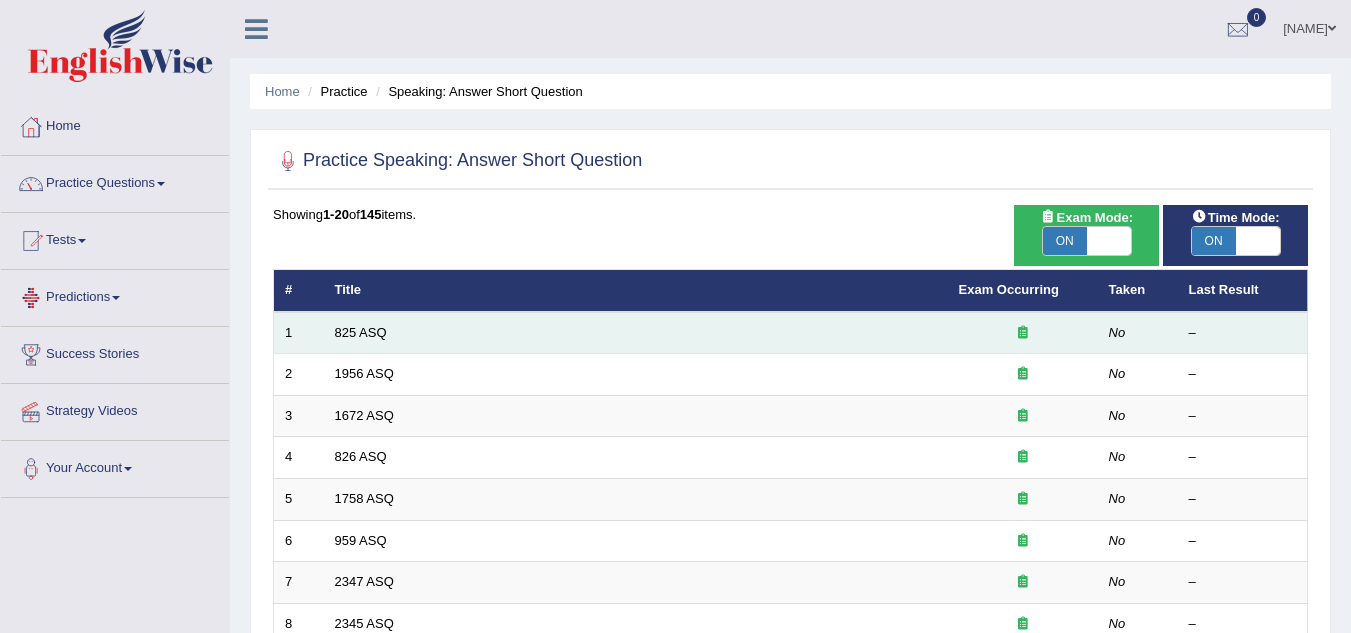 click on "825 ASQ" at bounding box center (636, 333) 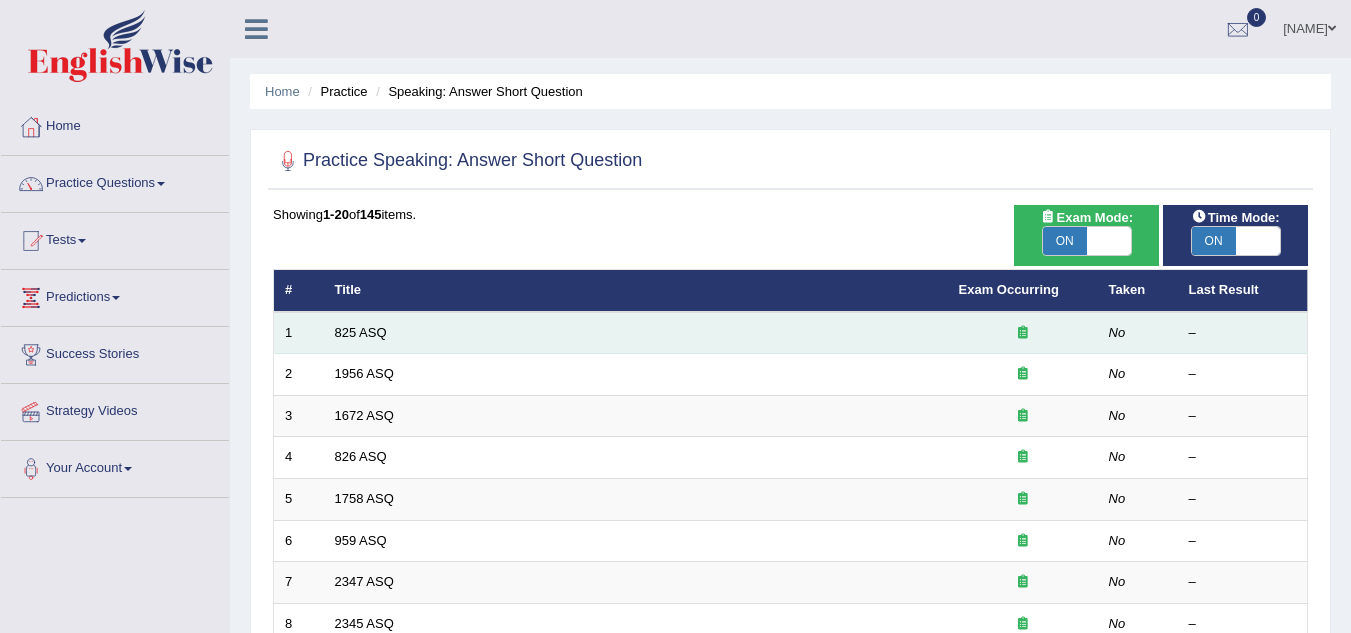 click on "825 ASQ" at bounding box center [636, 333] 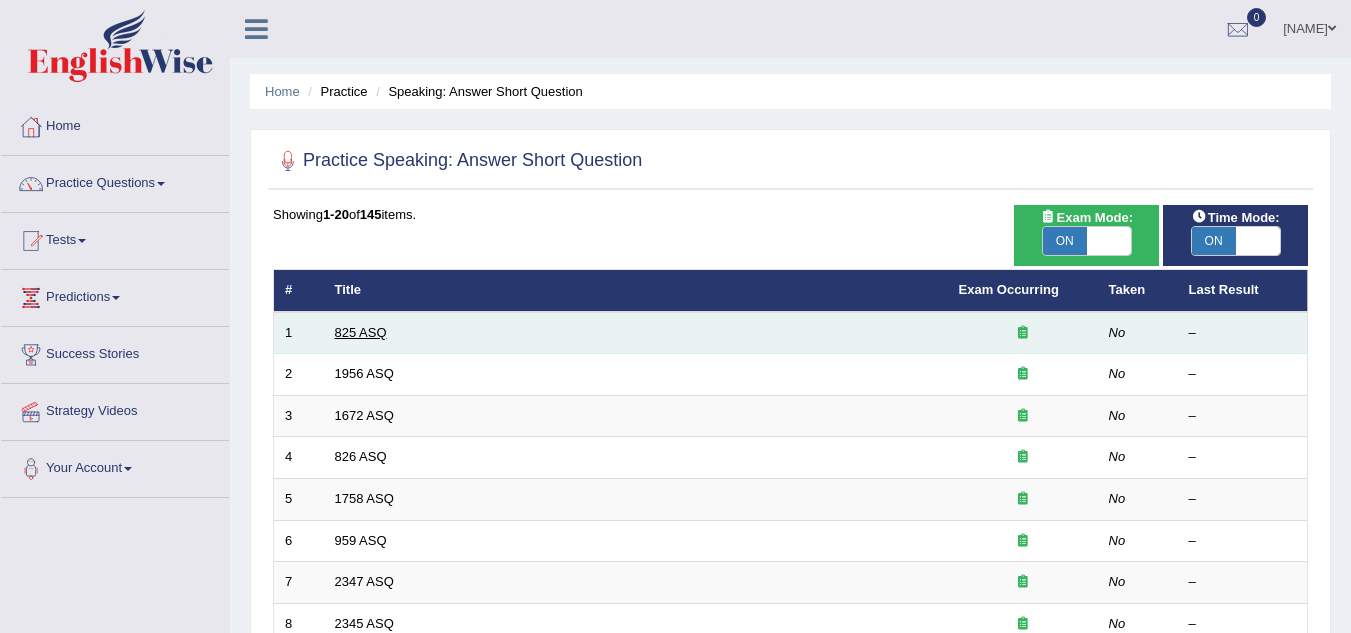 click on "825 ASQ" at bounding box center (361, 332) 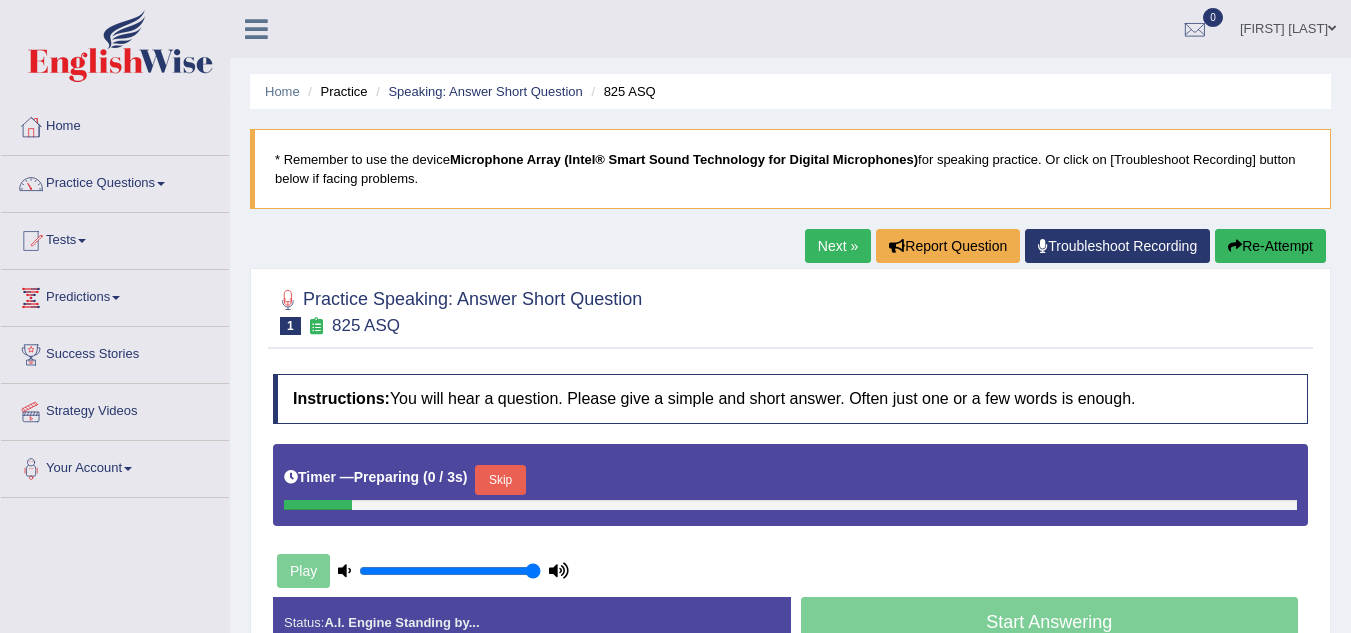 scroll, scrollTop: 0, scrollLeft: 0, axis: both 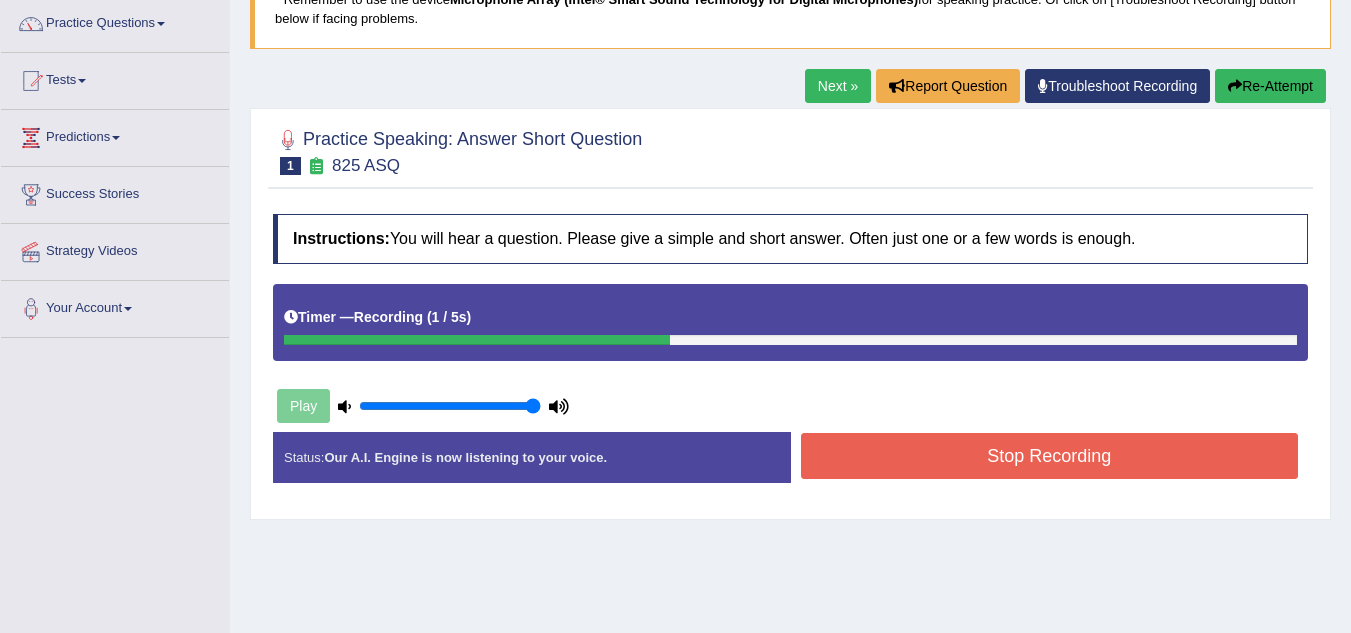 click on "Stop Recording" at bounding box center (1050, 456) 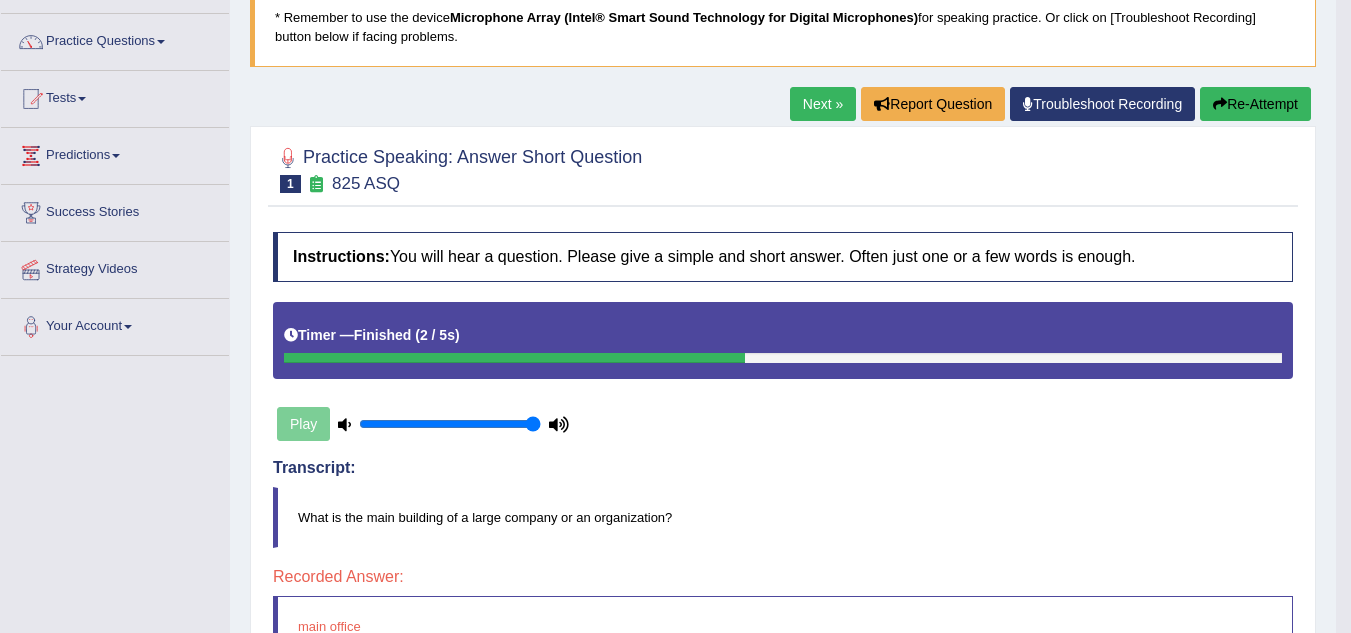 scroll, scrollTop: 139, scrollLeft: 0, axis: vertical 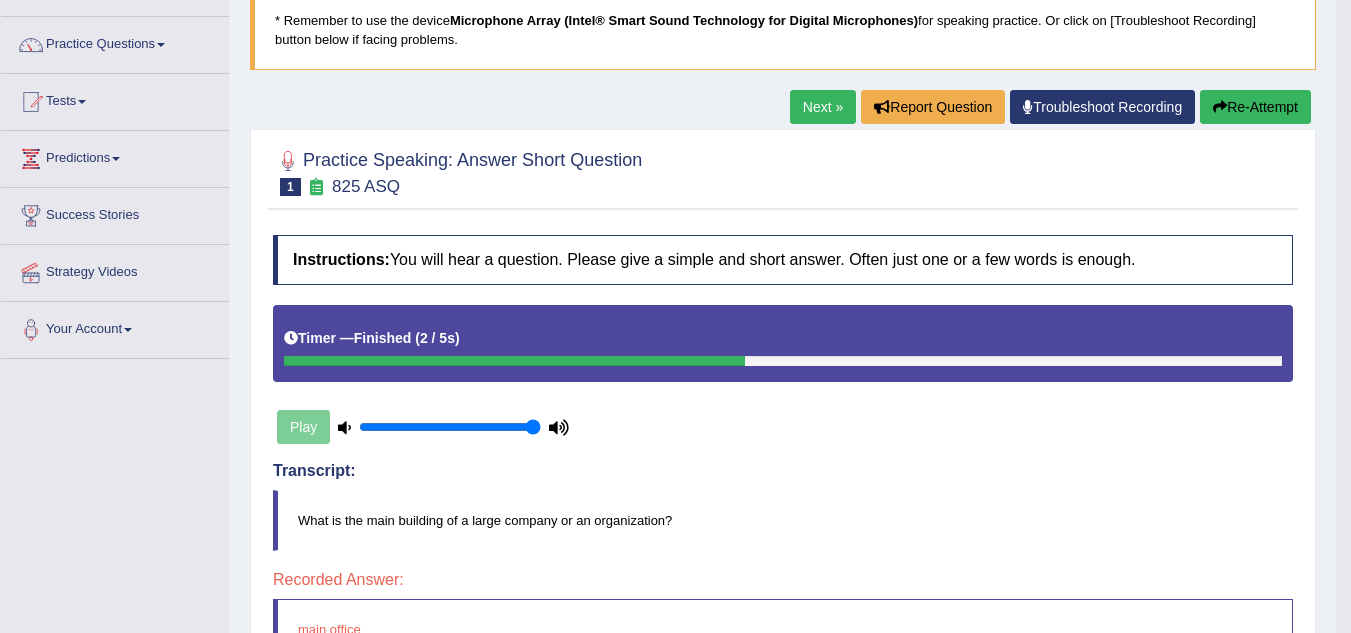 click on "Next »" at bounding box center (823, 107) 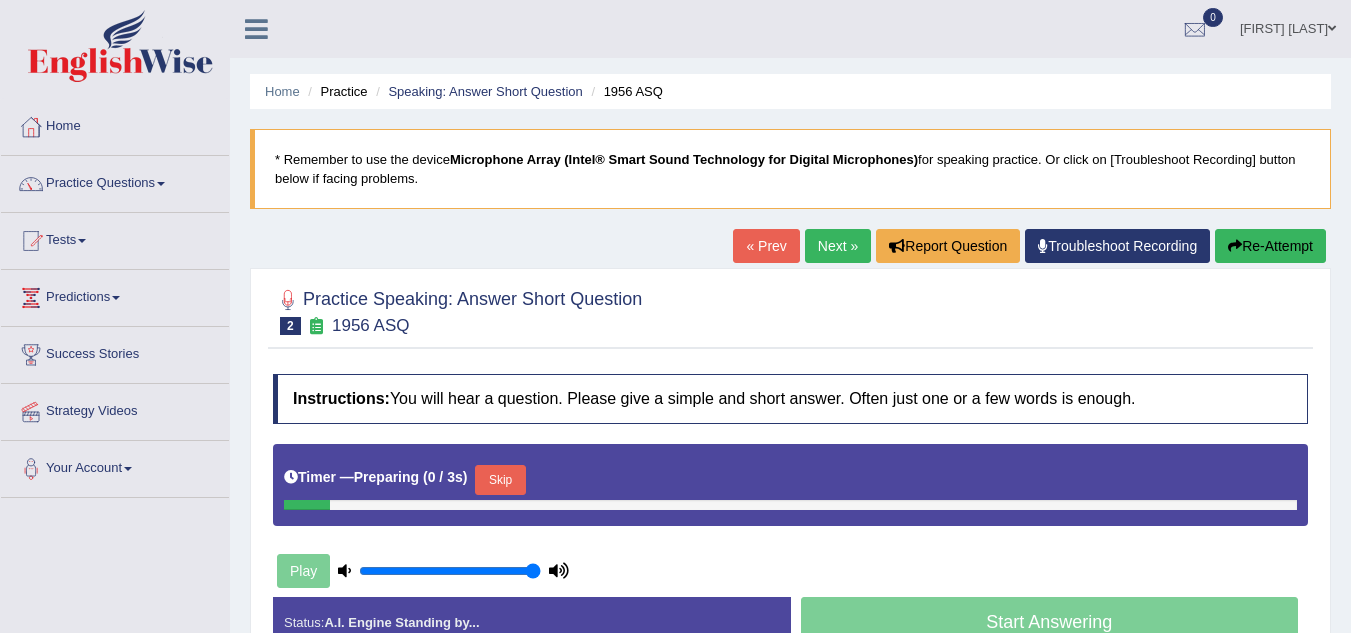 scroll, scrollTop: 0, scrollLeft: 0, axis: both 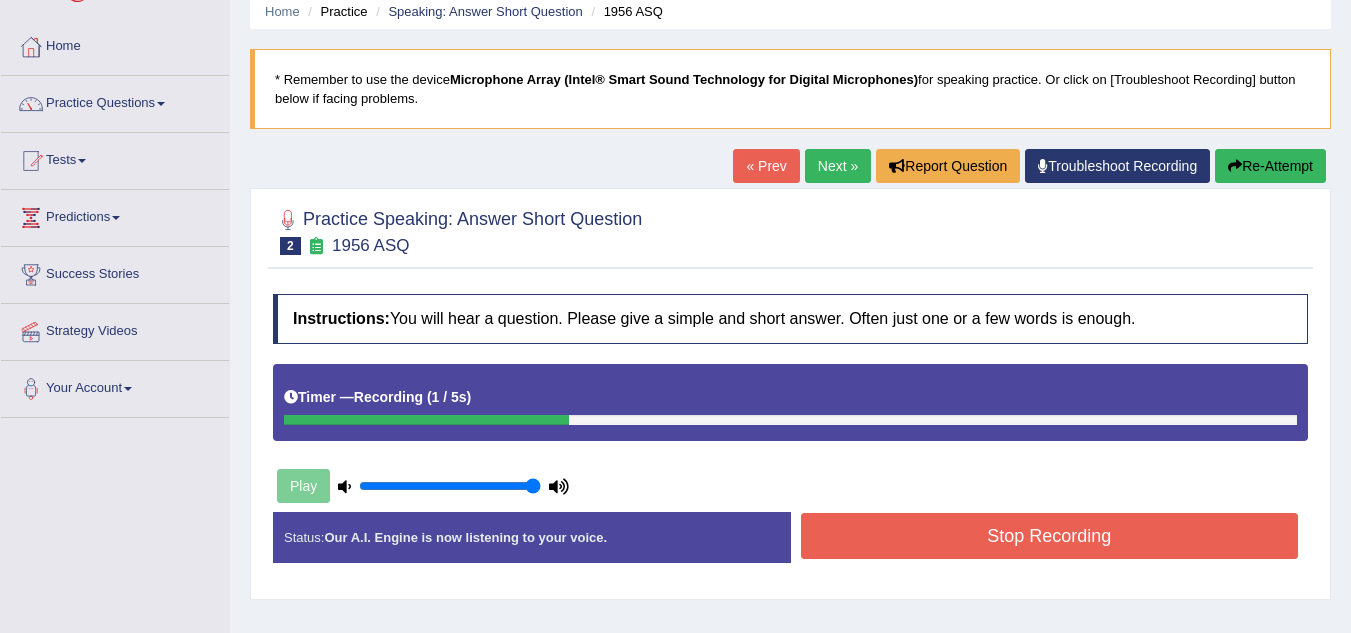 click on "Stop Recording" at bounding box center (1050, 536) 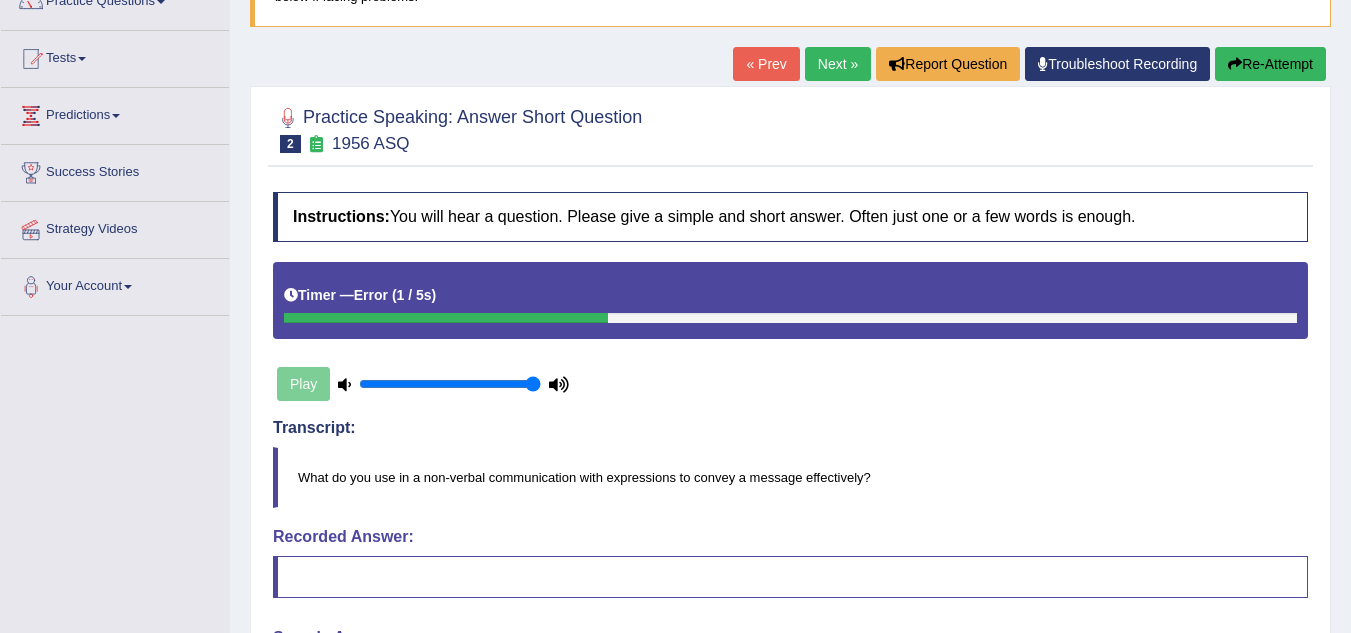 scroll, scrollTop: 179, scrollLeft: 0, axis: vertical 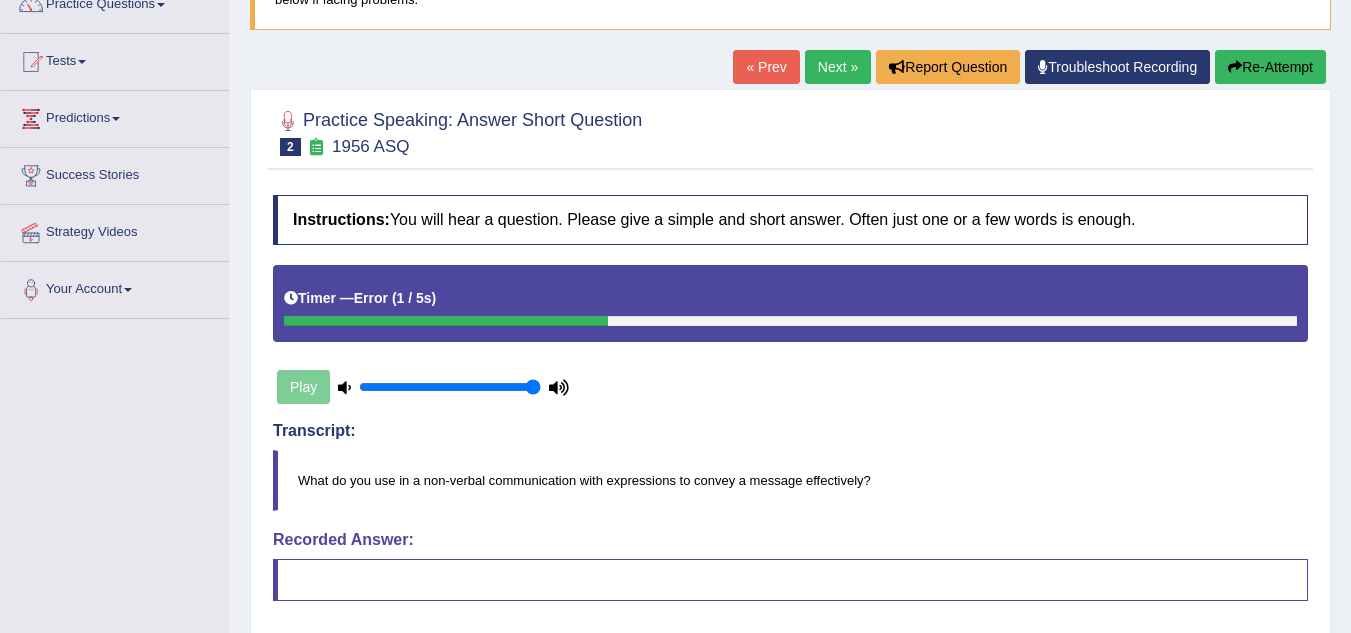 click on "Re-Attempt" at bounding box center [1270, 67] 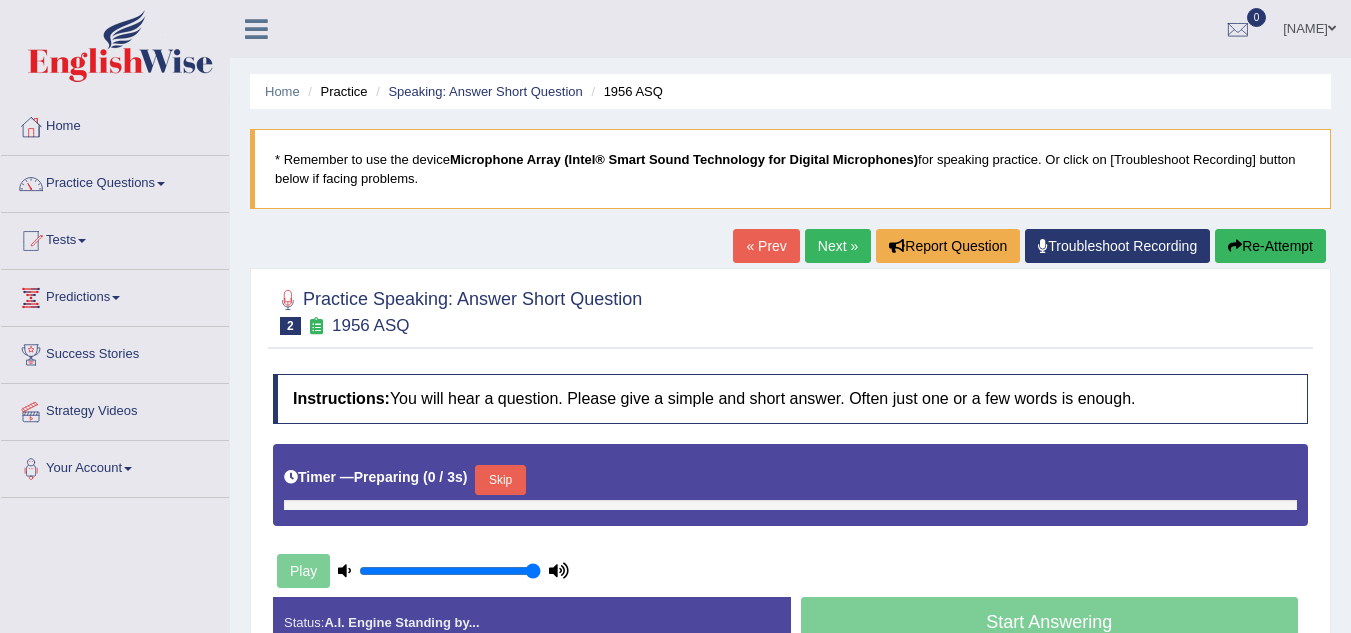 scroll, scrollTop: 179, scrollLeft: 0, axis: vertical 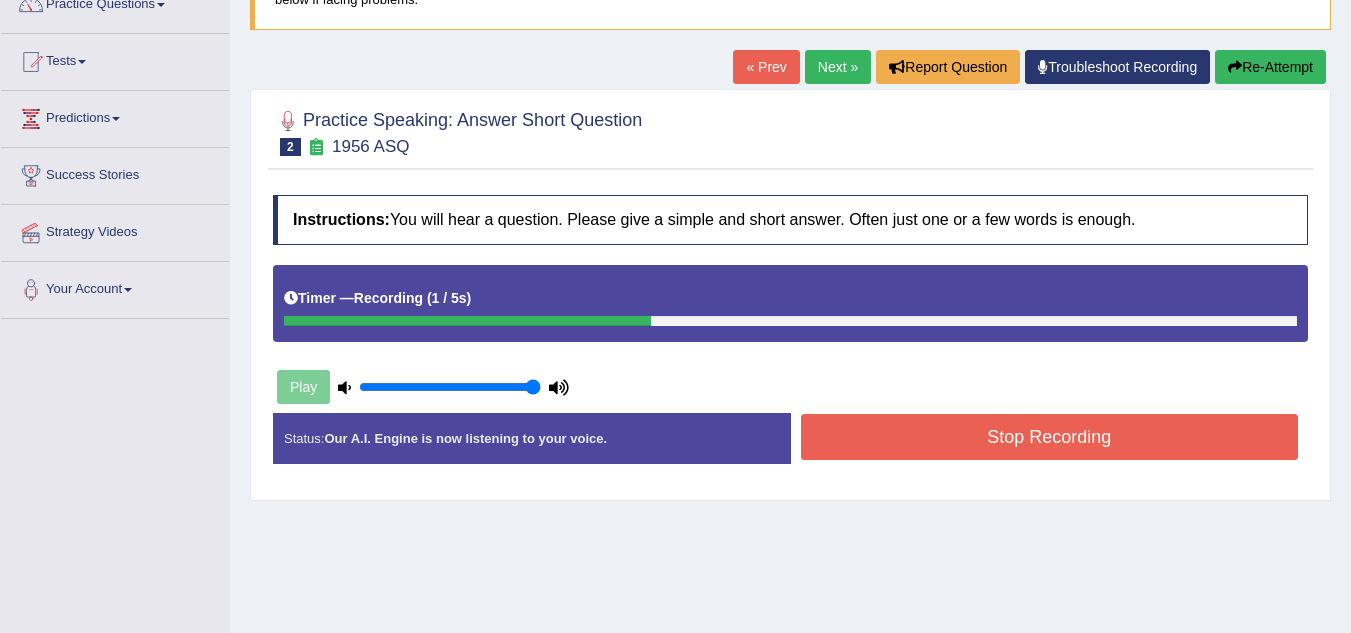 click on "Stop Recording" at bounding box center (1050, 437) 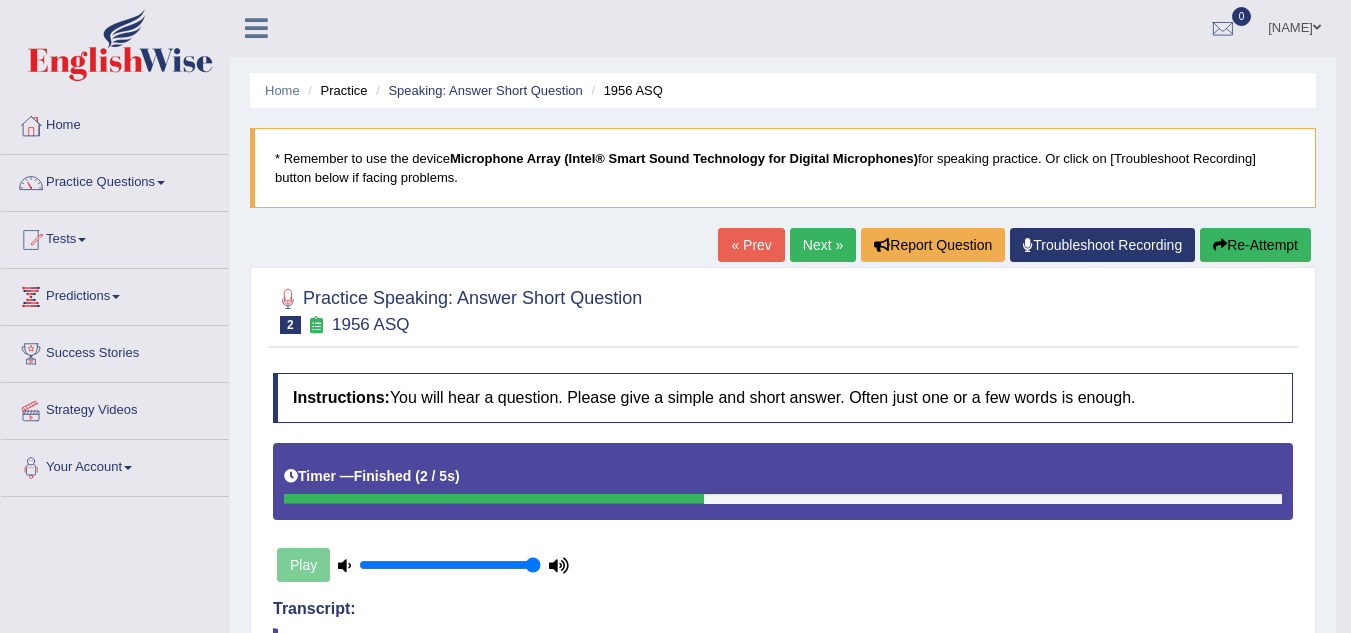 scroll, scrollTop: 0, scrollLeft: 0, axis: both 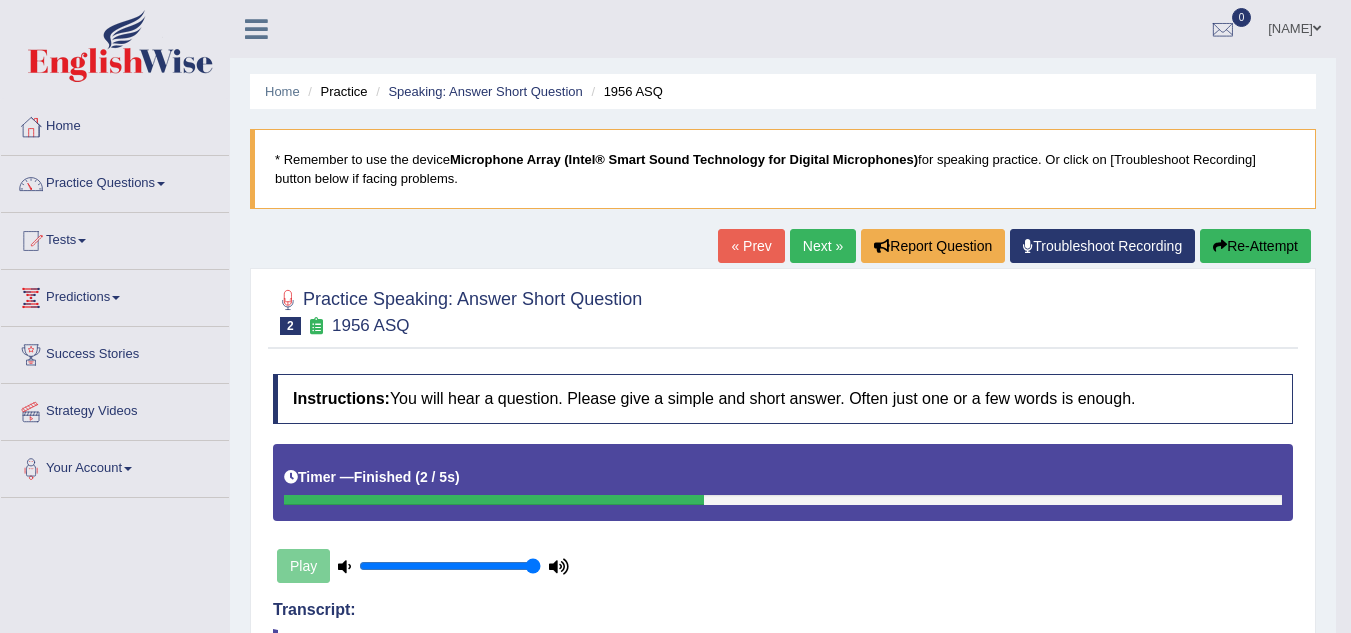click on "Next »" at bounding box center [823, 246] 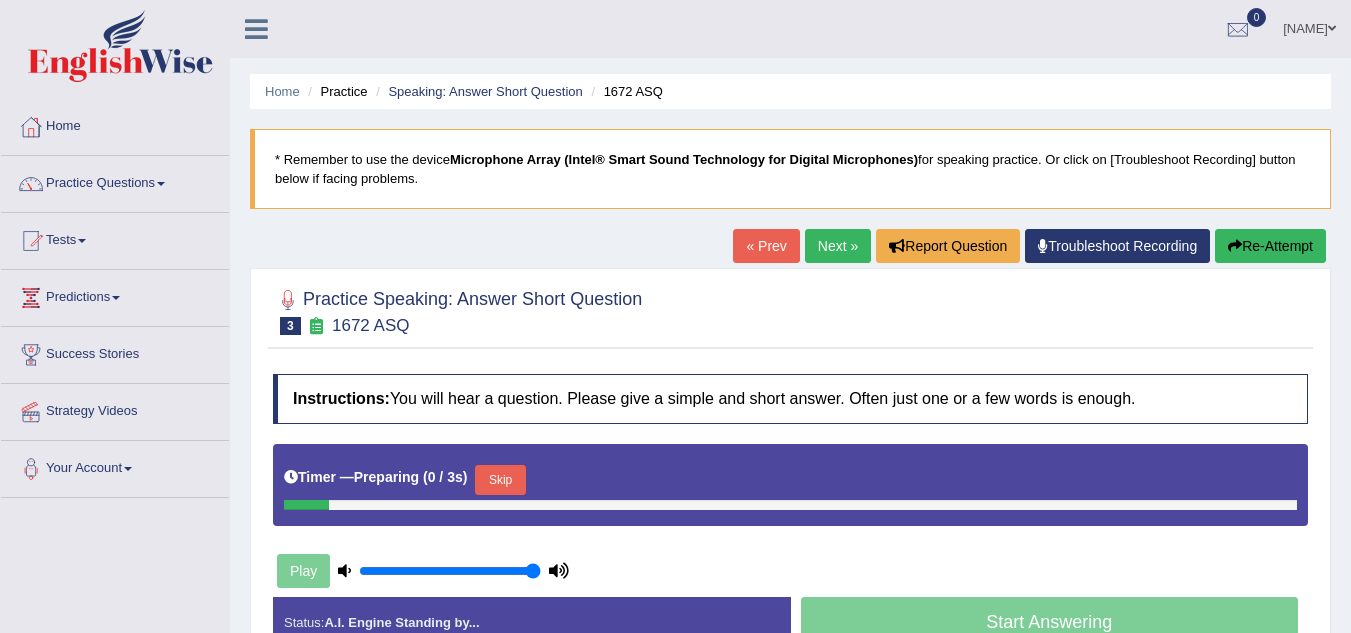scroll, scrollTop: 40, scrollLeft: 0, axis: vertical 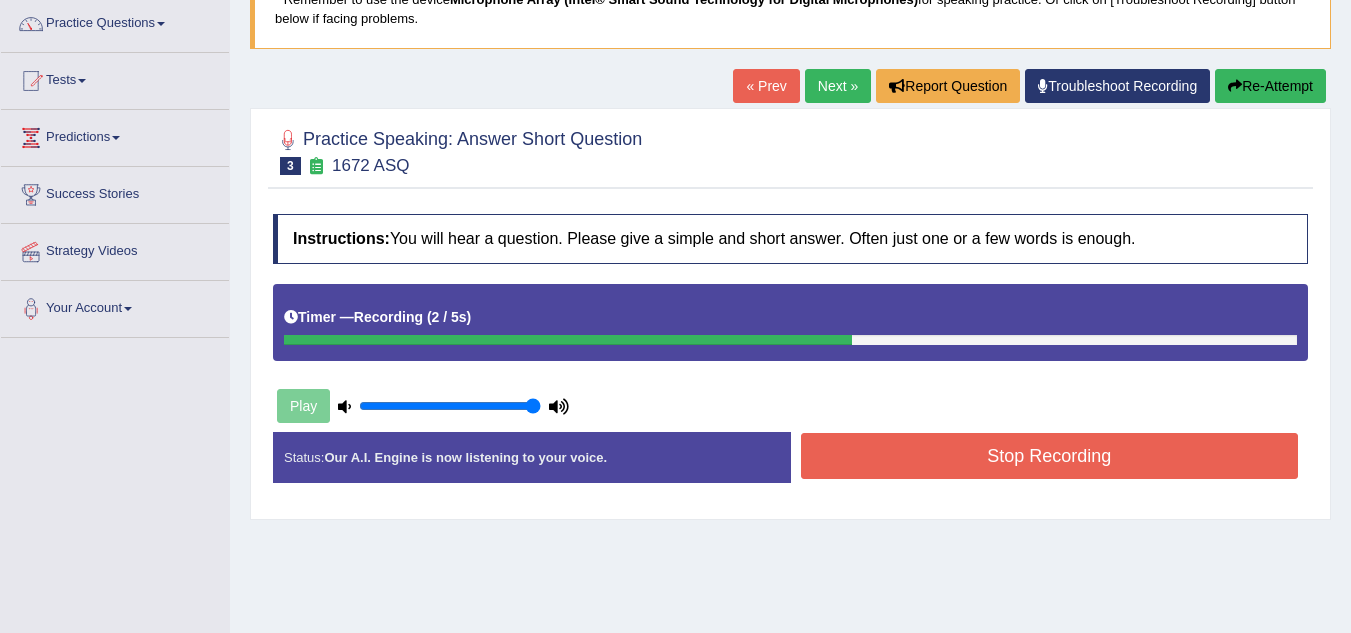 click on "Stop Recording" at bounding box center (1050, 456) 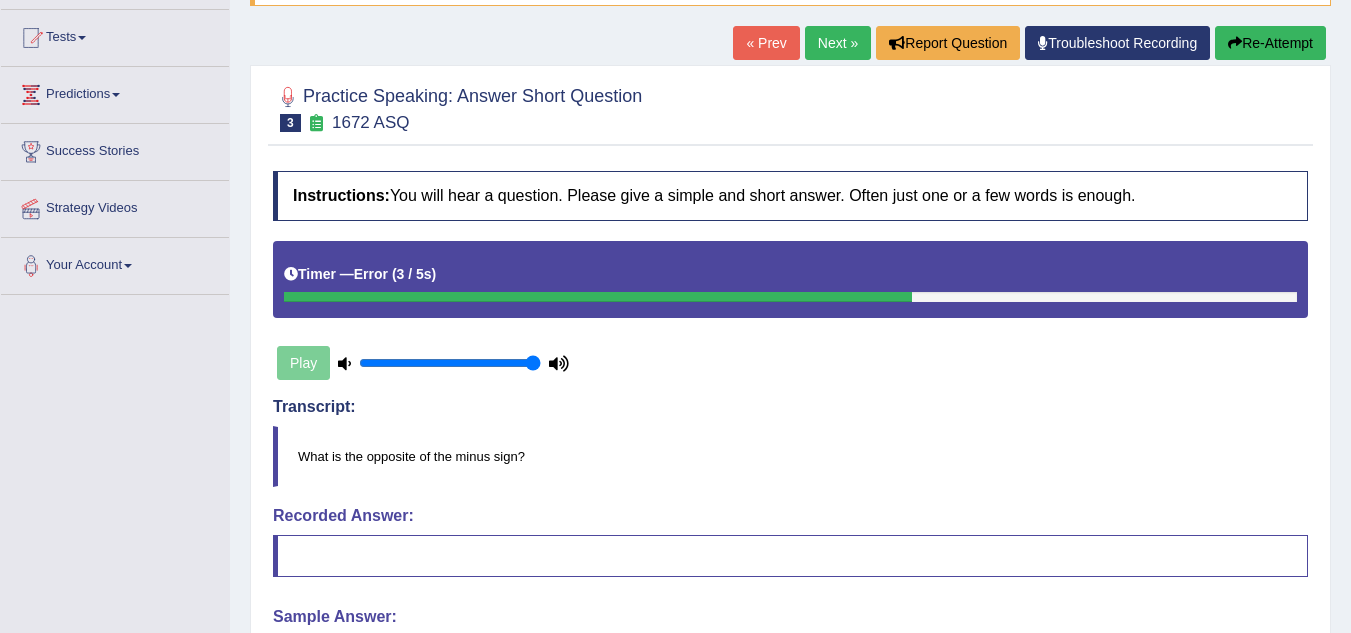 scroll, scrollTop: 200, scrollLeft: 0, axis: vertical 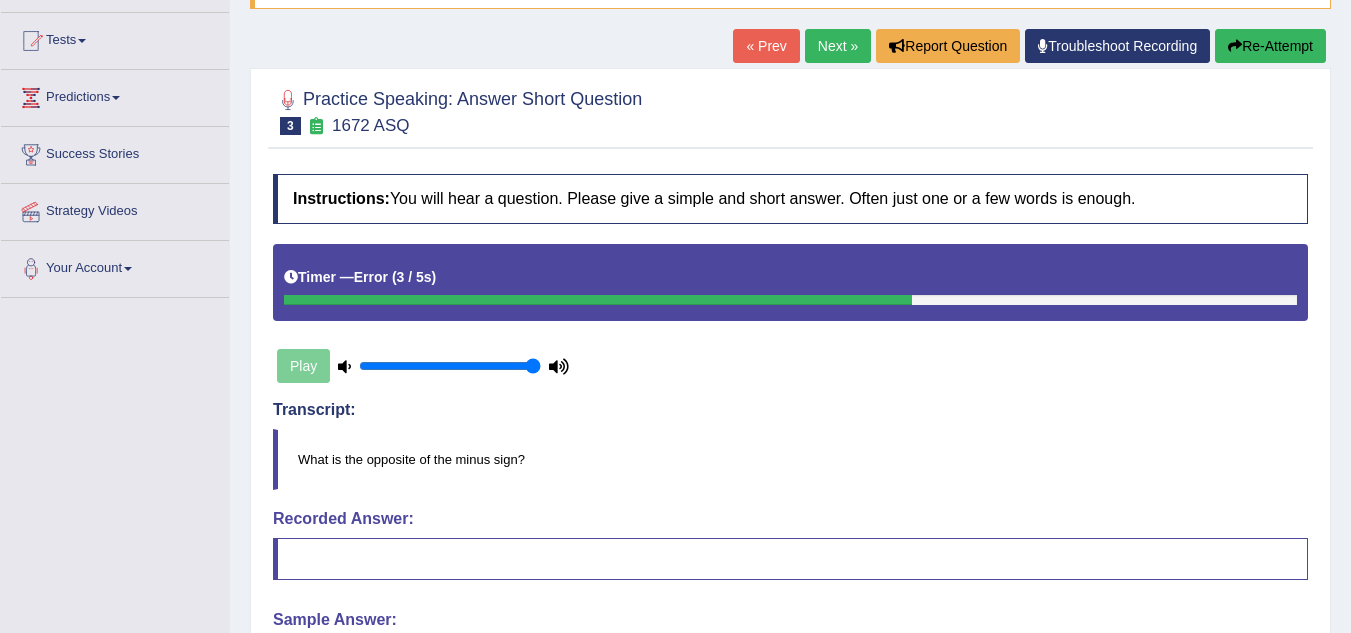 click on "Re-Attempt" at bounding box center [1270, 46] 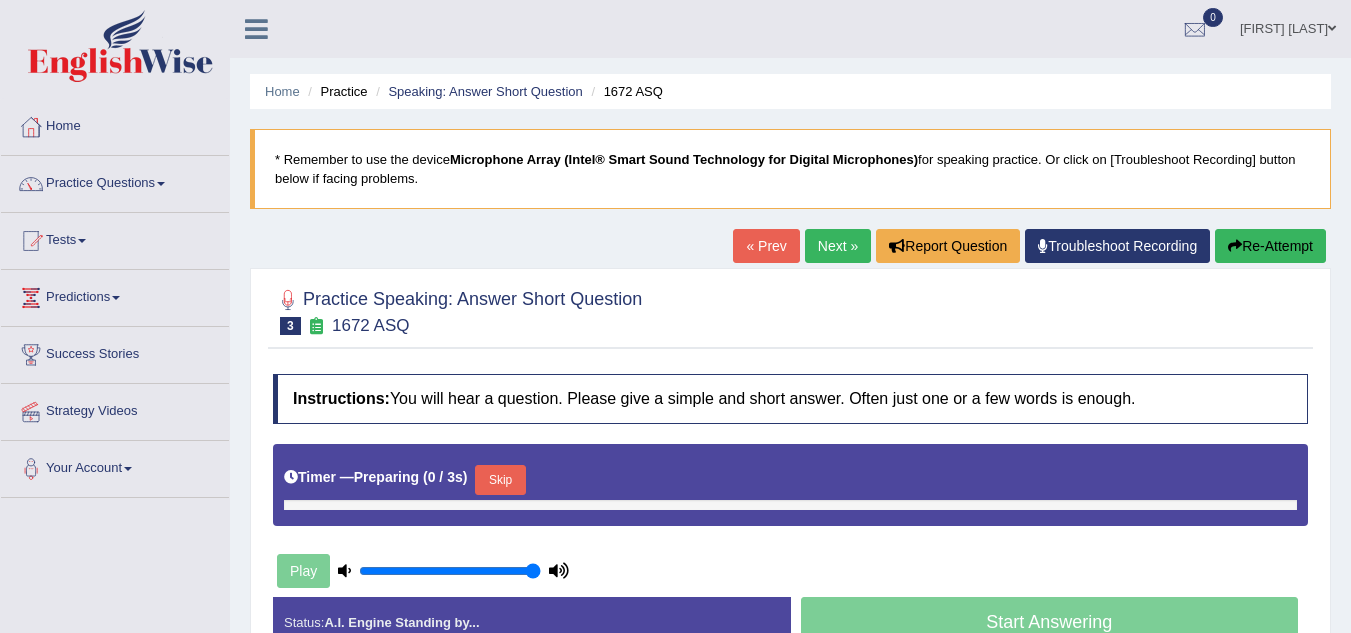 scroll, scrollTop: 200, scrollLeft: 0, axis: vertical 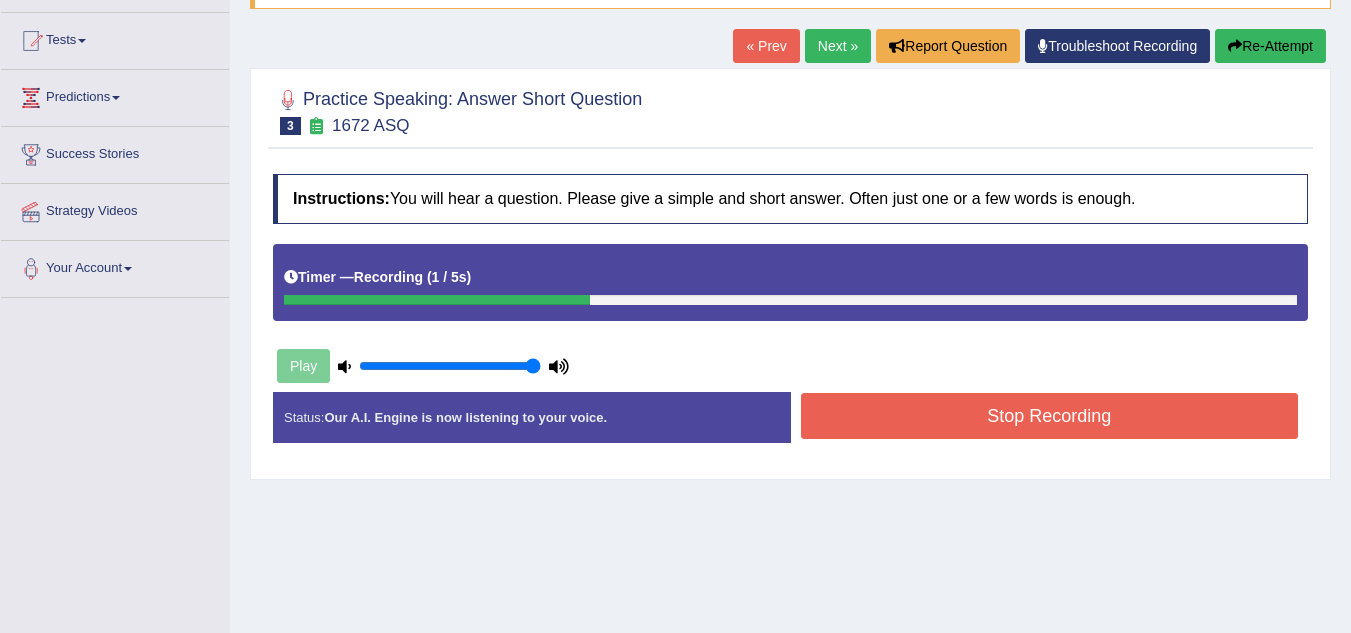 click on "Stop Recording" at bounding box center [1050, 416] 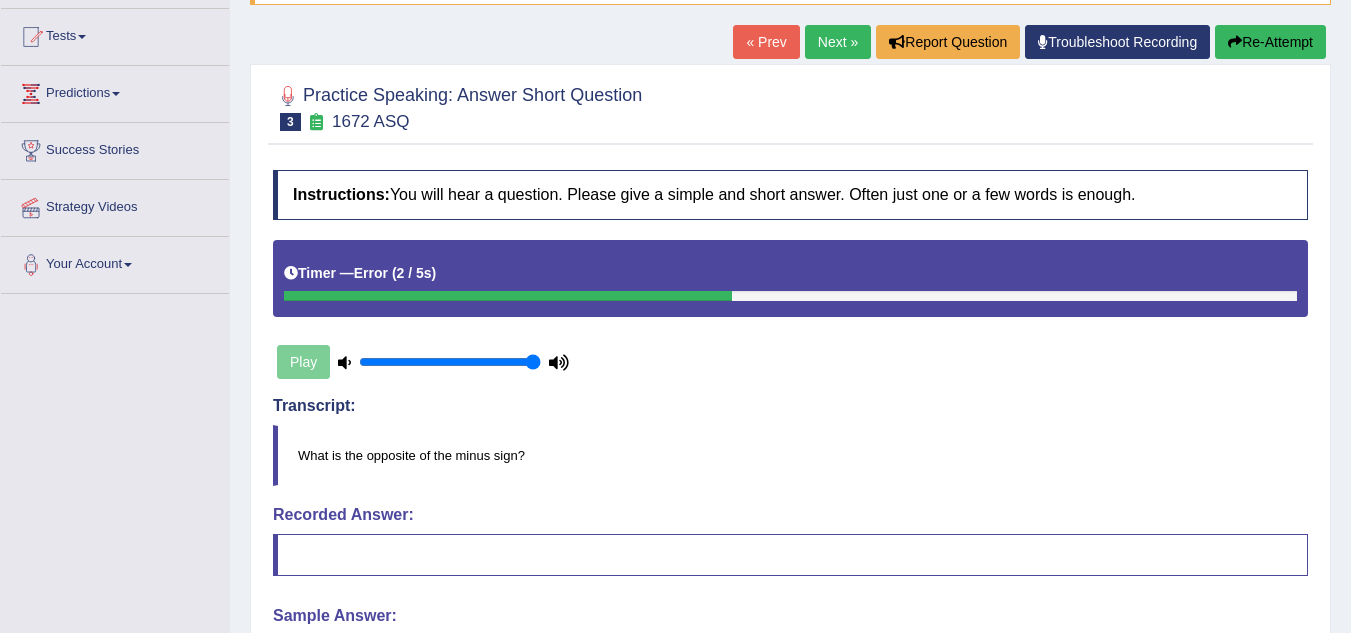 scroll, scrollTop: 200, scrollLeft: 0, axis: vertical 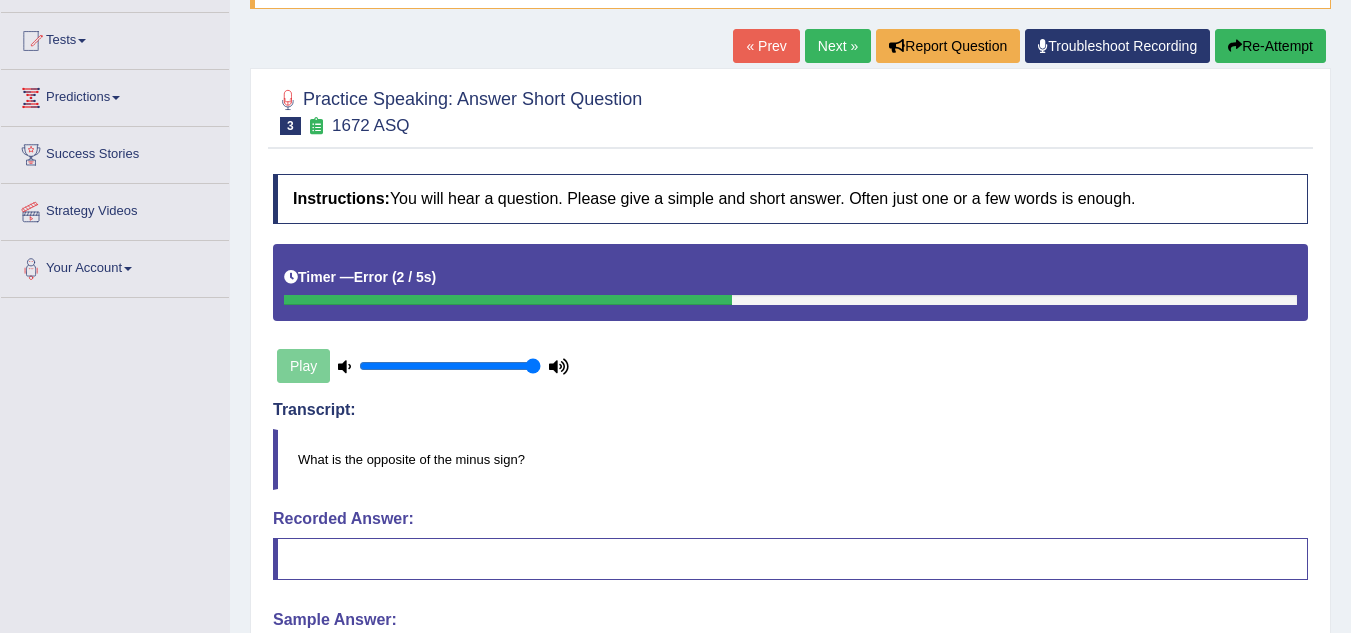 click on "Re-Attempt" at bounding box center (1270, 46) 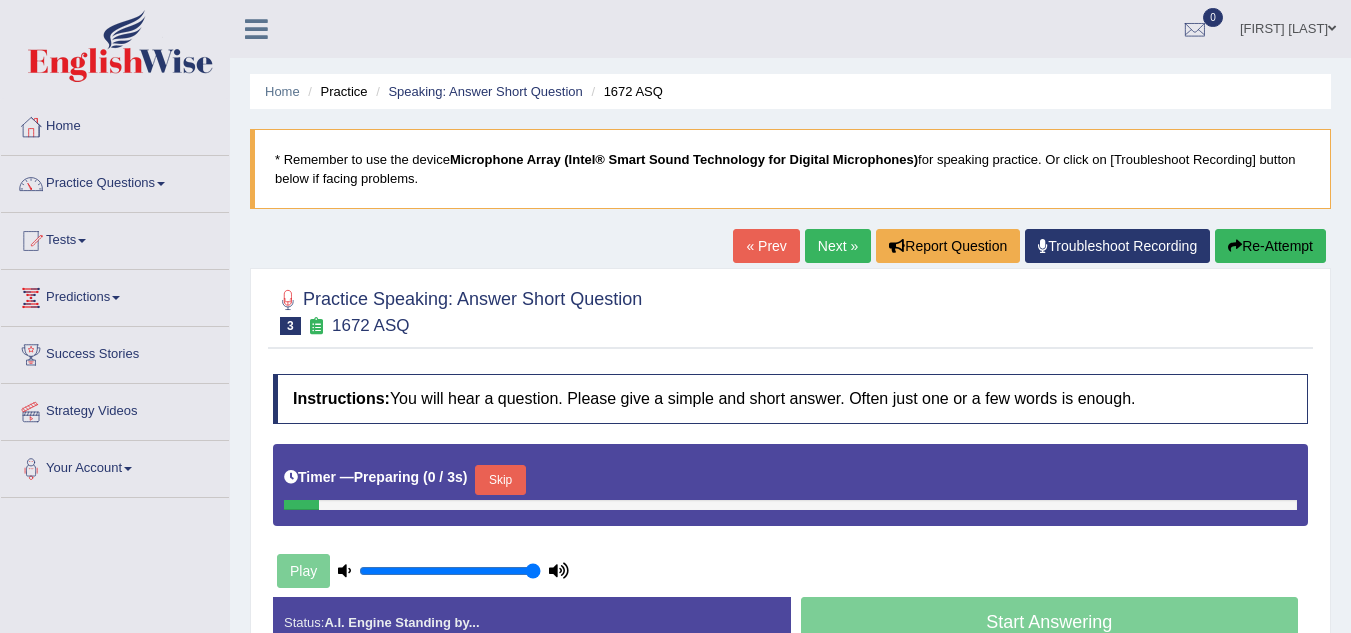 scroll, scrollTop: 200, scrollLeft: 0, axis: vertical 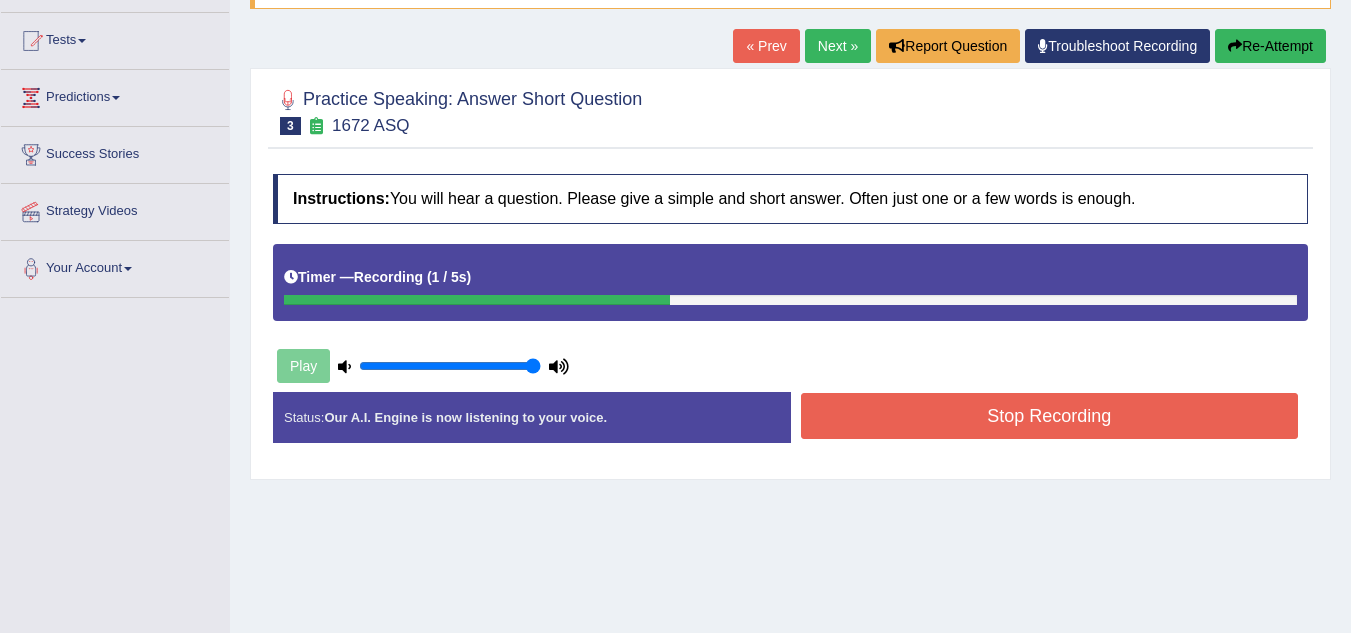 click on "Stop Recording" at bounding box center [1050, 416] 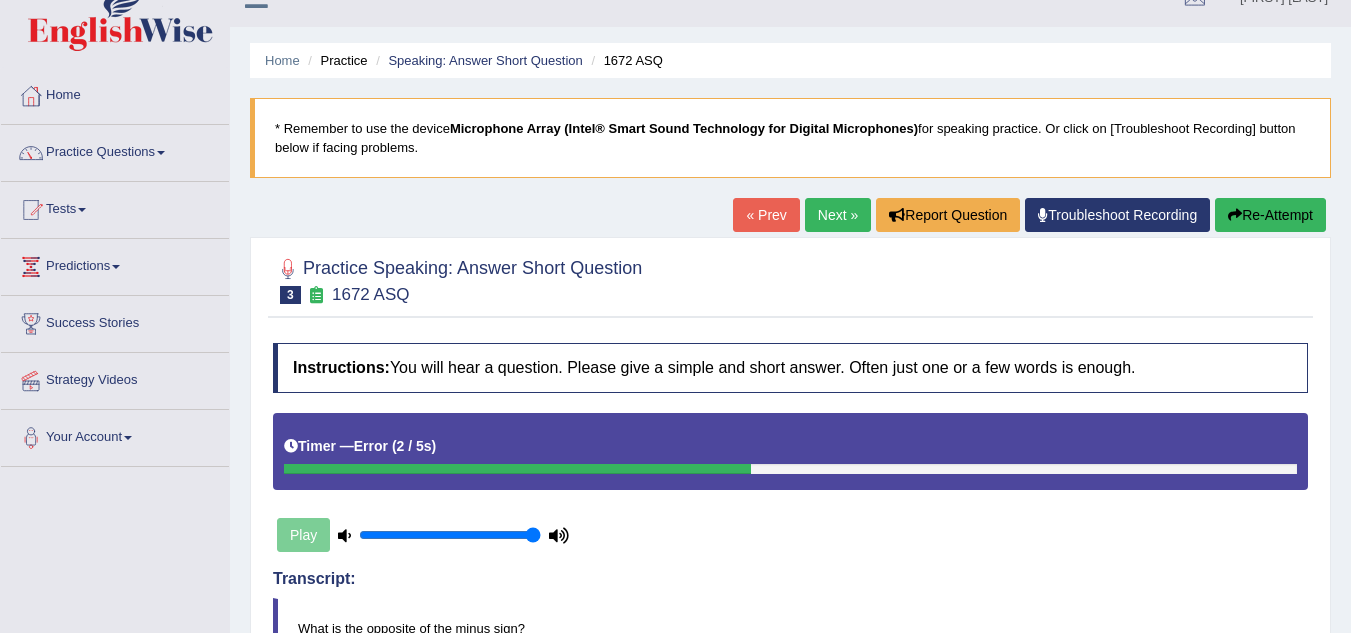 scroll, scrollTop: 0, scrollLeft: 0, axis: both 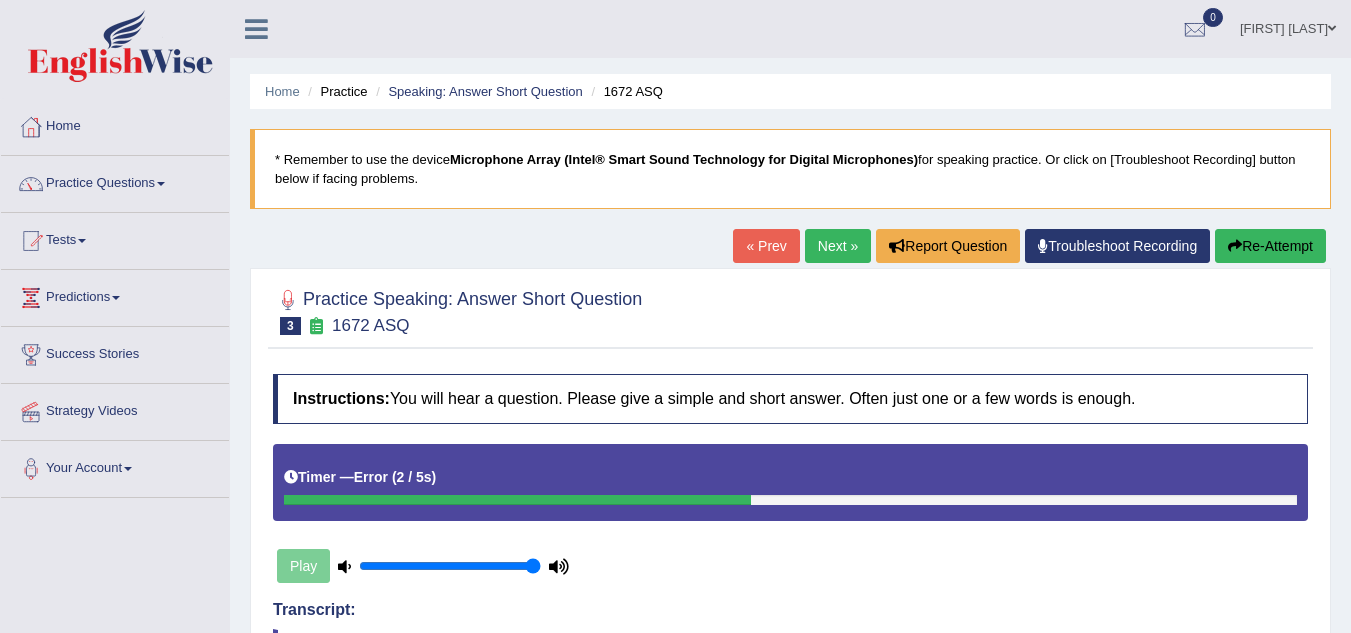 click on "Next »" at bounding box center [838, 246] 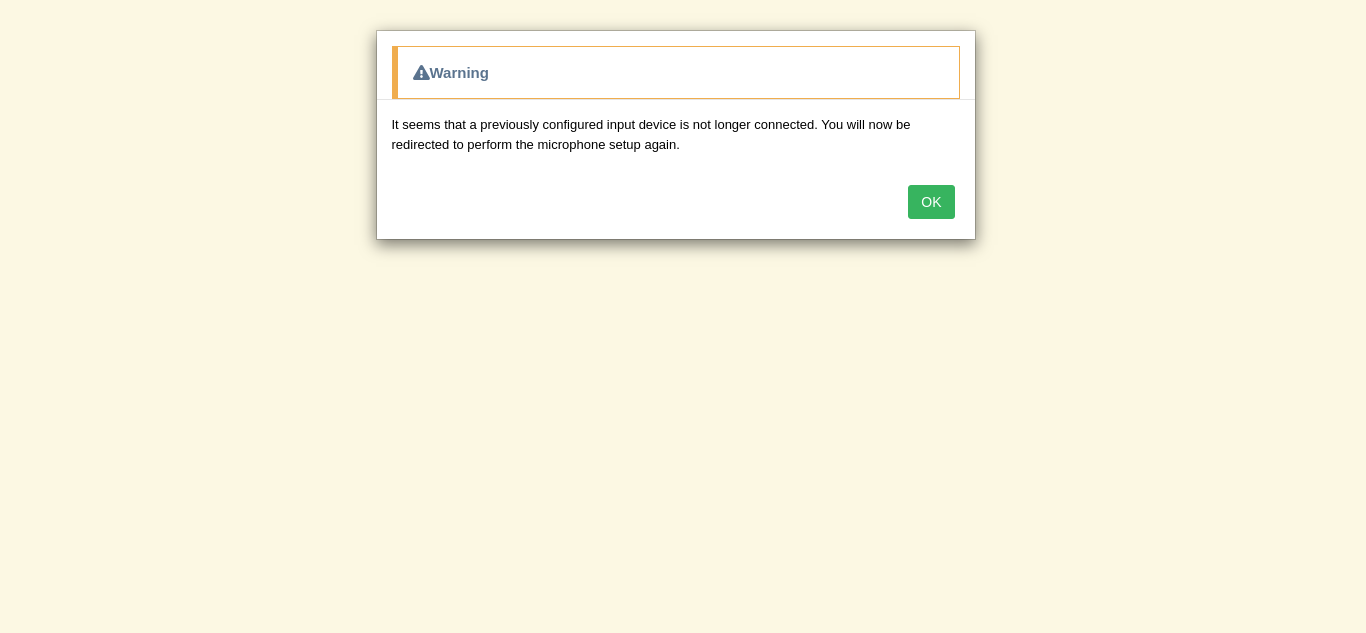 scroll, scrollTop: 0, scrollLeft: 0, axis: both 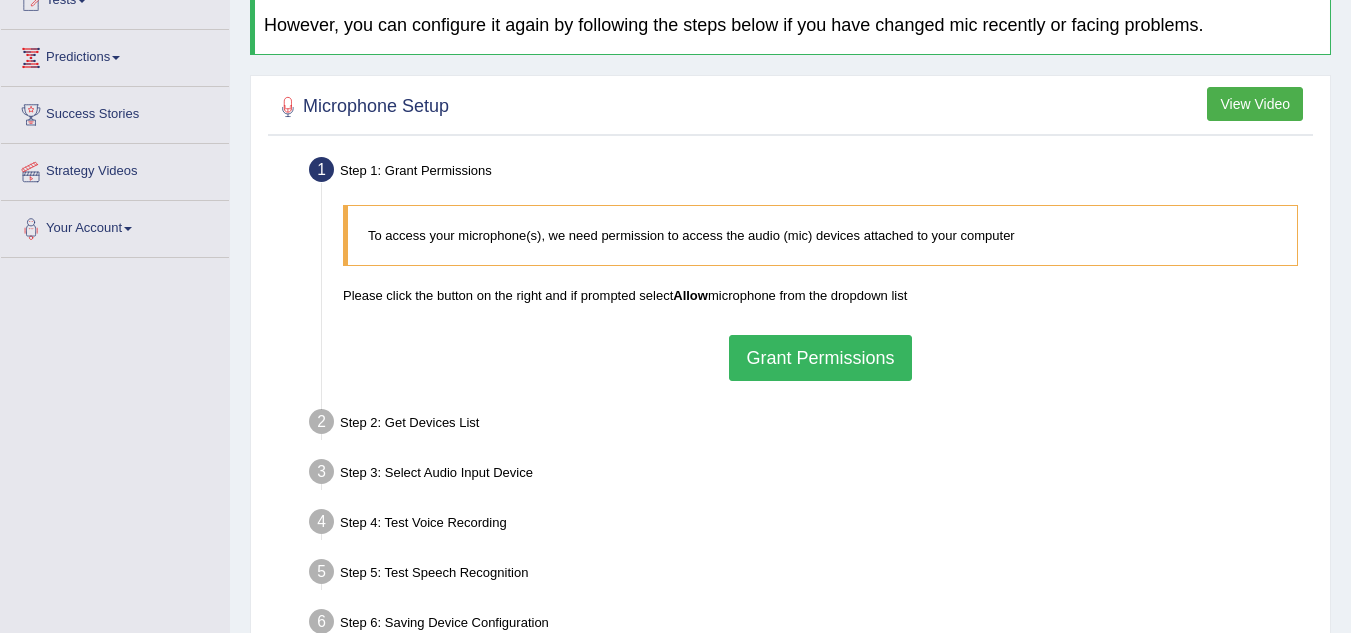 click on "Grant Permissions" at bounding box center [820, 358] 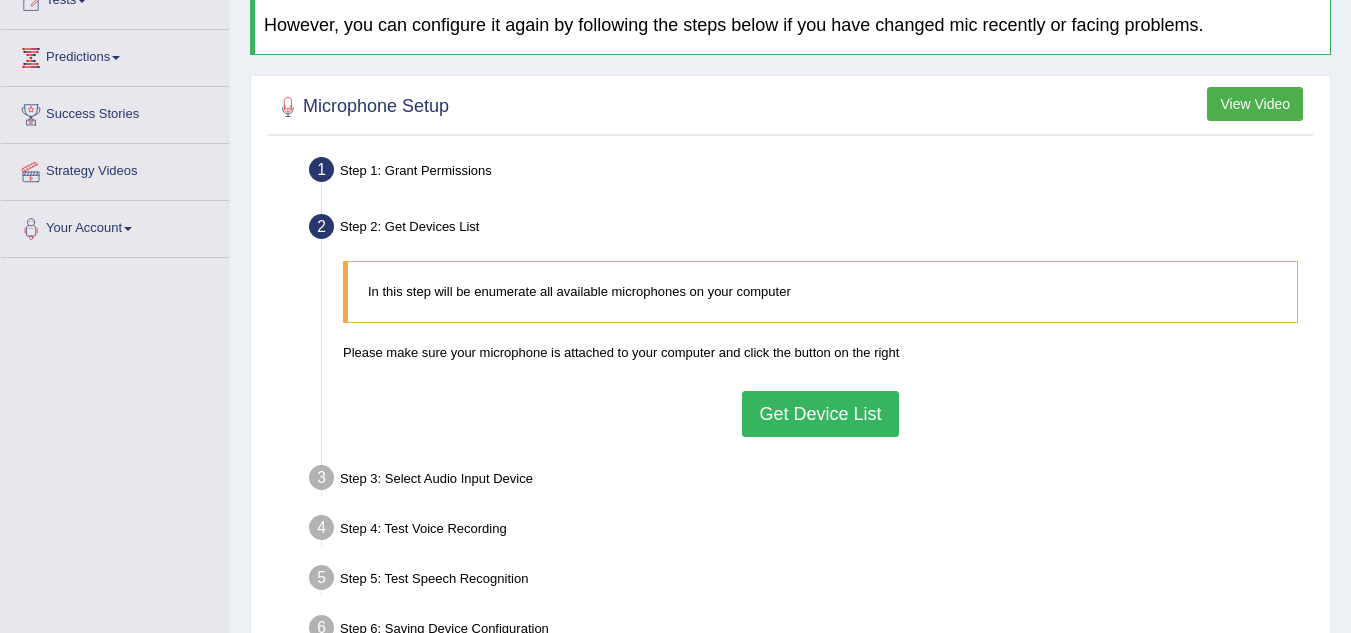 click on "Get Device List" at bounding box center (820, 414) 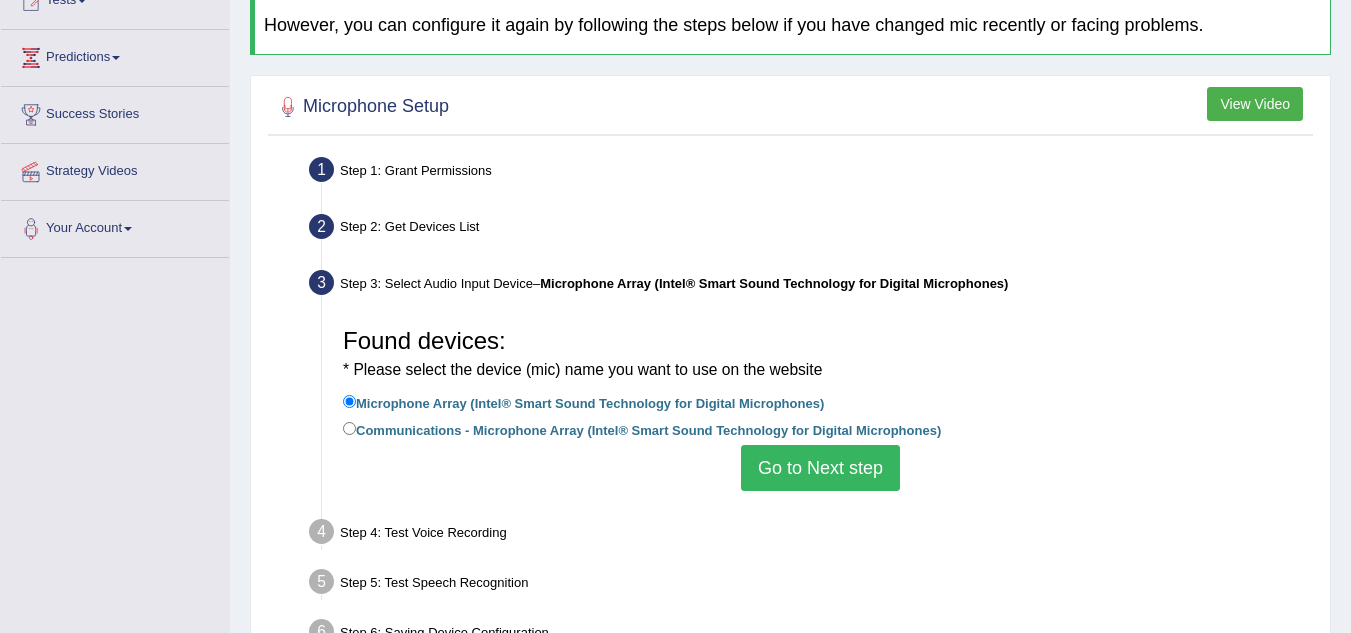 click on "Go to Next step" at bounding box center (820, 468) 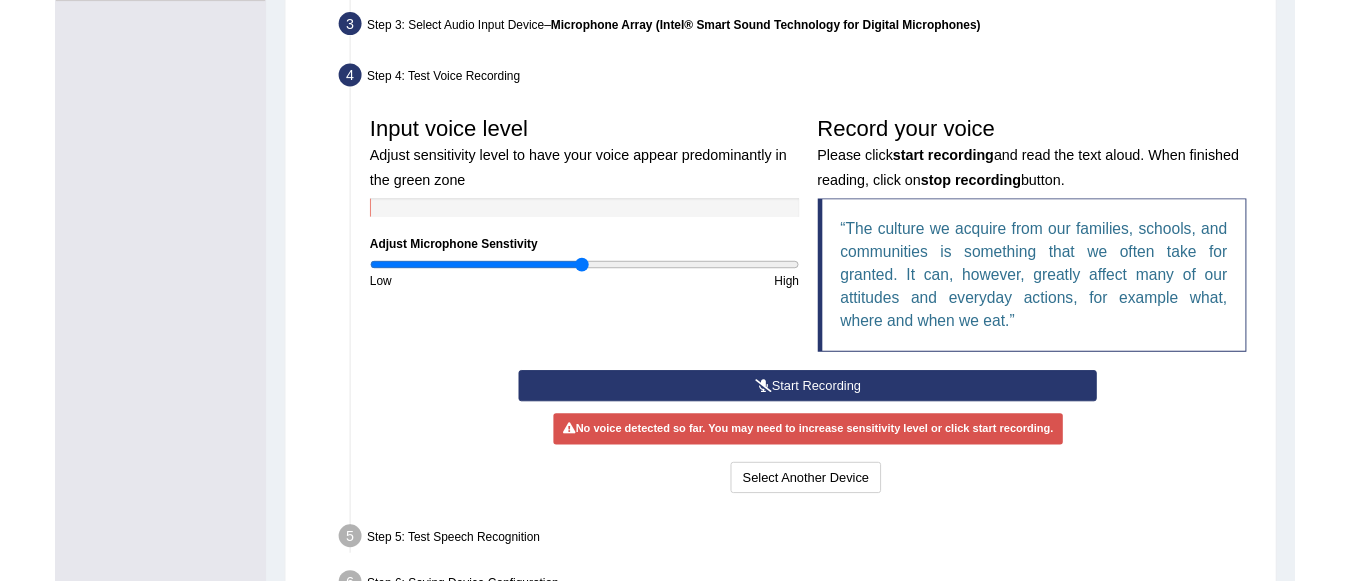 scroll, scrollTop: 560, scrollLeft: 0, axis: vertical 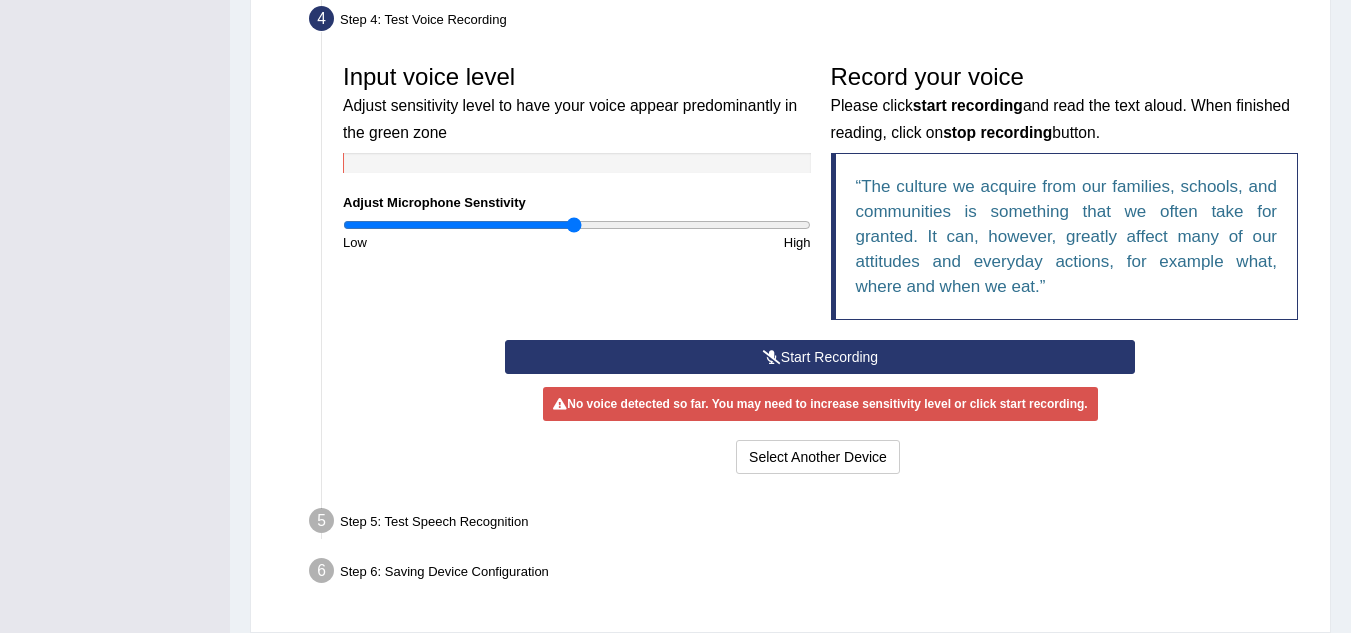 click on "Toggle navigation
Home
Practice Questions   Speaking Practice Read Aloud
Repeat Sentence
Describe Image
Re-tell Lecture
Answer Short Question
Summarize Group Discussion
Respond To A Situation
Writing Practice  Summarize Written Text
Write Essay
Reading Practice  Reading & Writing: Fill In The Blanks
Choose Multiple Answers
Re-order Paragraphs
Fill In The Blanks
Choose Single Answer
Listening Practice  Summarize Spoken Text
Highlight Incorrect Words
Highlight Correct Summary
Select Missing Word
Choose Single Answer
Choose Multiple Answers
Fill In The Blanks
Write From Dictation
Pronunciation
Tests  Take Practice Sectional Test
Take Mock Test" at bounding box center [675, 64] 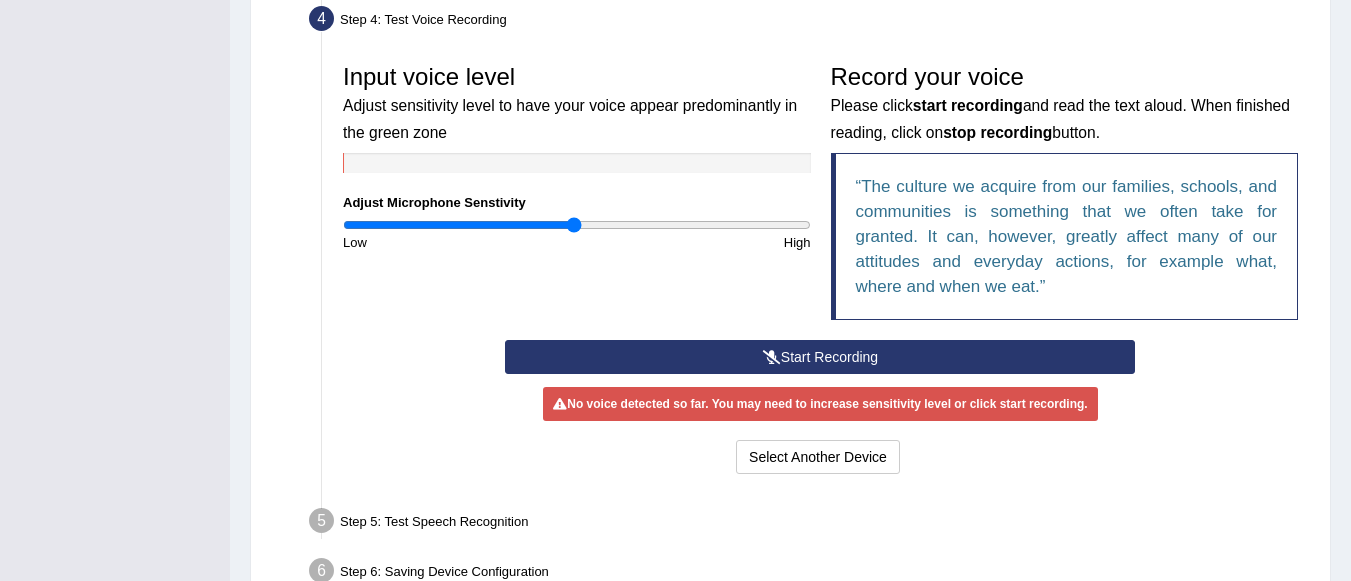click on "Start Recording" at bounding box center [820, 357] 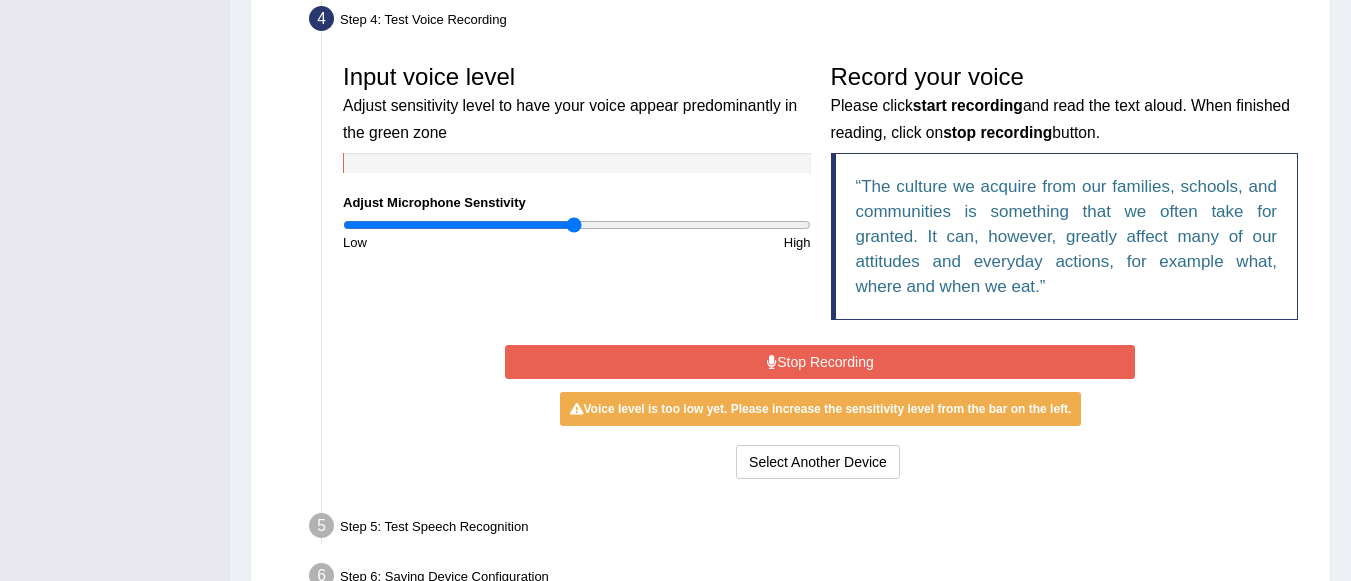click on "Stop Recording" at bounding box center (820, 362) 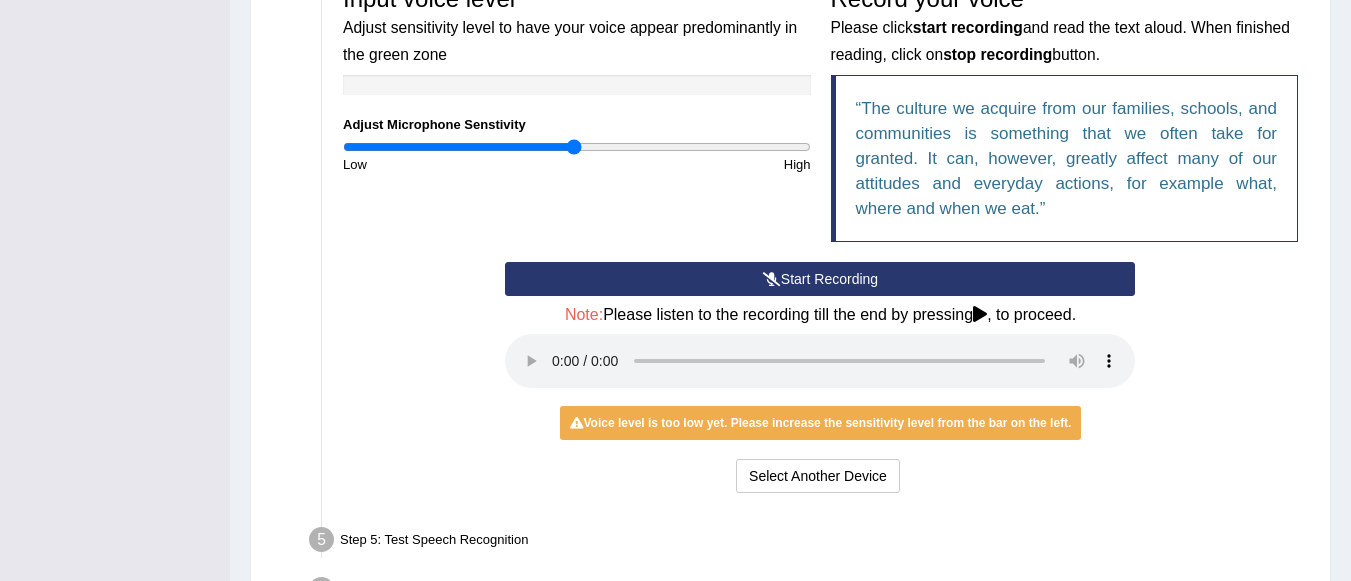 scroll, scrollTop: 680, scrollLeft: 0, axis: vertical 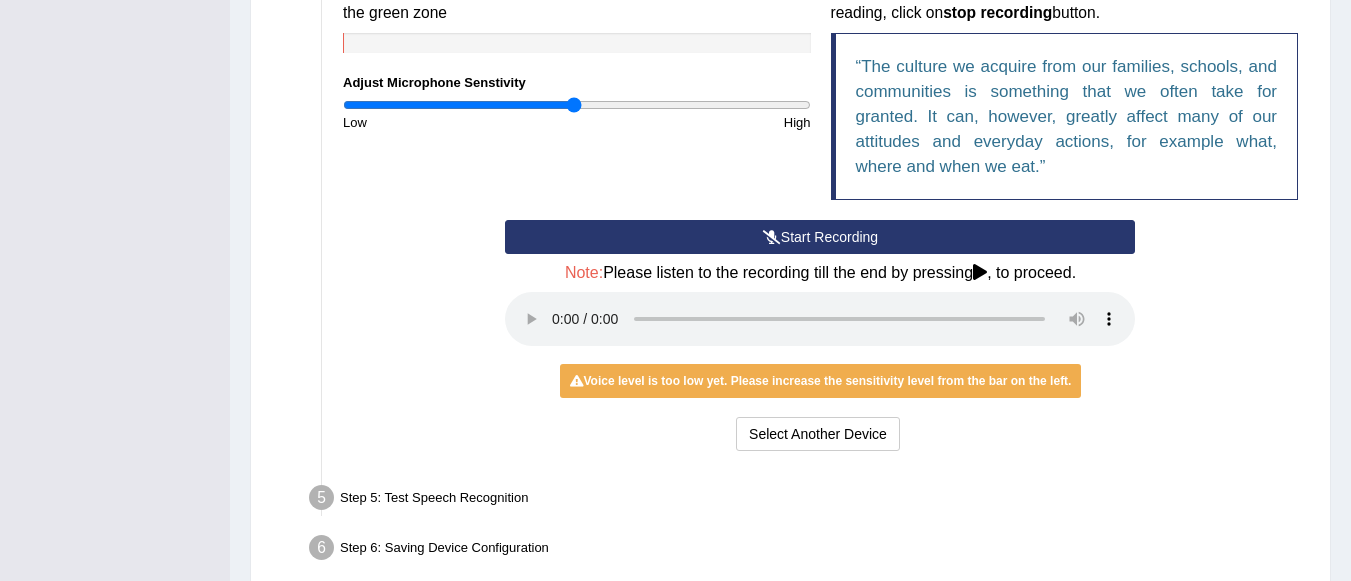 click on "Start Recording" at bounding box center (820, 237) 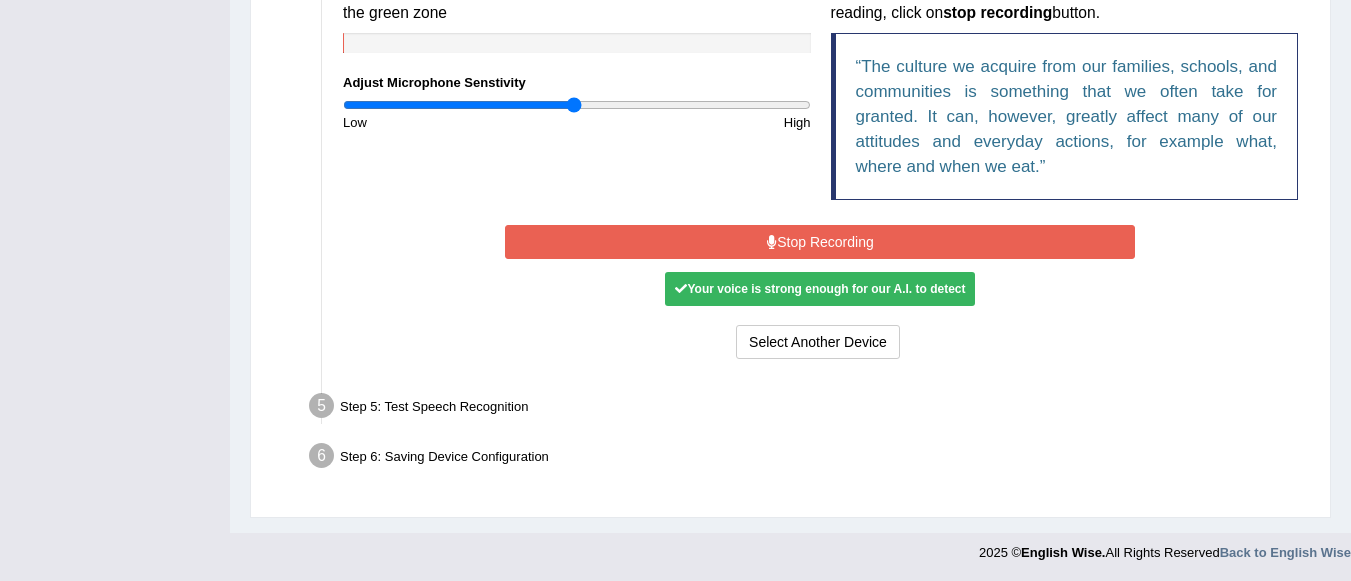 click on "Stop Recording" at bounding box center (820, 242) 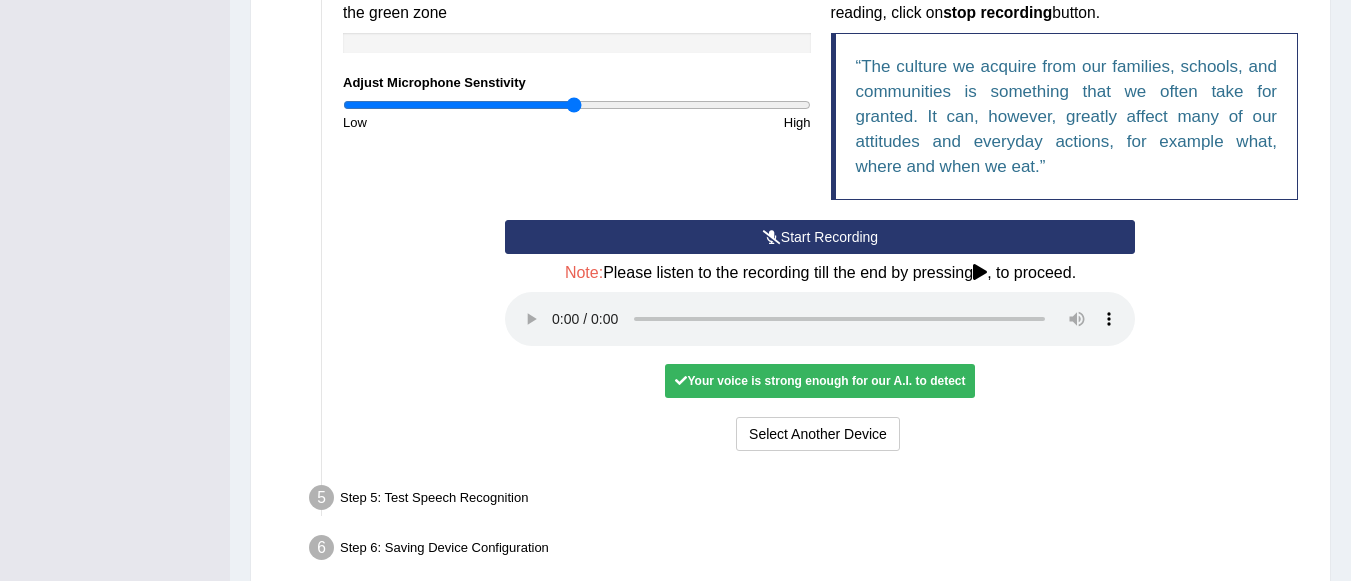 type 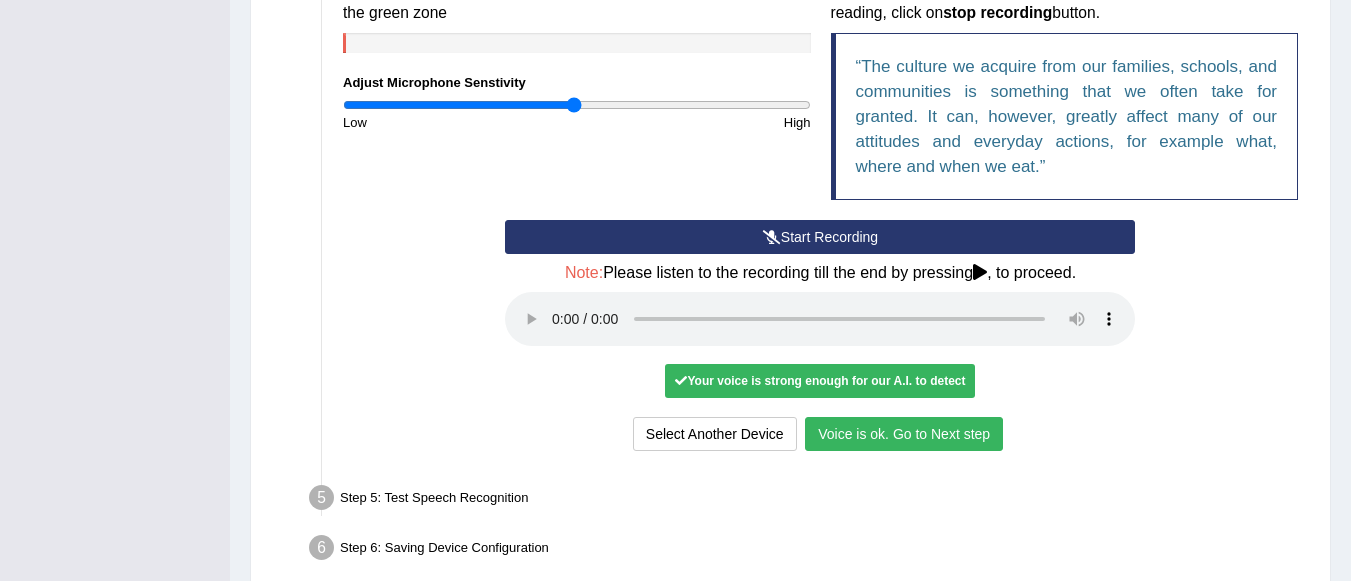click on "Voice is ok. Go to Next step" at bounding box center (904, 434) 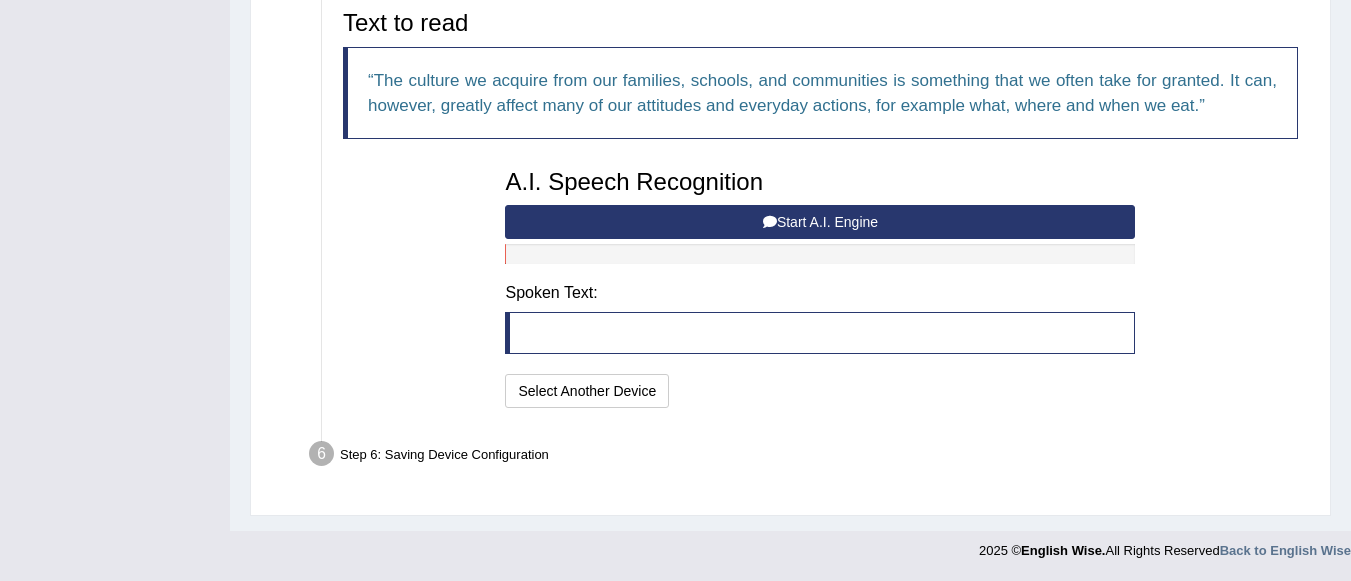 scroll, scrollTop: 660, scrollLeft: 0, axis: vertical 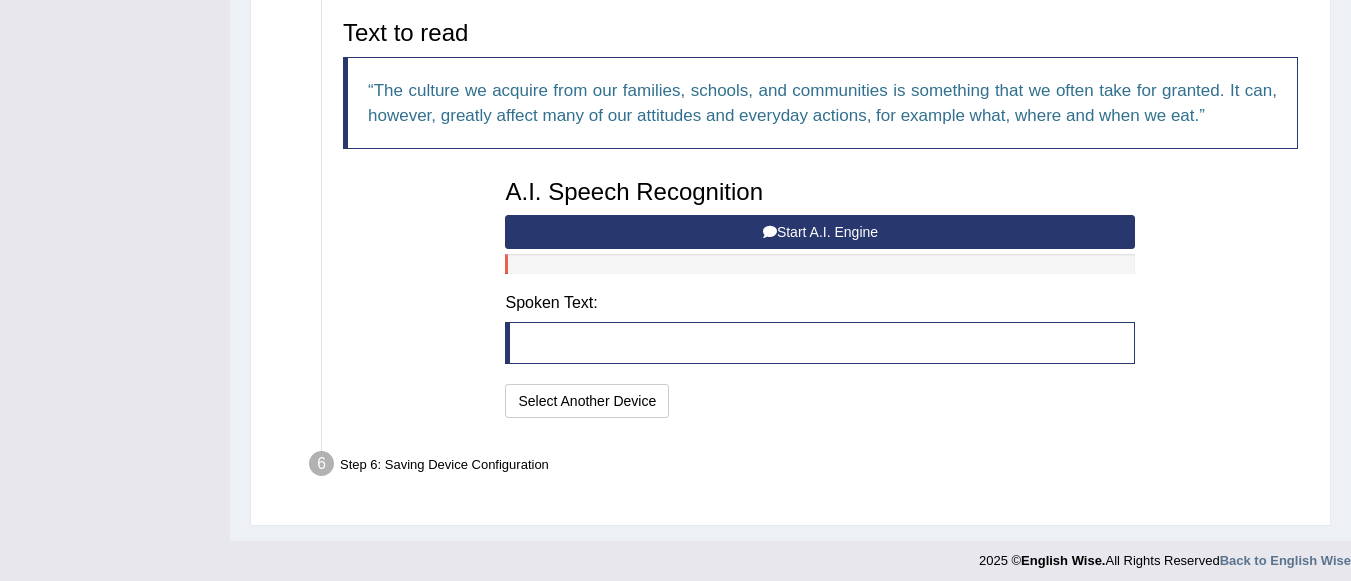 click on "Start A.I. Engine" at bounding box center (820, 232) 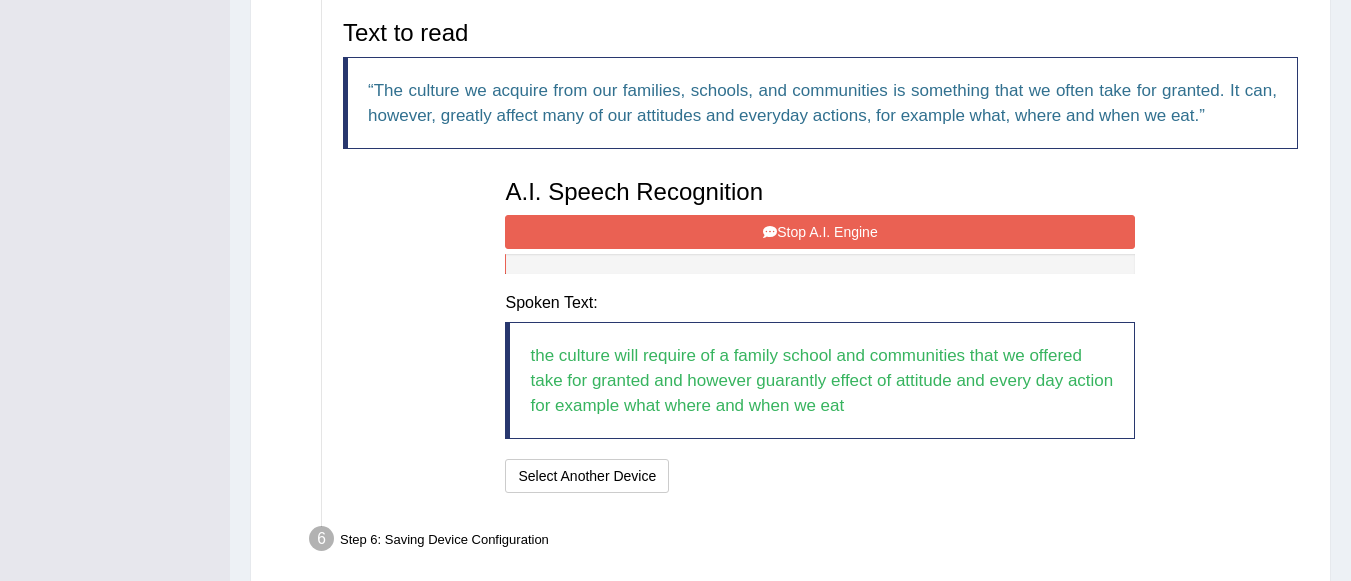 click on "Stop A.I. Engine" at bounding box center (820, 232) 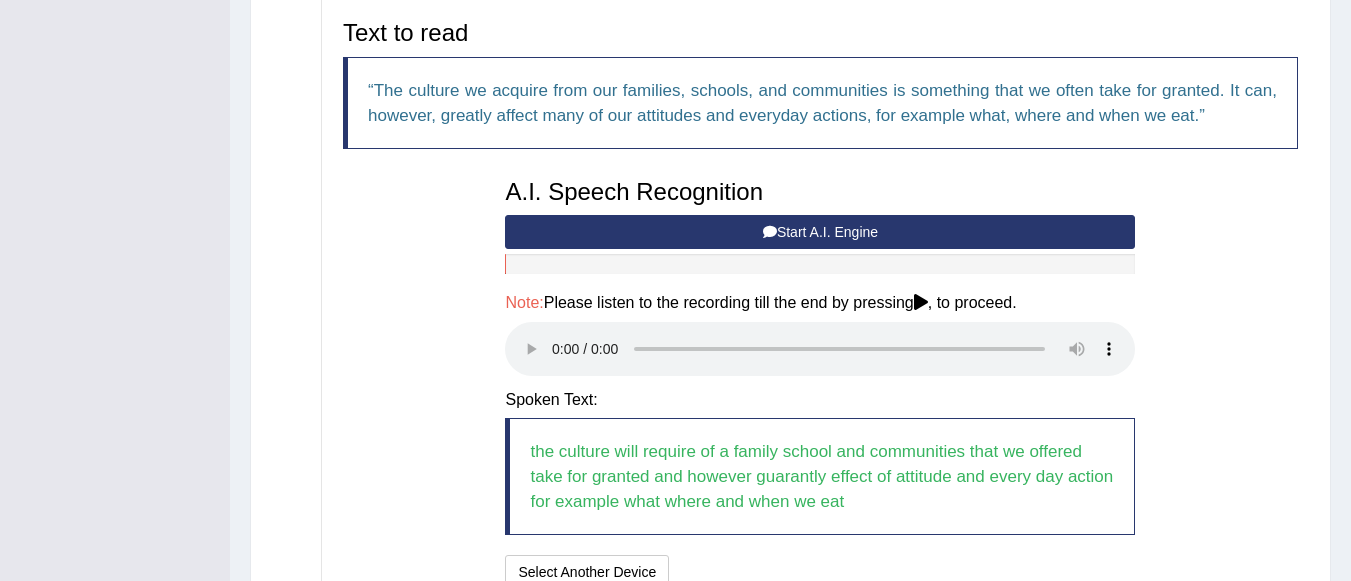 type 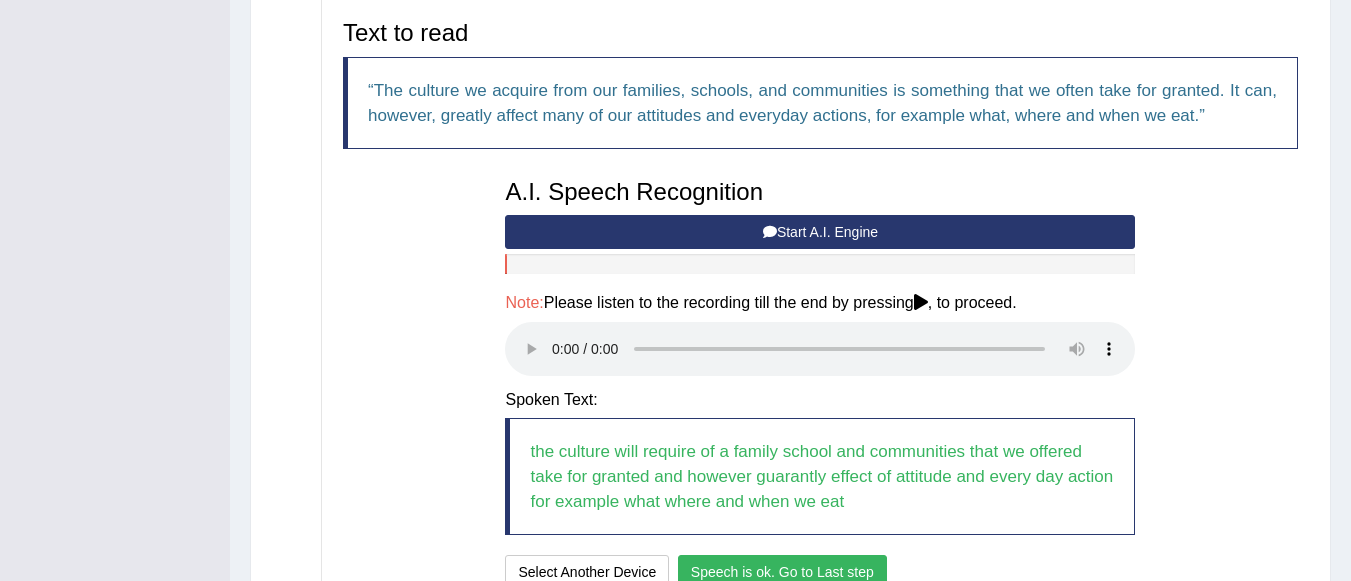 click on "Speech is ok. Go to Last step" at bounding box center (782, 572) 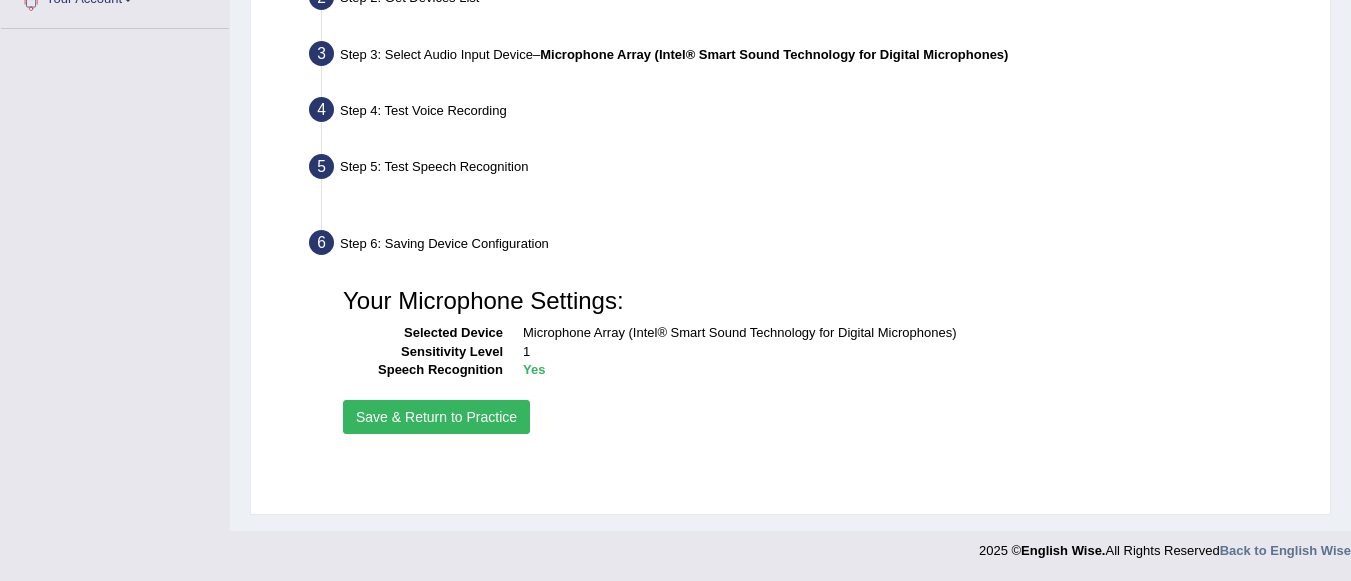 scroll, scrollTop: 469, scrollLeft: 0, axis: vertical 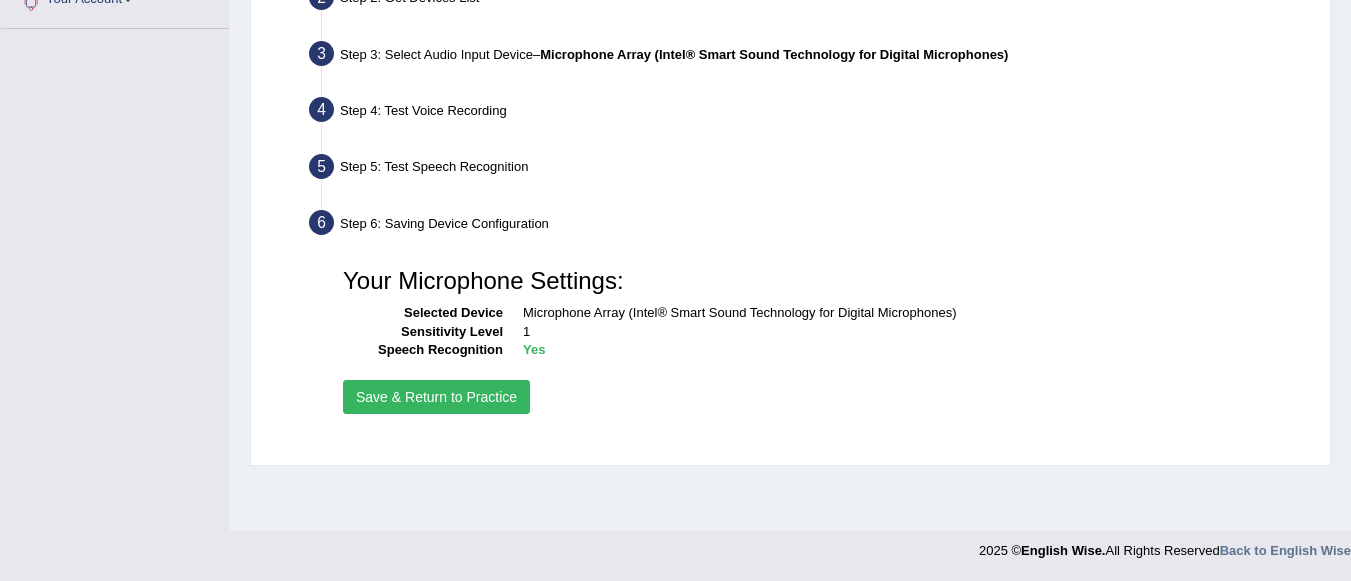 click on "Save & Return to Practice" at bounding box center [436, 397] 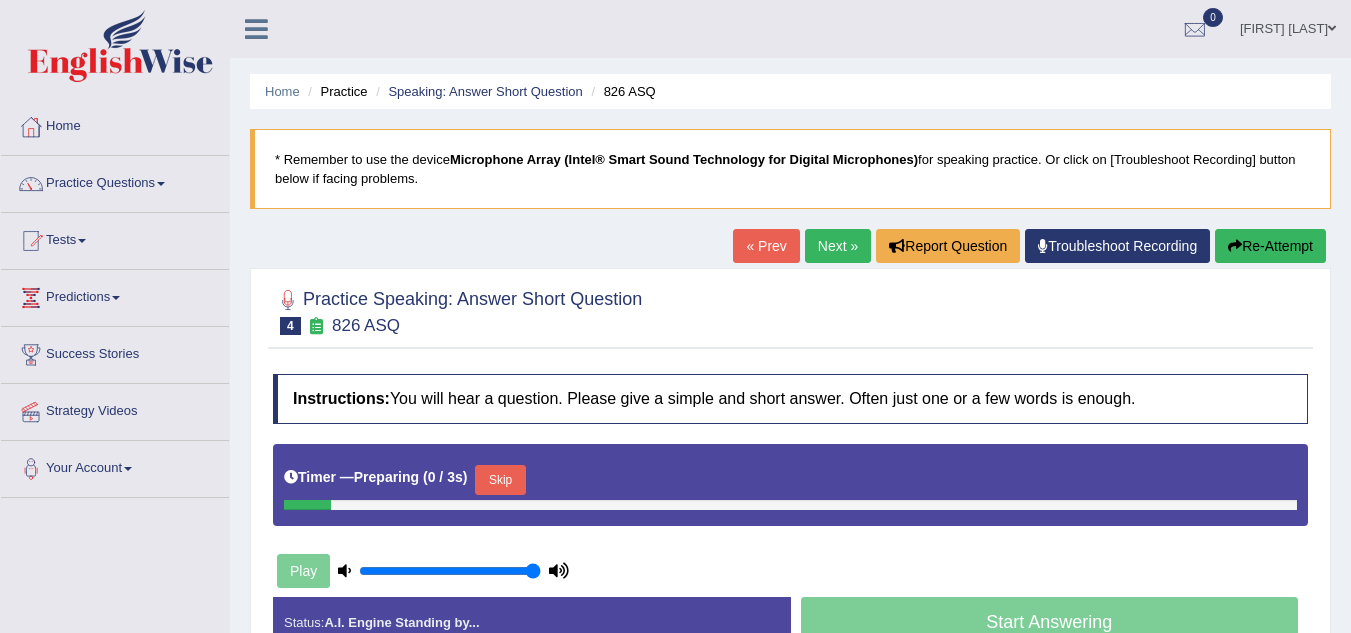 scroll, scrollTop: 0, scrollLeft: 0, axis: both 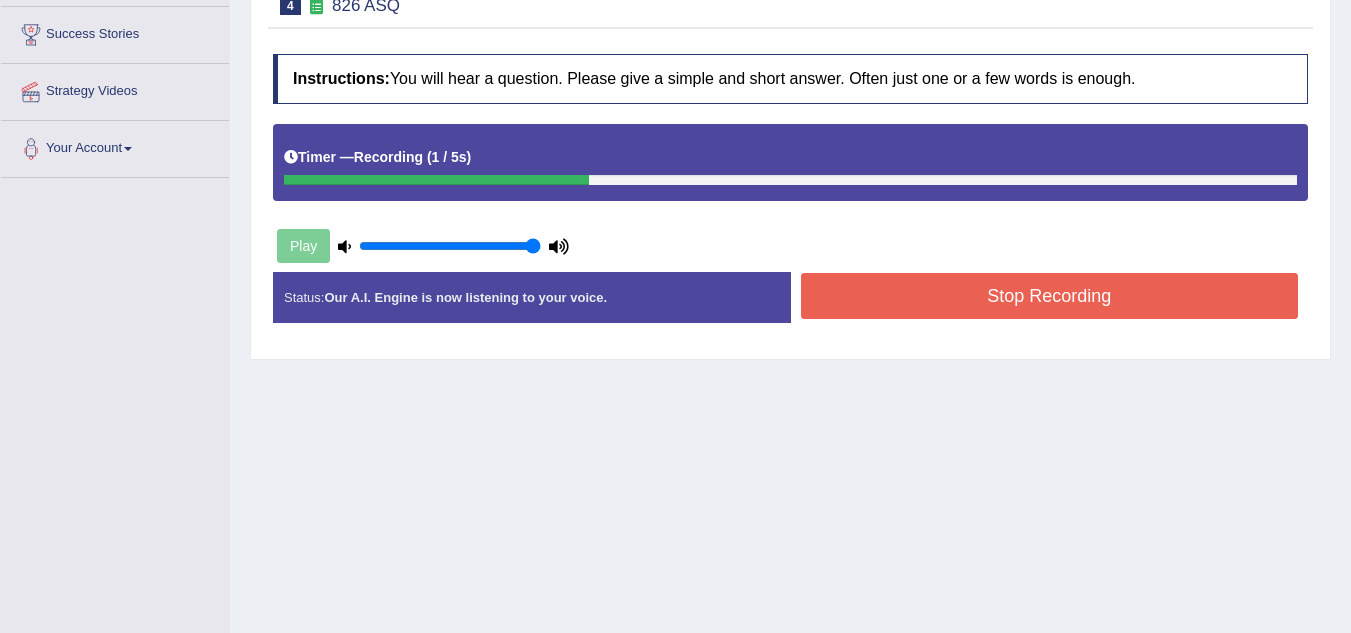 click on "Stop Recording" at bounding box center (1050, 296) 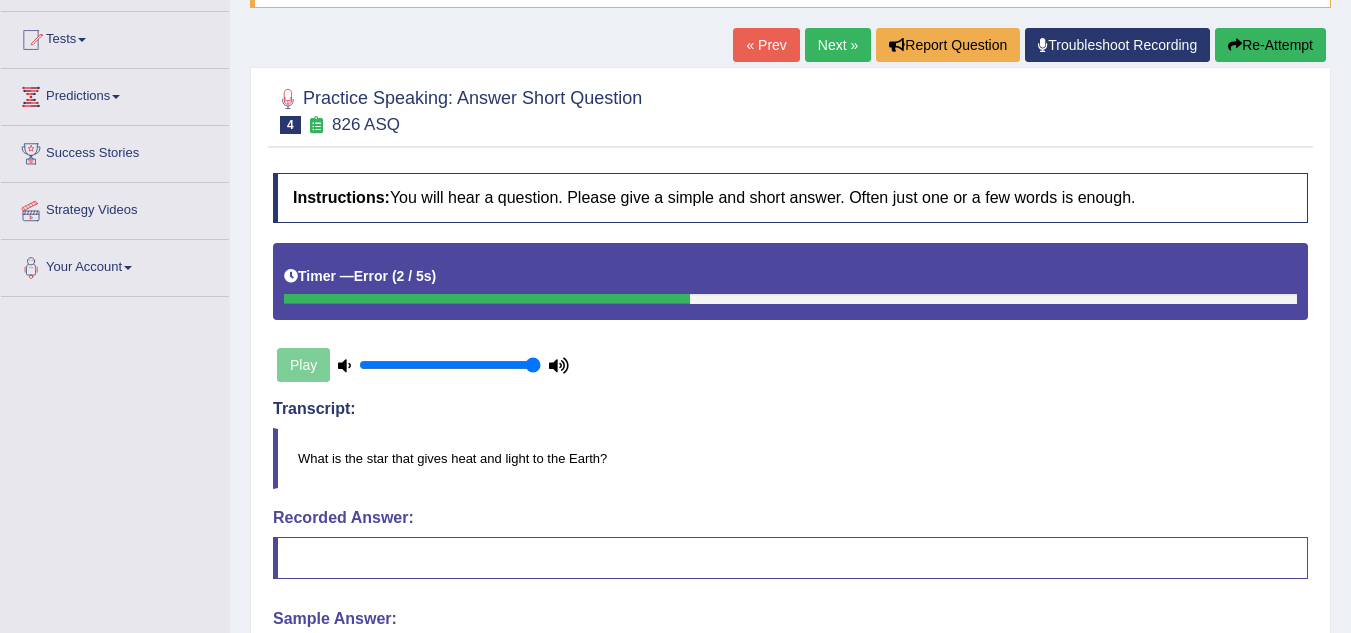 scroll, scrollTop: 200, scrollLeft: 0, axis: vertical 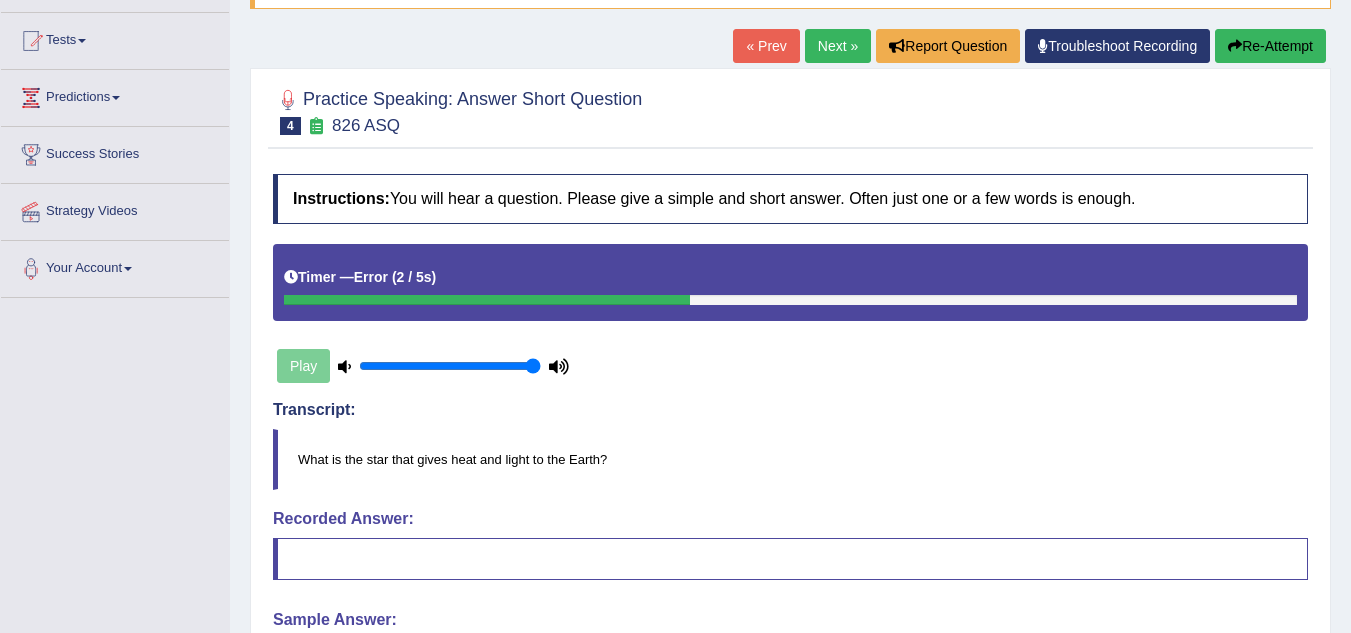 click on "Re-Attempt" at bounding box center [1270, 46] 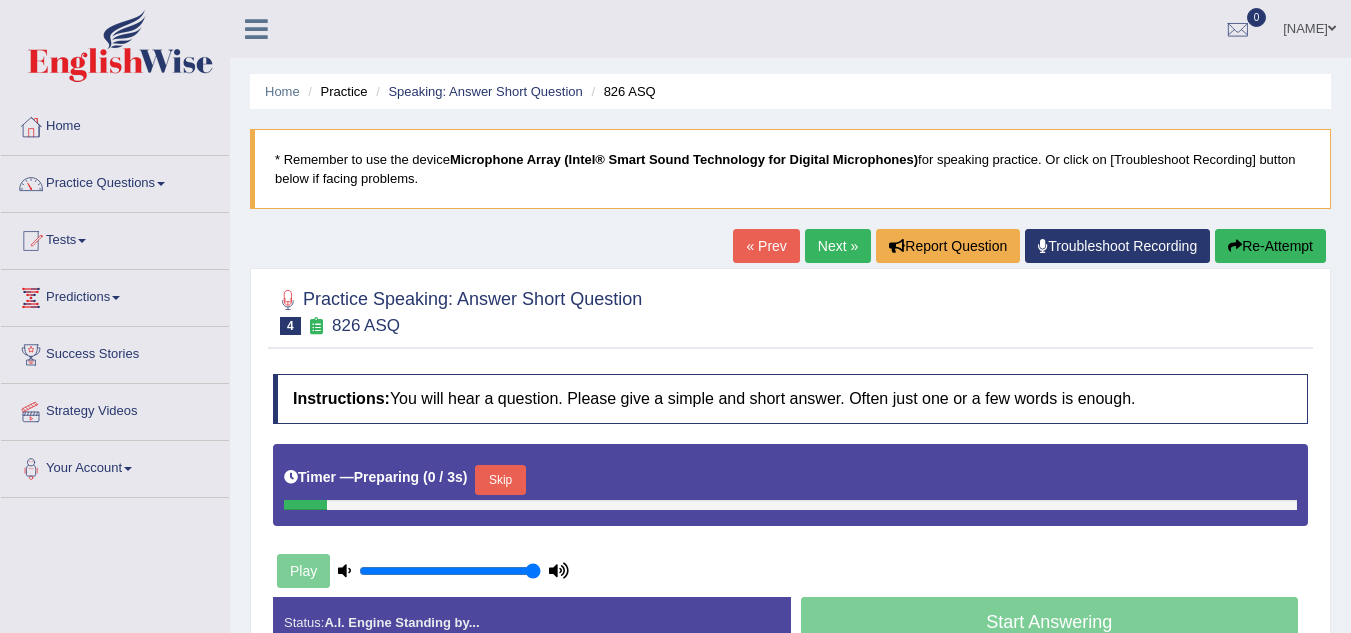 scroll, scrollTop: 200, scrollLeft: 0, axis: vertical 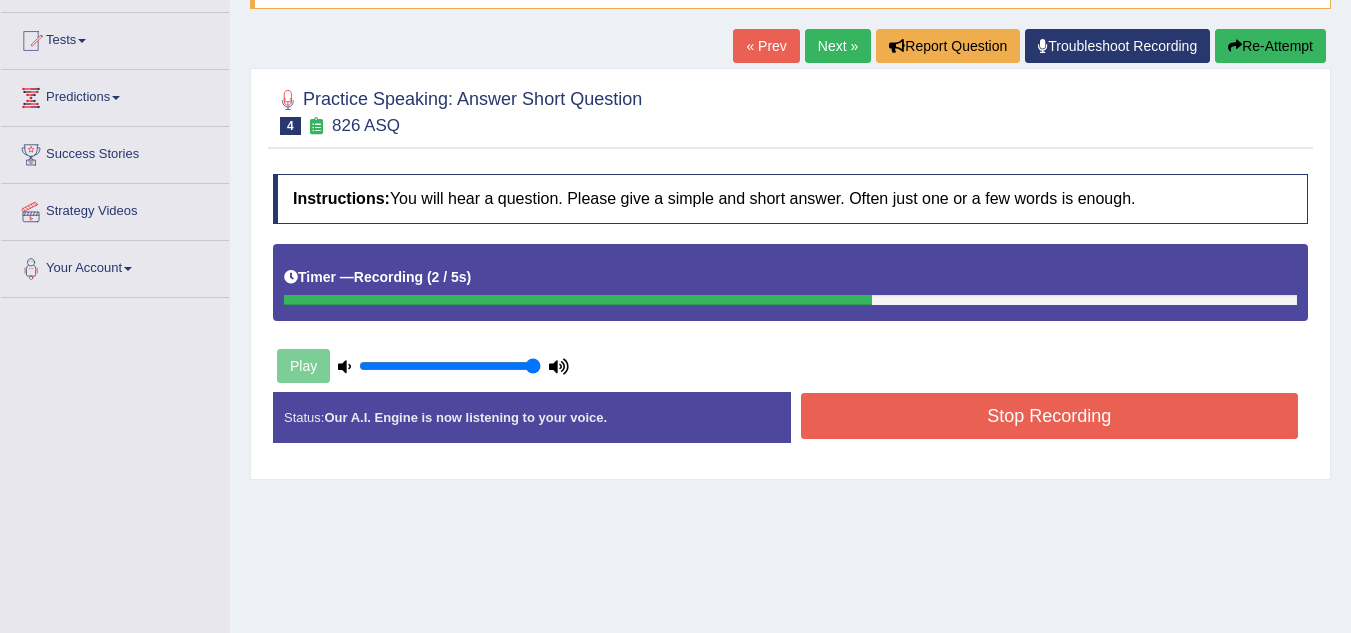 click on "Stop Recording" at bounding box center [1050, 416] 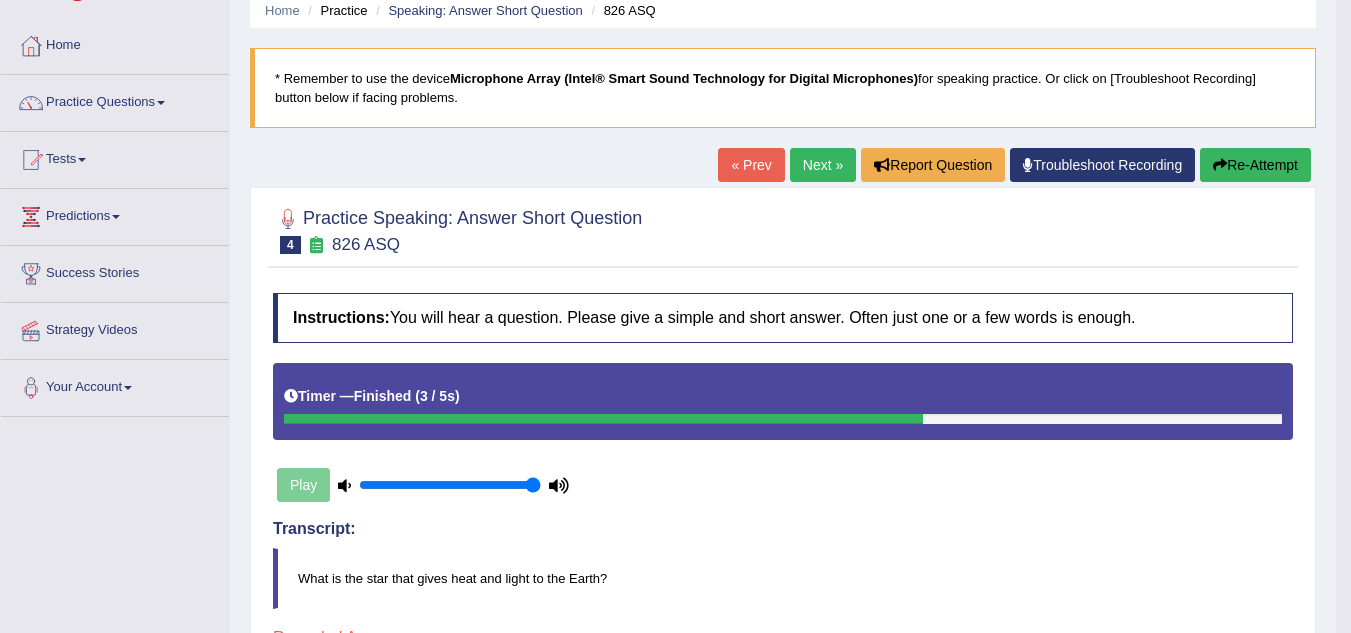 scroll, scrollTop: 59, scrollLeft: 0, axis: vertical 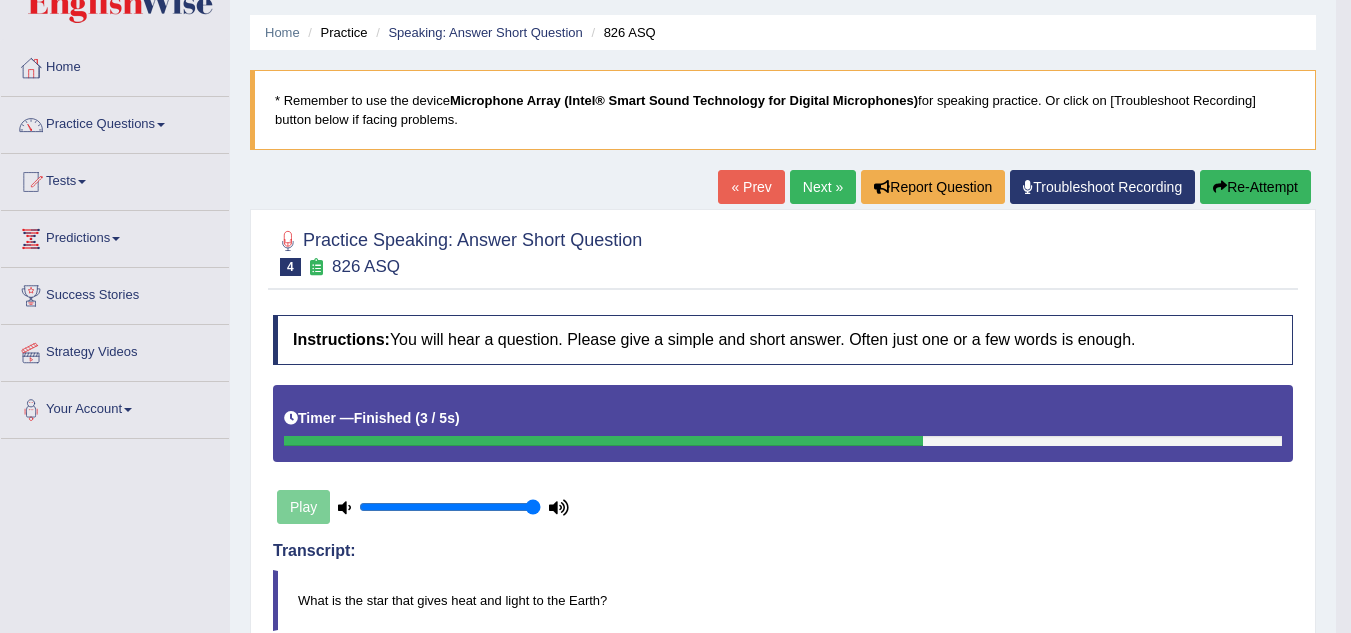 click on "Re-Attempt" at bounding box center (1255, 187) 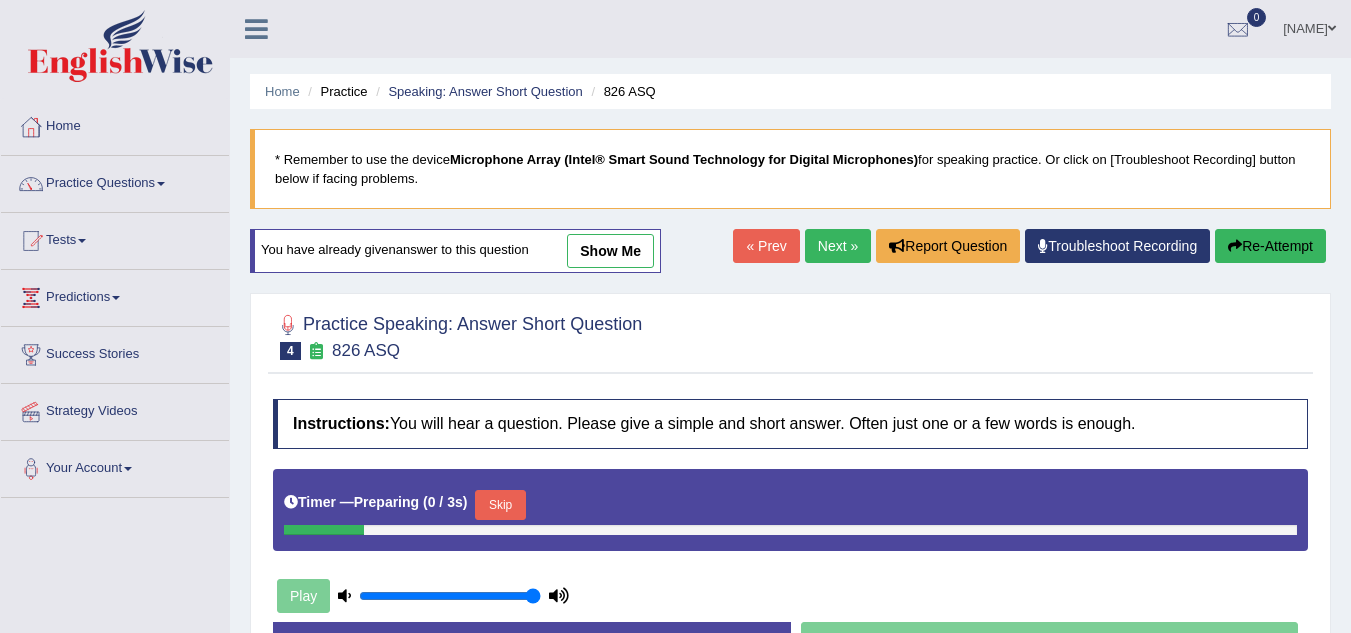 scroll, scrollTop: 59, scrollLeft: 0, axis: vertical 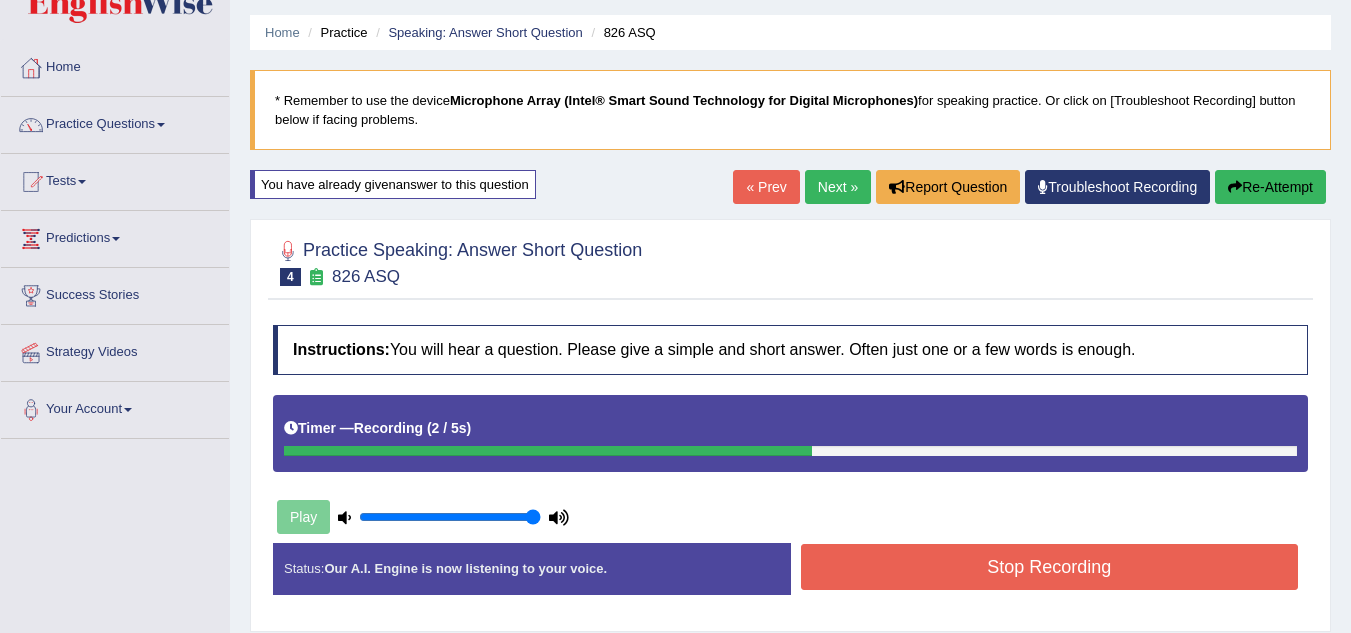 click on "Stop Recording" at bounding box center (1050, 567) 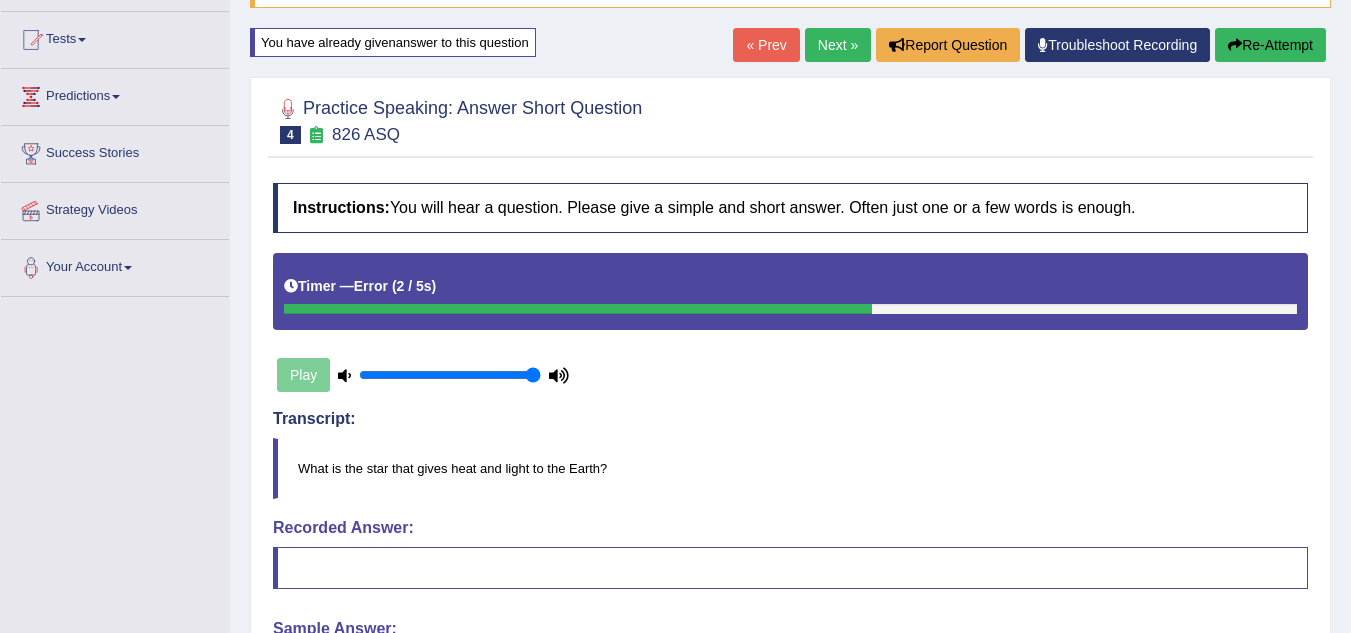 scroll, scrollTop: 99, scrollLeft: 0, axis: vertical 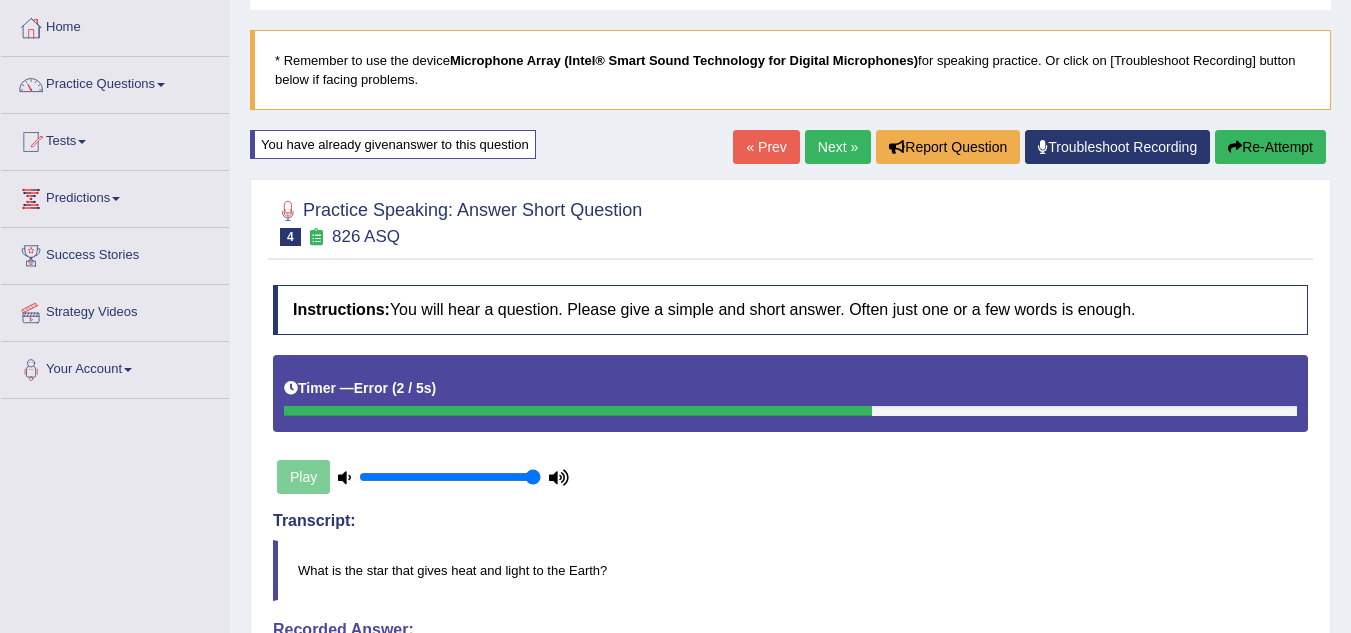 click on "Re-Attempt" at bounding box center [1270, 147] 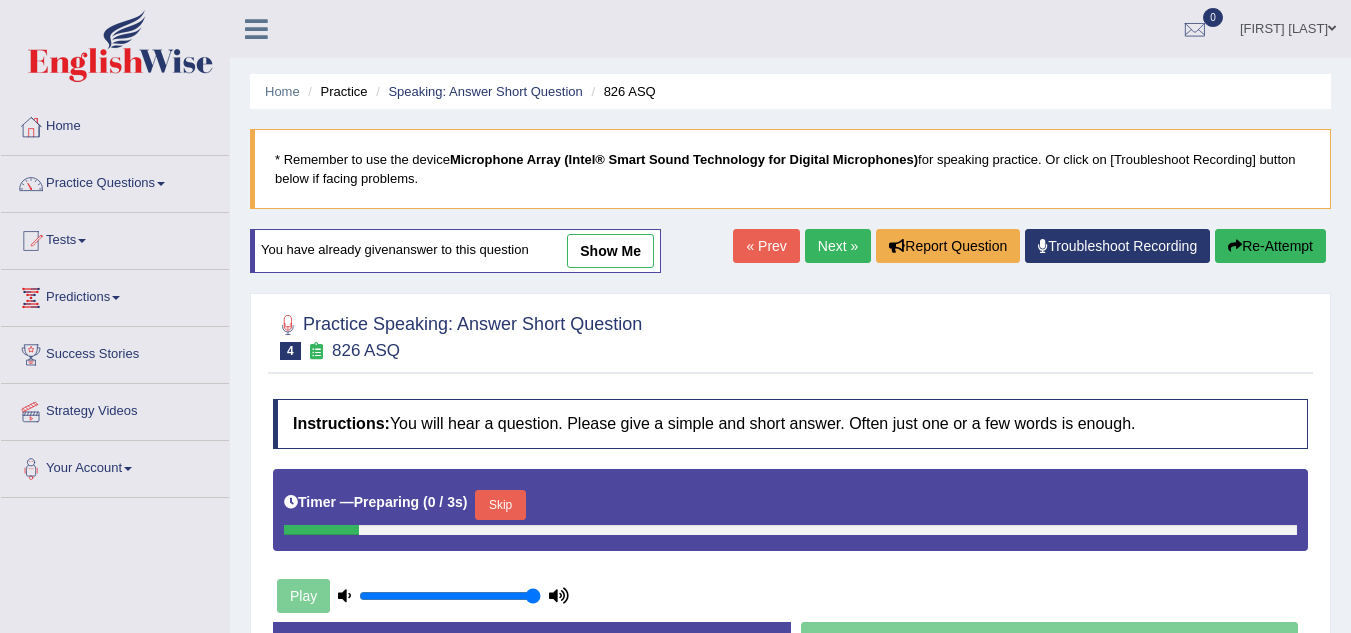 scroll, scrollTop: 99, scrollLeft: 0, axis: vertical 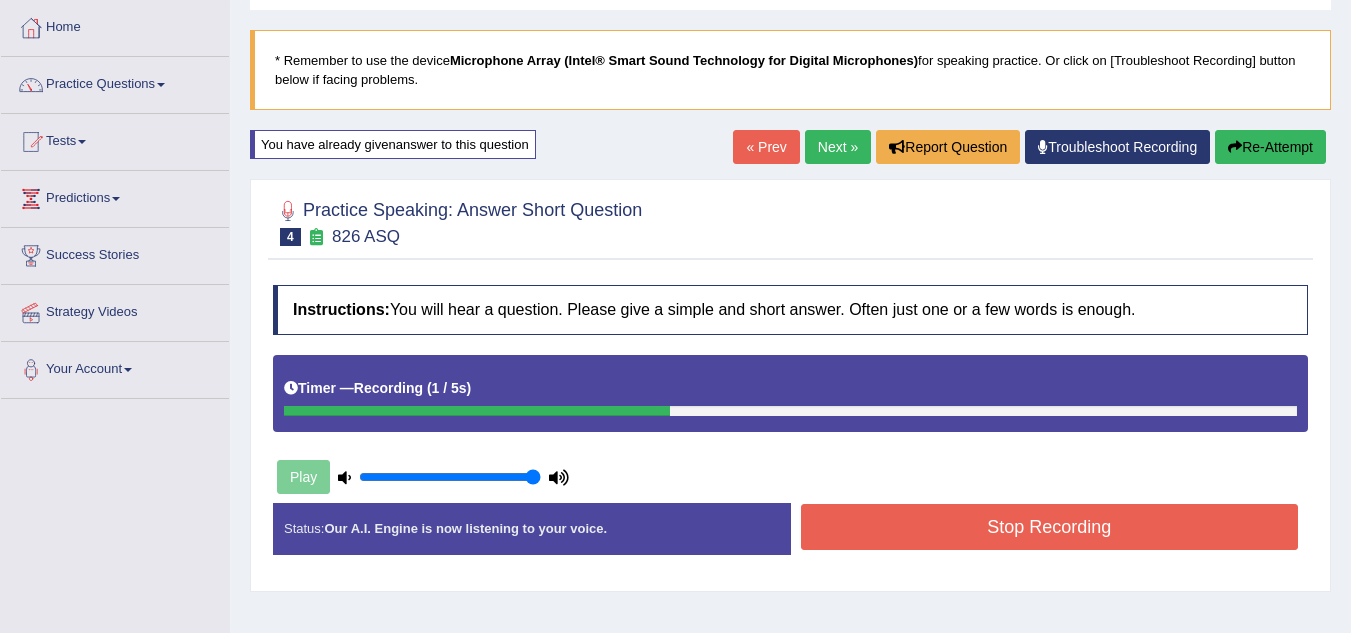 click on "Stop Recording" at bounding box center [1050, 527] 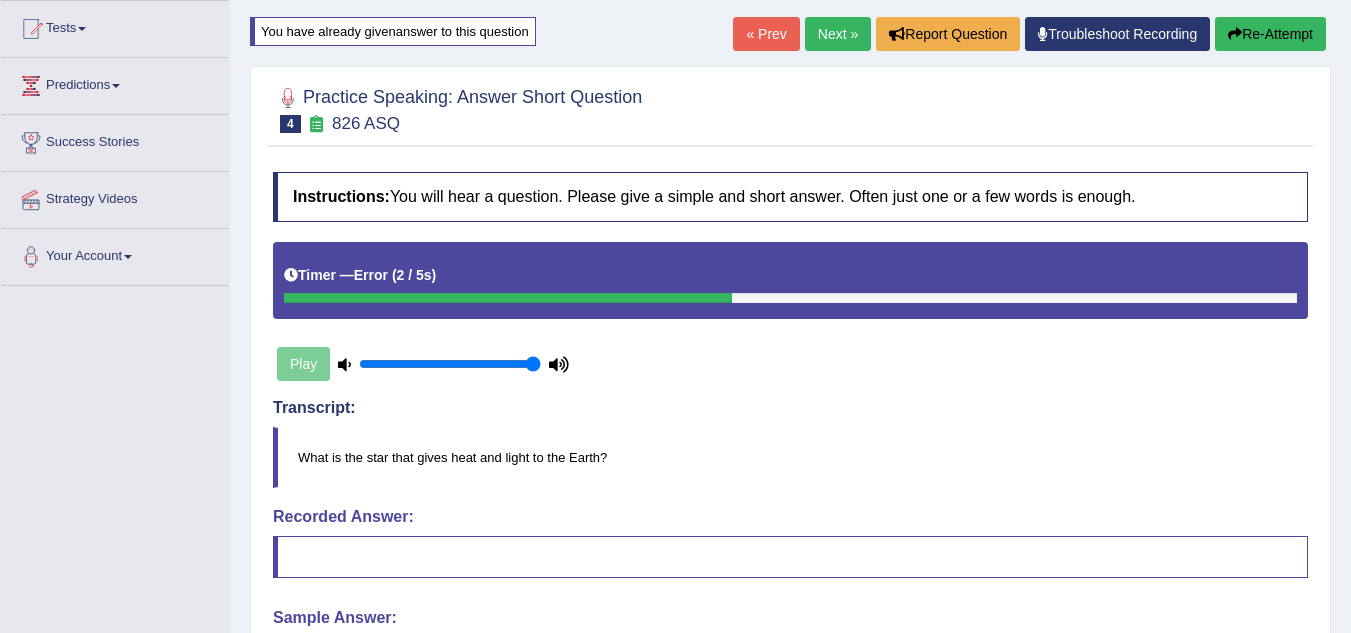 scroll, scrollTop: 10, scrollLeft: 0, axis: vertical 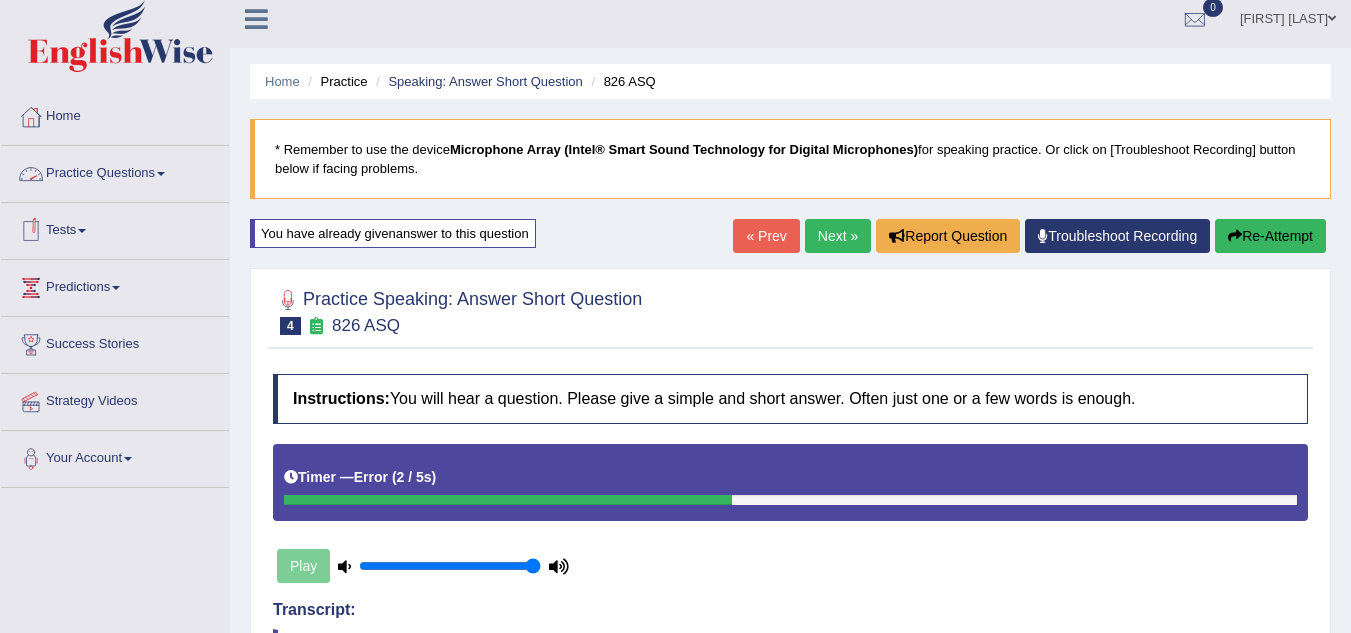 click on "Practice Questions" at bounding box center (115, 171) 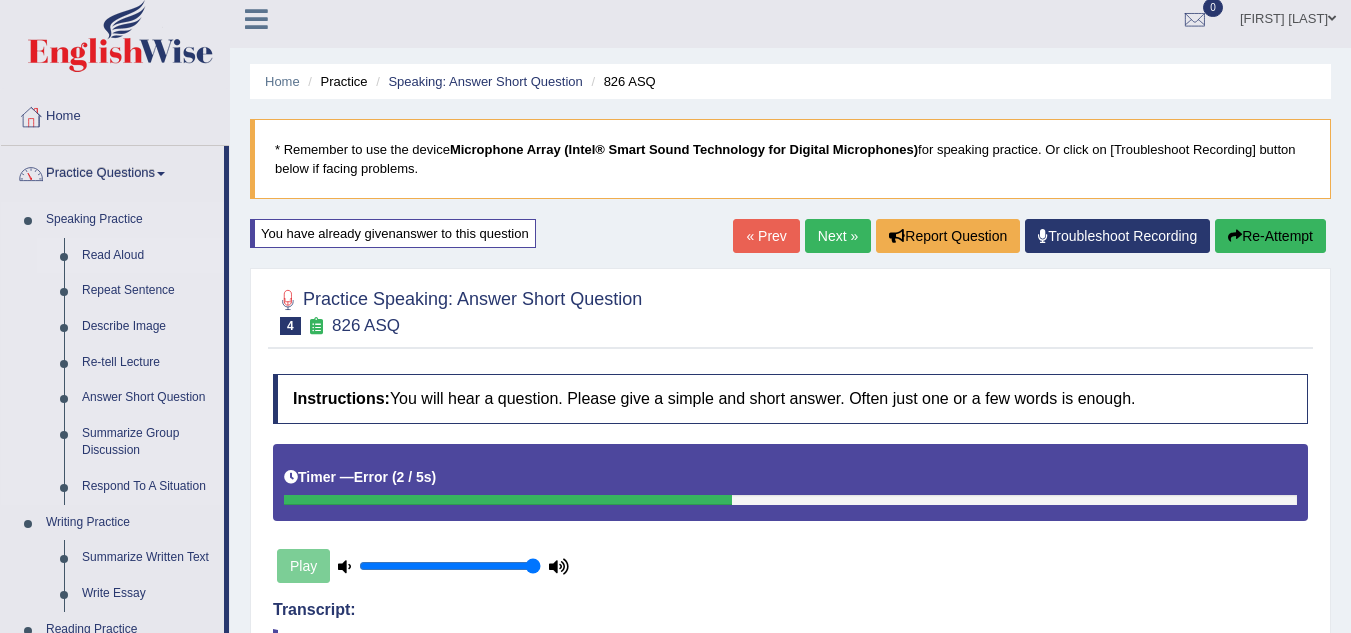 click on "Read Aloud" at bounding box center [148, 256] 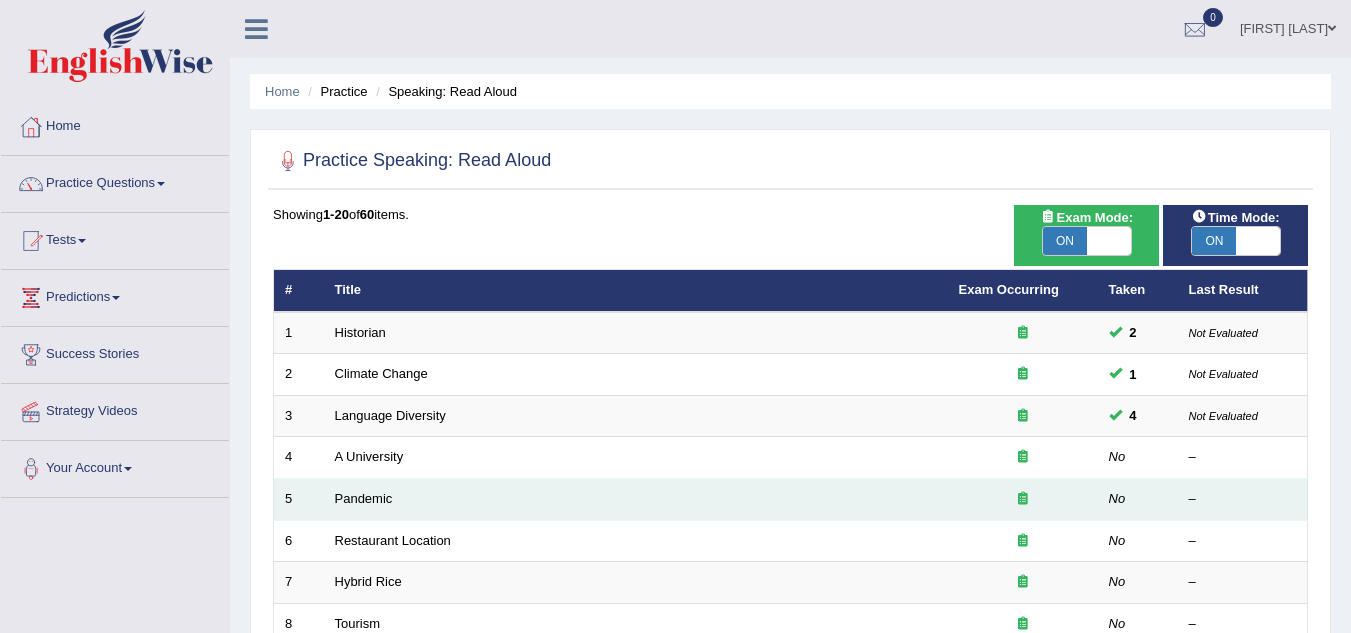 scroll, scrollTop: 0, scrollLeft: 0, axis: both 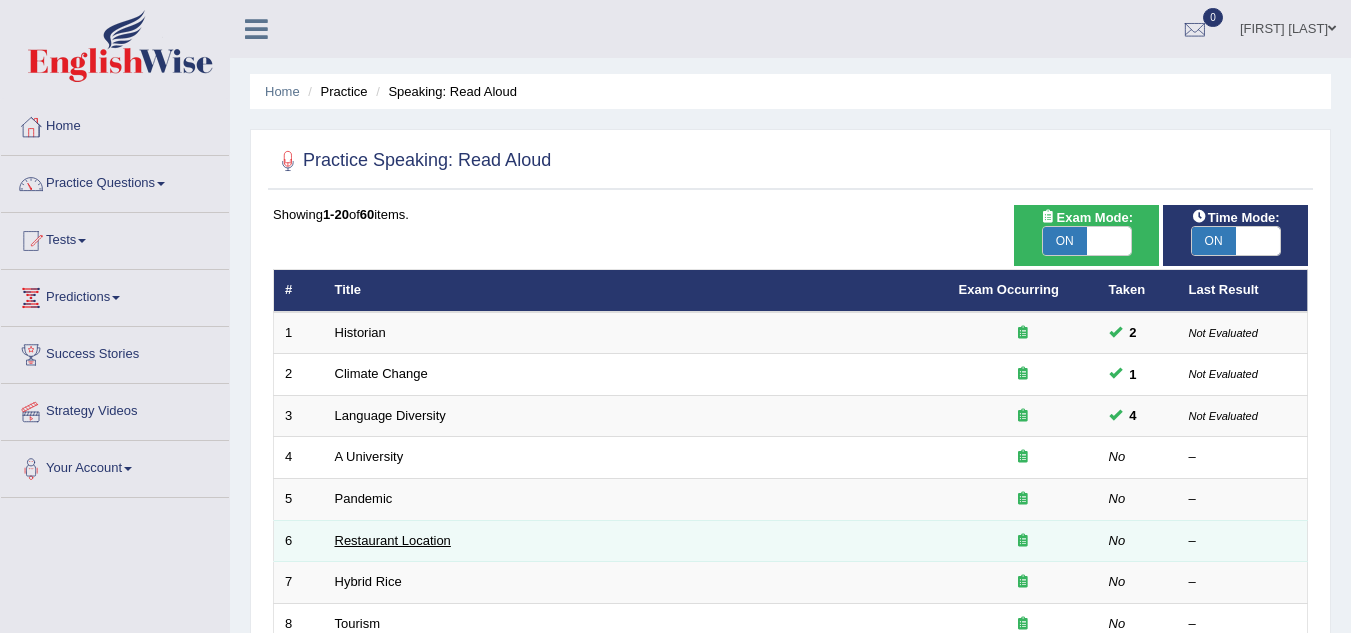 click on "Restaurant Location" at bounding box center [393, 540] 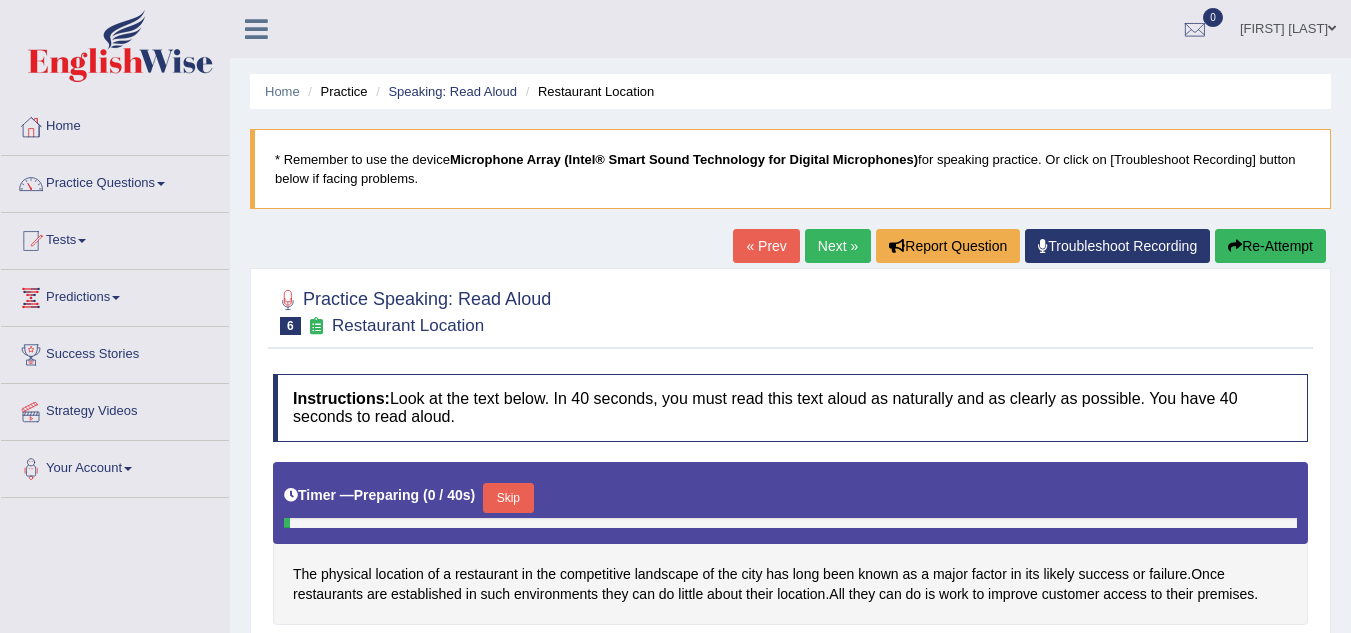 scroll, scrollTop: 0, scrollLeft: 0, axis: both 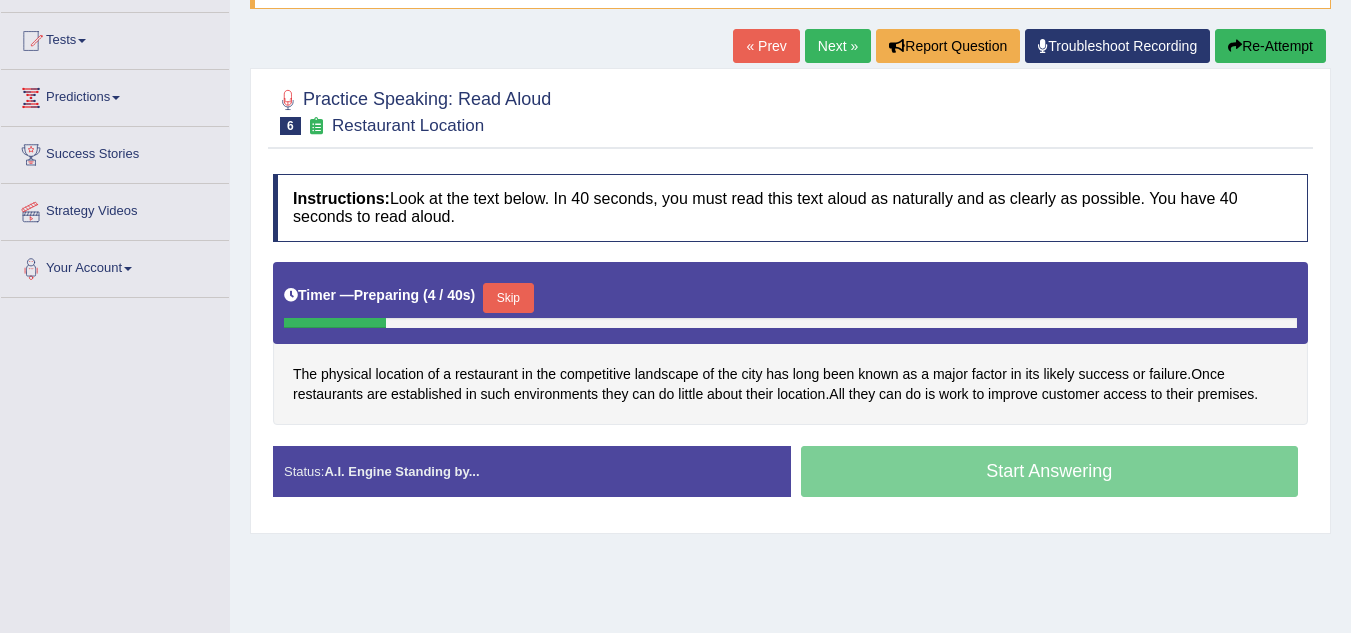 click on "Skip" at bounding box center [508, 298] 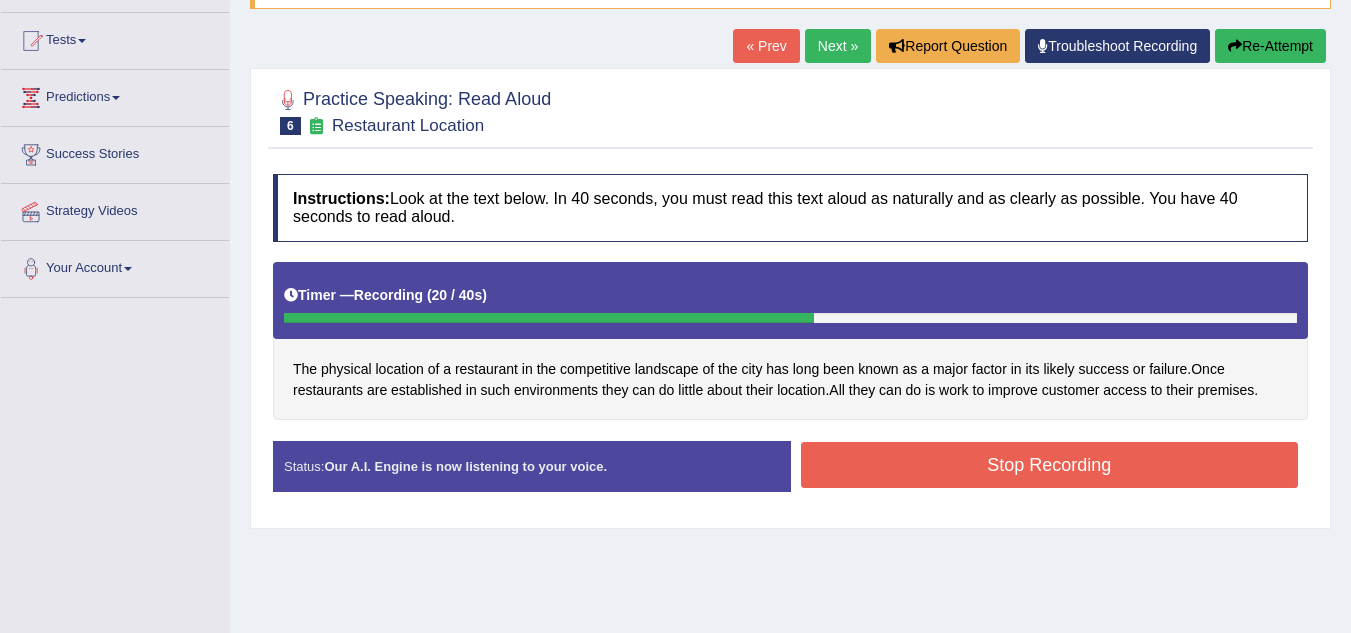 click on "Stop Recording" at bounding box center [1050, 465] 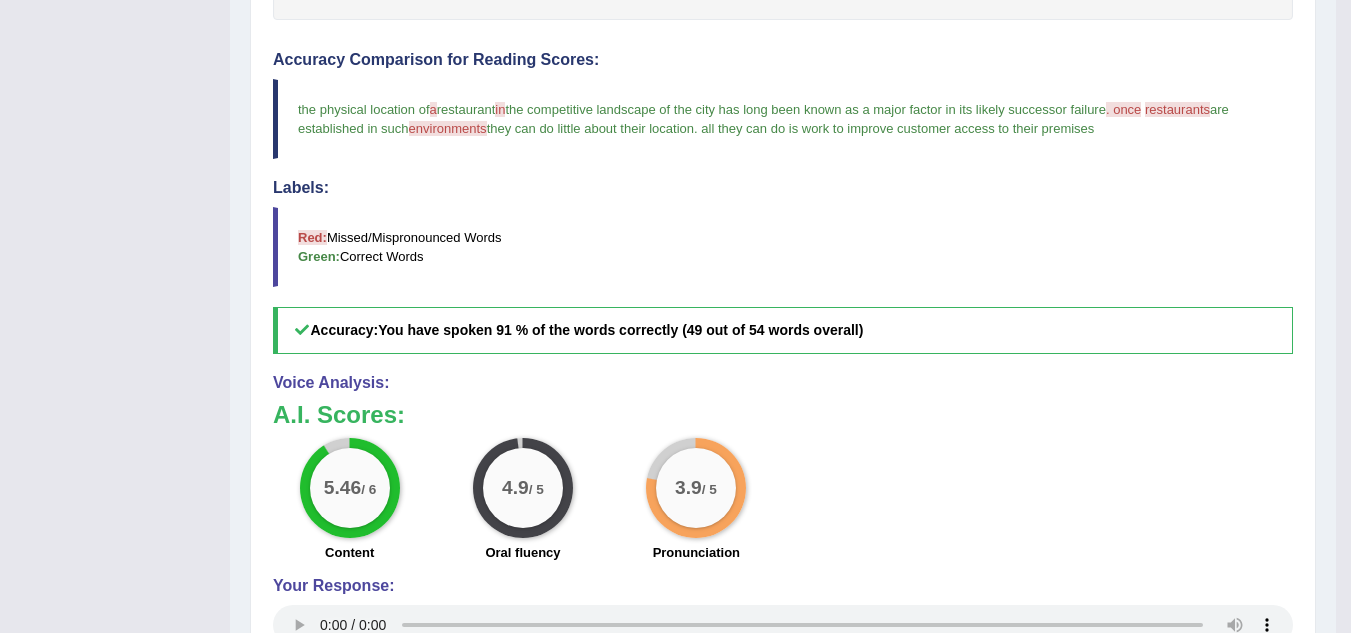scroll, scrollTop: 640, scrollLeft: 0, axis: vertical 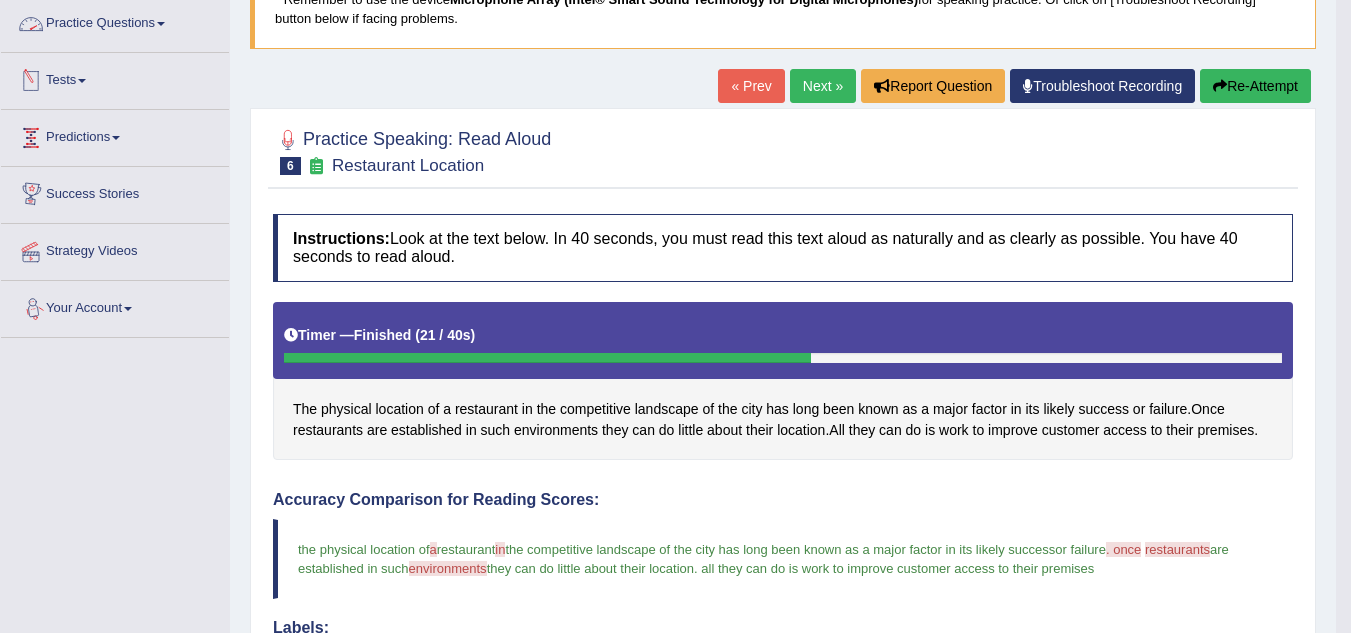 click on "Practice Questions" at bounding box center (115, 21) 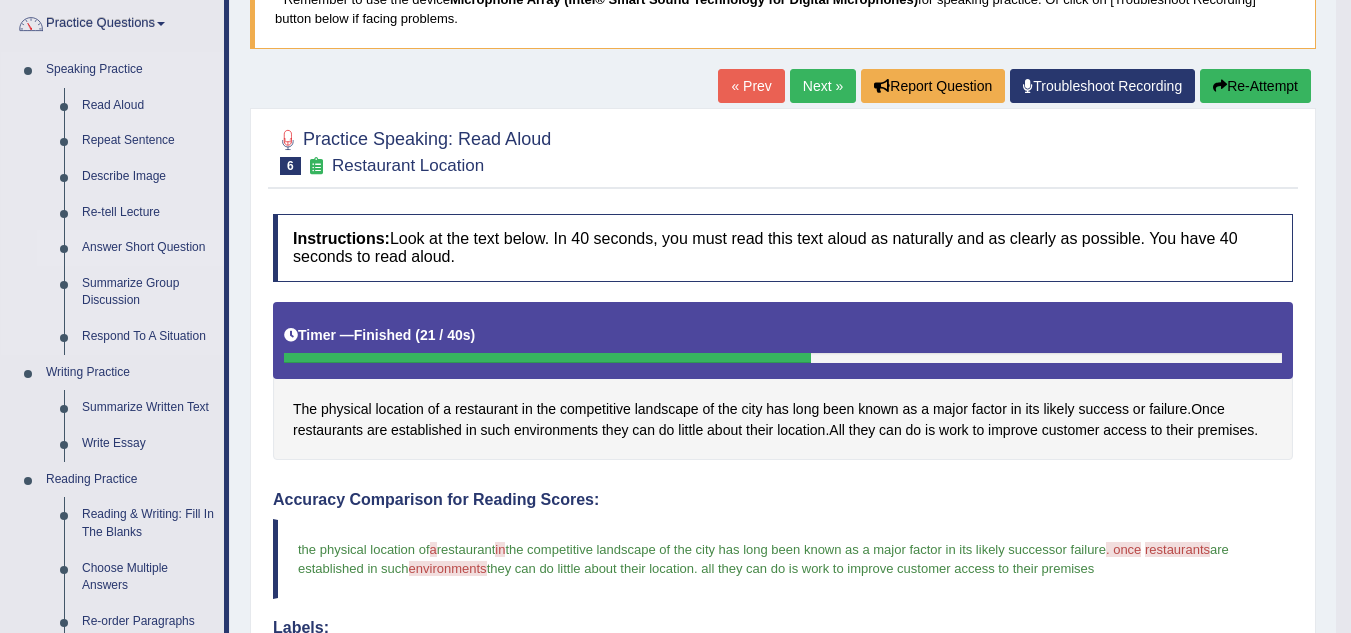 click on "Answer Short Question" at bounding box center [148, 248] 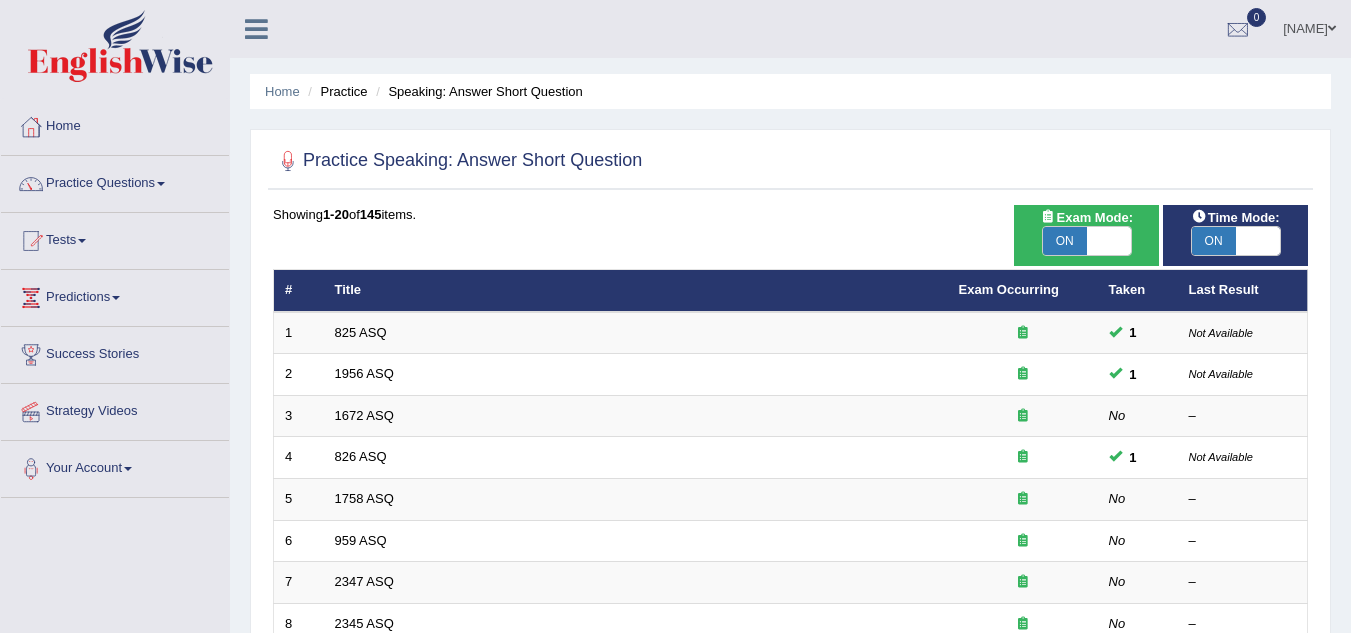 scroll, scrollTop: 0, scrollLeft: 0, axis: both 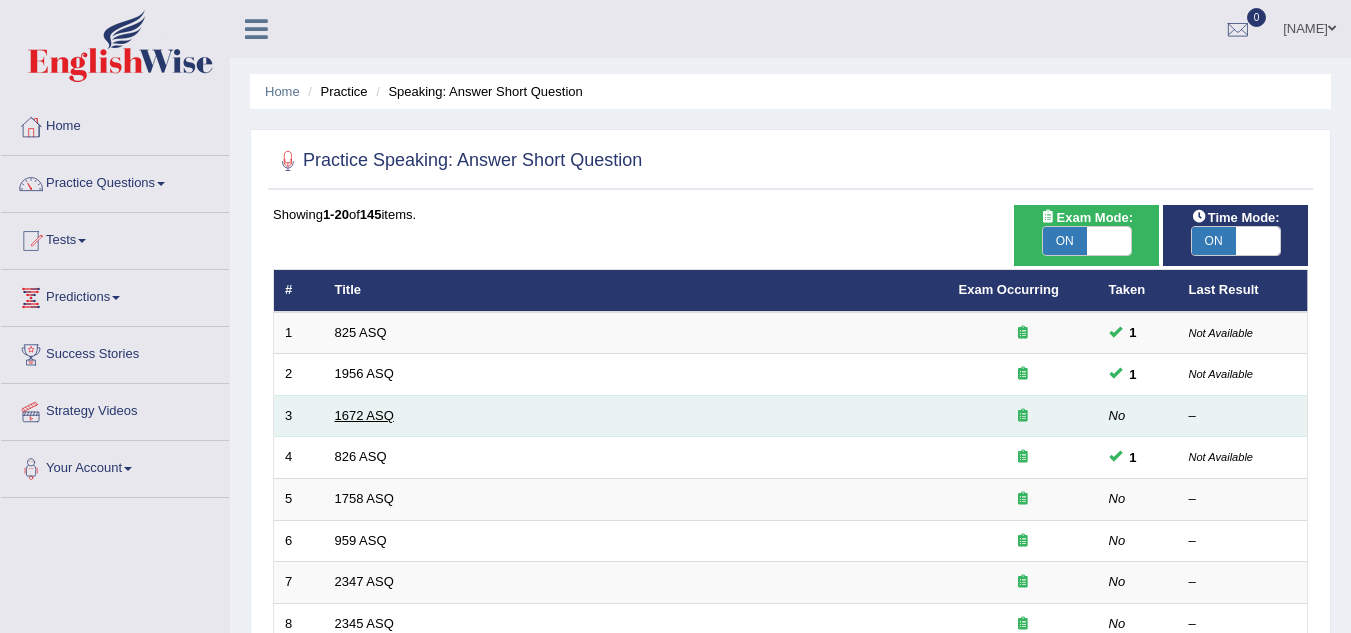 click on "1672 ASQ" at bounding box center (364, 415) 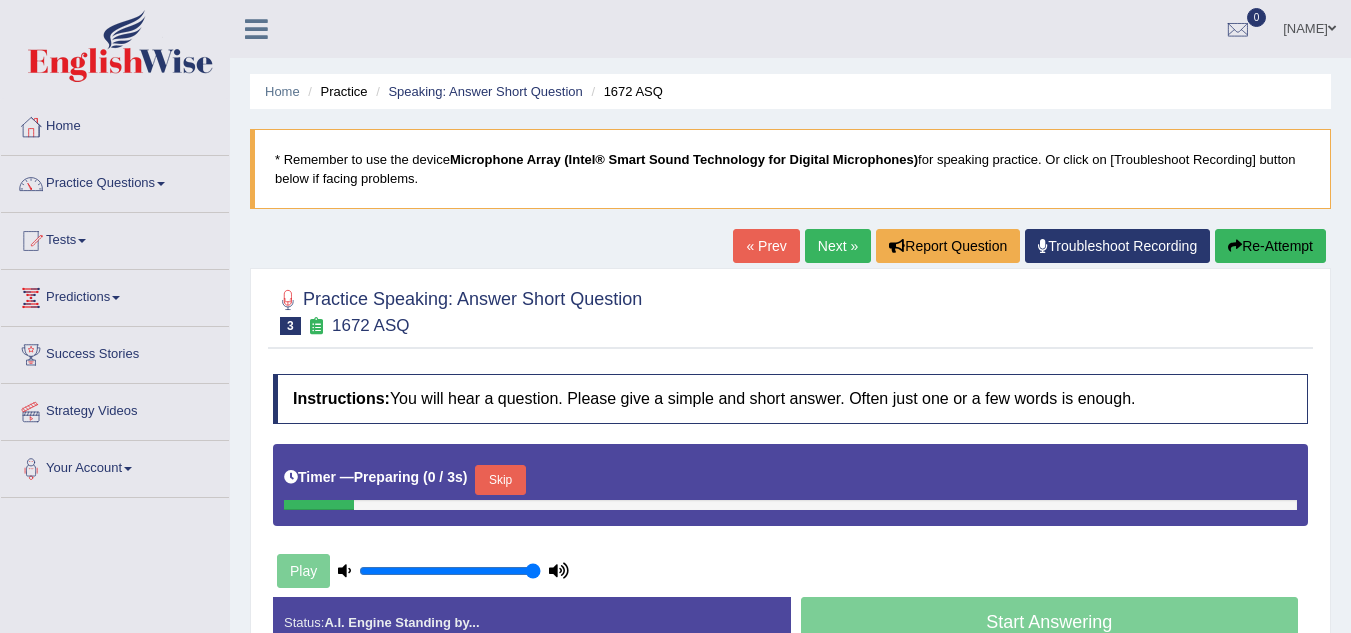 scroll, scrollTop: 0, scrollLeft: 0, axis: both 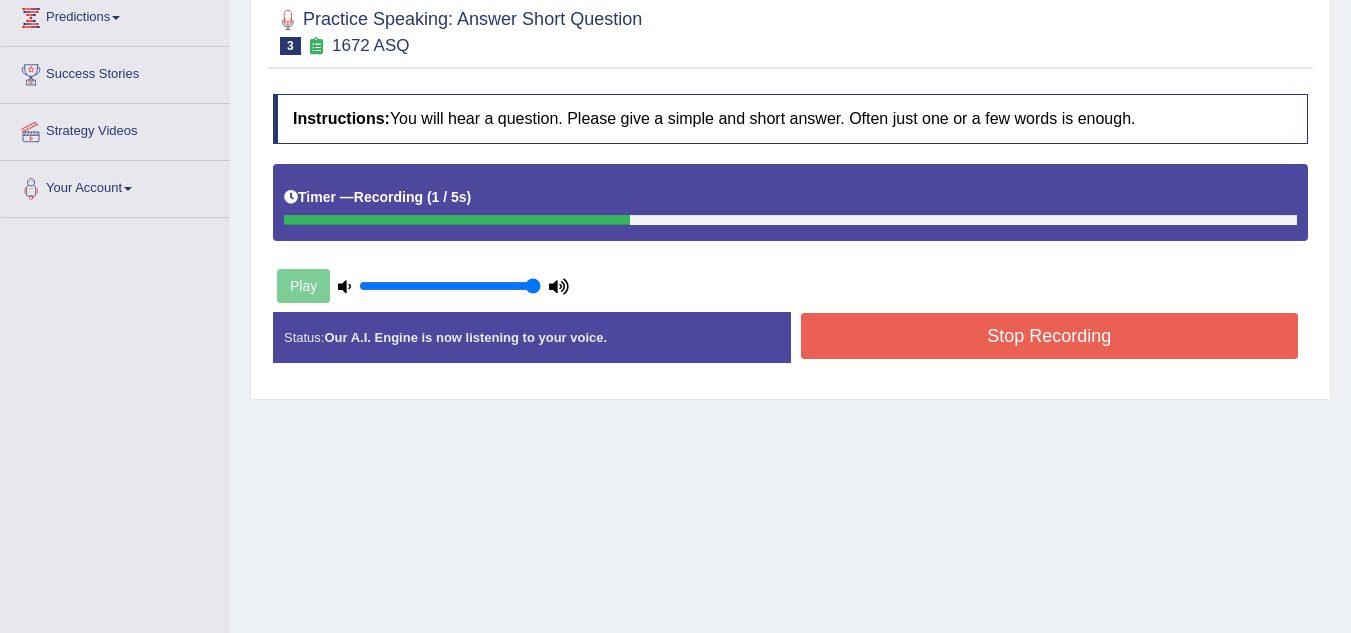 click on "Stop Recording" at bounding box center (1050, 336) 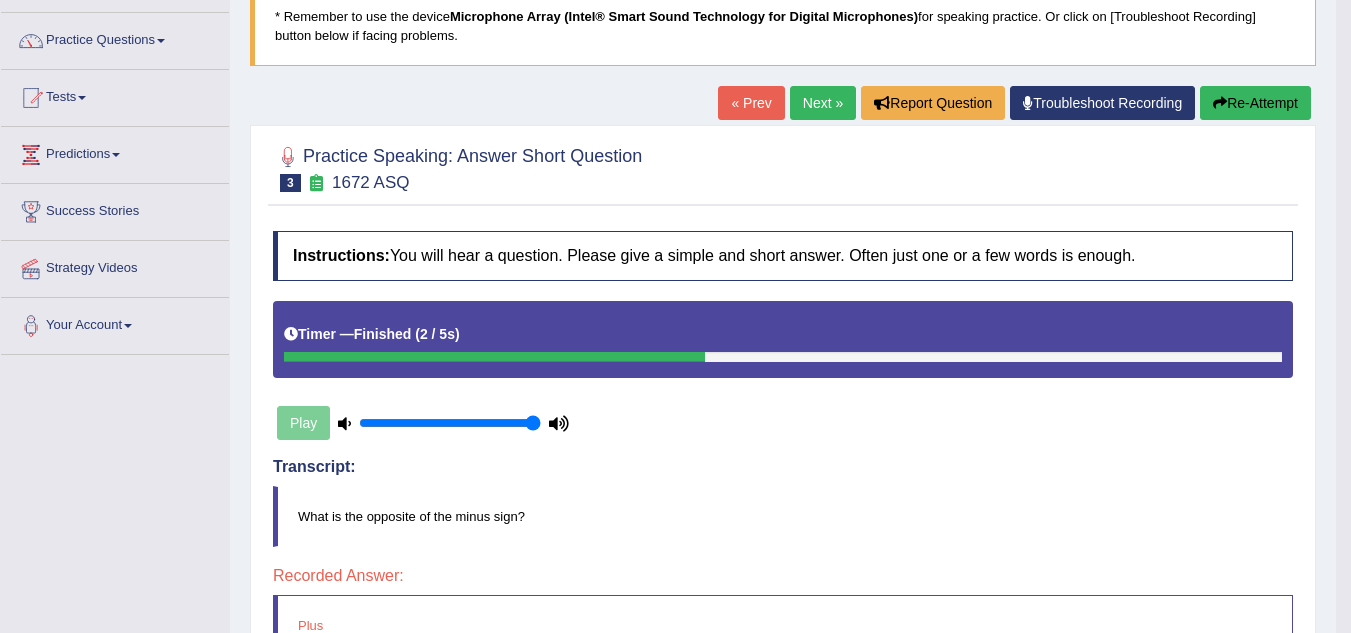 scroll, scrollTop: 99, scrollLeft: 0, axis: vertical 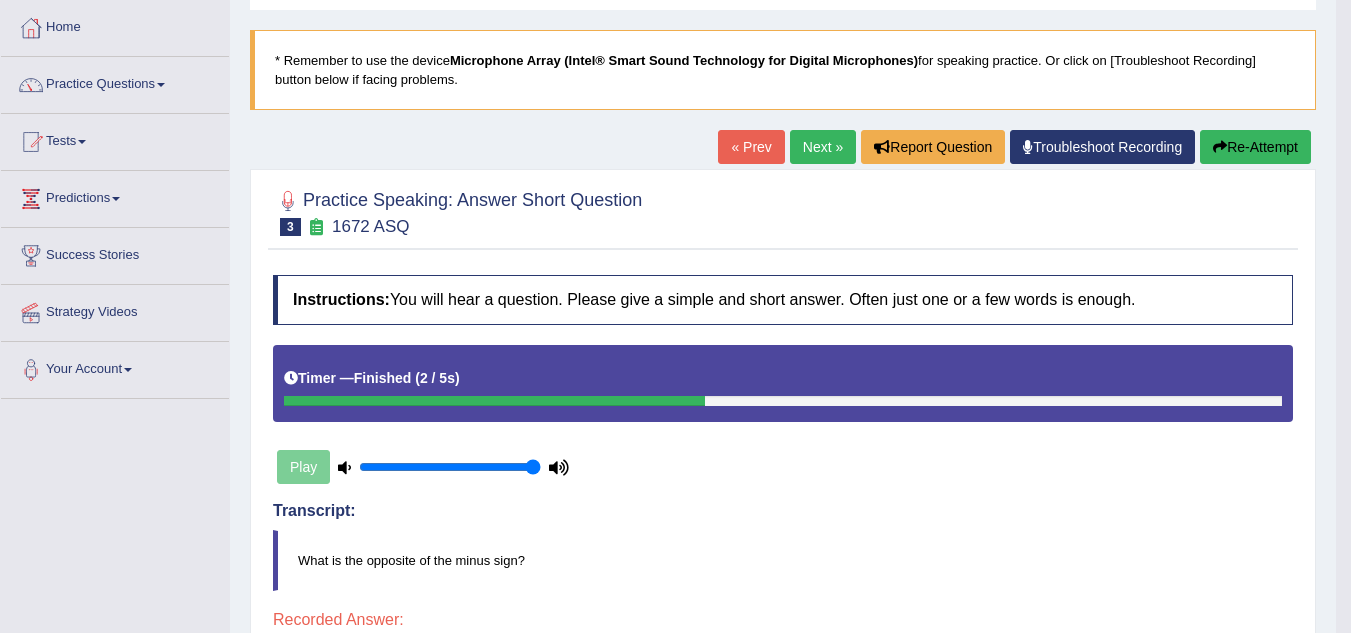 click on "Next »" at bounding box center [823, 147] 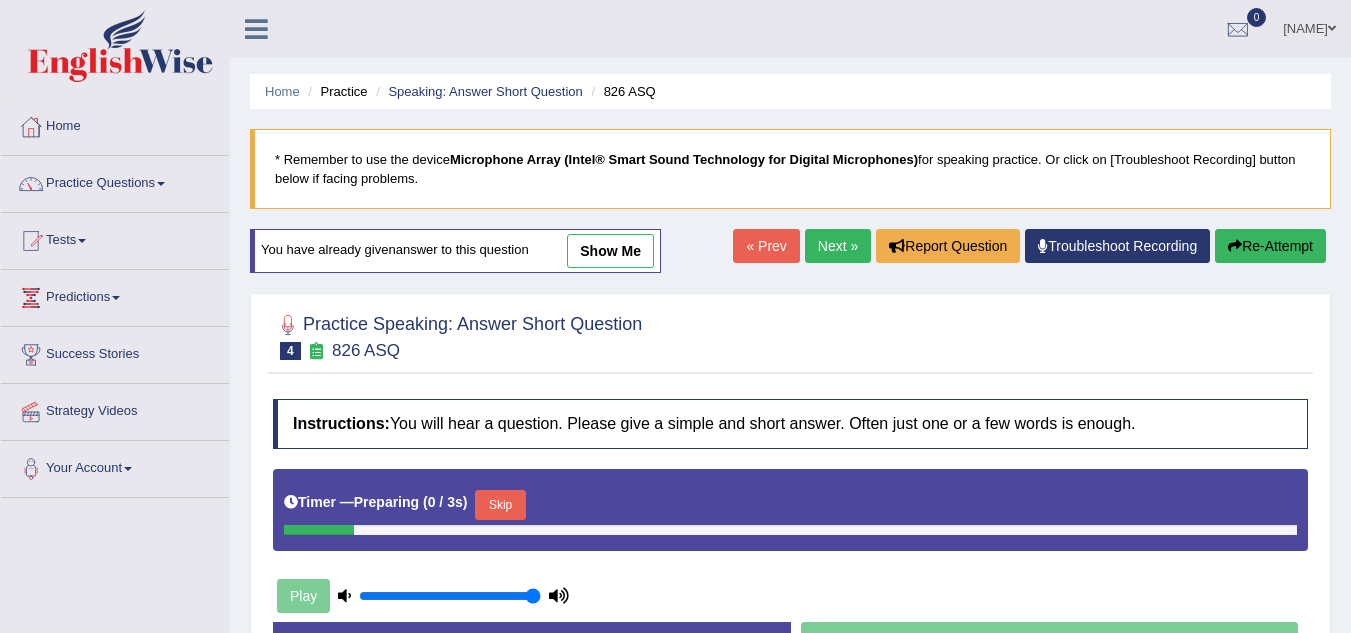 scroll, scrollTop: 0, scrollLeft: 0, axis: both 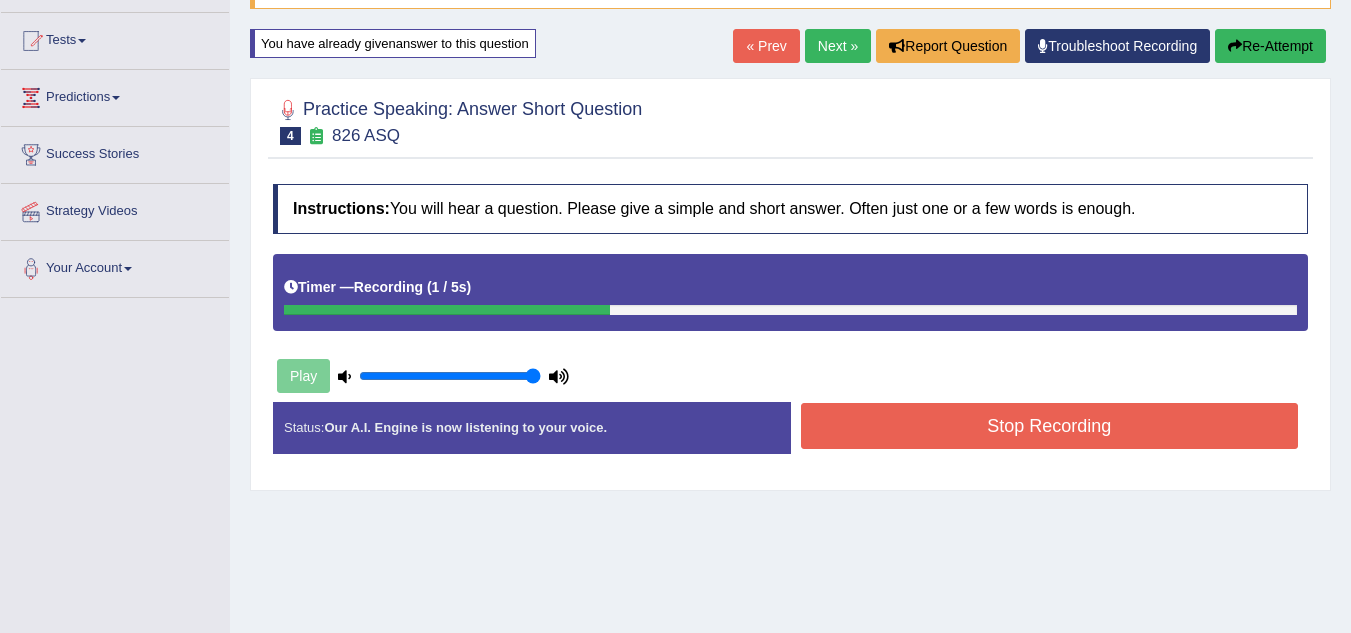 click on "Stop Recording" at bounding box center (1050, 426) 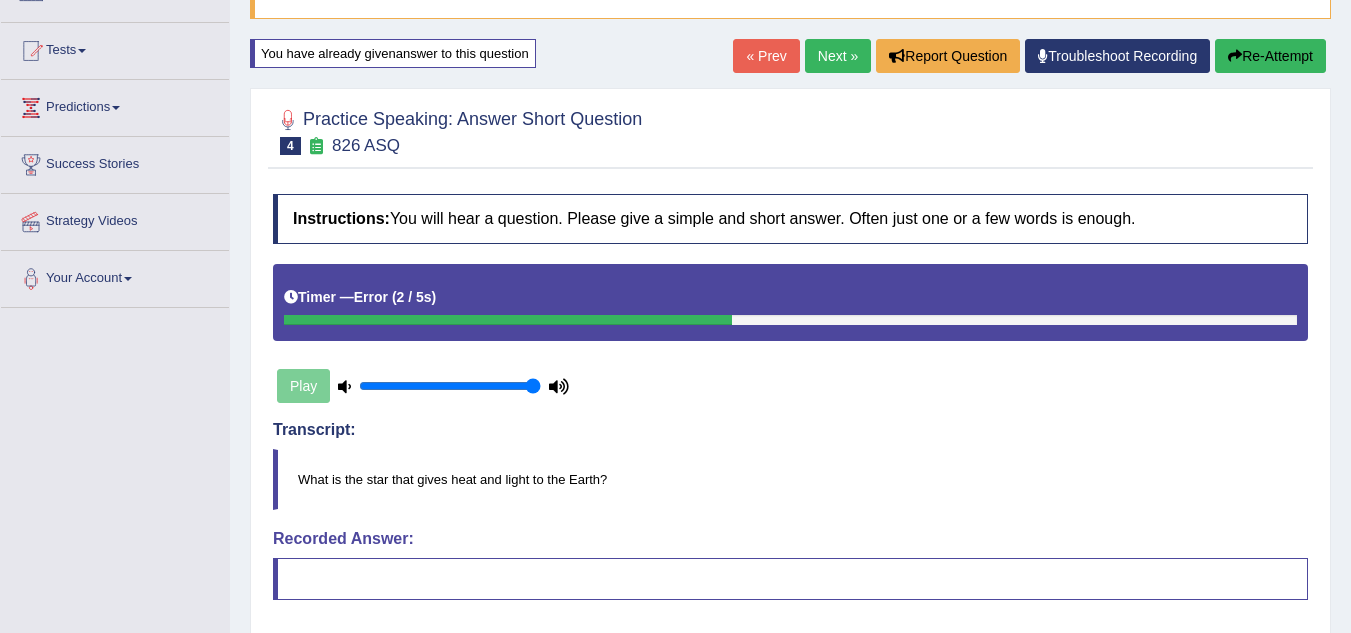 scroll, scrollTop: 50, scrollLeft: 0, axis: vertical 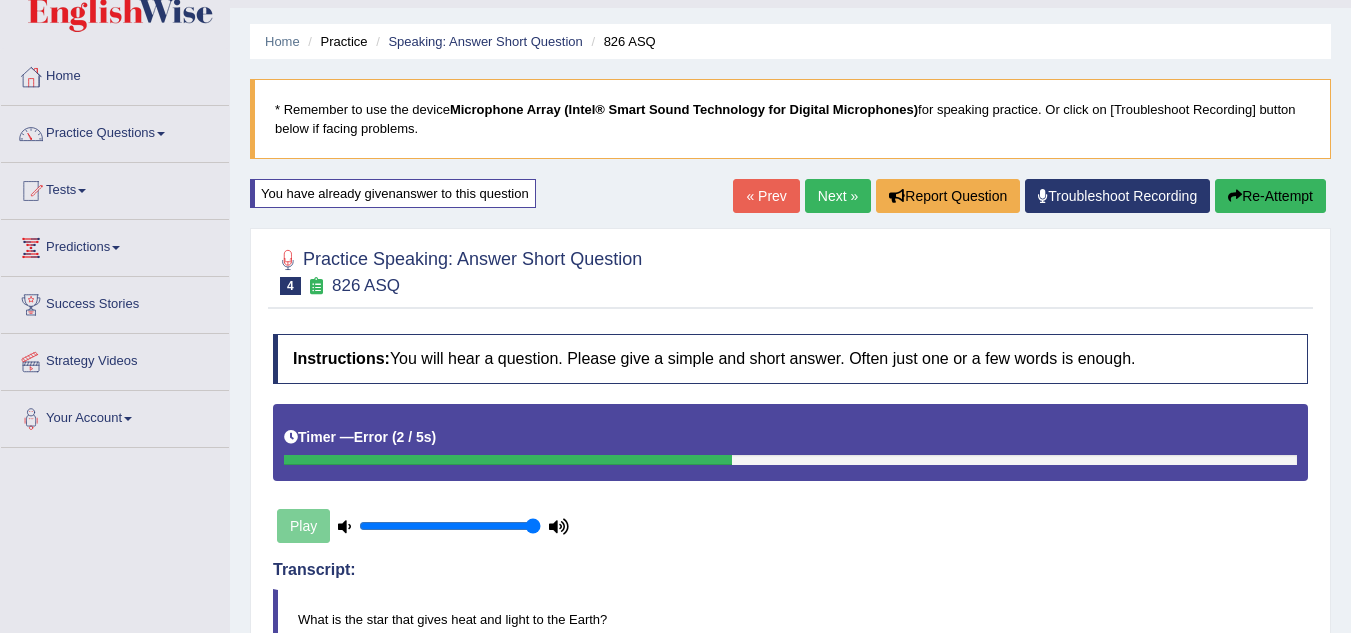 click on "Re-Attempt" at bounding box center [1270, 196] 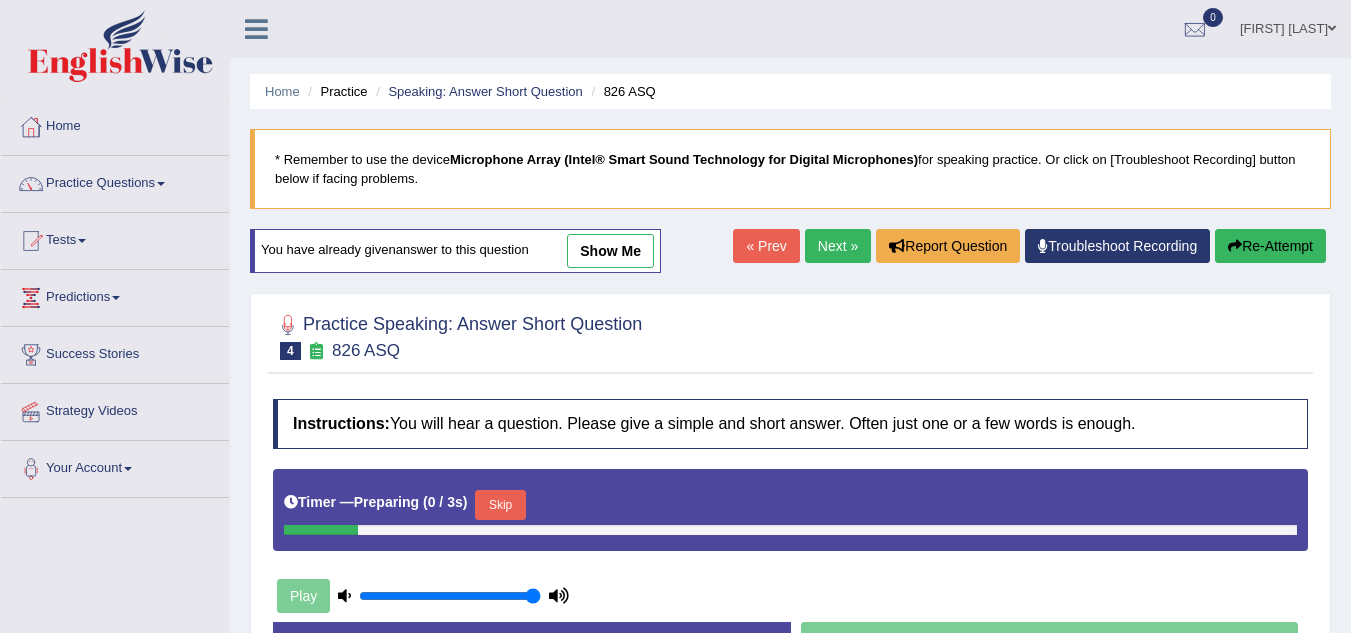 scroll, scrollTop: 50, scrollLeft: 0, axis: vertical 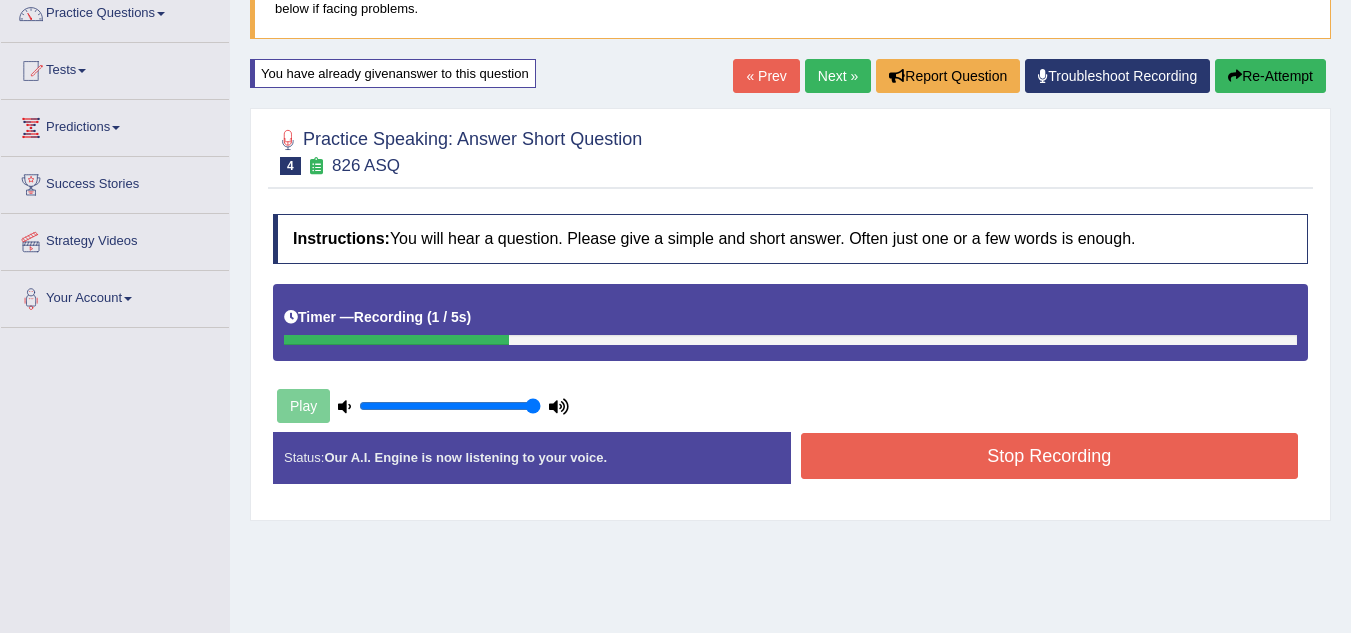 click on "Stop Recording" at bounding box center [1050, 456] 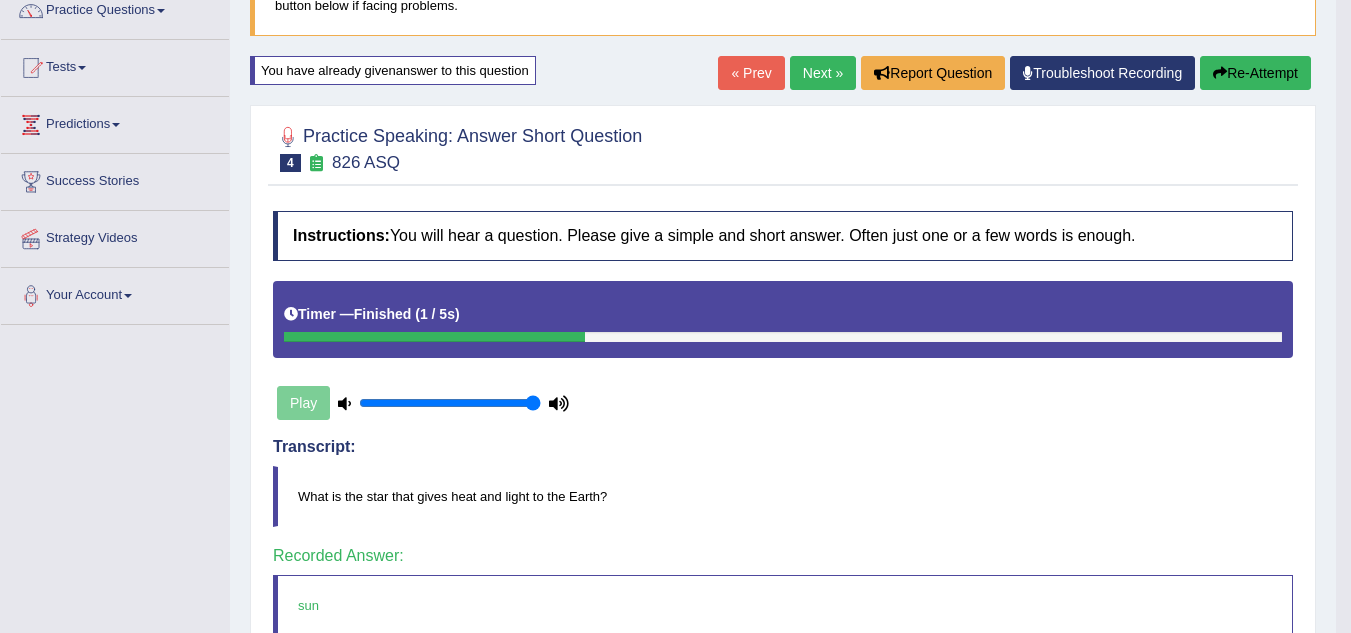 scroll, scrollTop: 170, scrollLeft: 0, axis: vertical 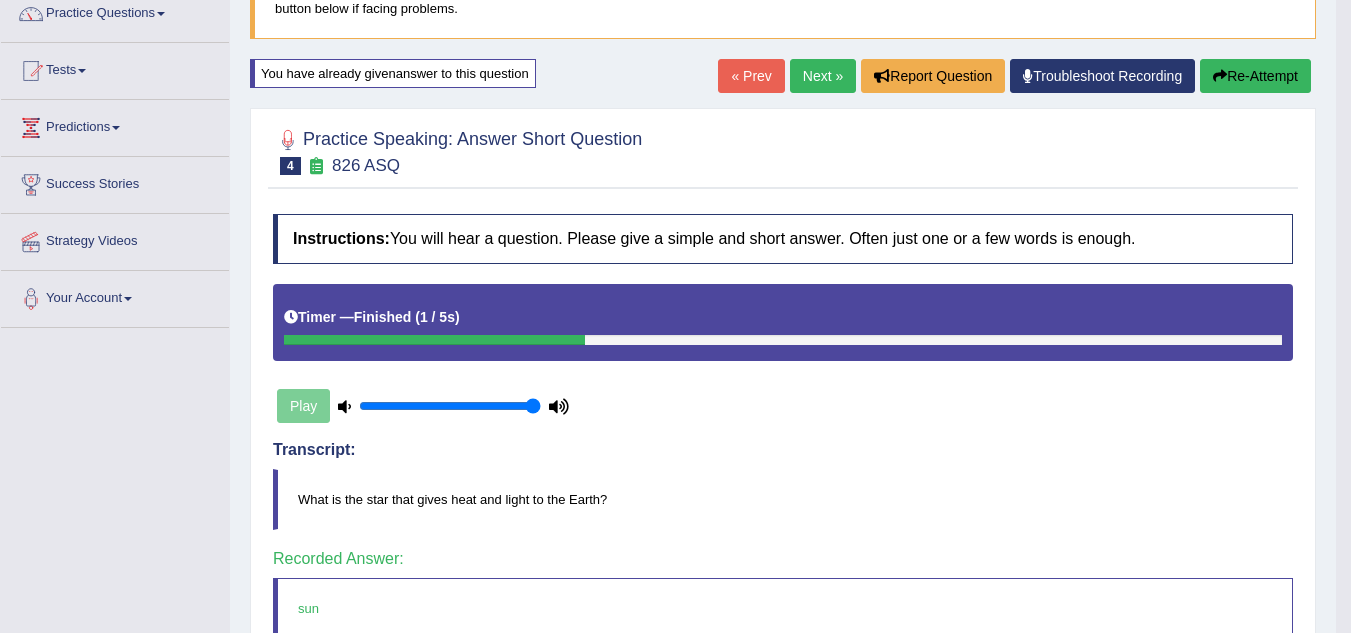click on "Next »" at bounding box center [823, 76] 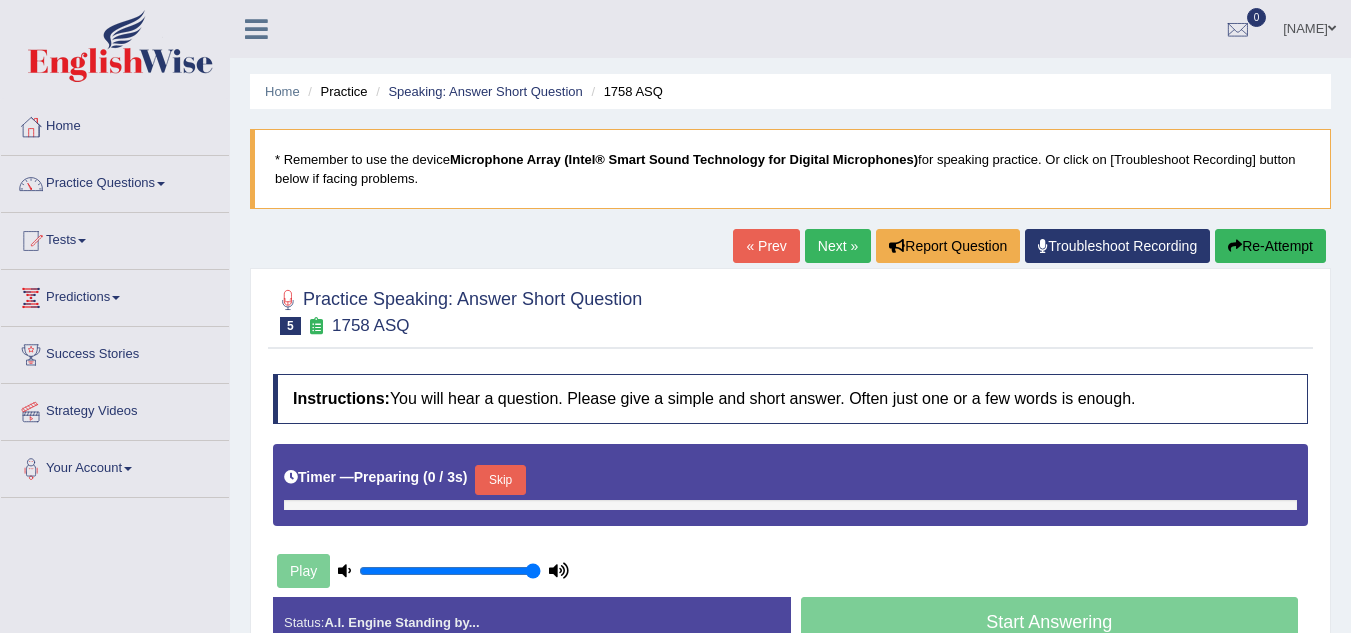 scroll, scrollTop: 0, scrollLeft: 0, axis: both 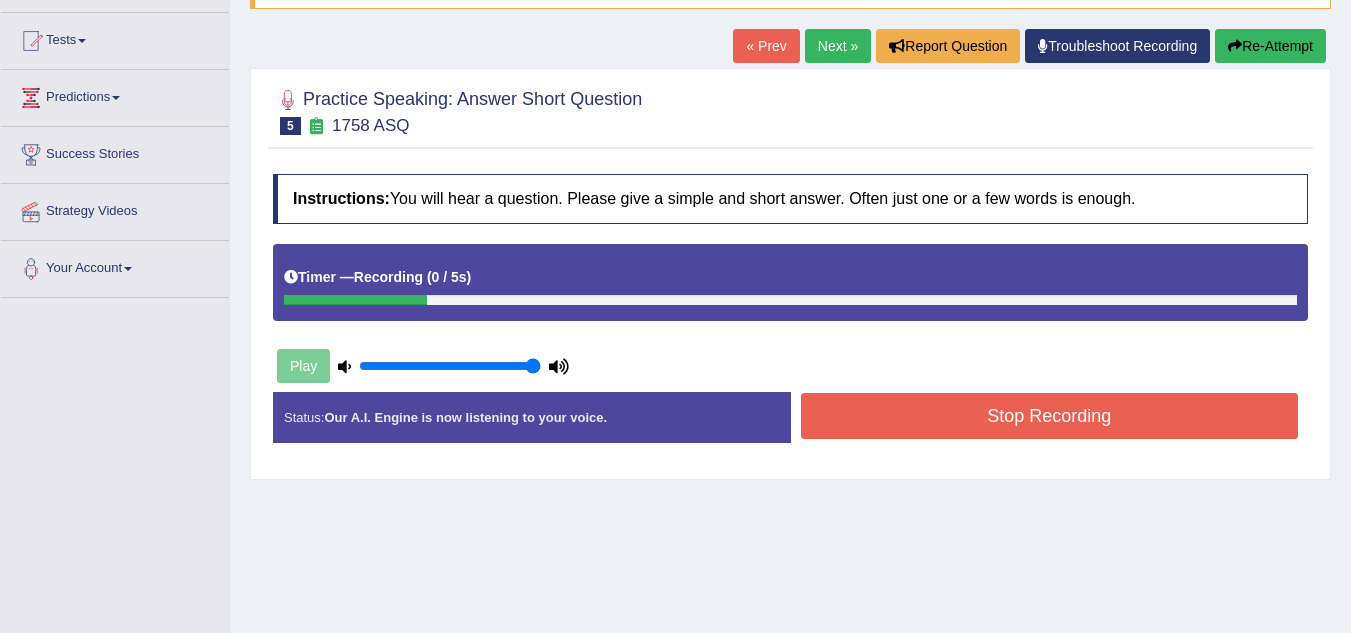 click on "Stop Recording" at bounding box center [1050, 416] 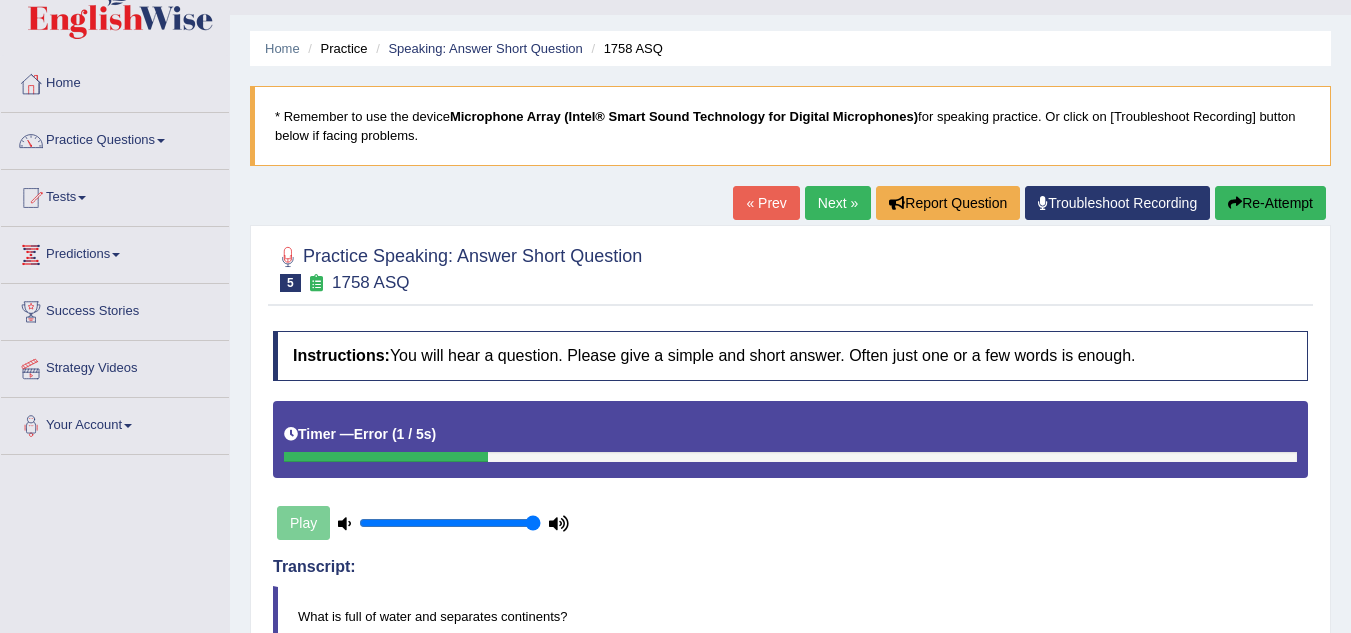 scroll, scrollTop: 40, scrollLeft: 0, axis: vertical 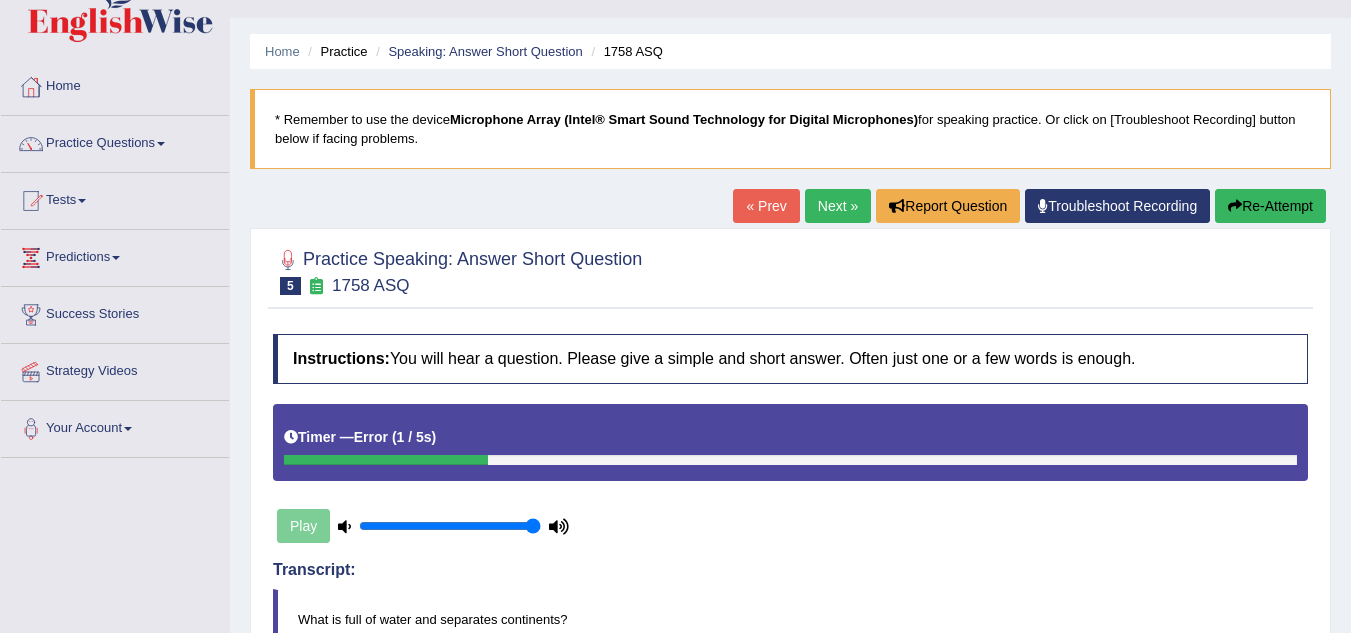 click on "Next »" at bounding box center (838, 206) 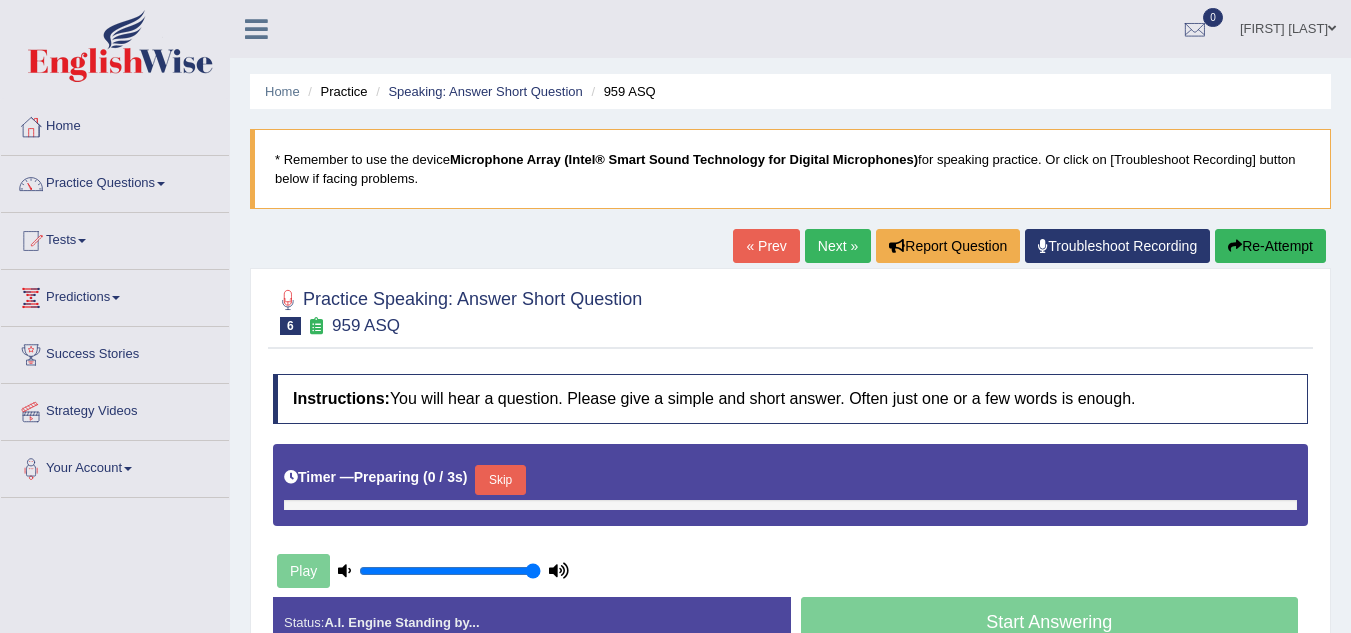 scroll, scrollTop: 0, scrollLeft: 0, axis: both 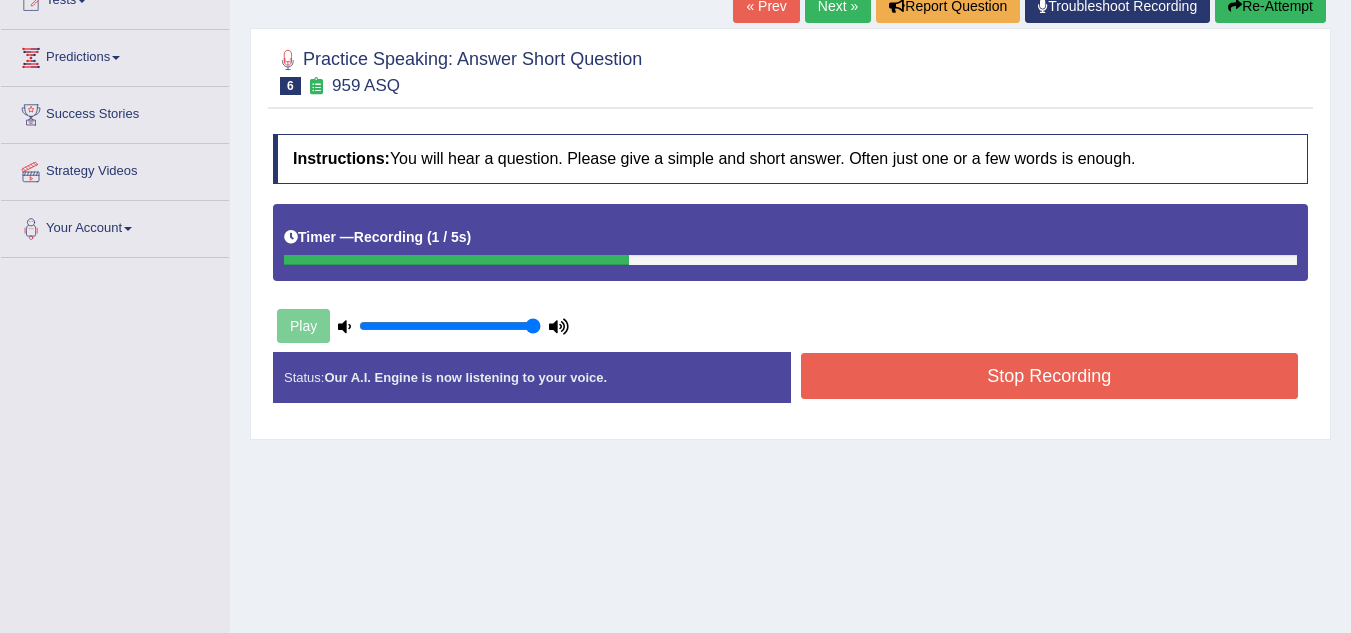 click on "Stop Recording" at bounding box center (1050, 376) 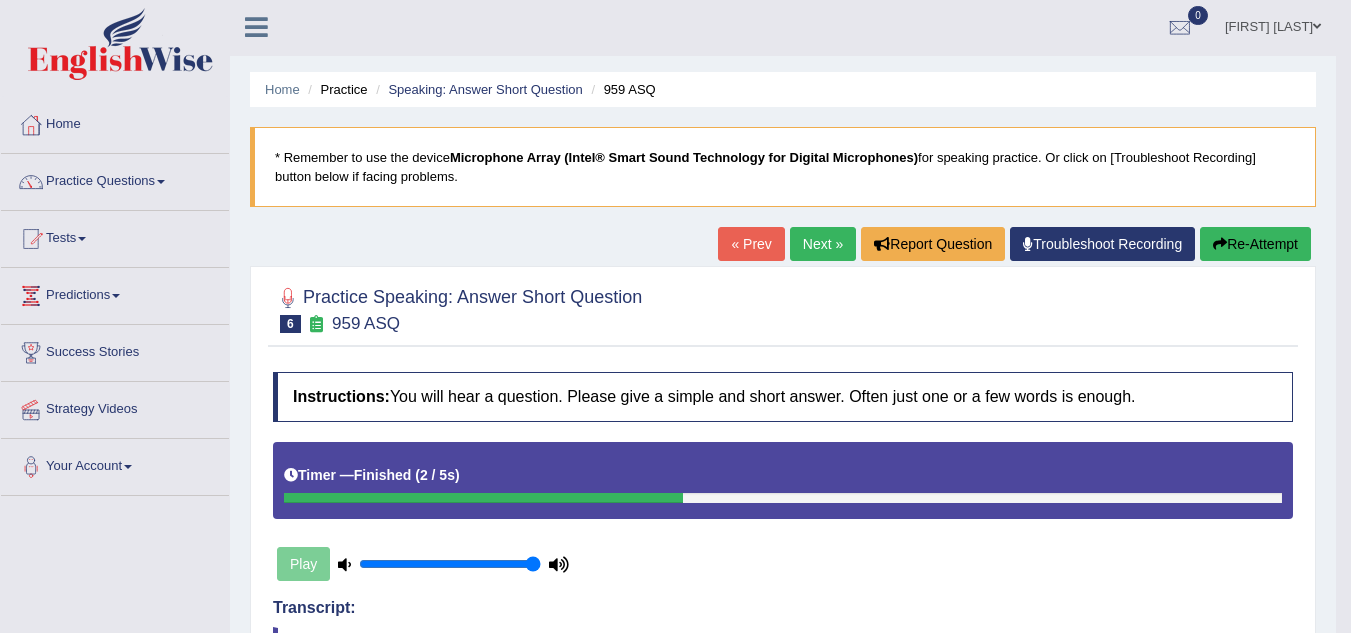 scroll, scrollTop: 0, scrollLeft: 0, axis: both 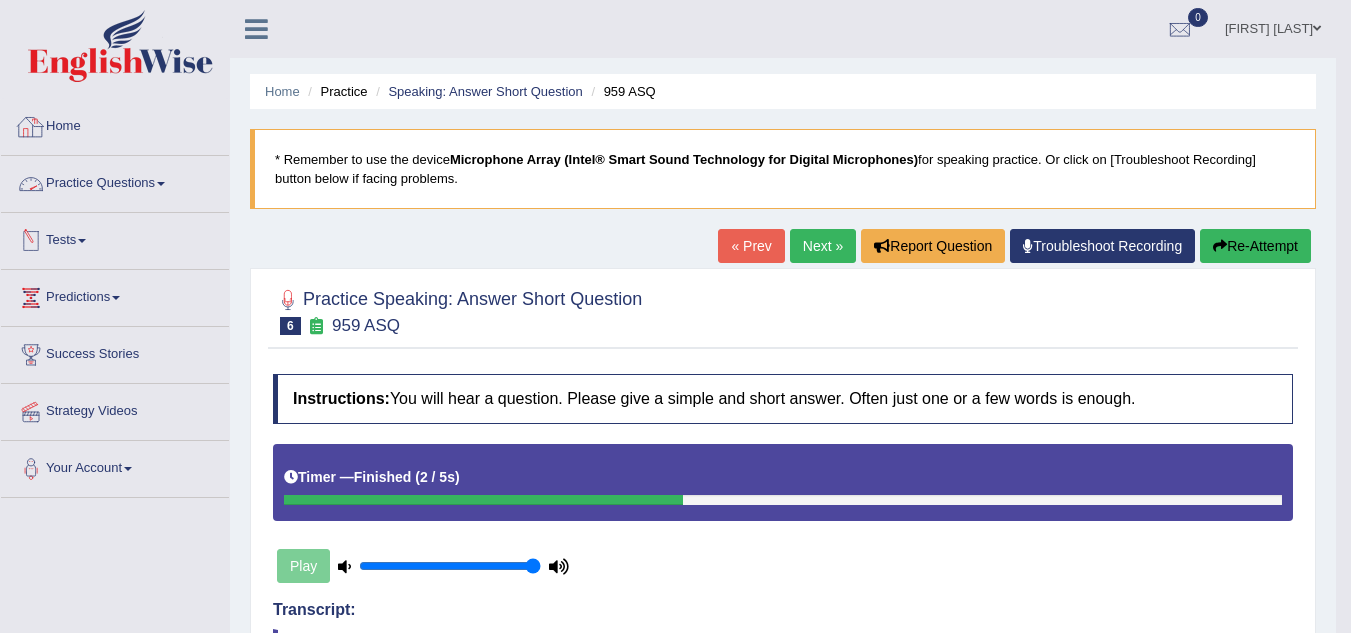click on "Practice Questions" at bounding box center (115, 181) 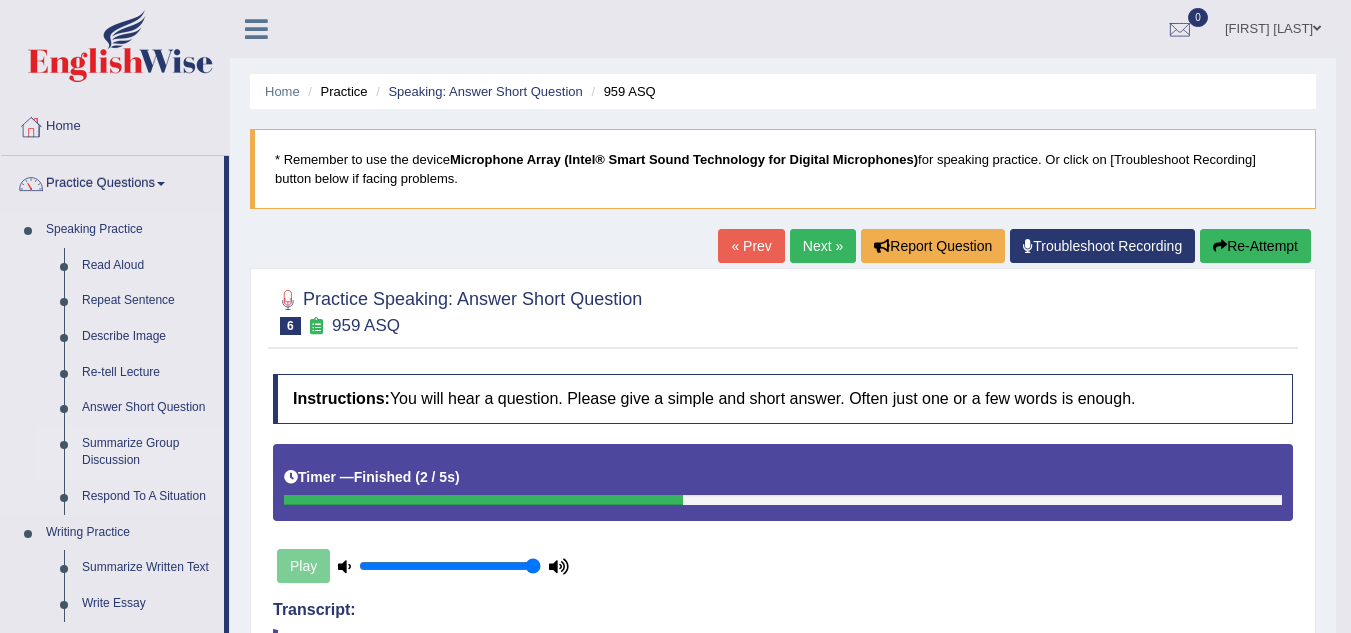 click on "Summarize Group Discussion" at bounding box center [148, 452] 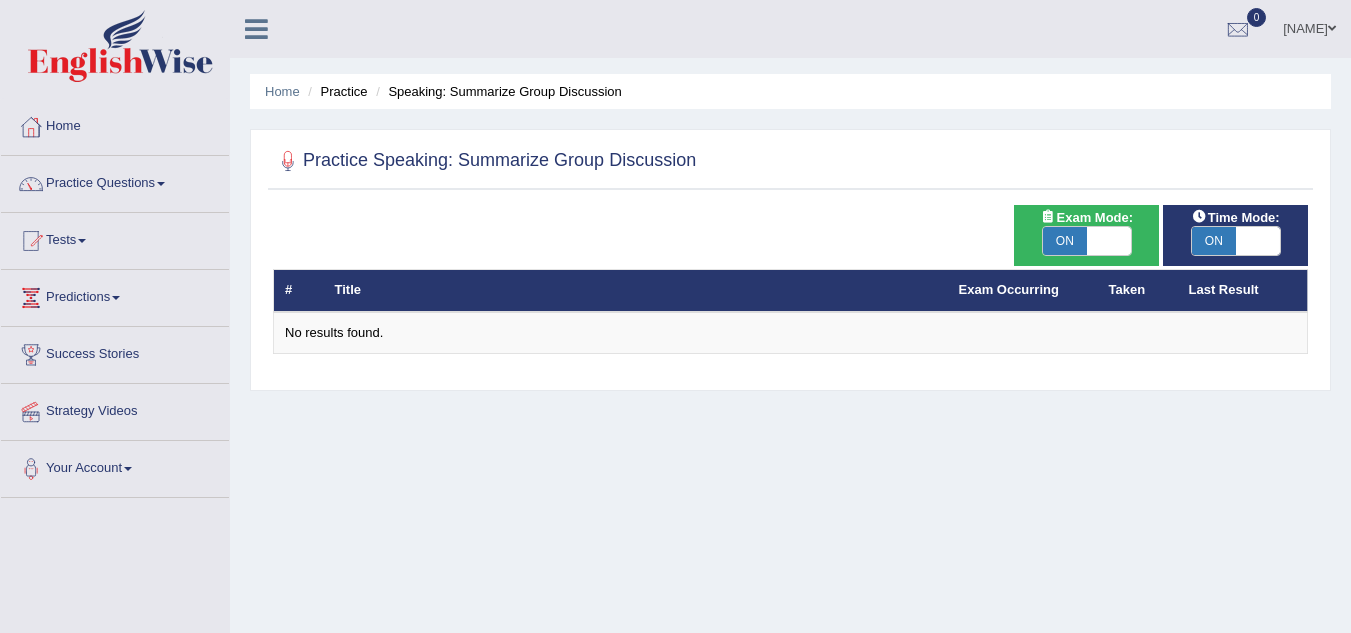 scroll, scrollTop: 0, scrollLeft: 0, axis: both 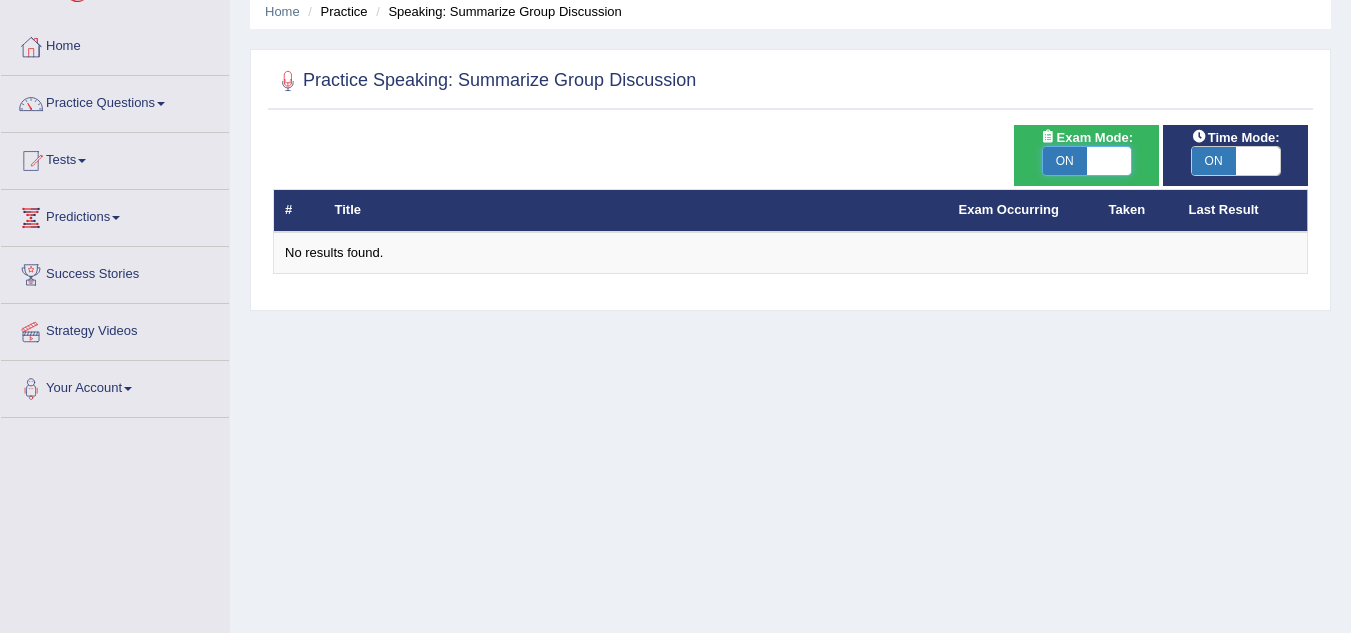 click at bounding box center (1109, 161) 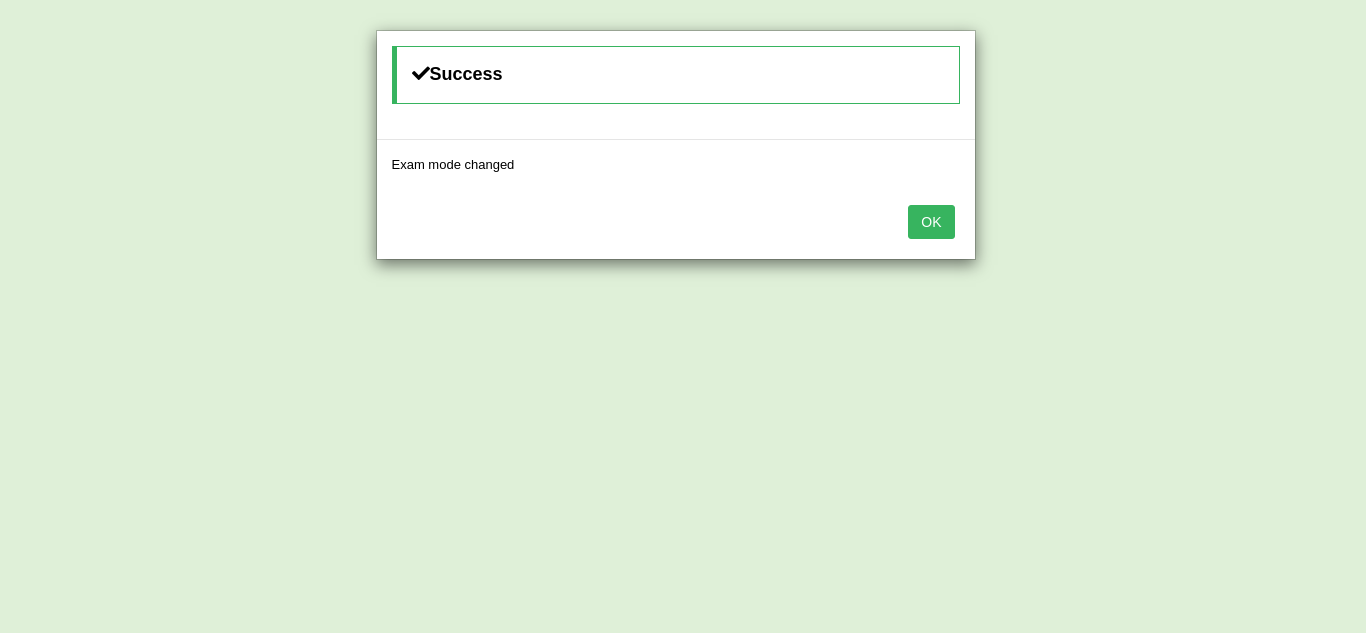 click on "OK" at bounding box center (931, 222) 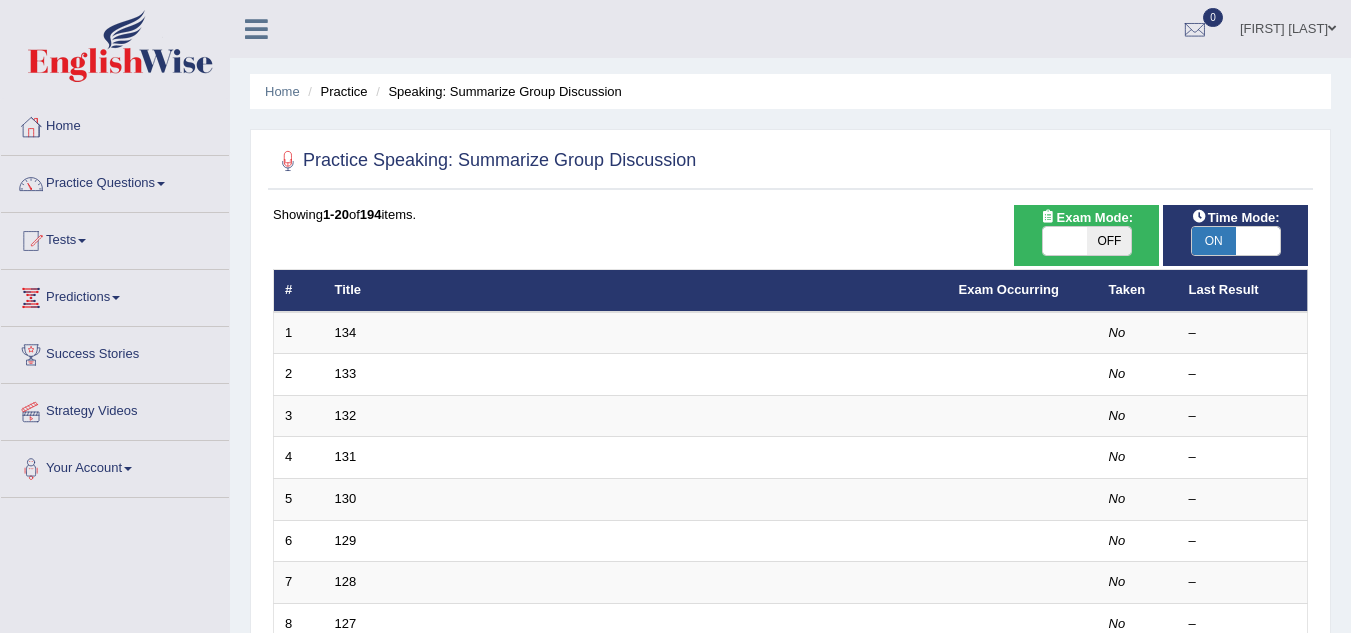 scroll, scrollTop: 80, scrollLeft: 0, axis: vertical 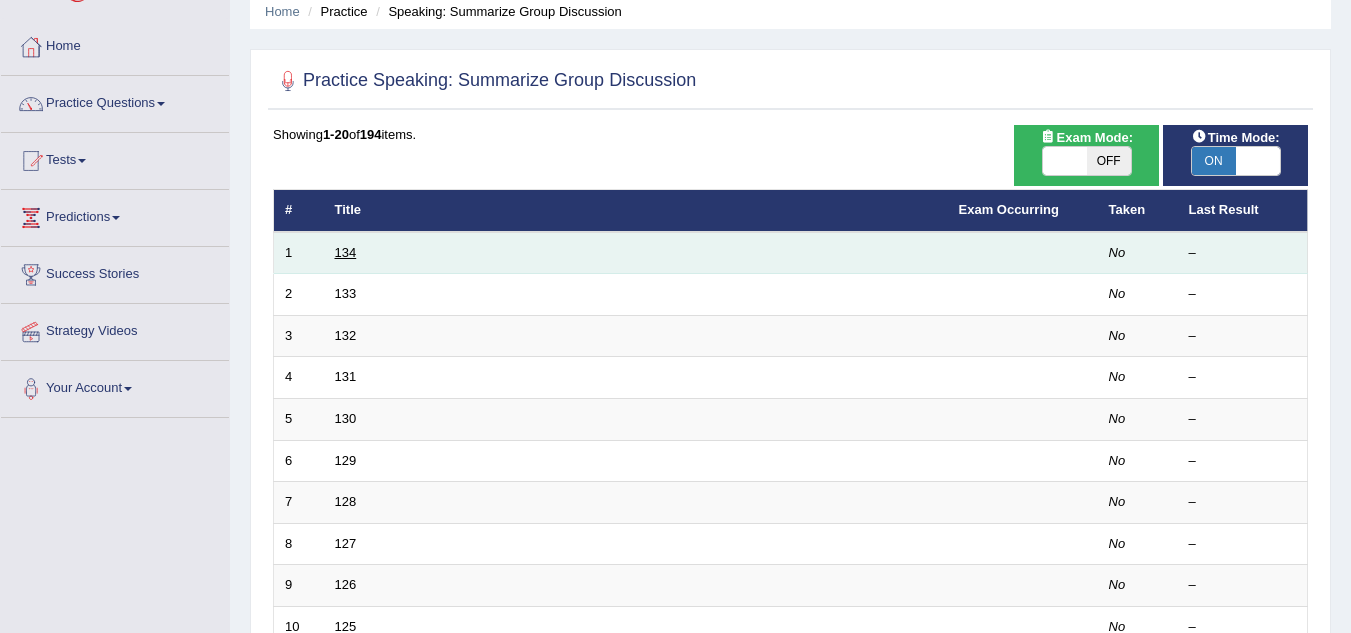 click on "134" at bounding box center (346, 252) 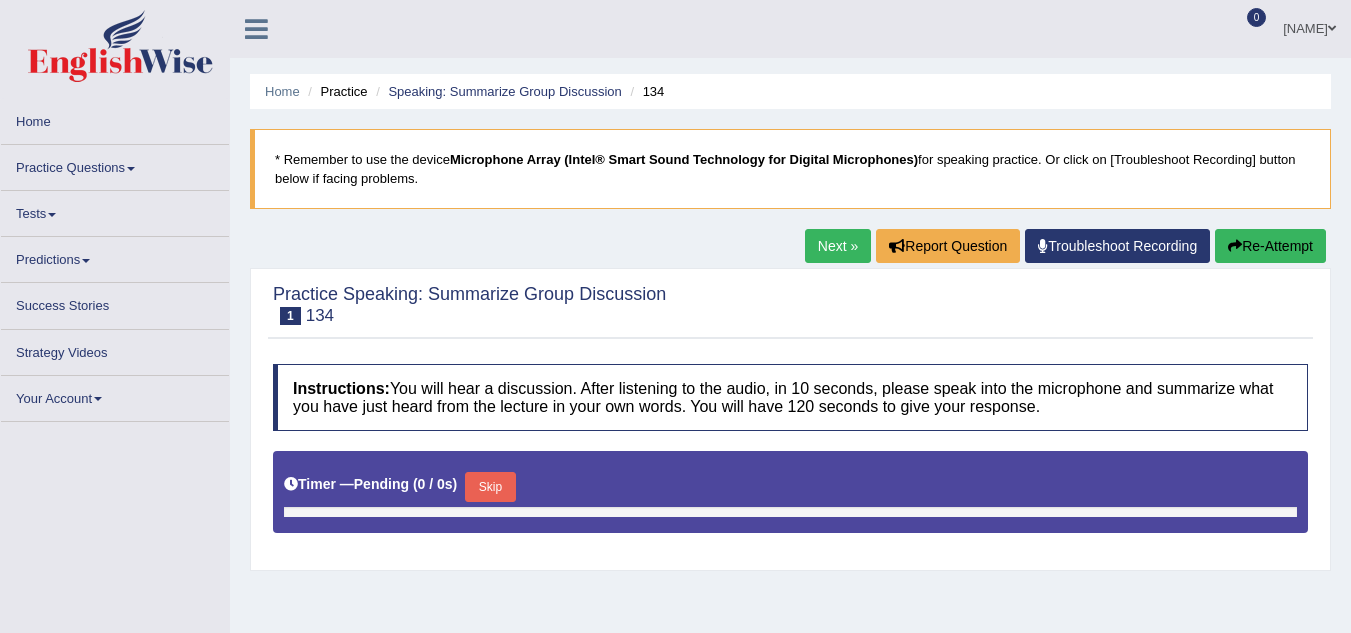 scroll, scrollTop: 0, scrollLeft: 0, axis: both 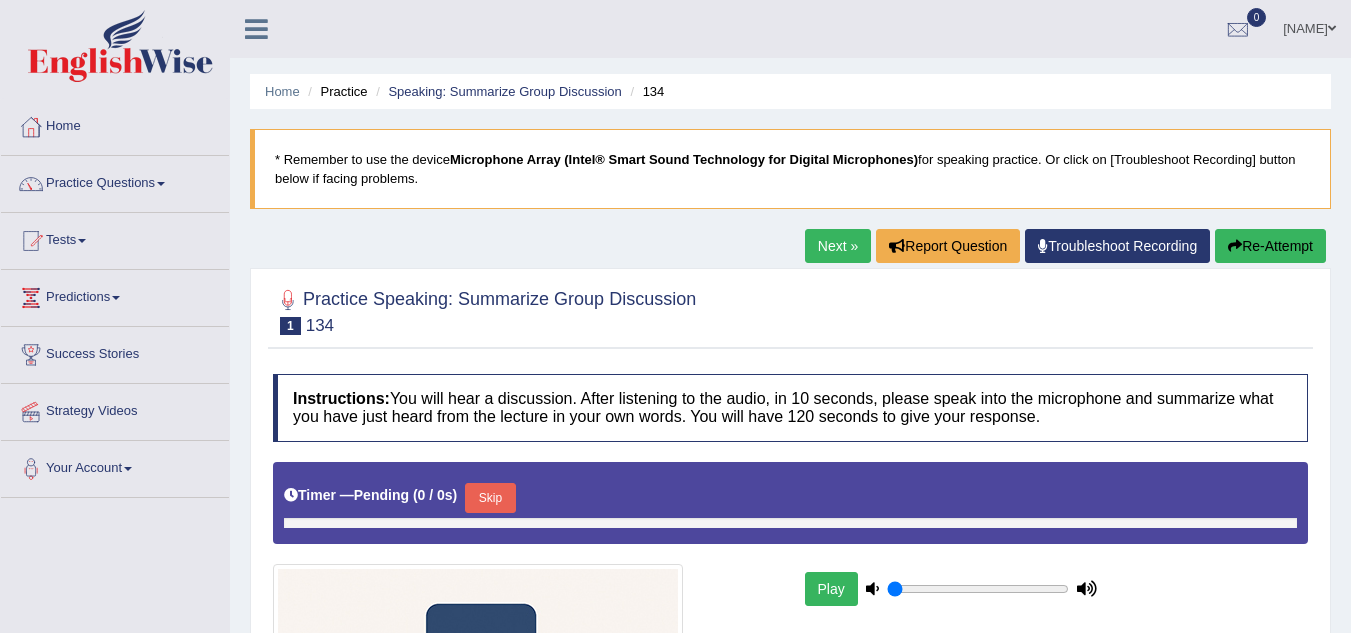 type on "1" 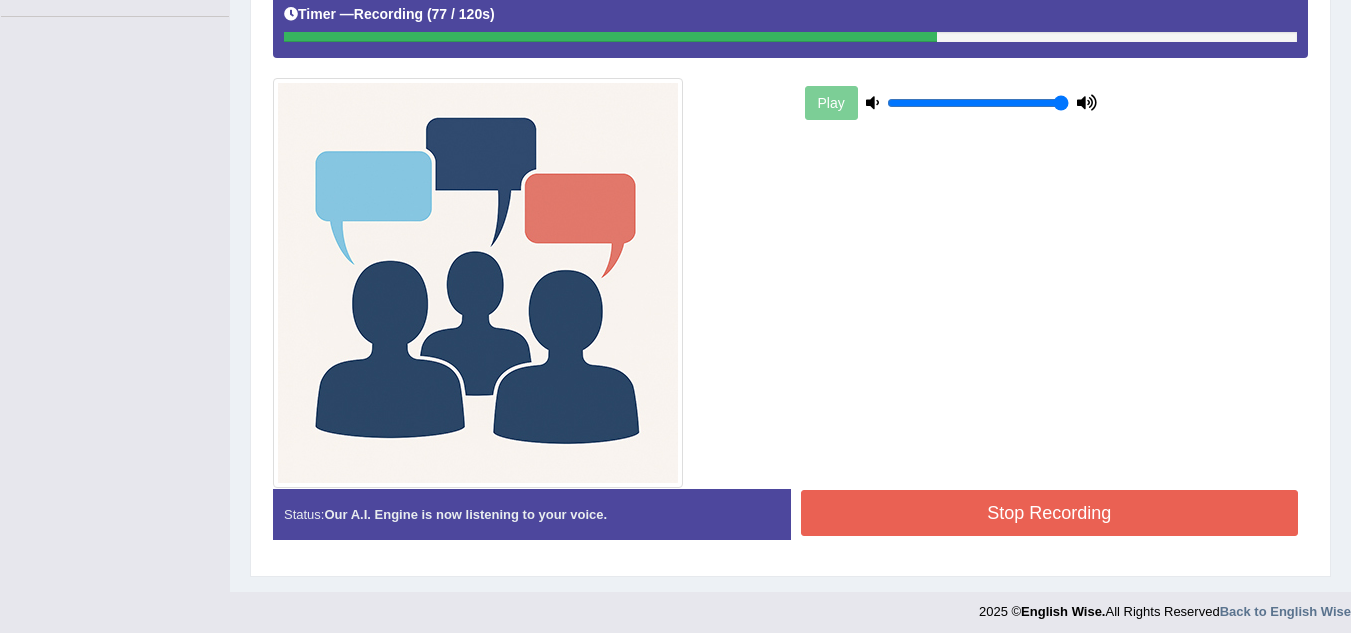 scroll, scrollTop: 490, scrollLeft: 0, axis: vertical 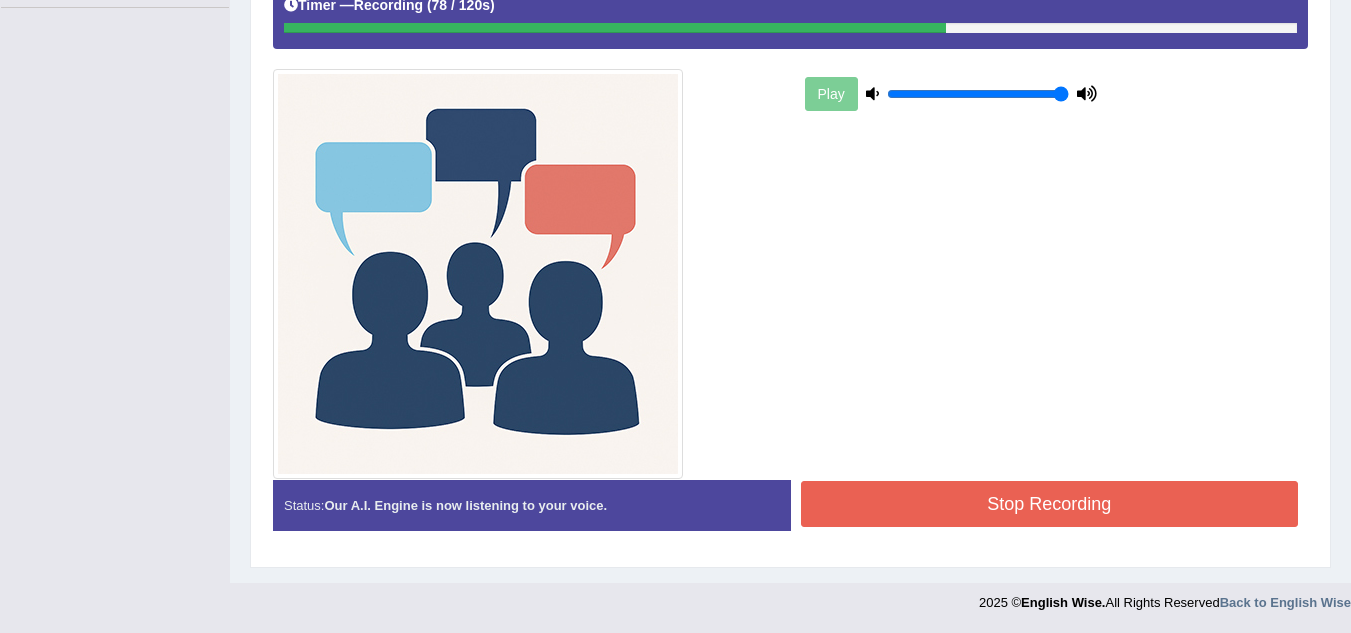 click on "Stop Recording" at bounding box center [1050, 504] 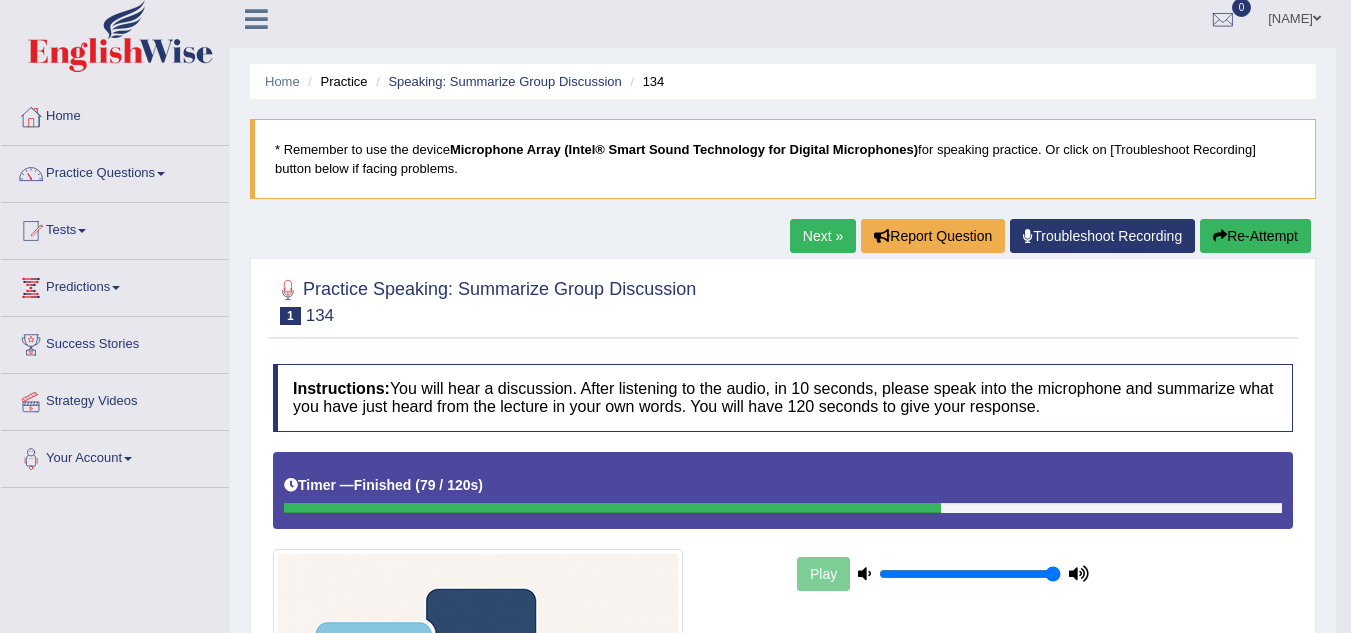scroll, scrollTop: 0, scrollLeft: 0, axis: both 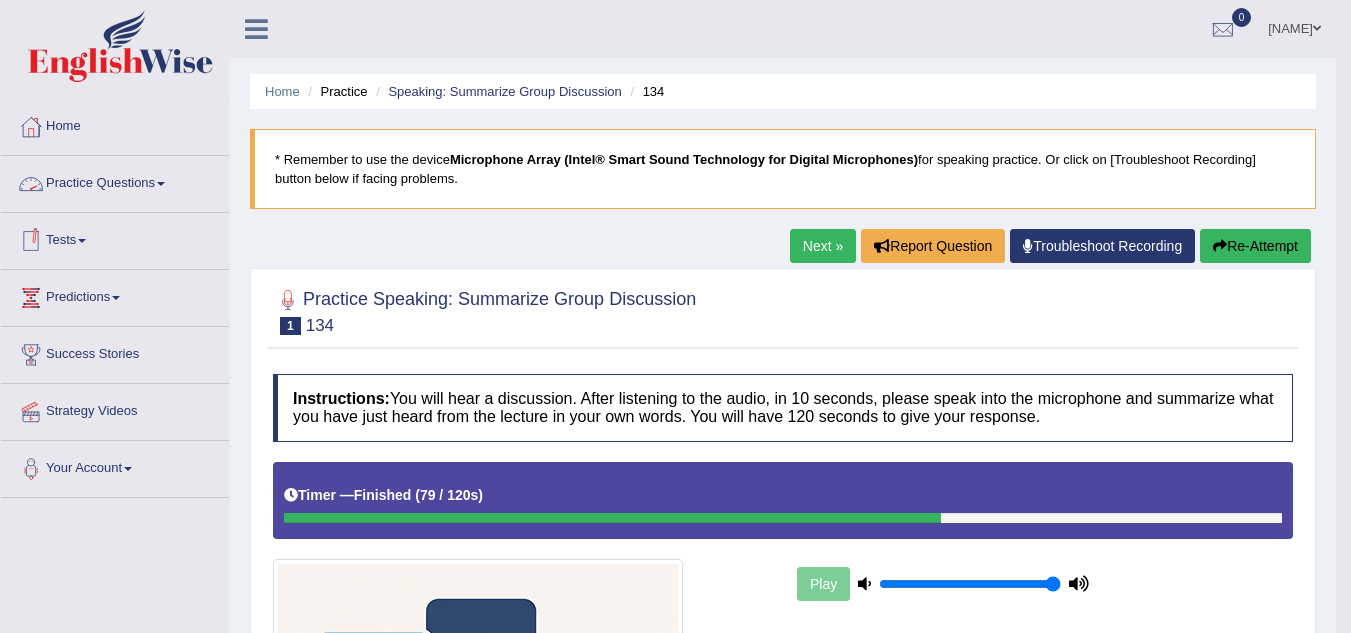 click on "Practice Questions" at bounding box center (115, 181) 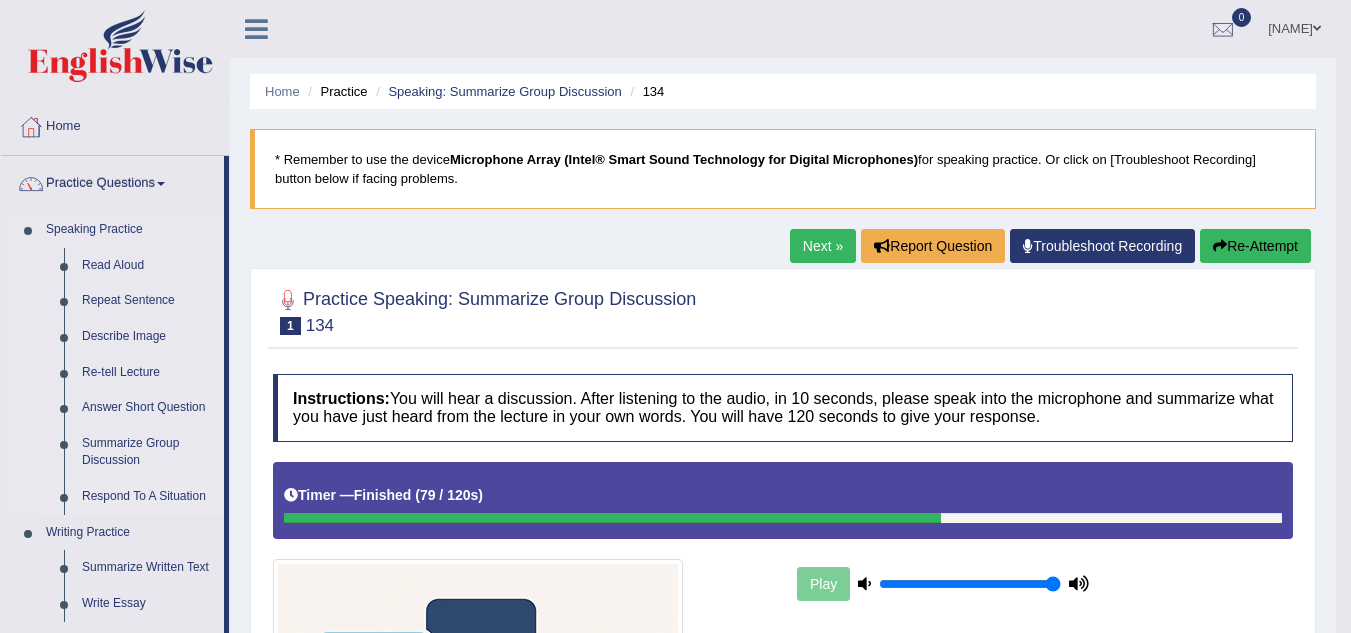 click on "Respond To A Situation" at bounding box center (148, 497) 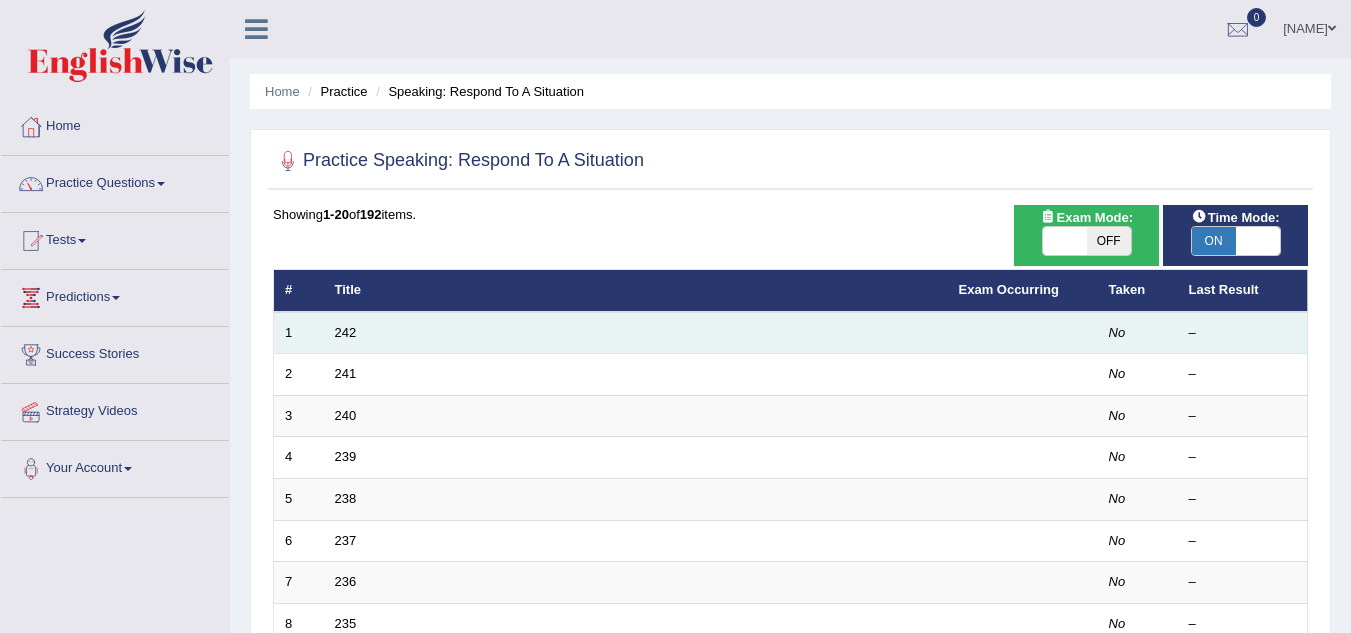 scroll, scrollTop: 0, scrollLeft: 0, axis: both 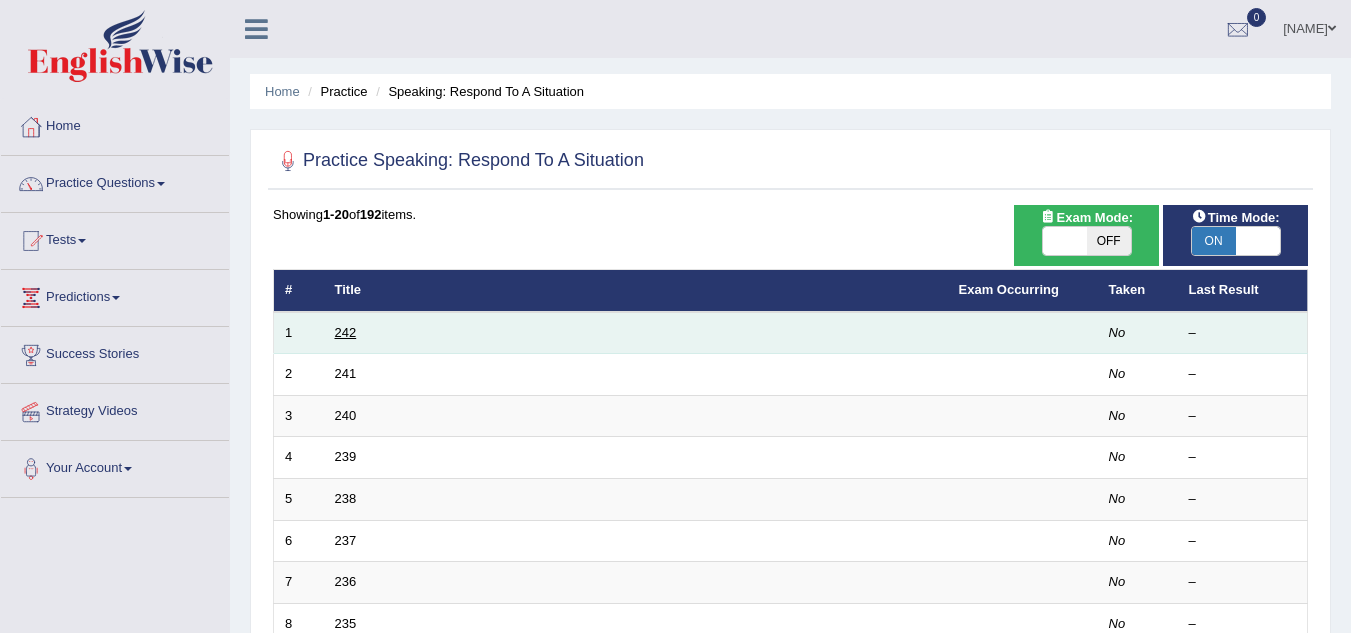 click on "242" at bounding box center [346, 332] 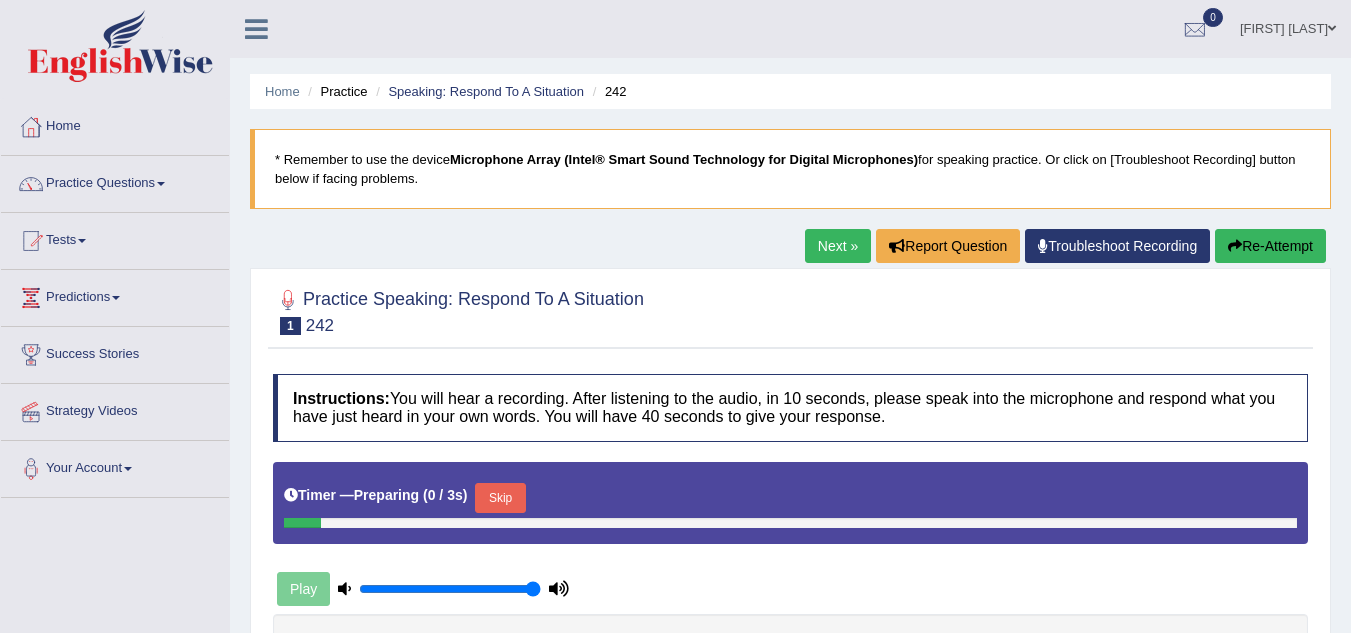 scroll, scrollTop: 0, scrollLeft: 0, axis: both 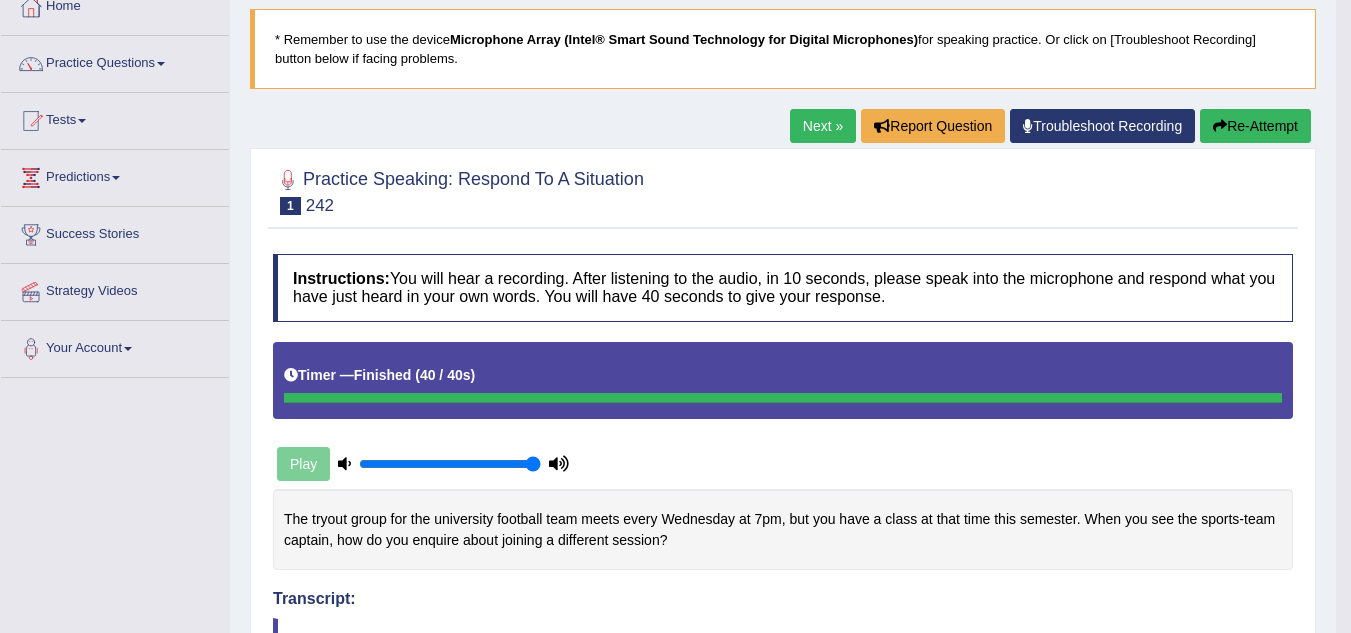 click on "Next »" at bounding box center [823, 126] 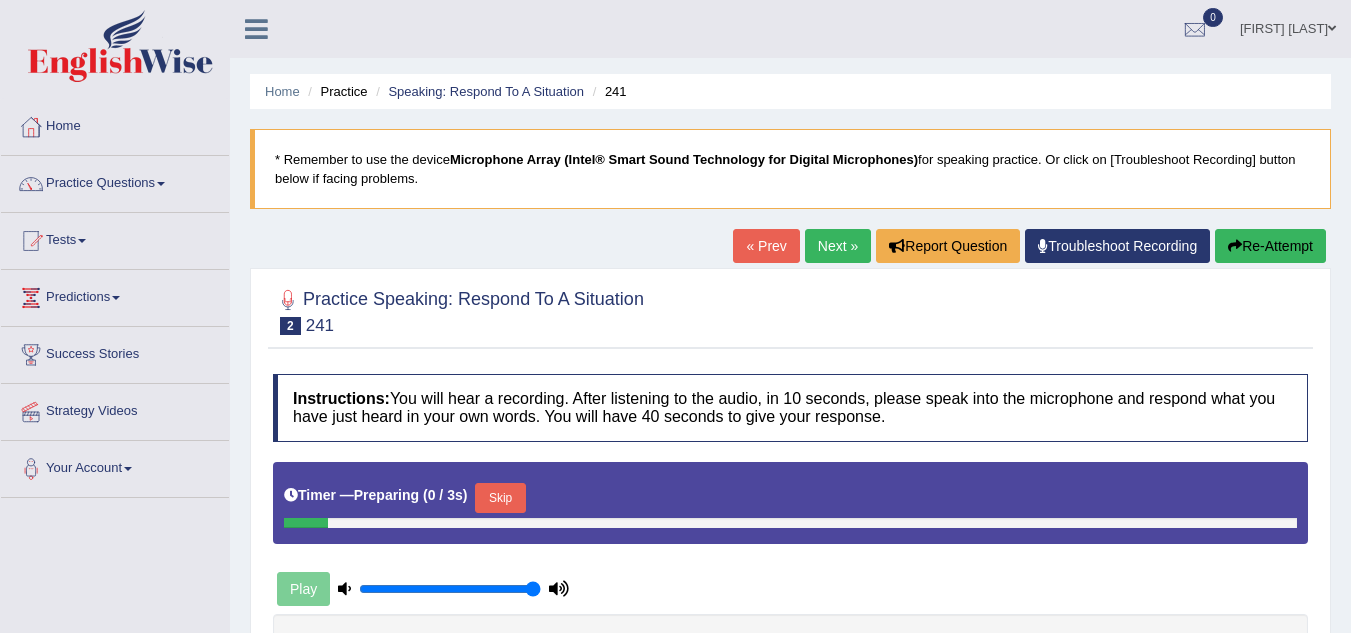 scroll, scrollTop: 0, scrollLeft: 0, axis: both 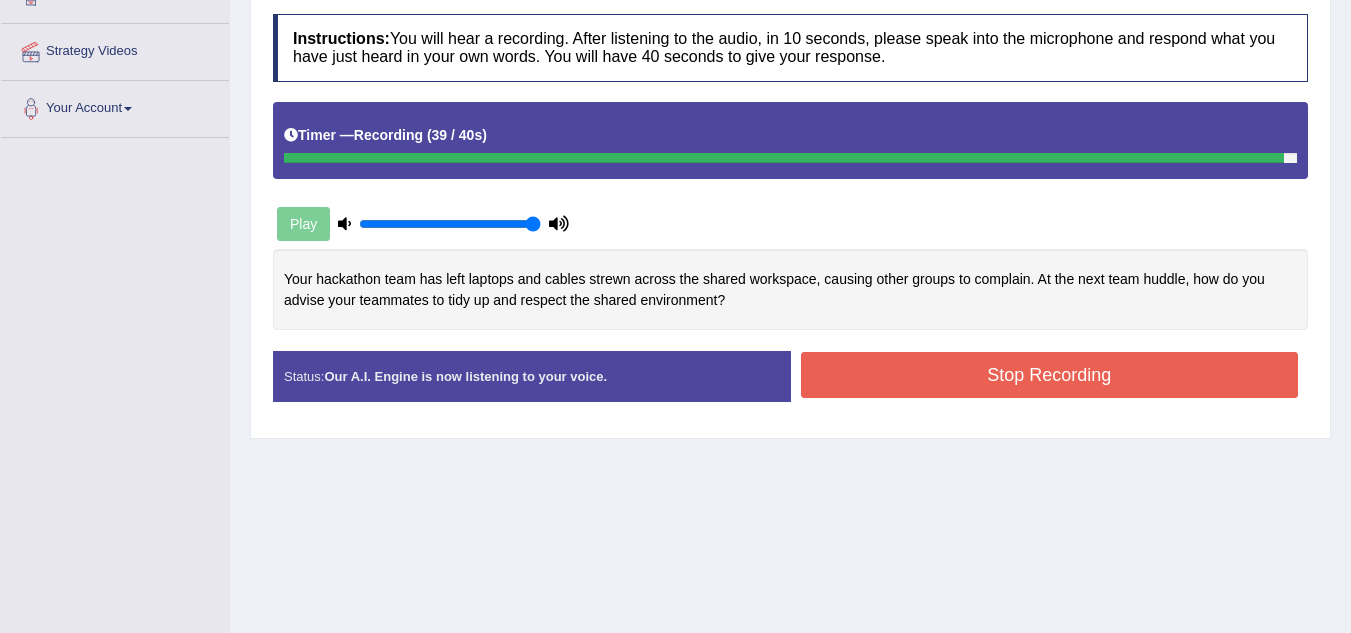 click on "Stop Recording" at bounding box center [1050, 375] 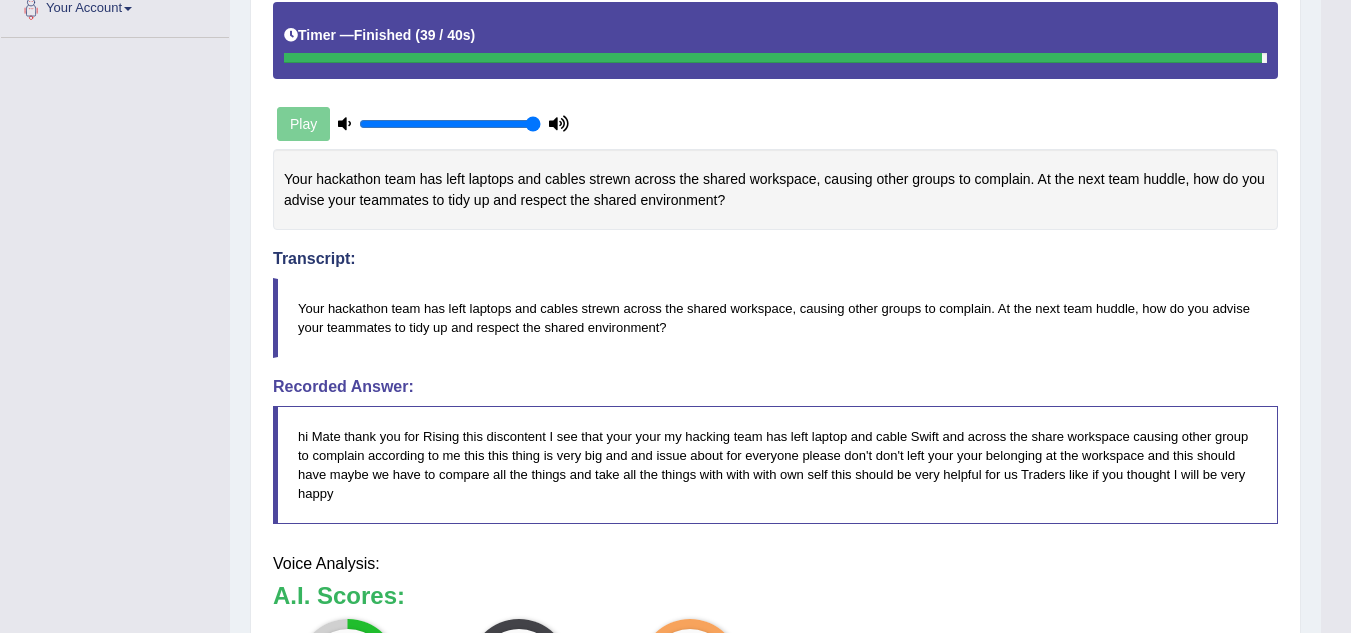 scroll, scrollTop: 600, scrollLeft: 0, axis: vertical 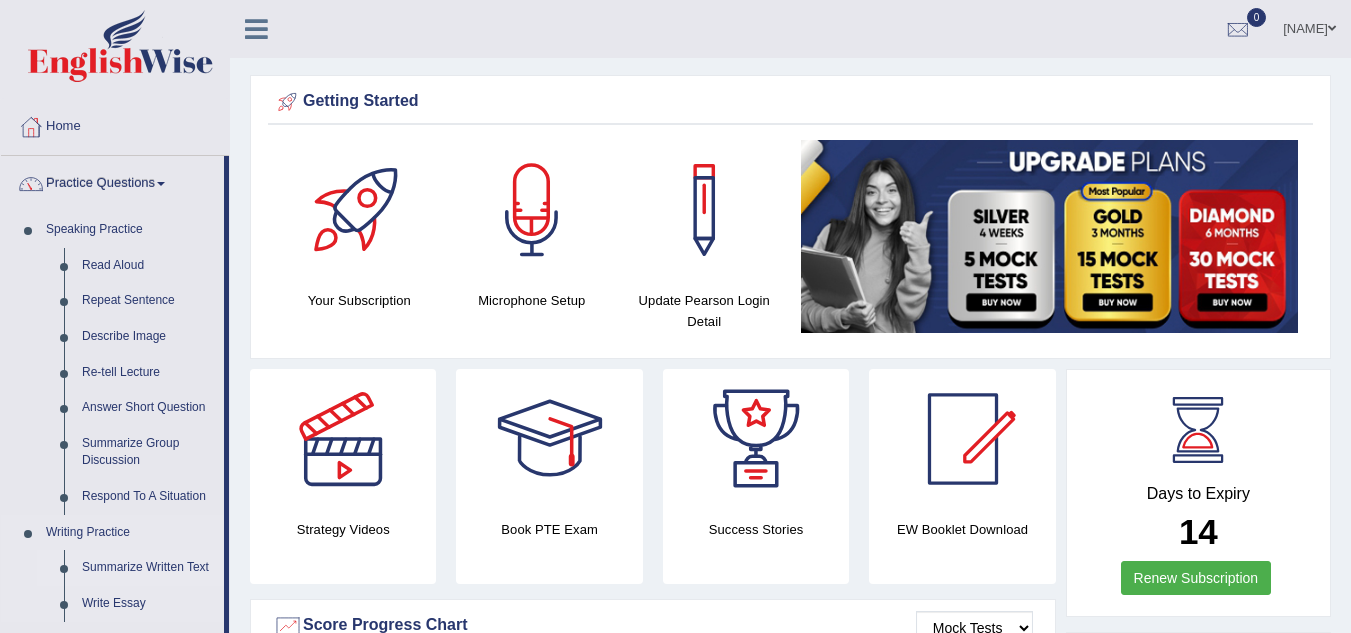 click on "Summarize Written Text" at bounding box center (148, 568) 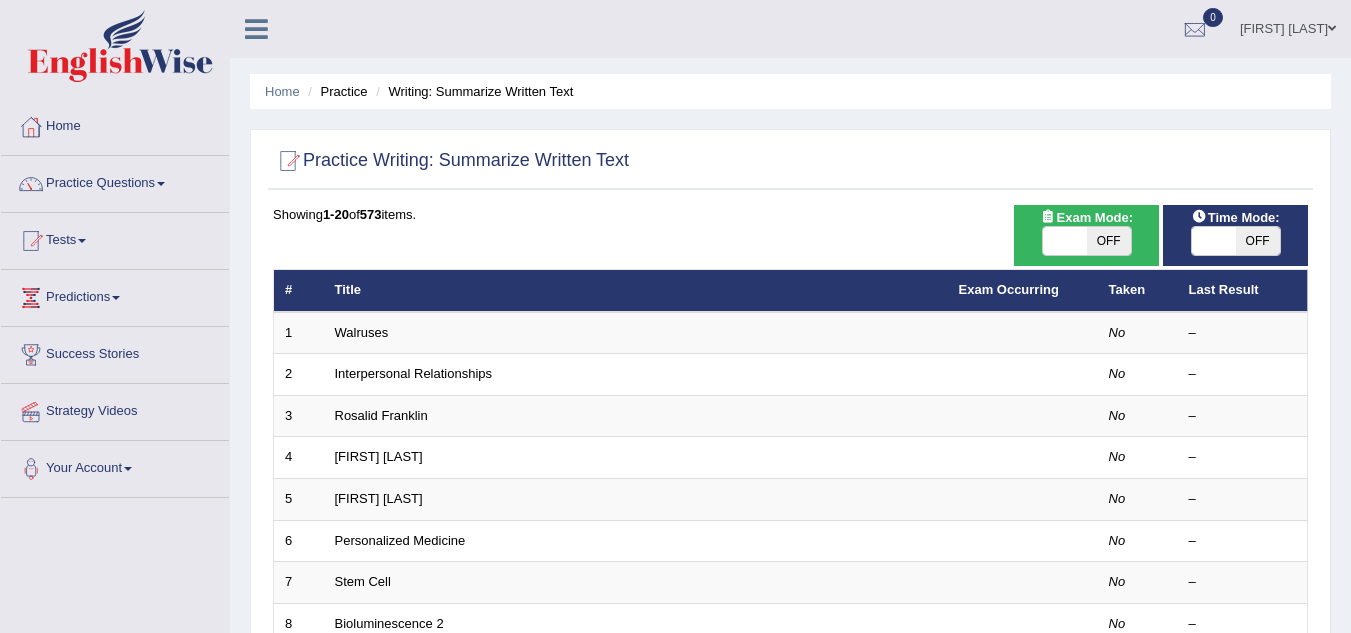 scroll, scrollTop: 0, scrollLeft: 0, axis: both 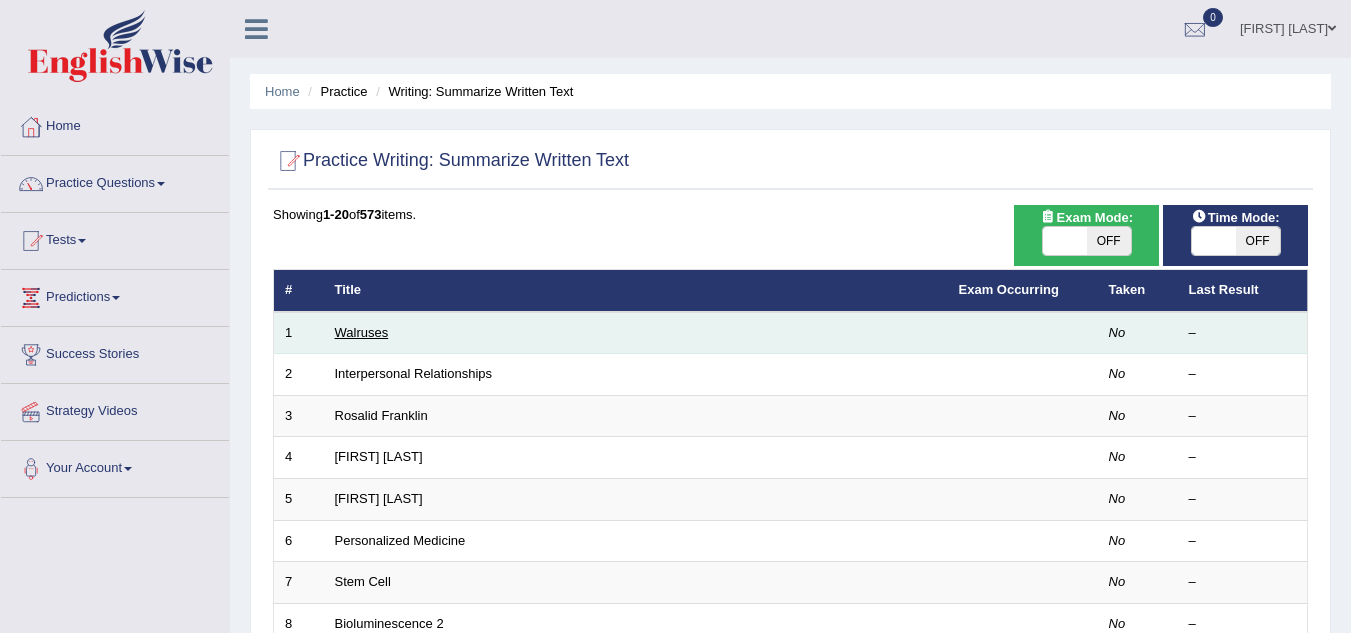 click on "Walruses" at bounding box center (362, 332) 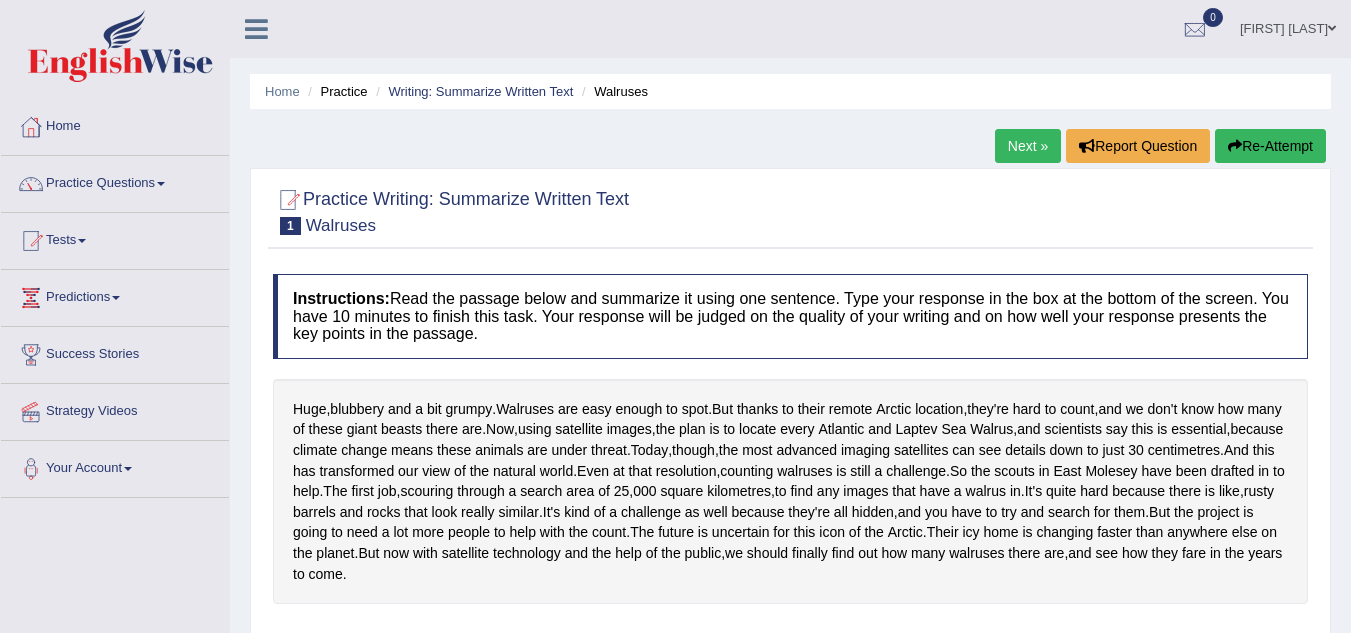 scroll, scrollTop: 0, scrollLeft: 0, axis: both 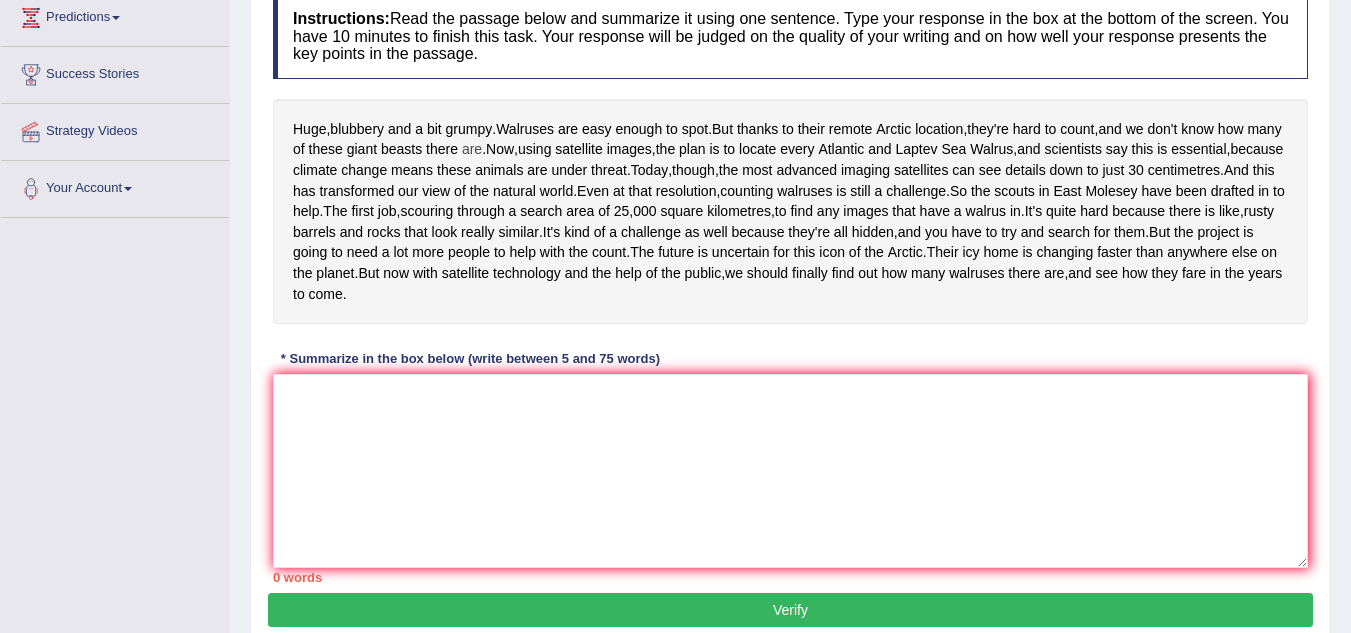 drag, startPoint x: 295, startPoint y: 125, endPoint x: 520, endPoint y: 150, distance: 226.38463 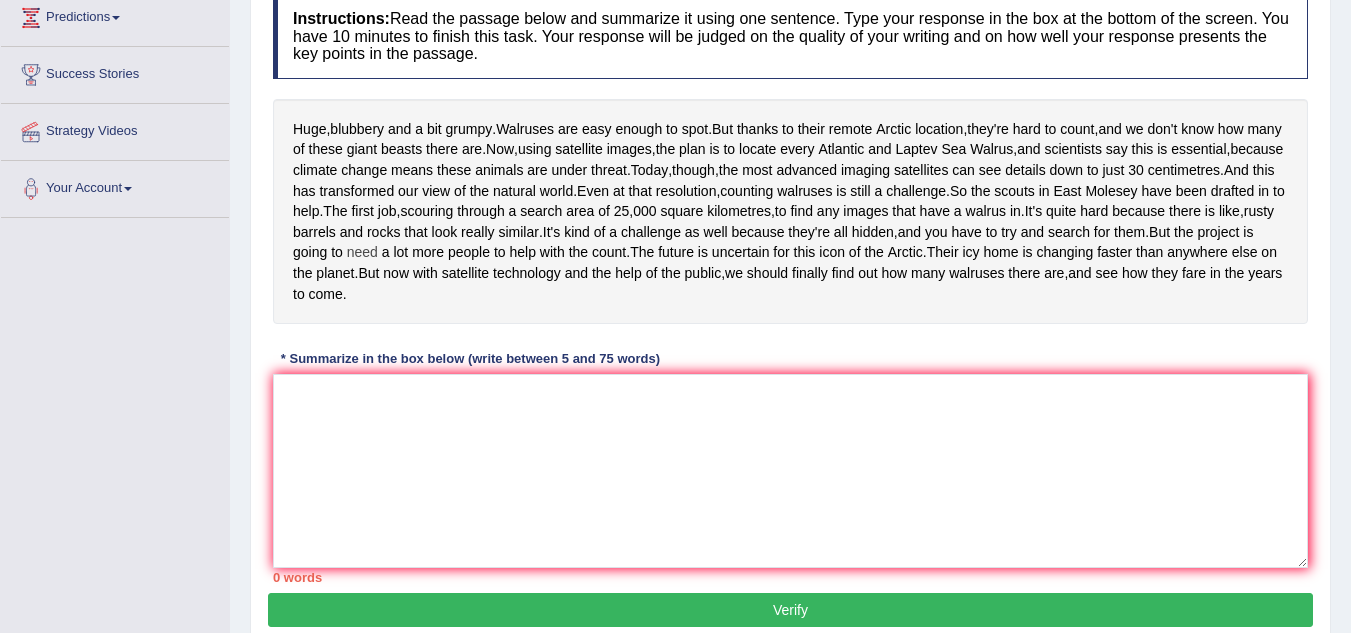 drag, startPoint x: 594, startPoint y: 167, endPoint x: 592, endPoint y: 328, distance: 161.01242 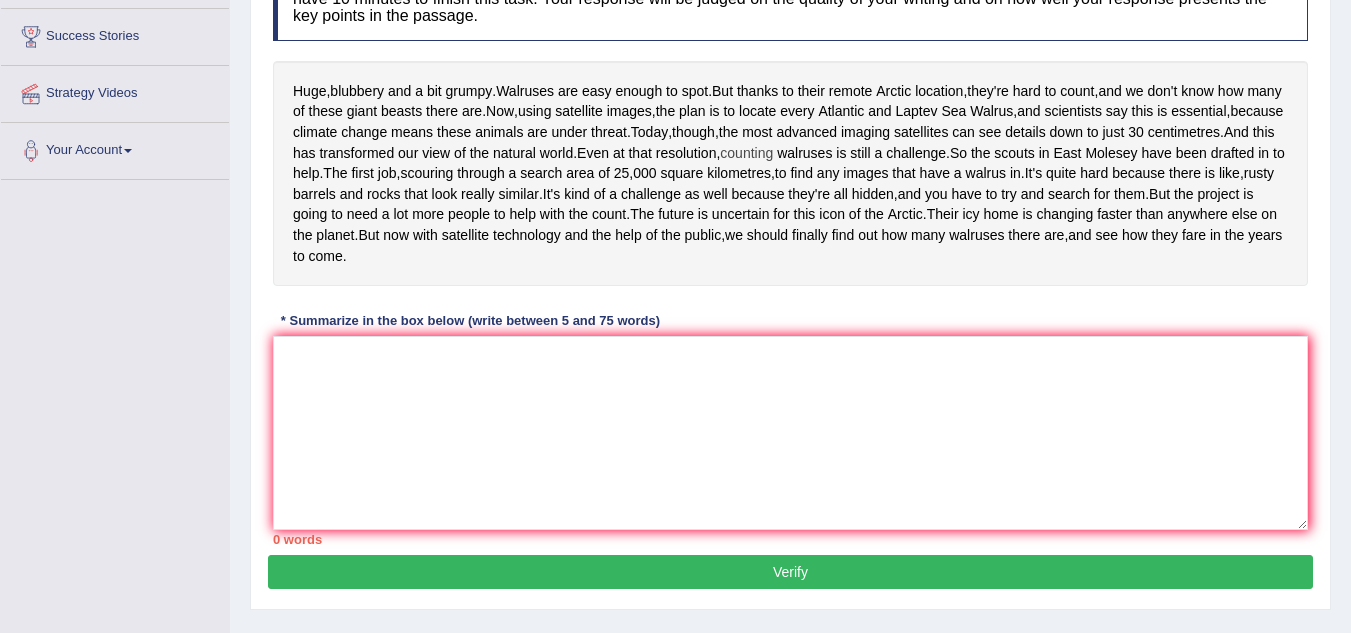 scroll, scrollTop: 320, scrollLeft: 0, axis: vertical 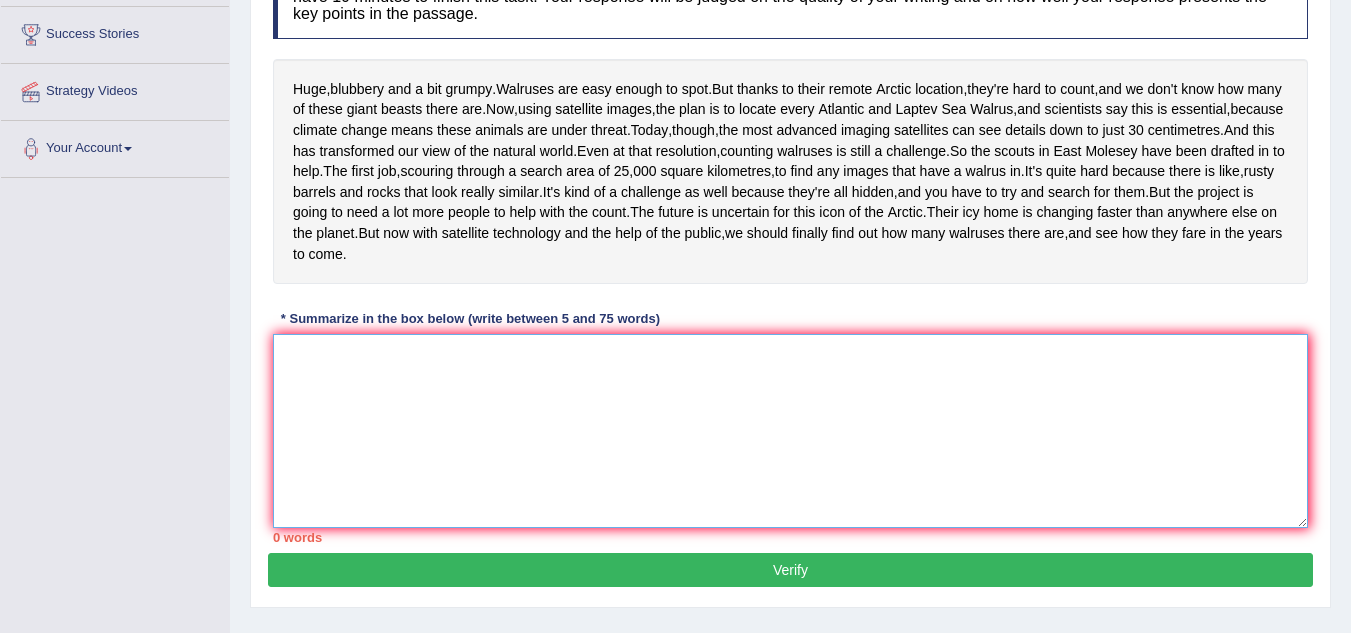 click at bounding box center (790, 431) 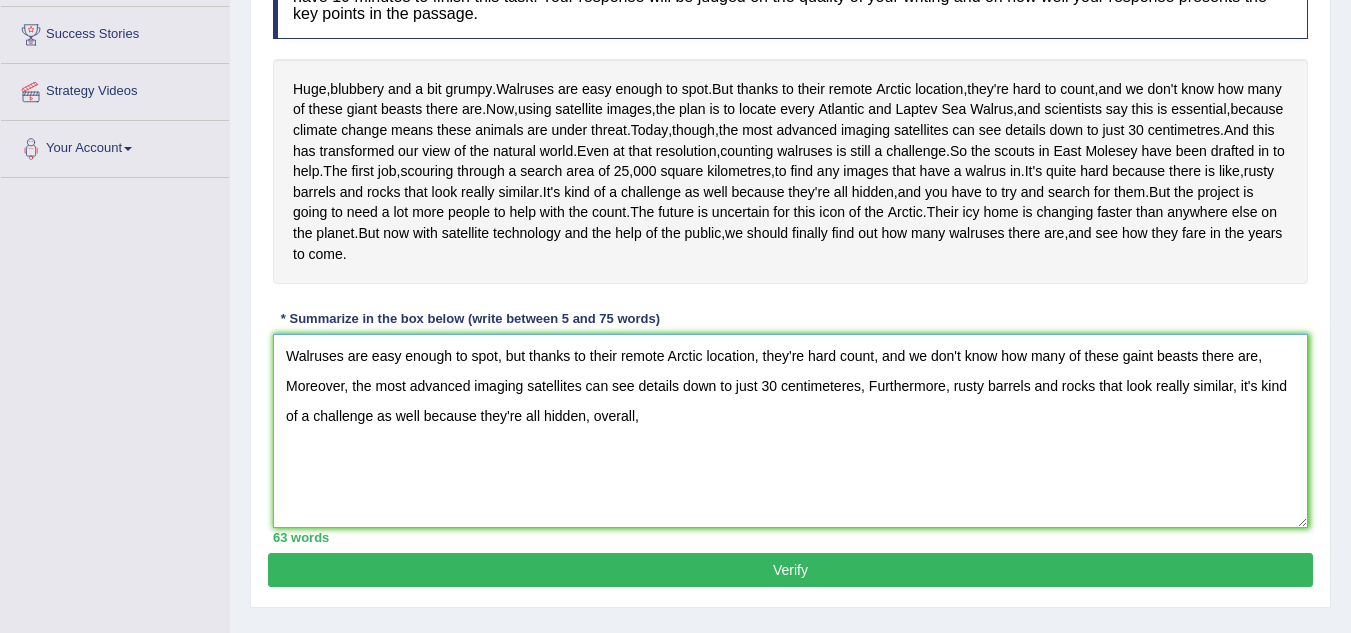 click on "Walruses are easy enough to spot, but thanks to their remote Arctic location, they're hard count, and we don't know how many of these gaint beasts there are, Moreover, the most advanced imaging satellites can see details down to just 30 centimeteres, Furthermore, rusty barrels and rocks that look really similar, it's kind of a challenge as well because they're all hidden, overall," at bounding box center (790, 431) 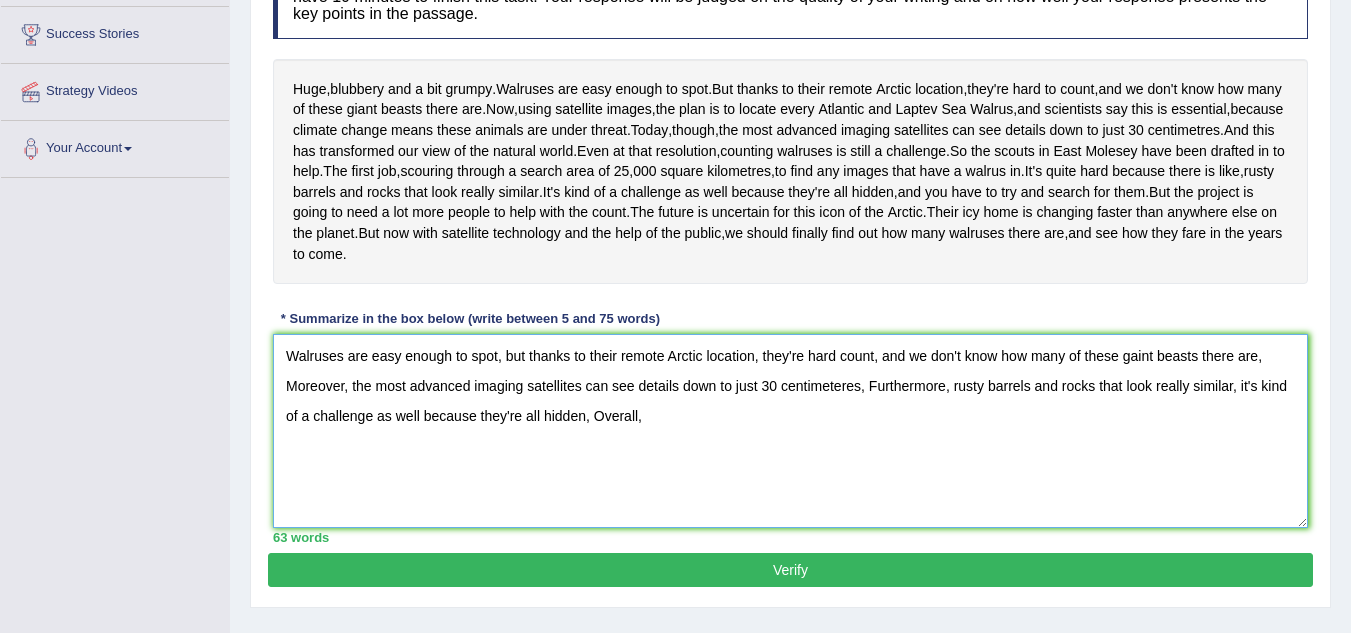 click on "Walruses are easy enough to spot, but thanks to their remote Arctic location, they're hard count, and we don't know how many of these gaint beasts there are, Moreover, the most advanced imaging satellites can see details down to just 30 centimeteres, Furthermore, rusty barrels and rocks that look really similar, it's kind of a challenge as well because they're all hidden, Overall," at bounding box center [790, 431] 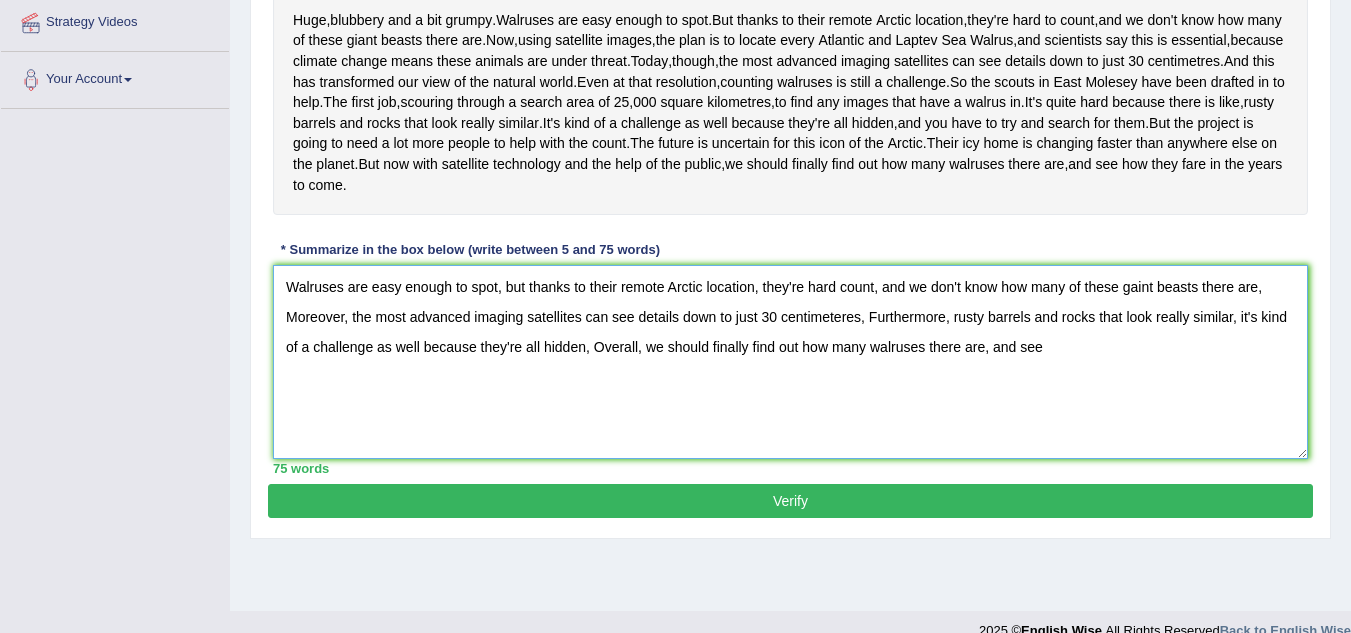scroll, scrollTop: 387, scrollLeft: 0, axis: vertical 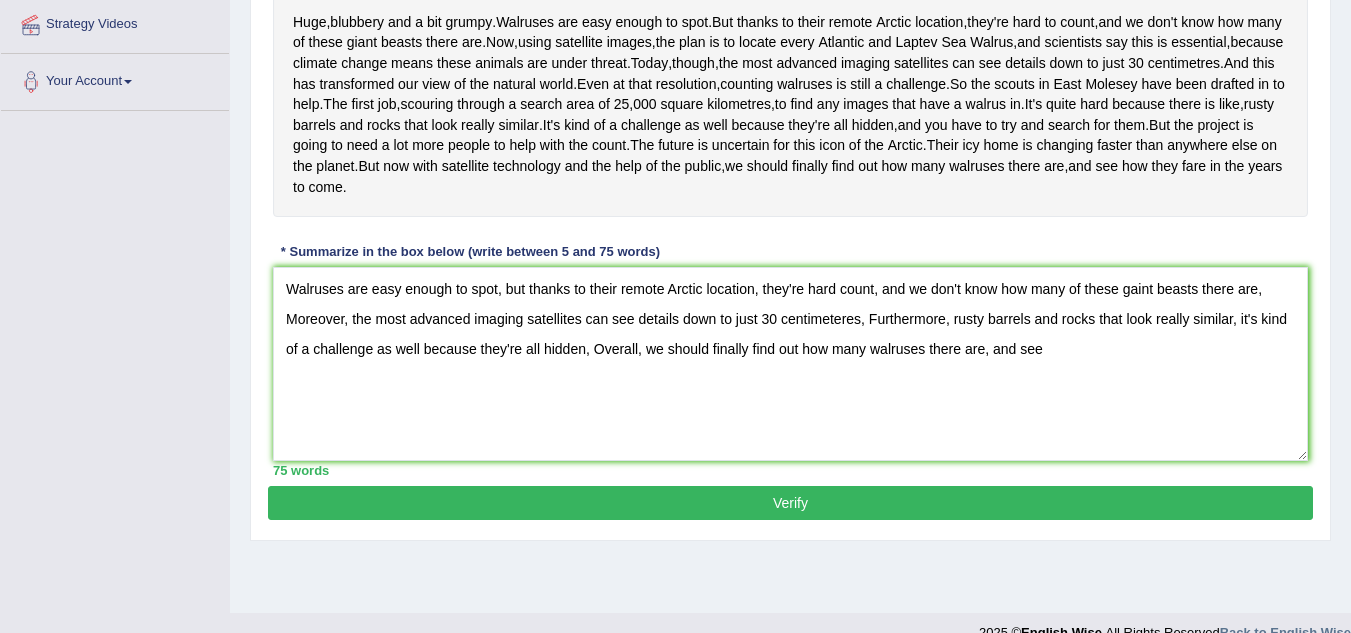 drag, startPoint x: 1339, startPoint y: 344, endPoint x: 1357, endPoint y: 301, distance: 46.615448 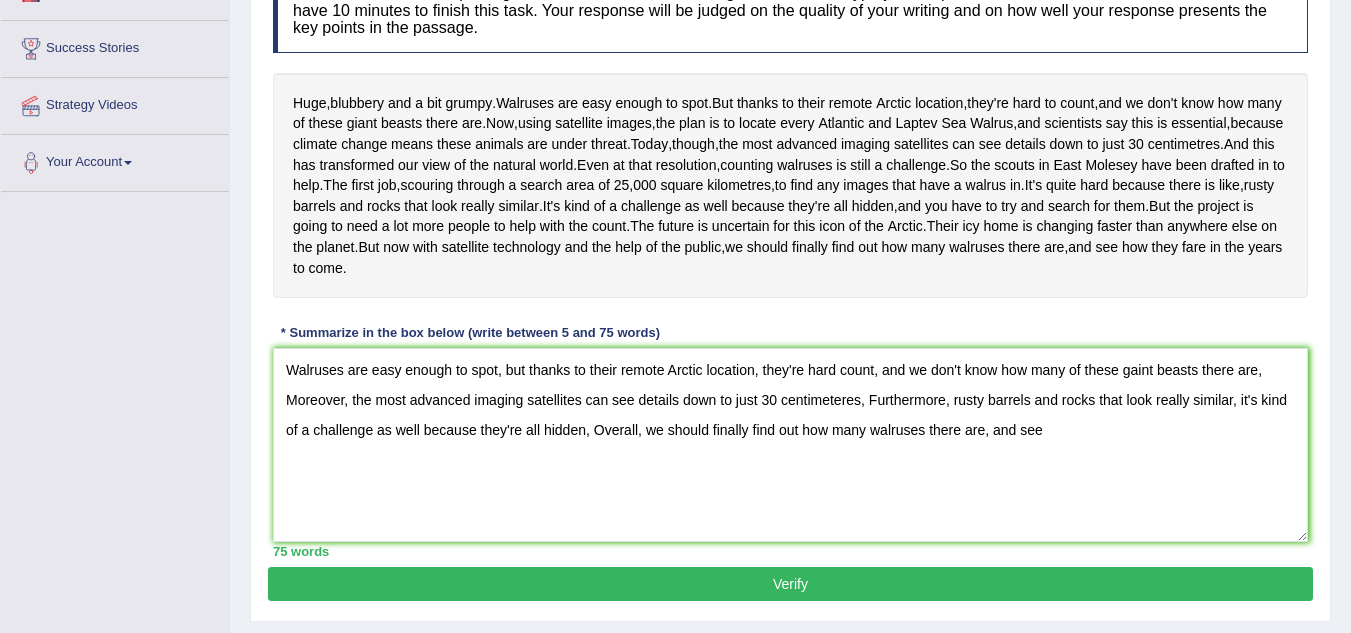 scroll, scrollTop: 304, scrollLeft: 0, axis: vertical 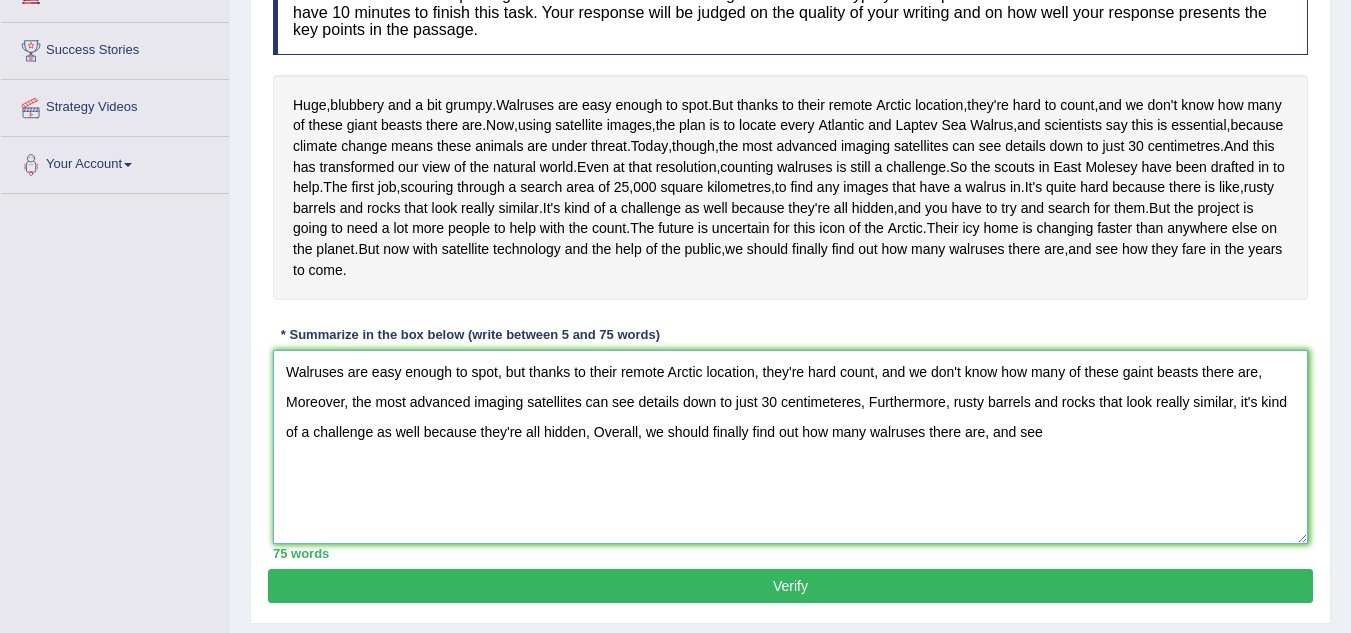 click on "Walruses are easy enough to spot, but thanks to their remote Arctic location, they're hard count, and we don't know how many of these gaint beasts there are, Moreover, the most advanced imaging satellites can see details down to just 30 centimeteres, Furthermore, rusty barrels and rocks that look really similar, it's kind of a challenge as well because they're all hidden, Overall, we should finally find out how many walruses there are, and see" at bounding box center [790, 447] 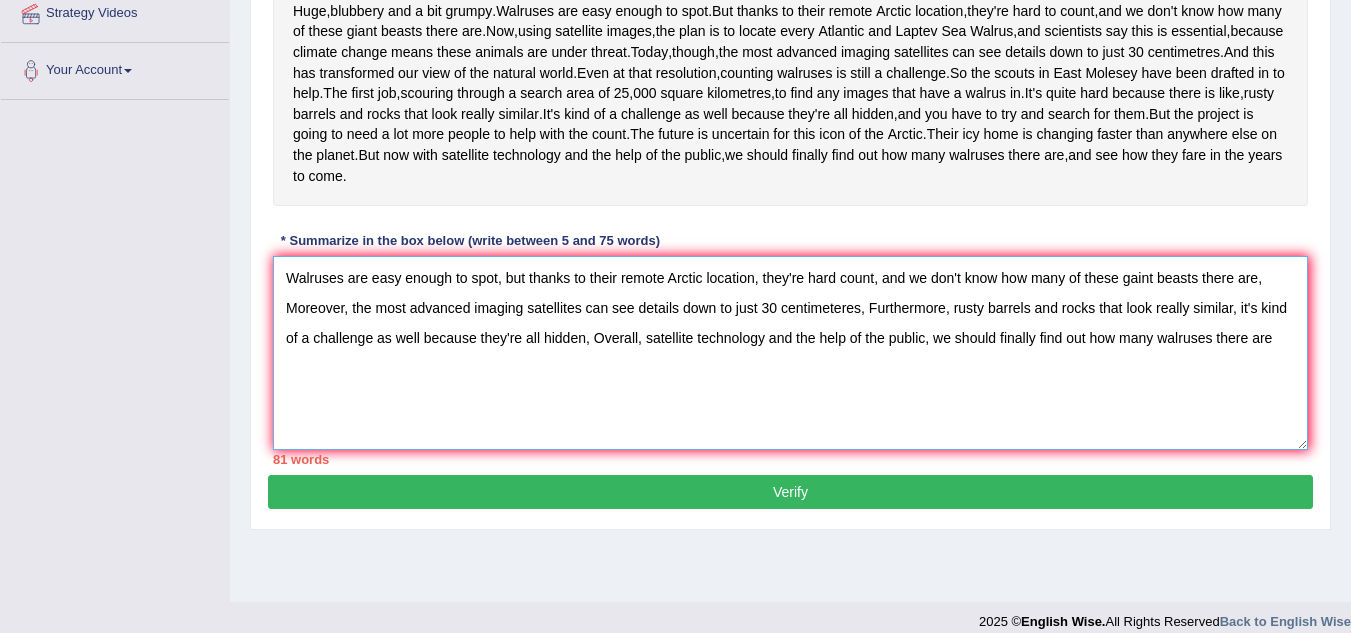 scroll, scrollTop: 396, scrollLeft: 0, axis: vertical 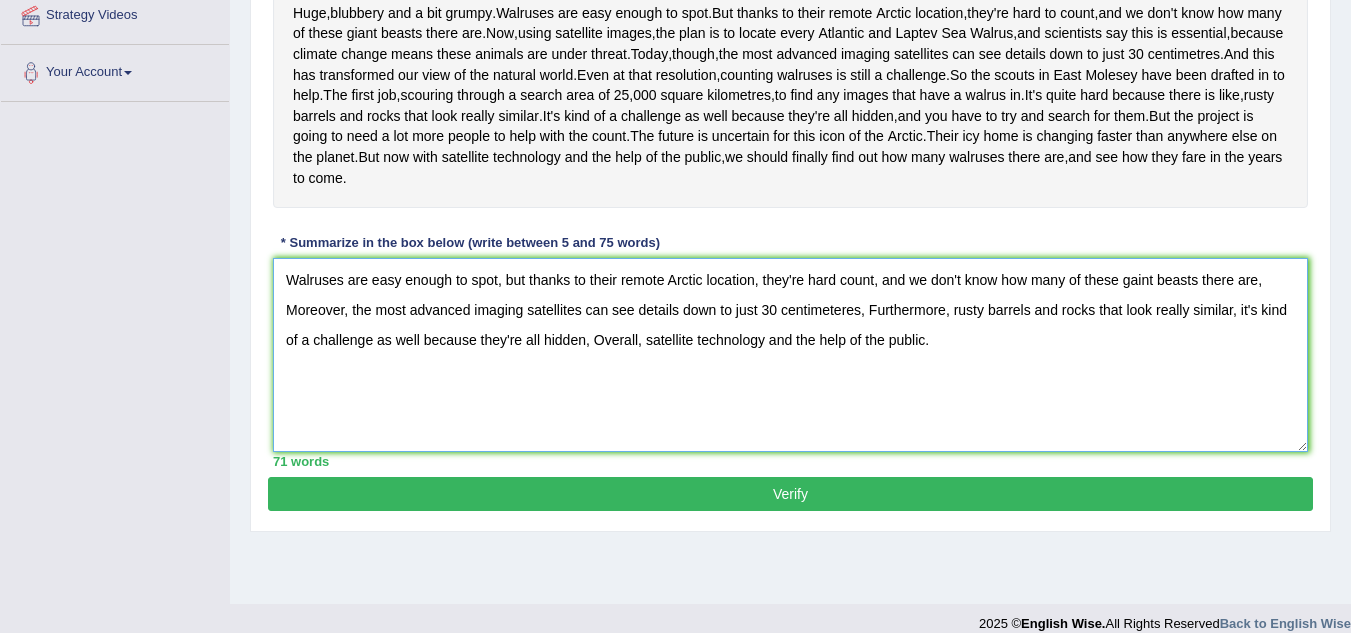 type on "Walruses are easy enough to spot, but thanks to their remote Arctic location, they're hard count, and we don't know how many of these gaint beasts there are, Moreover, the most advanced imaging satellites can see details down to just 30 centimeteres, Furthermore, rusty barrels and rocks that look really similar, it's kind of a challenge as well because they're all hidden, Overall, satellite technology and the help of the public." 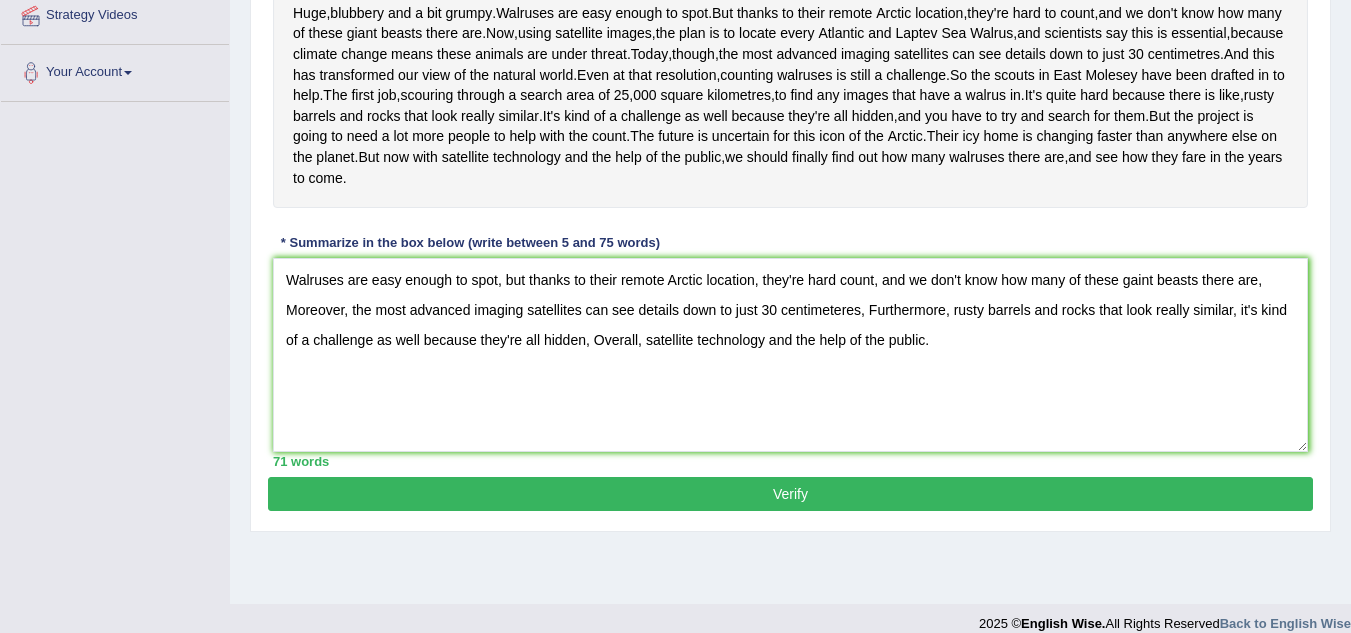 click on "Verify" at bounding box center (790, 494) 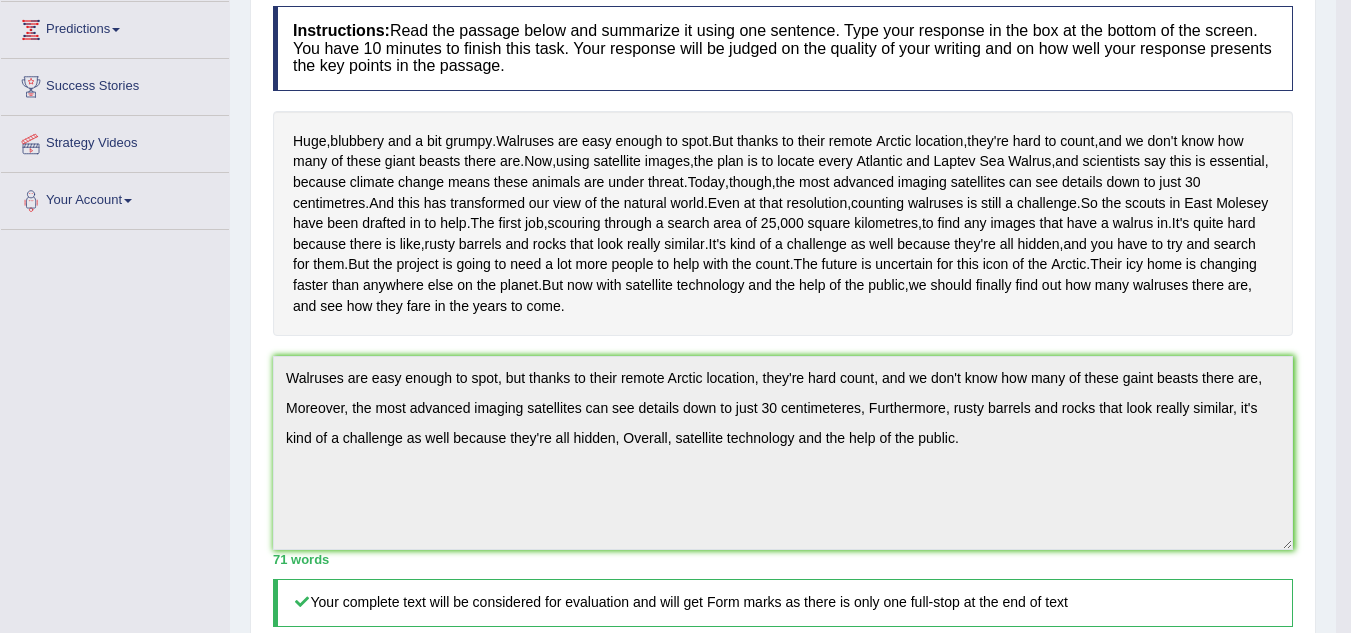 scroll, scrollTop: 263, scrollLeft: 0, axis: vertical 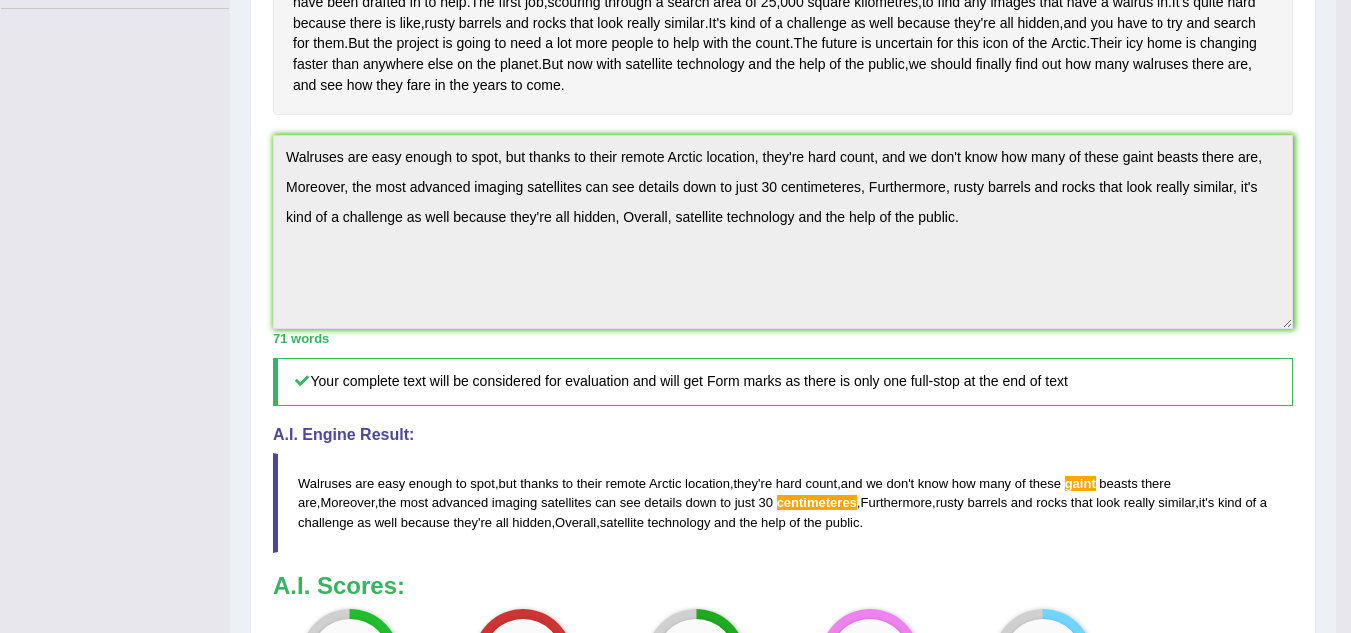 click on "centimeteres" at bounding box center [817, 502] 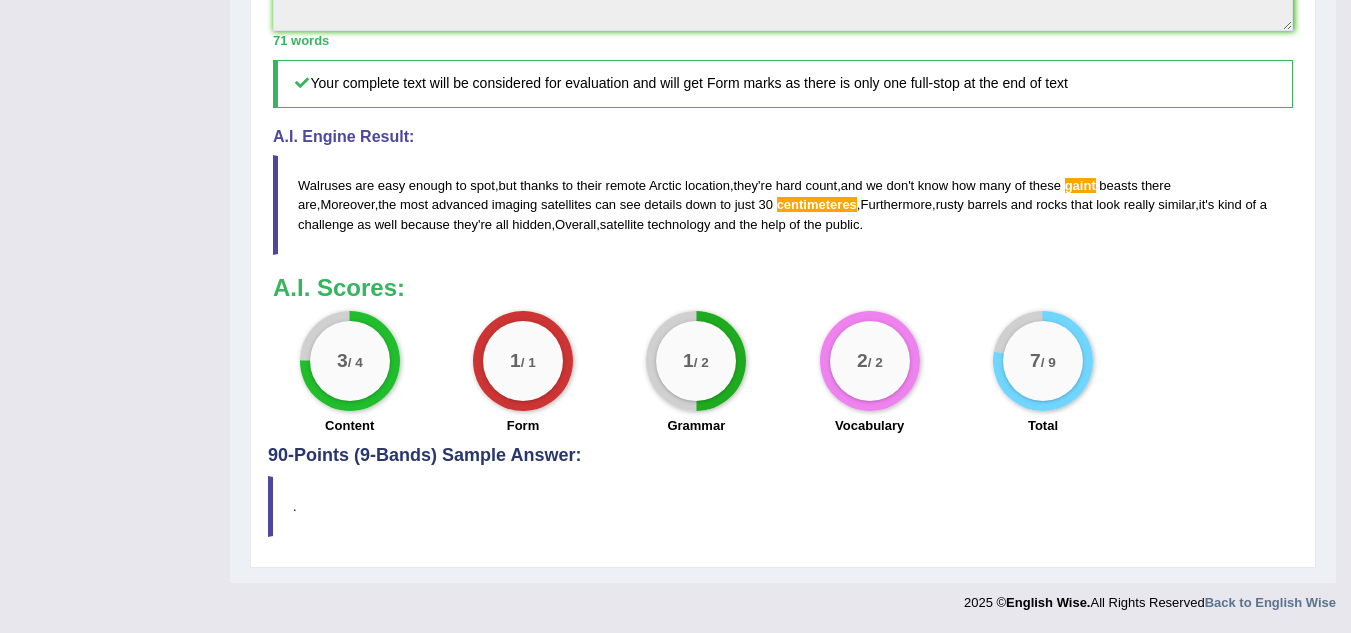 scroll, scrollTop: 870, scrollLeft: 0, axis: vertical 